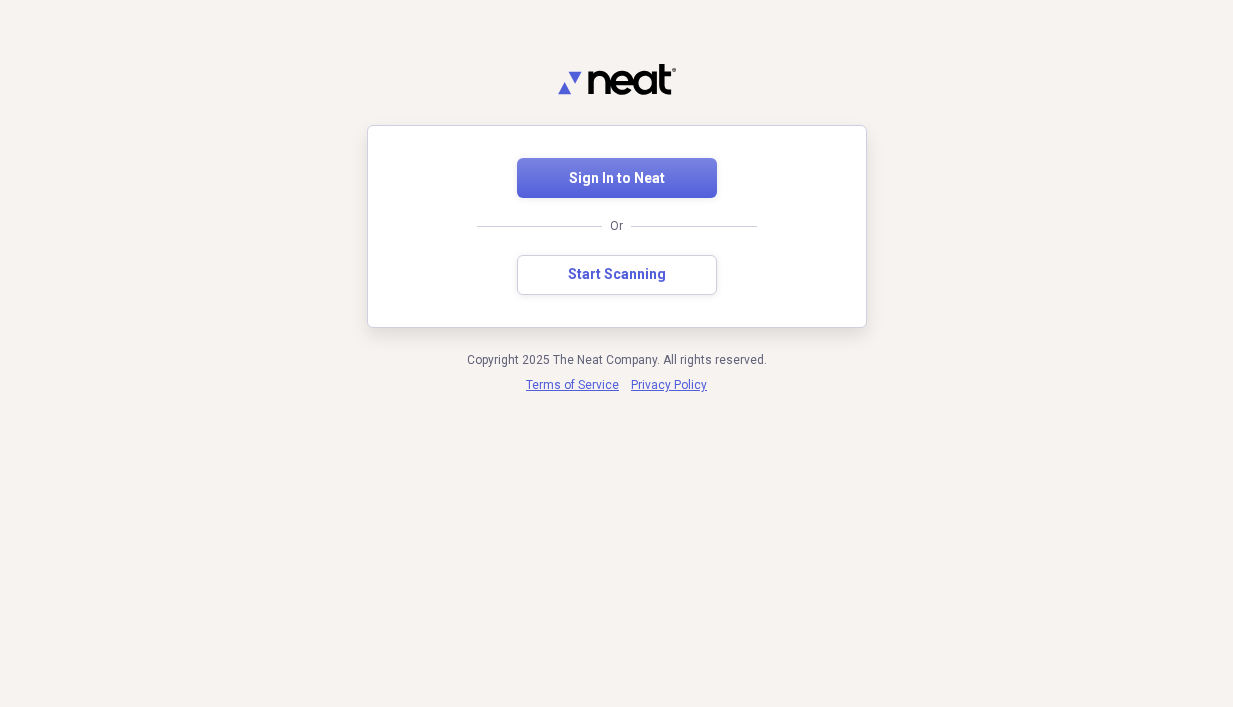 scroll, scrollTop: 0, scrollLeft: 0, axis: both 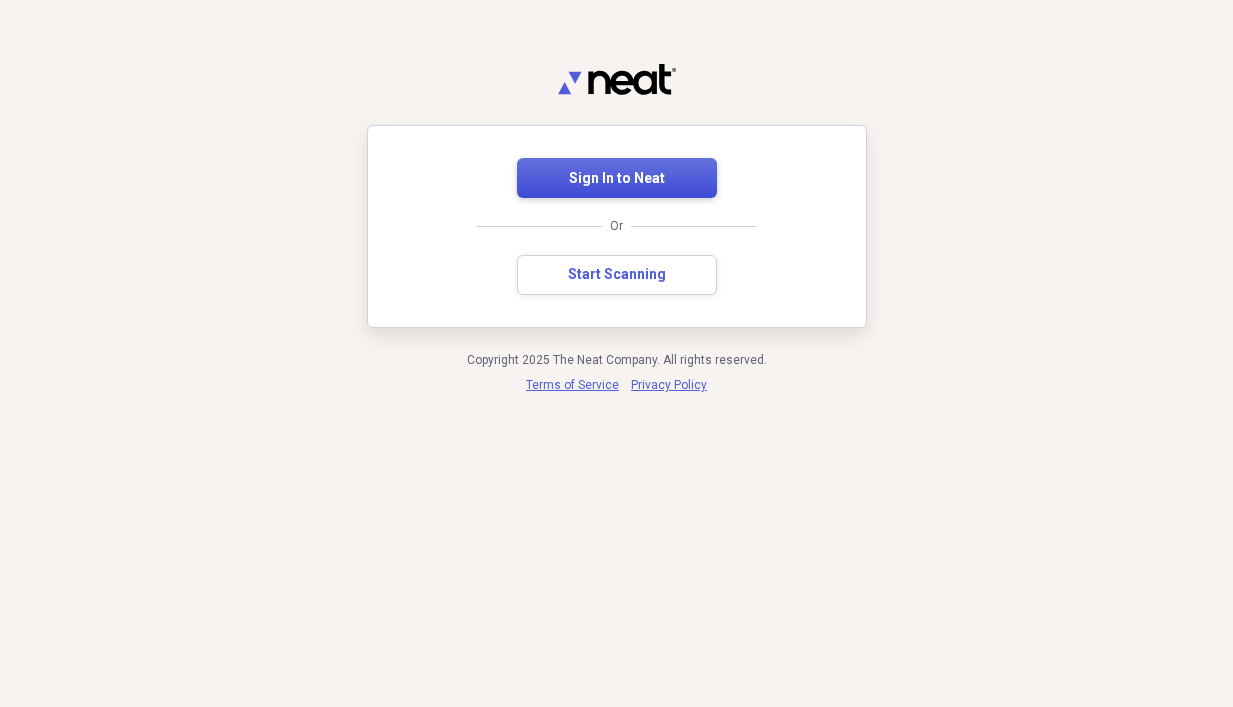 click on "Sign In to Neat" at bounding box center (617, 178) 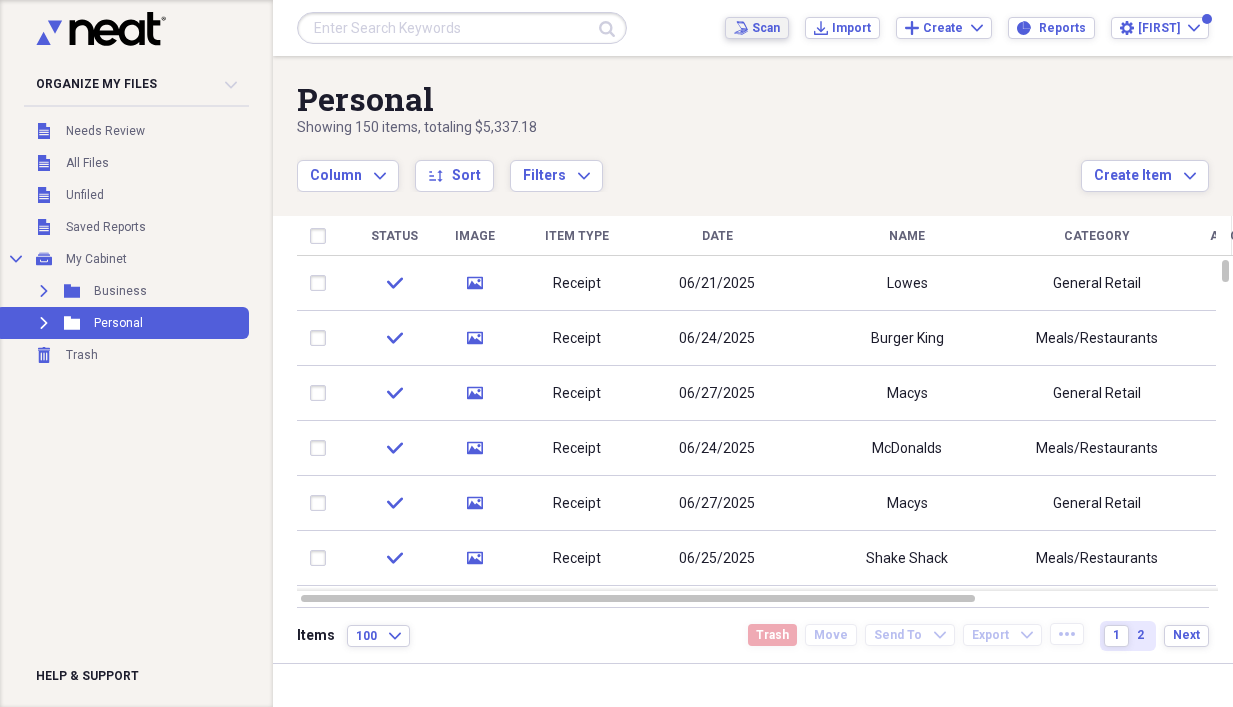 click on "Scan Scan" at bounding box center [757, 28] 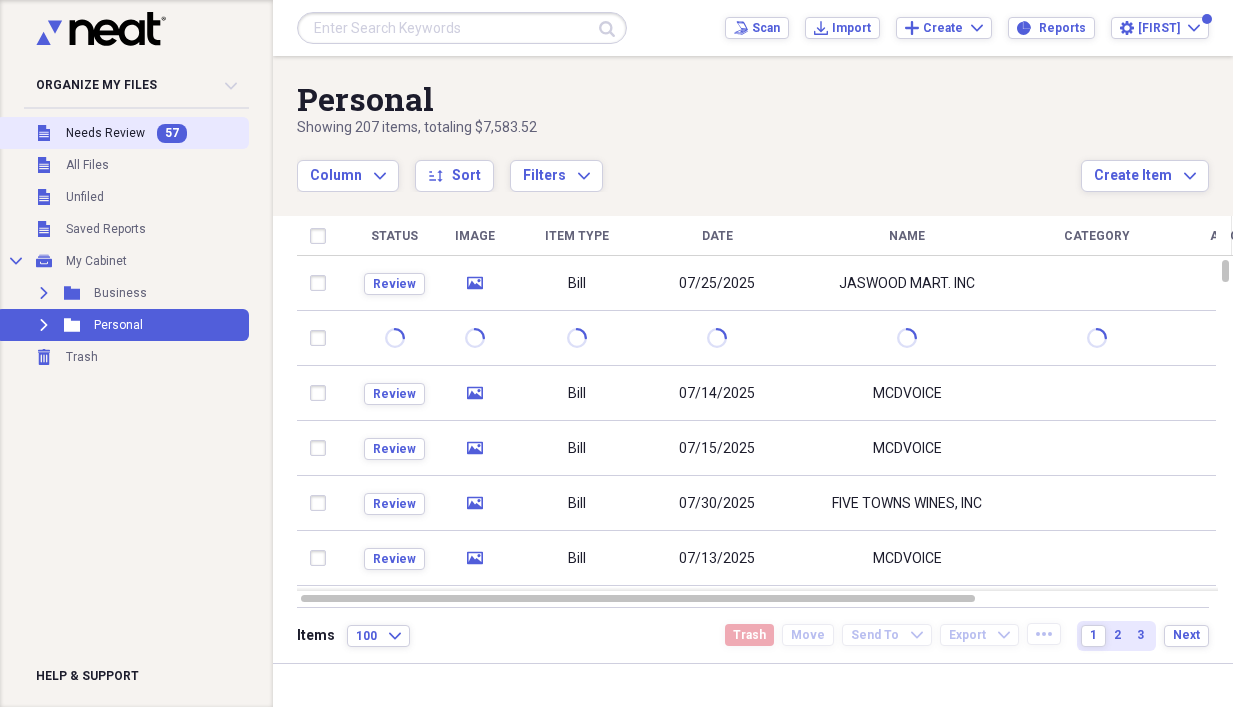 click on "Needs Review" at bounding box center [105, 133] 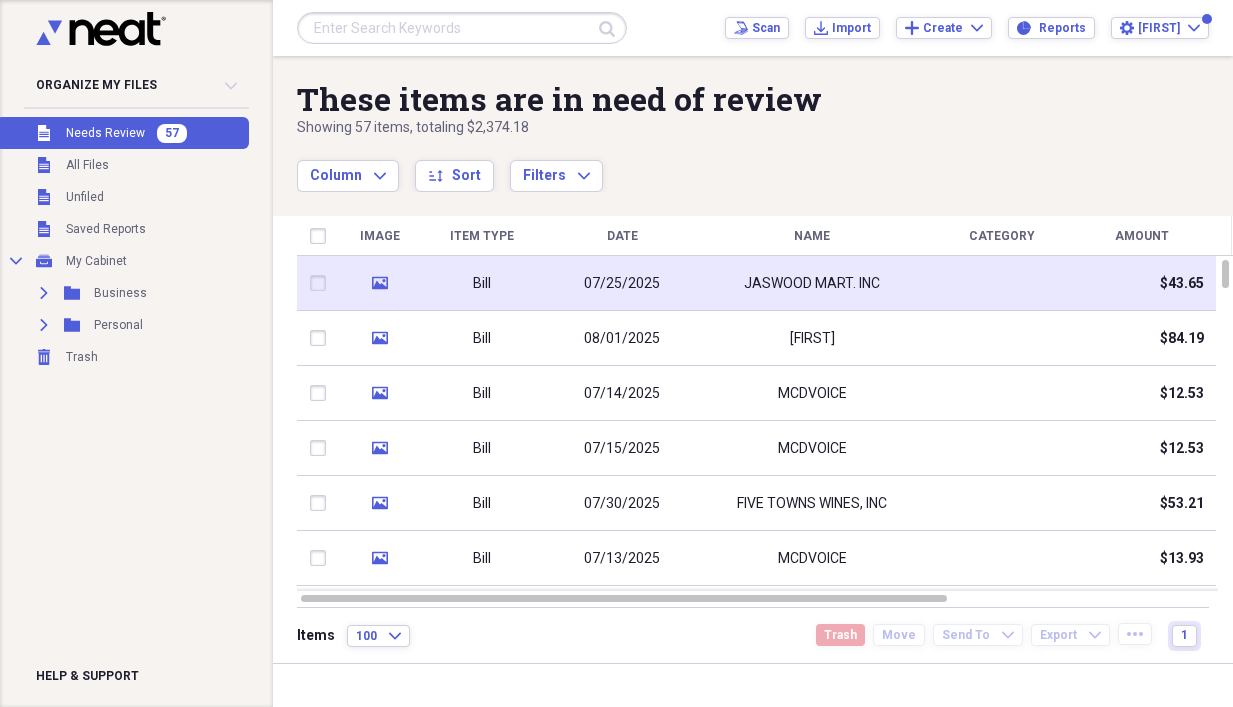click on "media" 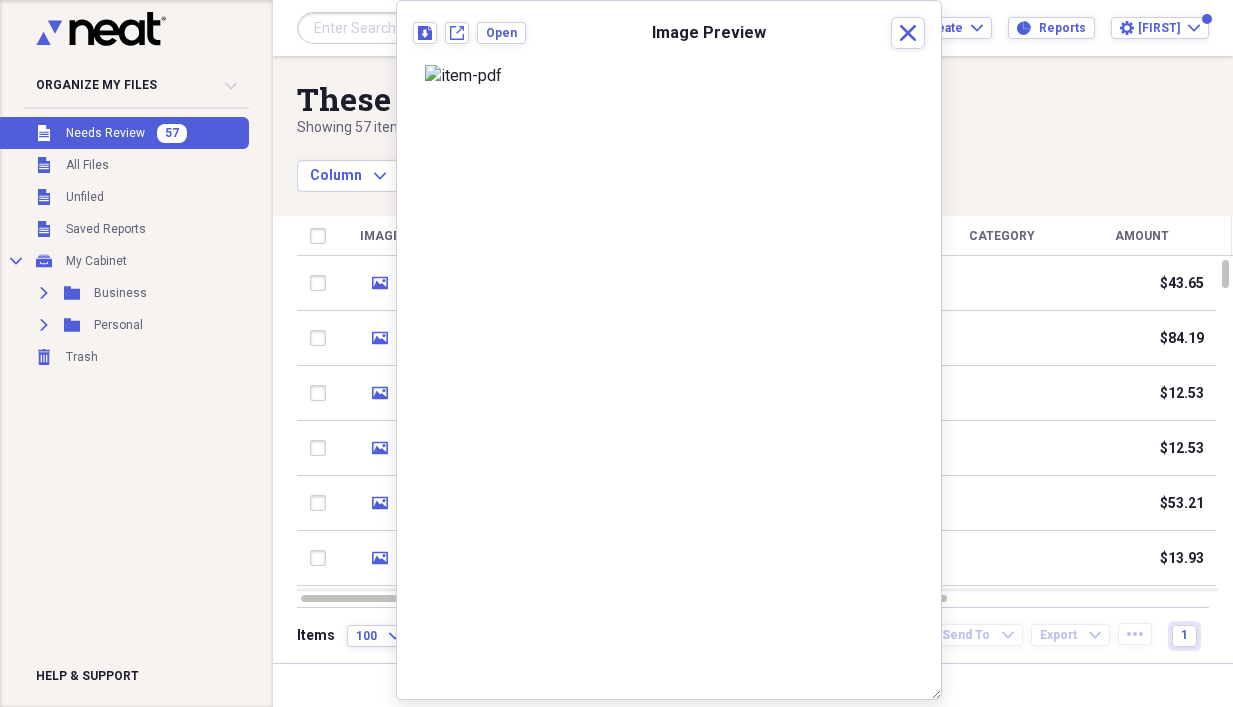 scroll, scrollTop: 0, scrollLeft: 0, axis: both 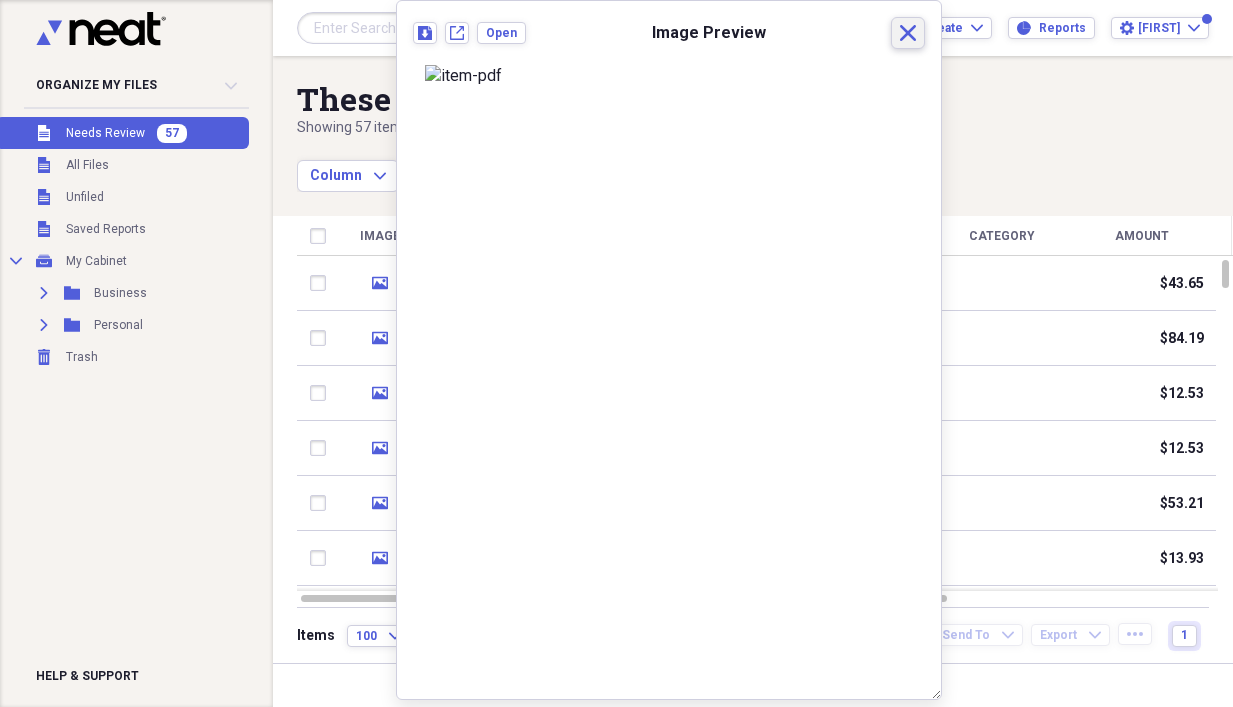 click on "Close" 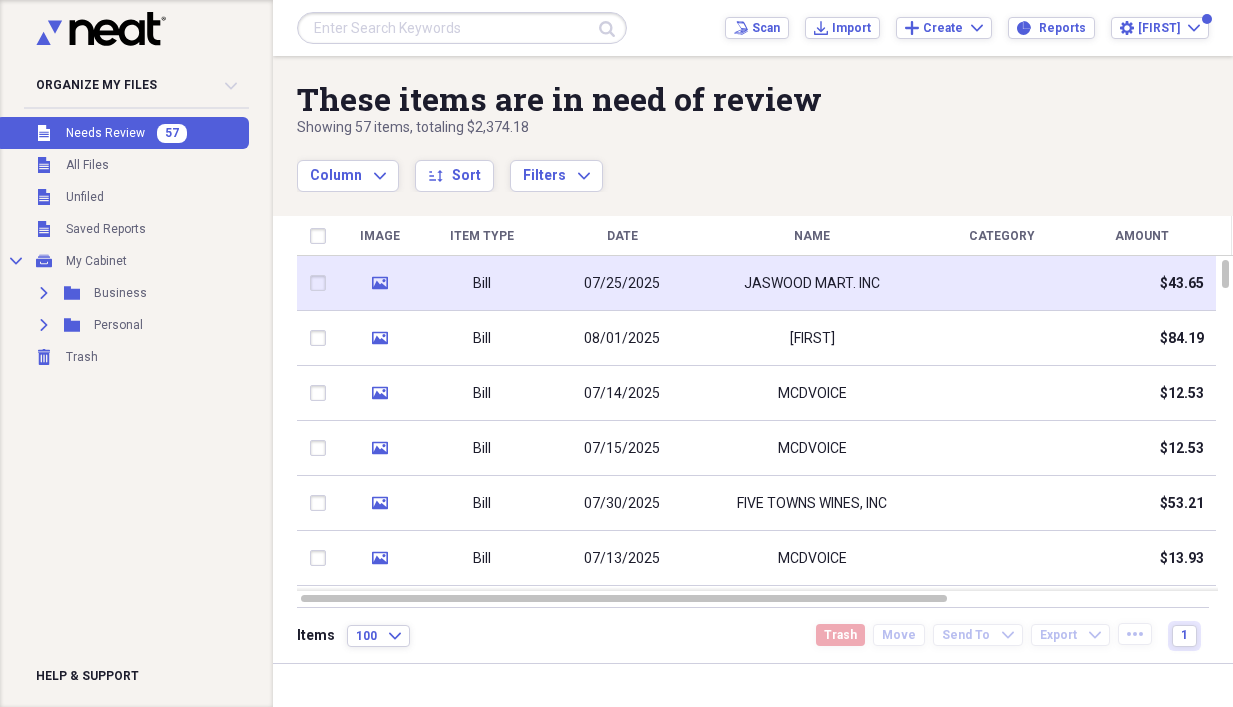 click on "07/25/2025" at bounding box center (622, 283) 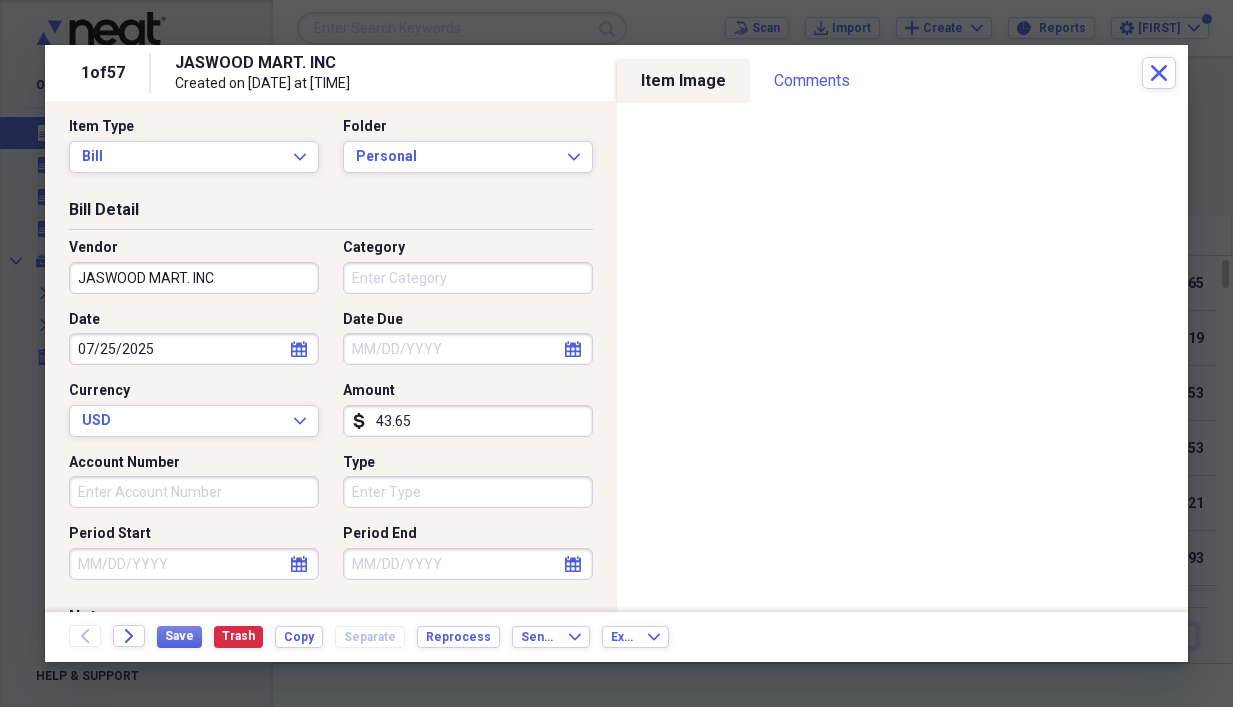 scroll, scrollTop: 0, scrollLeft: 0, axis: both 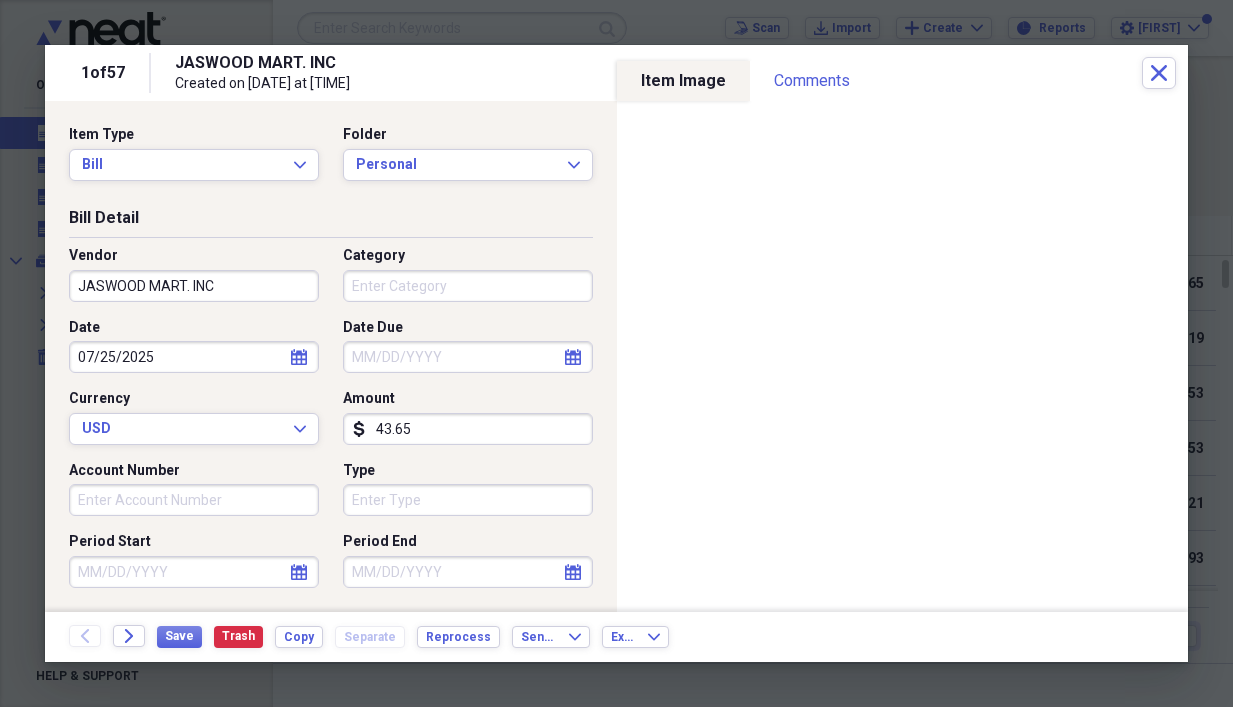 click on "Category" at bounding box center [468, 286] 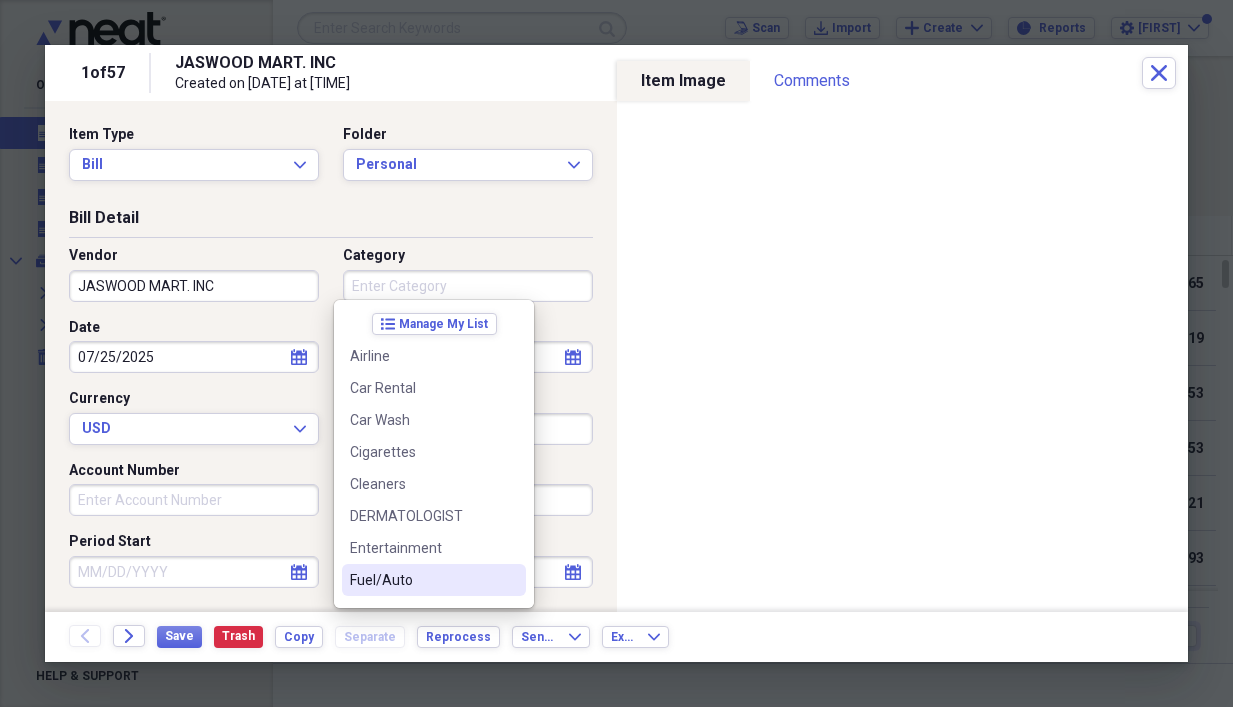 click on "Fuel/Auto" at bounding box center [422, 580] 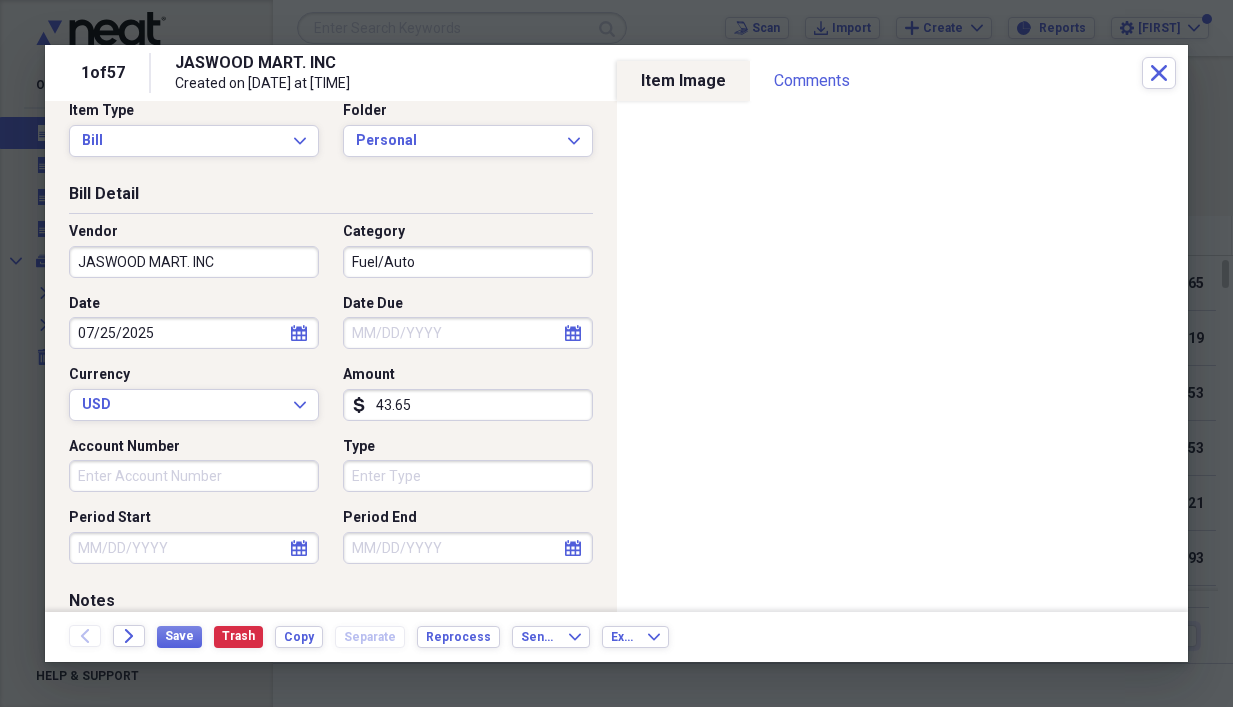 scroll, scrollTop: 0, scrollLeft: 0, axis: both 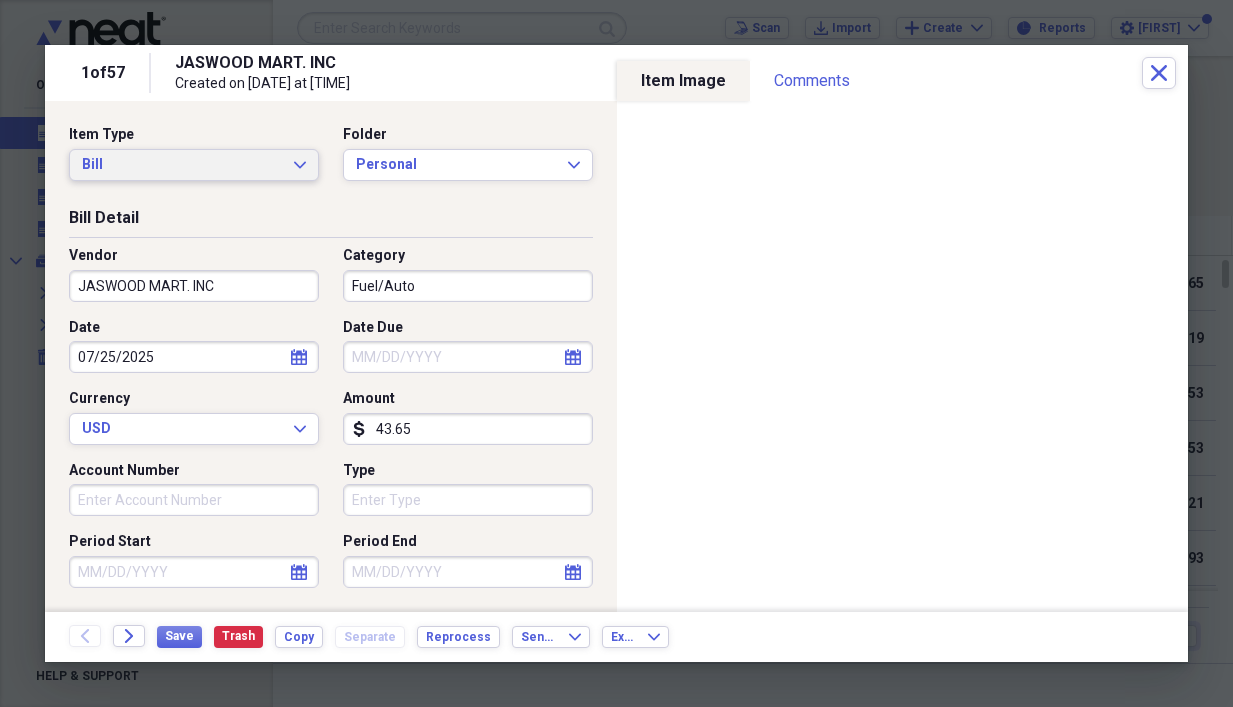 click on "Expand" 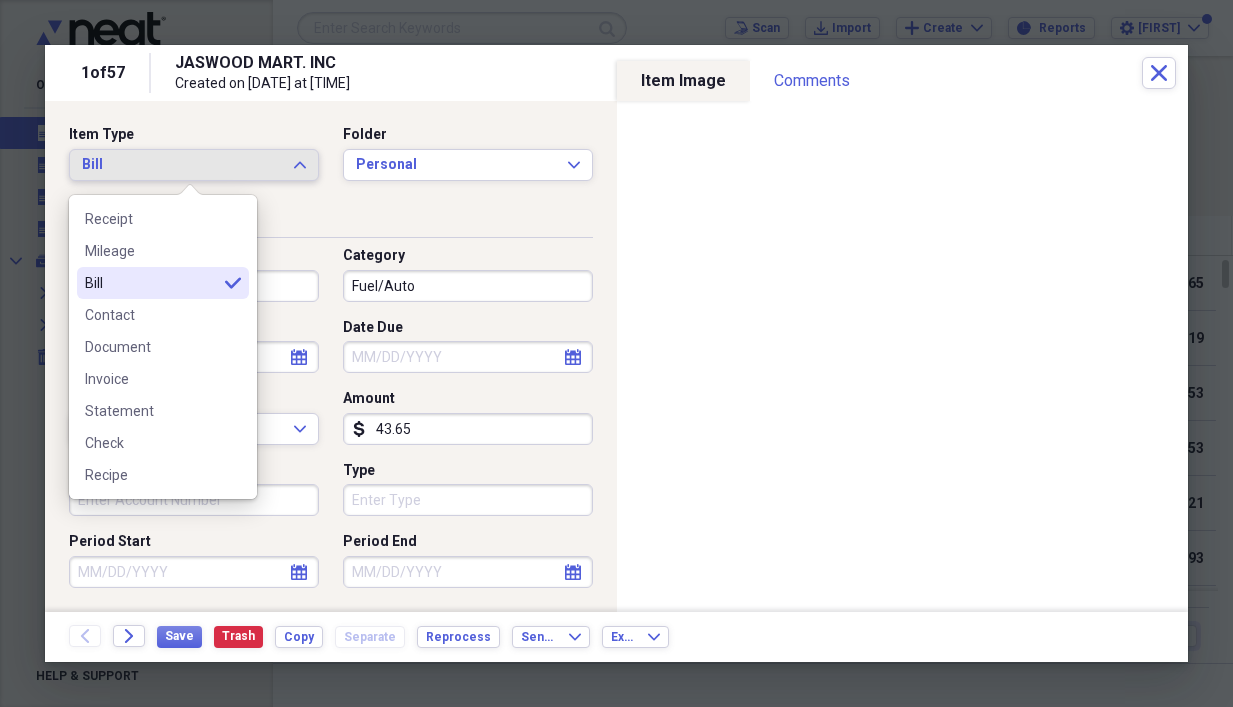 click on "Bill" at bounding box center (151, 283) 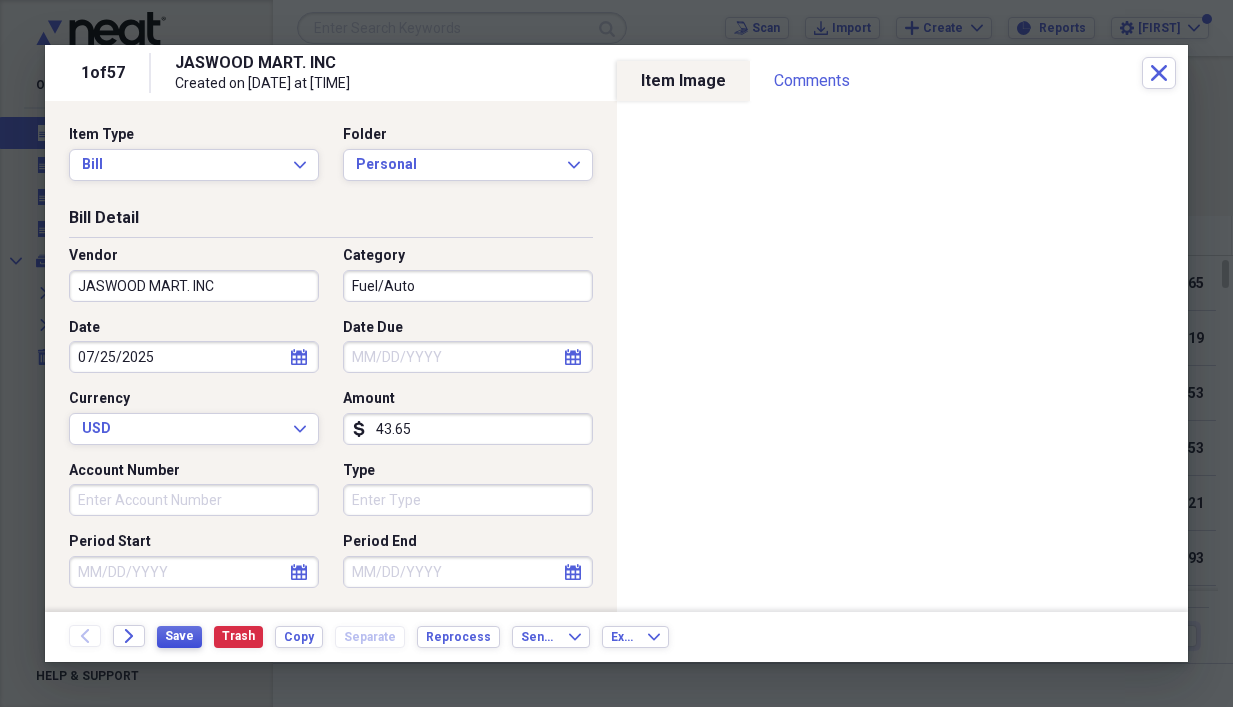 click on "Save" at bounding box center (179, 636) 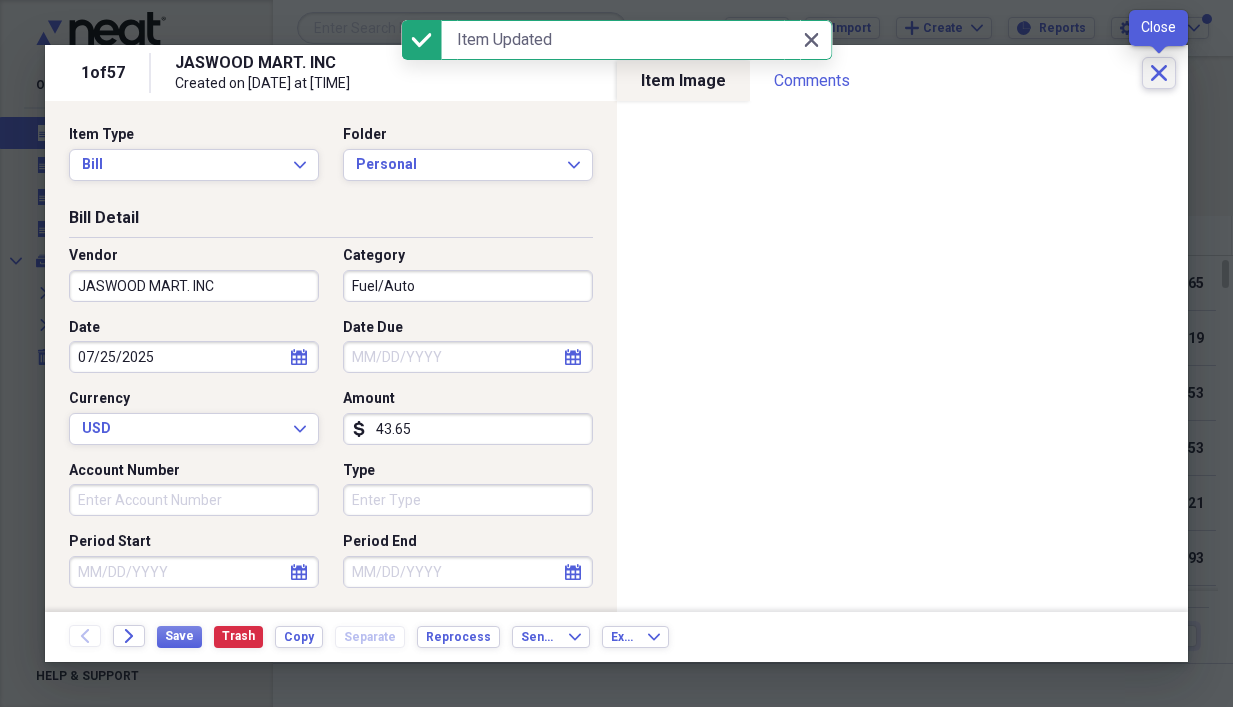 click on "Close" 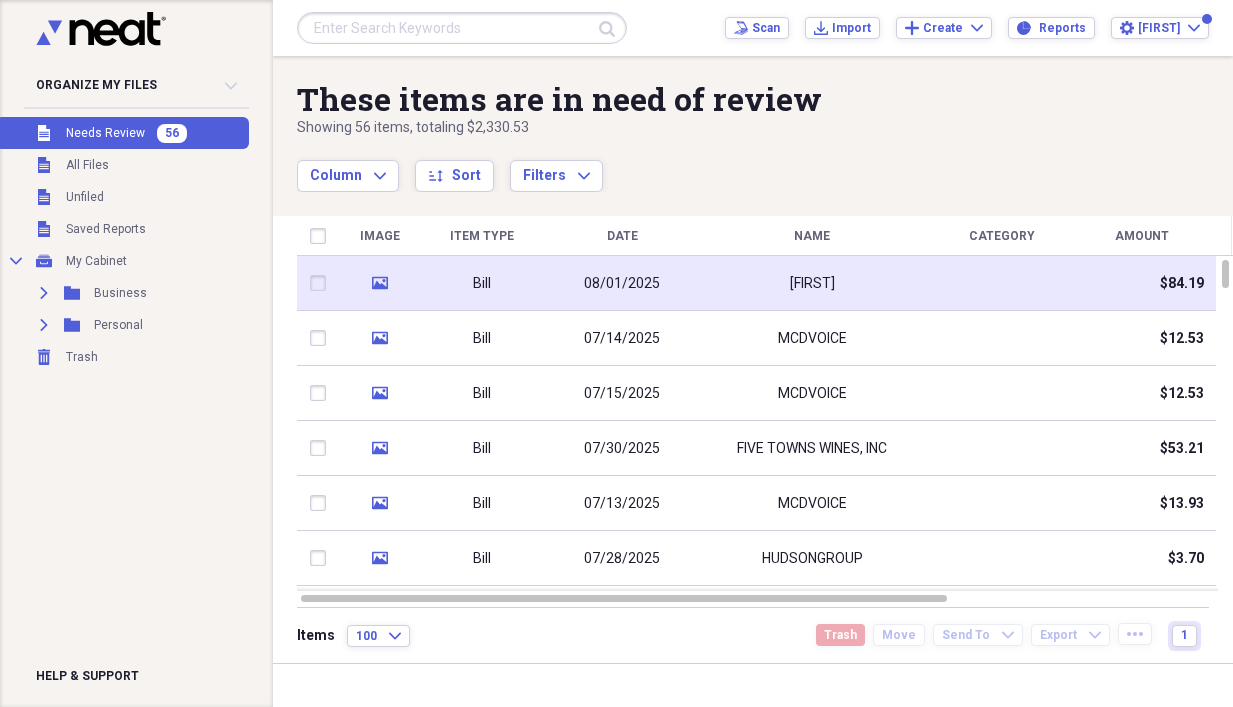 click on "Bill" at bounding box center (482, 283) 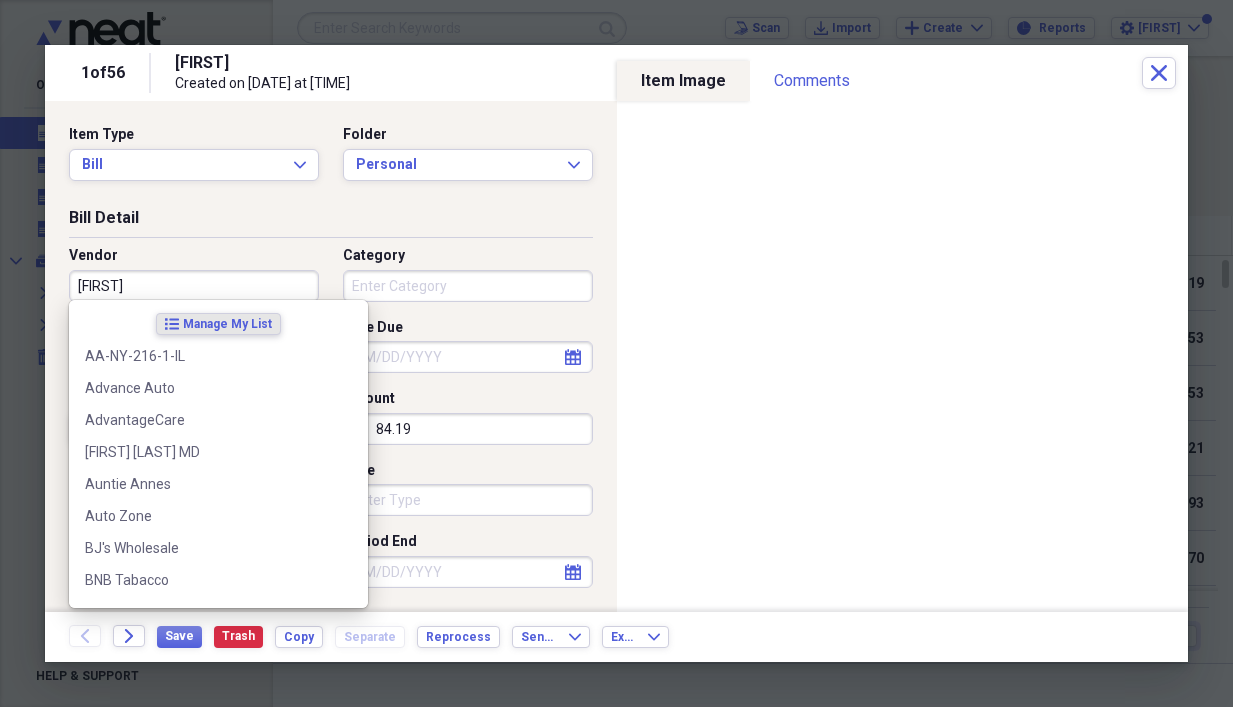 click on "[FIRST]" at bounding box center [194, 286] 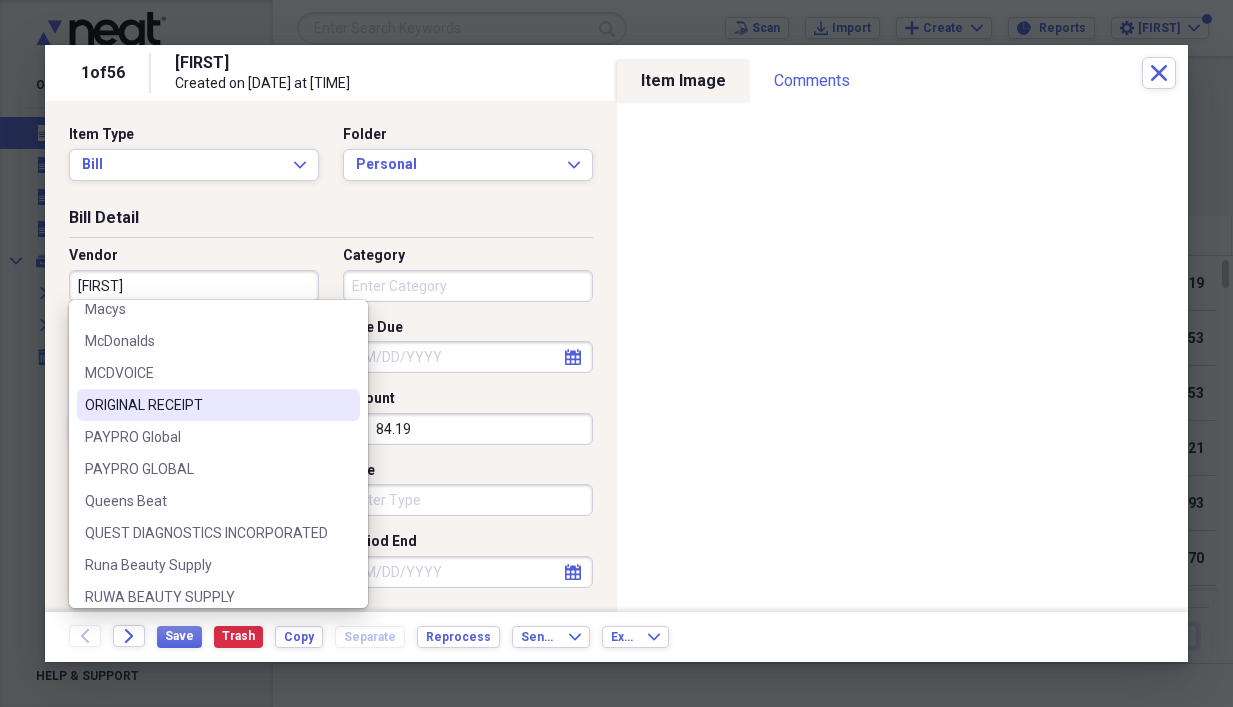 scroll, scrollTop: 1600, scrollLeft: 0, axis: vertical 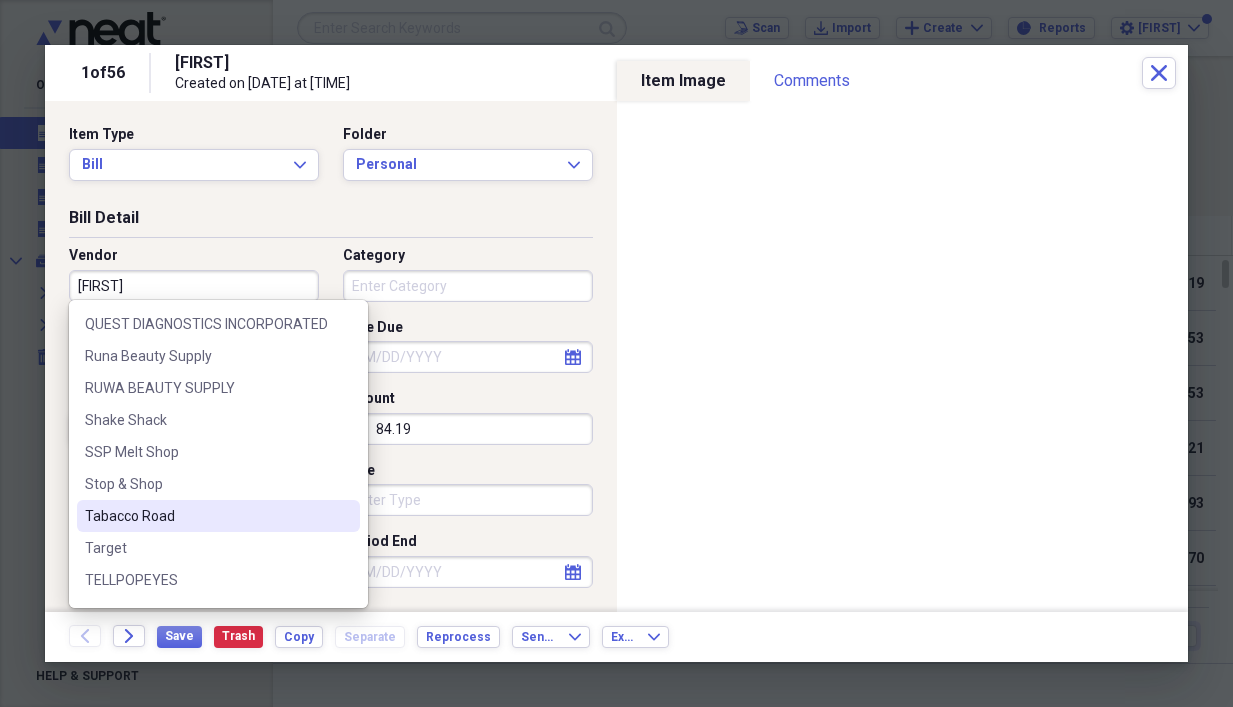 click on "Tabacco Road" at bounding box center (206, 516) 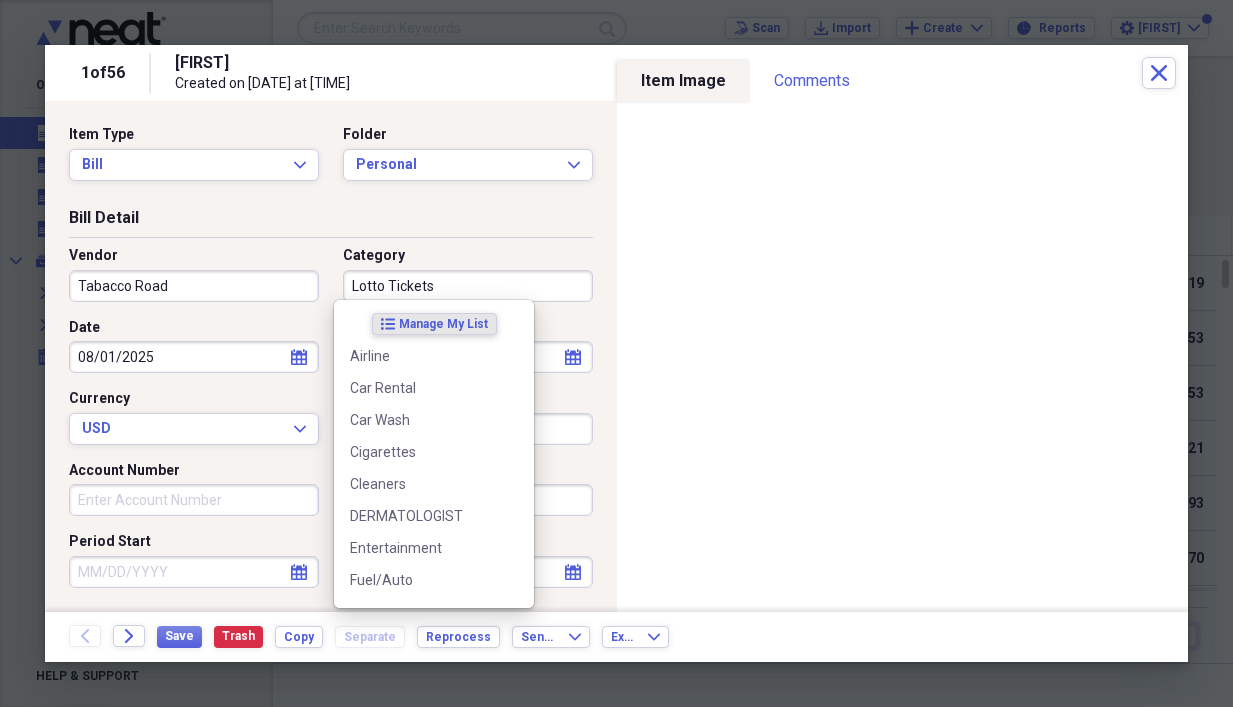 click on "Lotto Tickets" at bounding box center (468, 286) 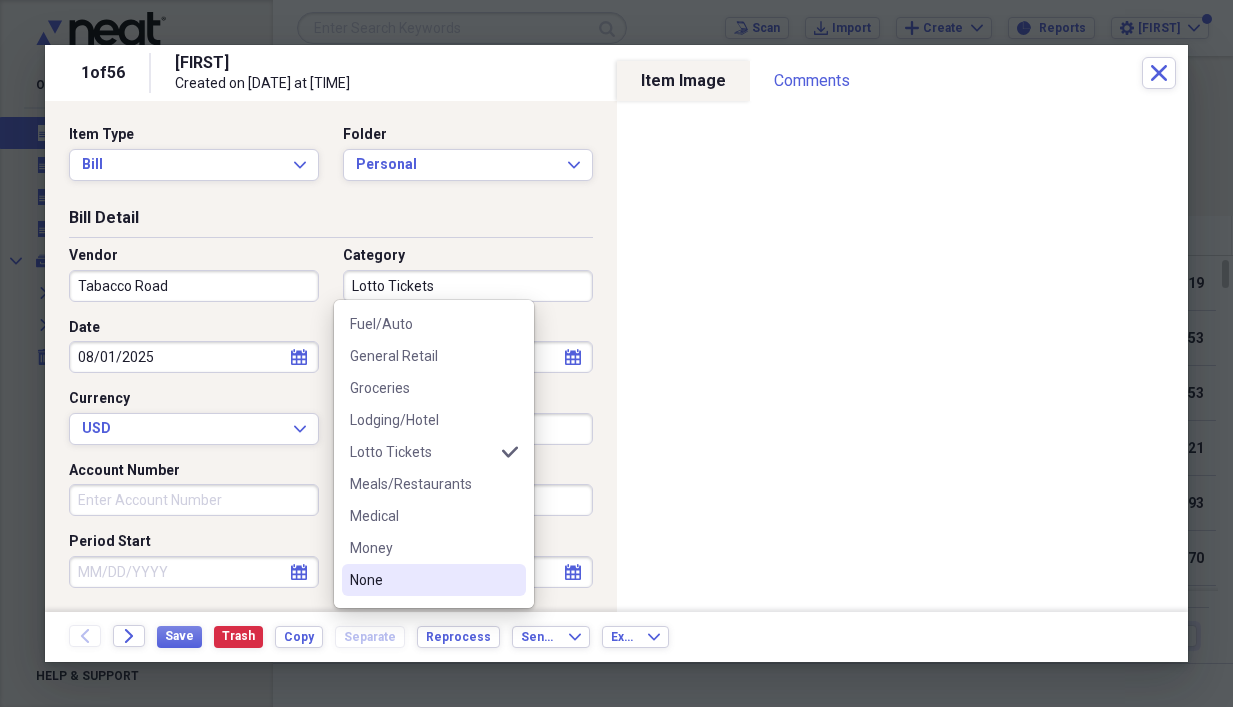 scroll, scrollTop: 200, scrollLeft: 0, axis: vertical 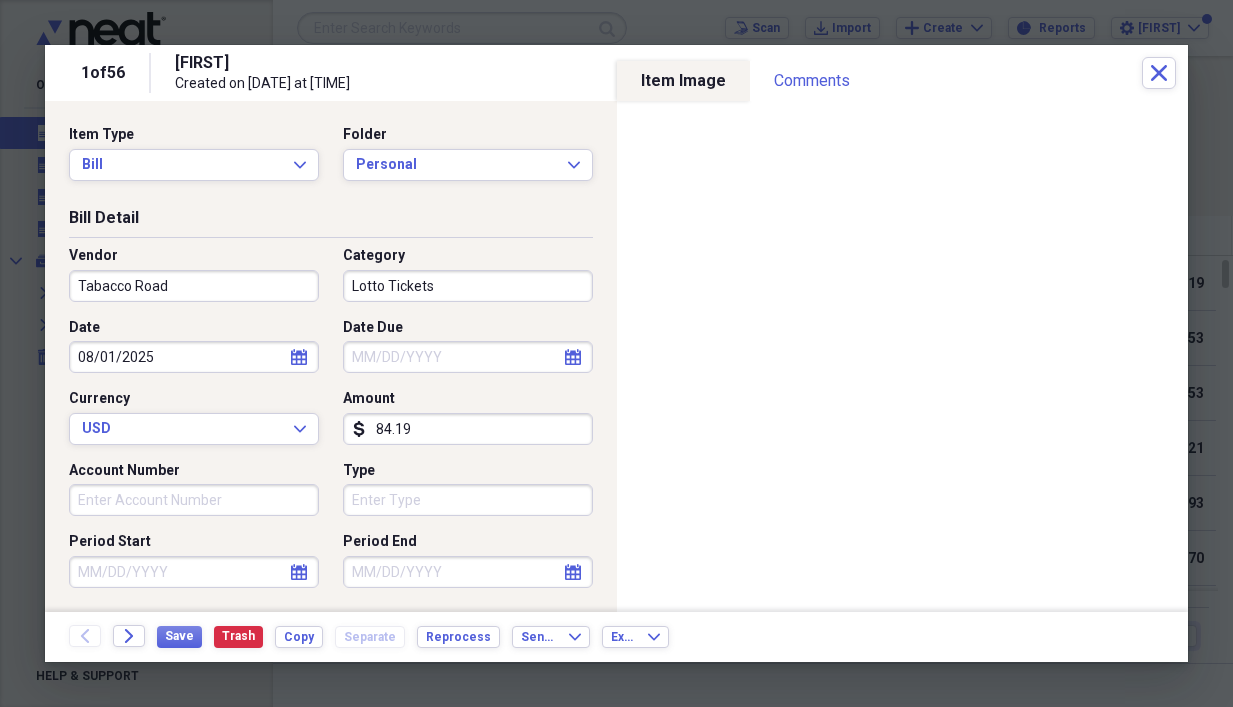 click on "Bill Detail Vendor Tabacco Road Category Lotto Tickets Date [DATE] calendar Calendar Date Due calendar Calendar Currency USD Expand Amount dollar-sign 84.19 Account Number Type Period Start calendar Calendar Period End calendar Calendar" at bounding box center [331, 410] 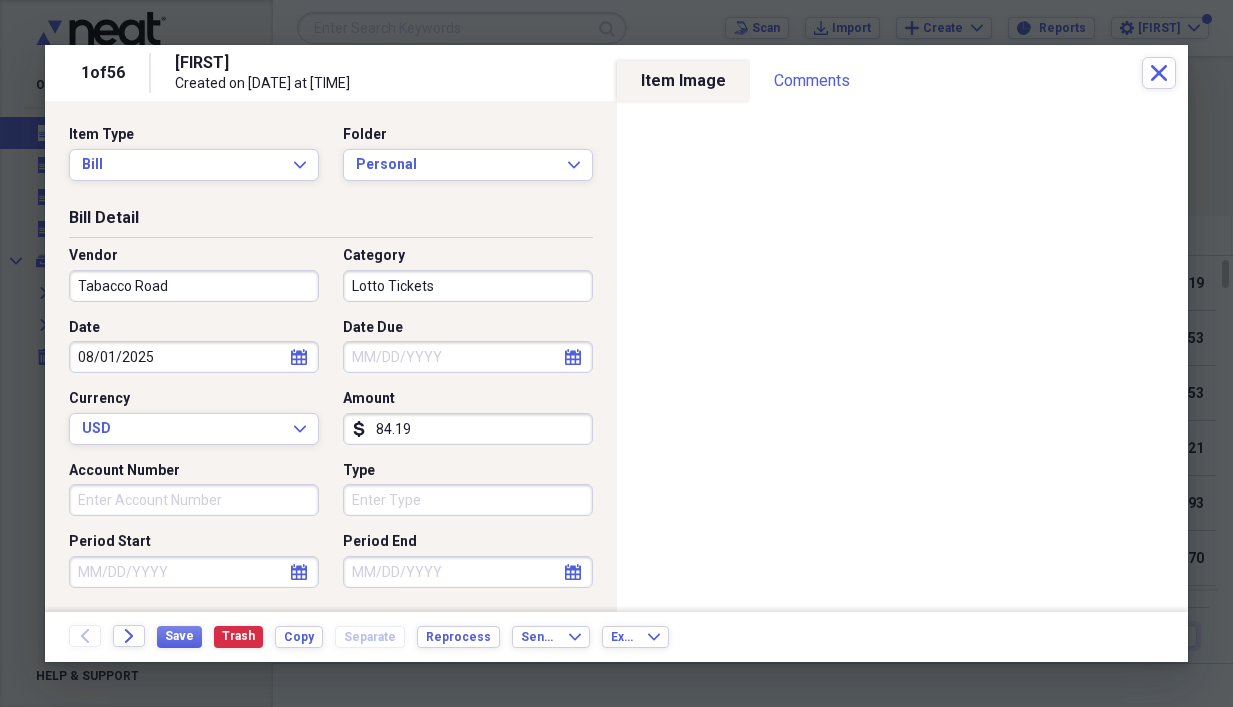 click on "Lotto Tickets" at bounding box center (468, 286) 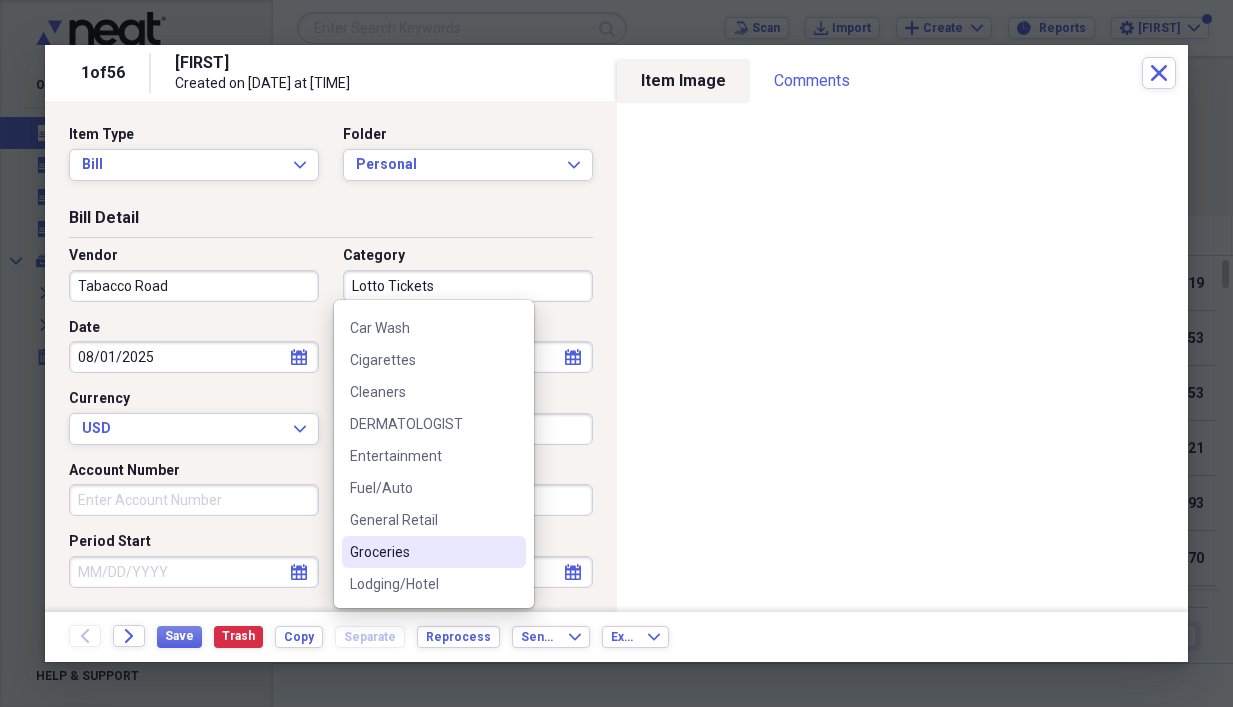 scroll, scrollTop: 192, scrollLeft: 0, axis: vertical 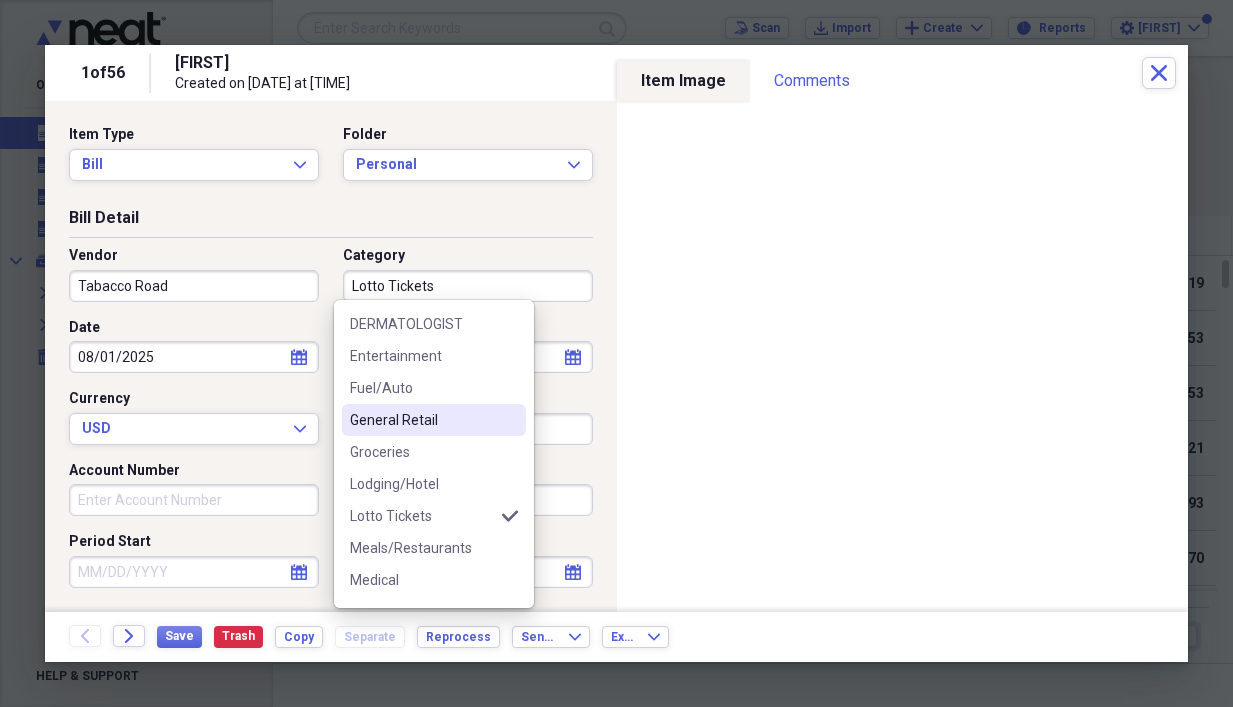 click on "General Retail" at bounding box center [422, 420] 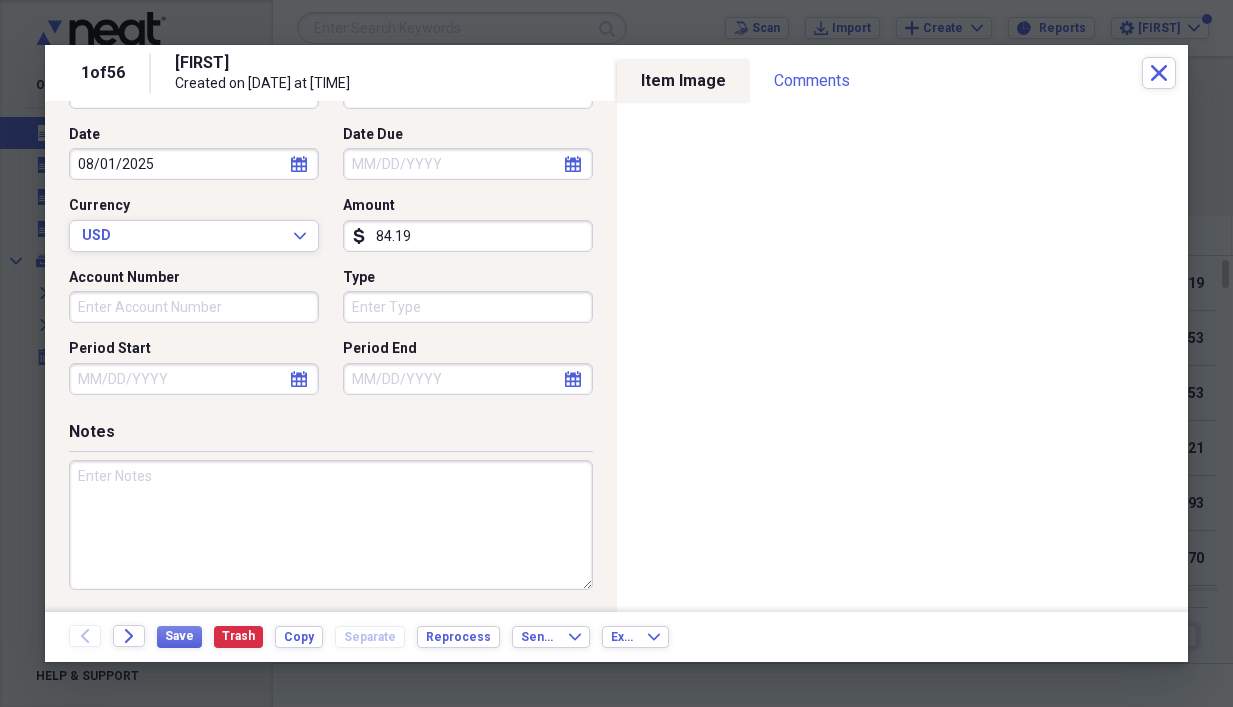 scroll, scrollTop: 0, scrollLeft: 0, axis: both 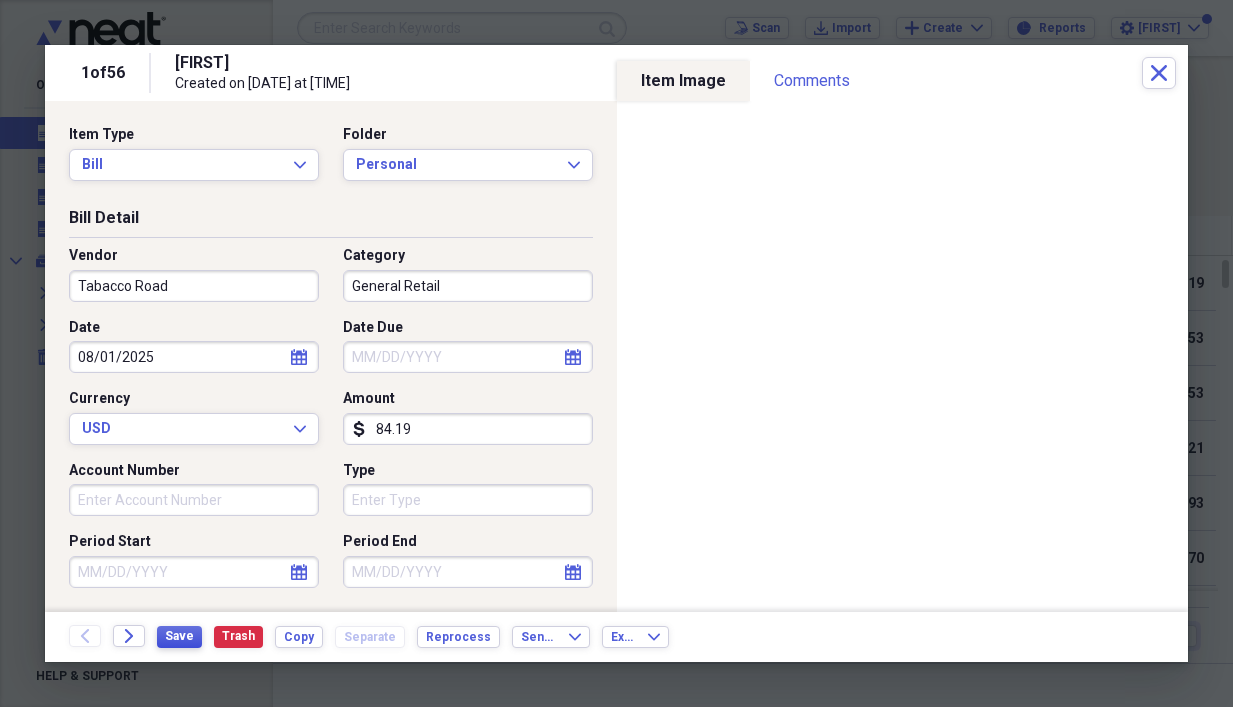 click on "Save" at bounding box center (179, 636) 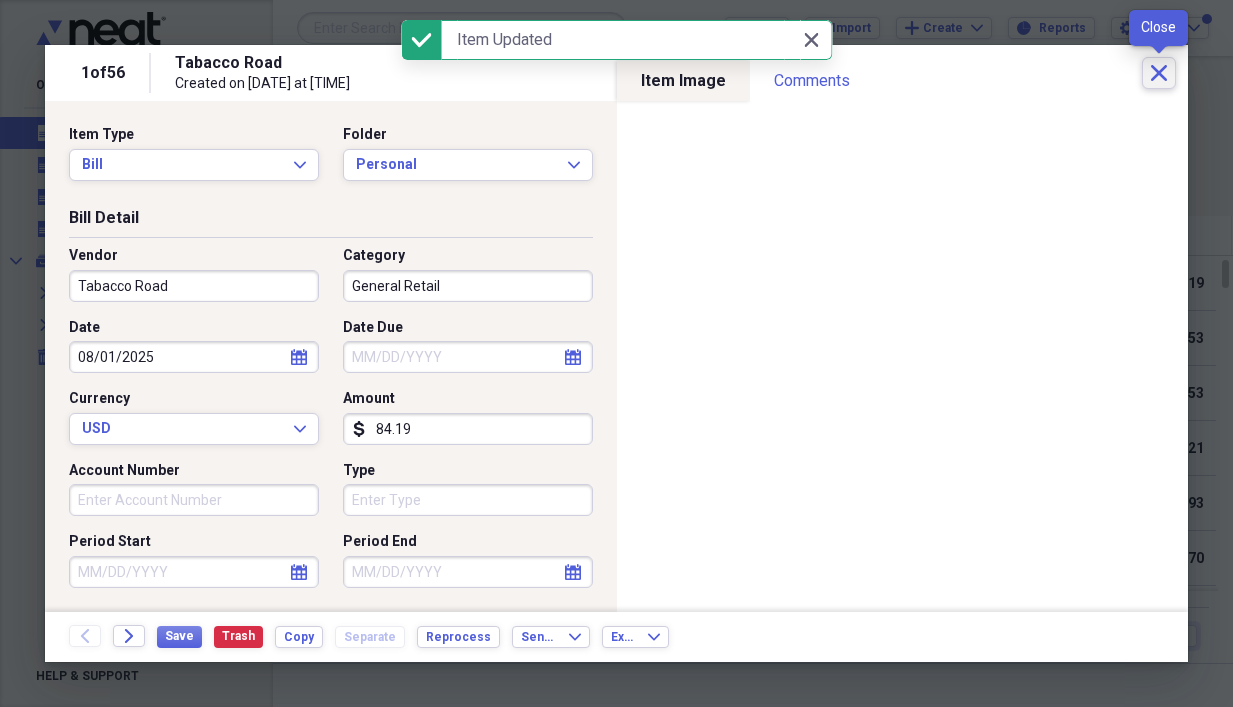 click on "Close" 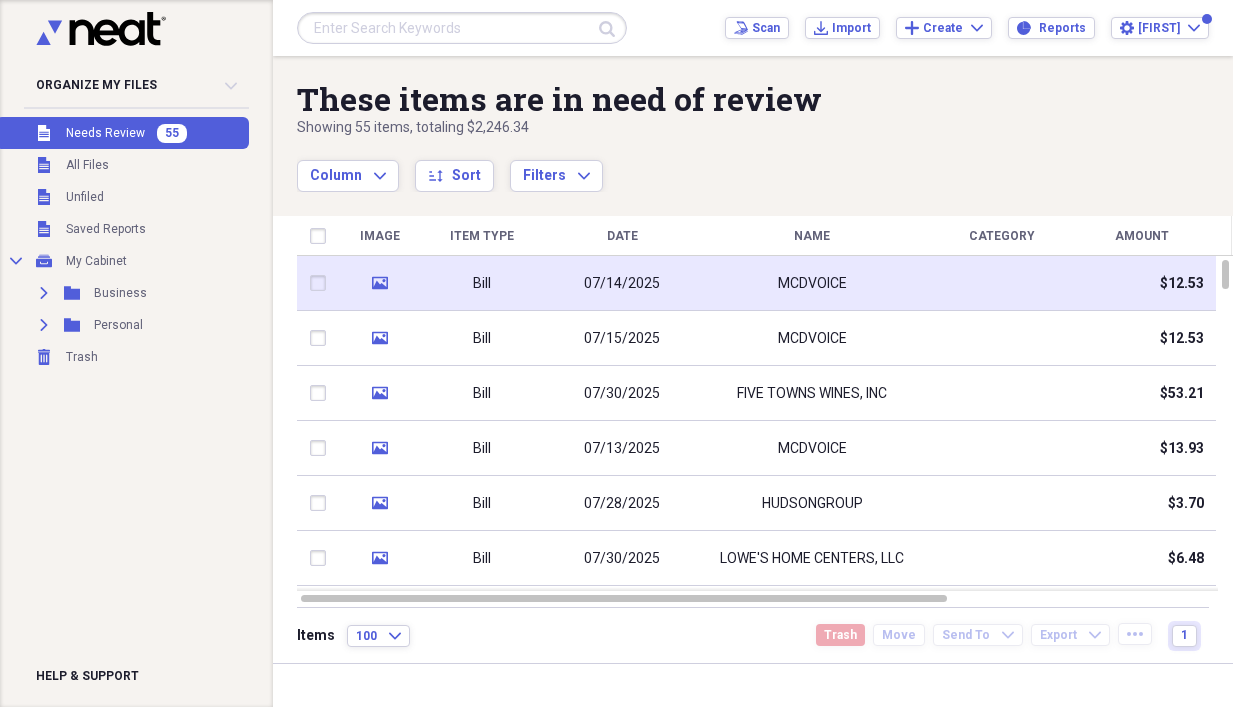 click on "07/14/2025" at bounding box center (622, 283) 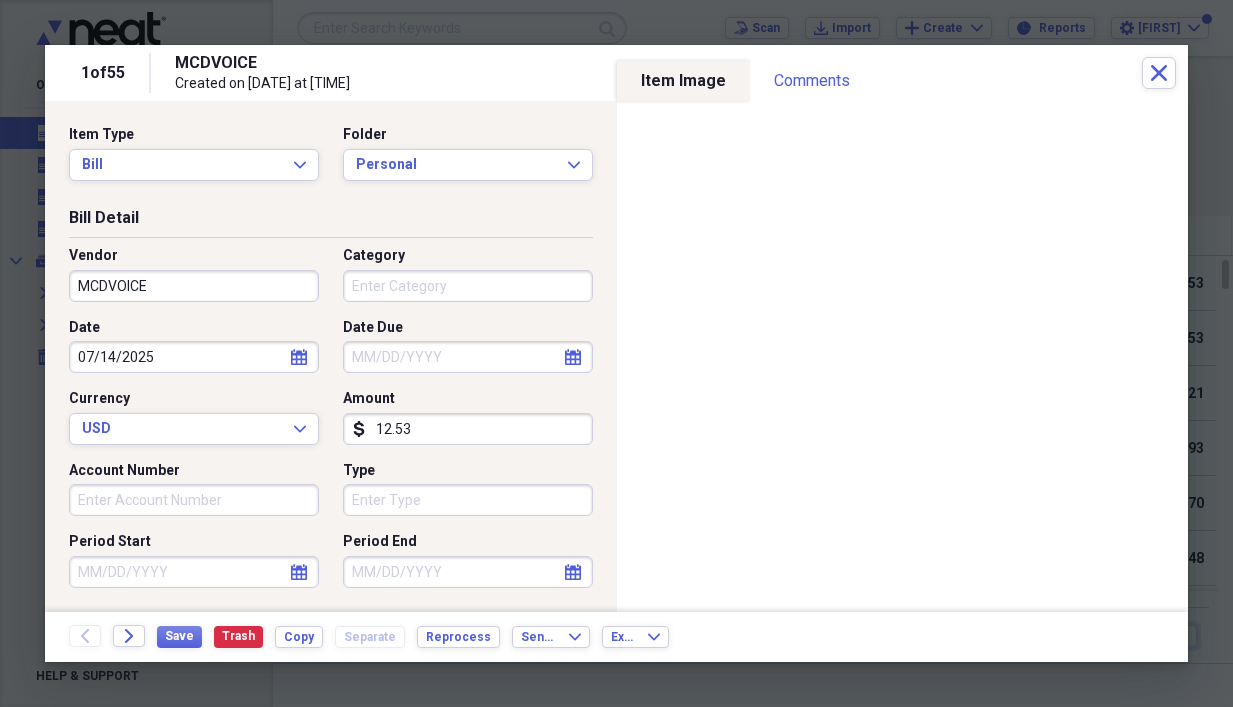click on "MCDVOICE" at bounding box center [194, 286] 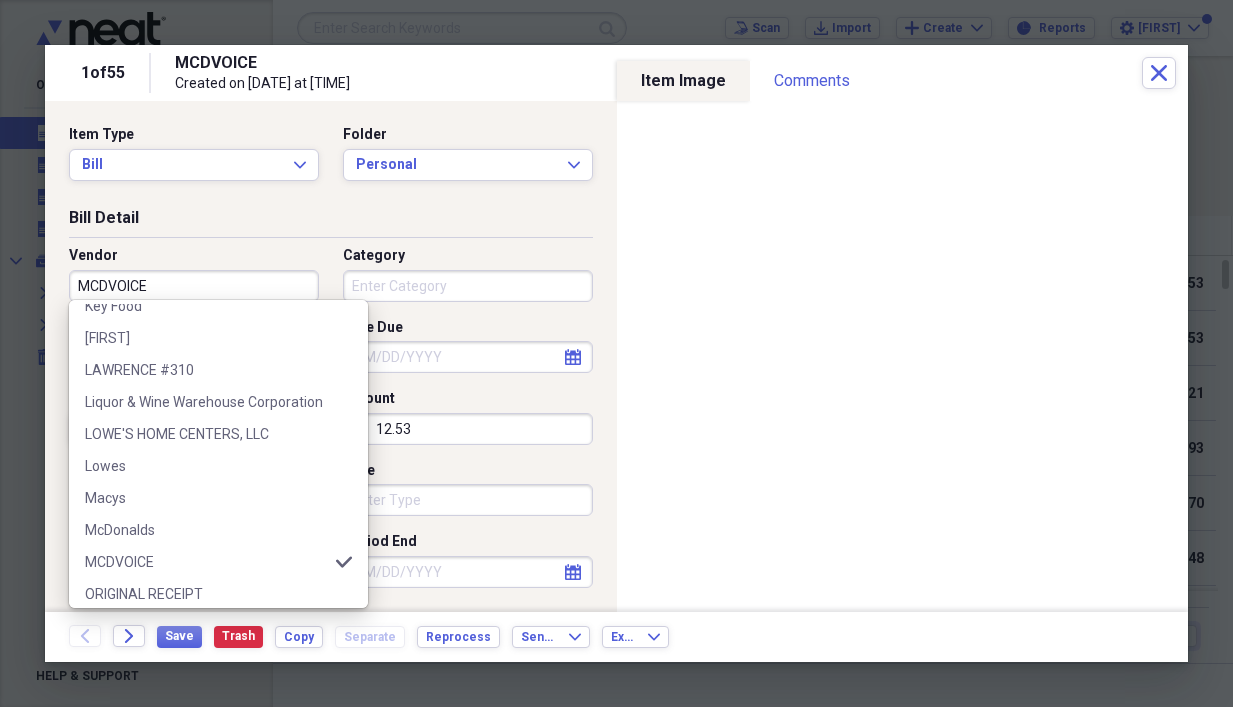 scroll, scrollTop: 1200, scrollLeft: 0, axis: vertical 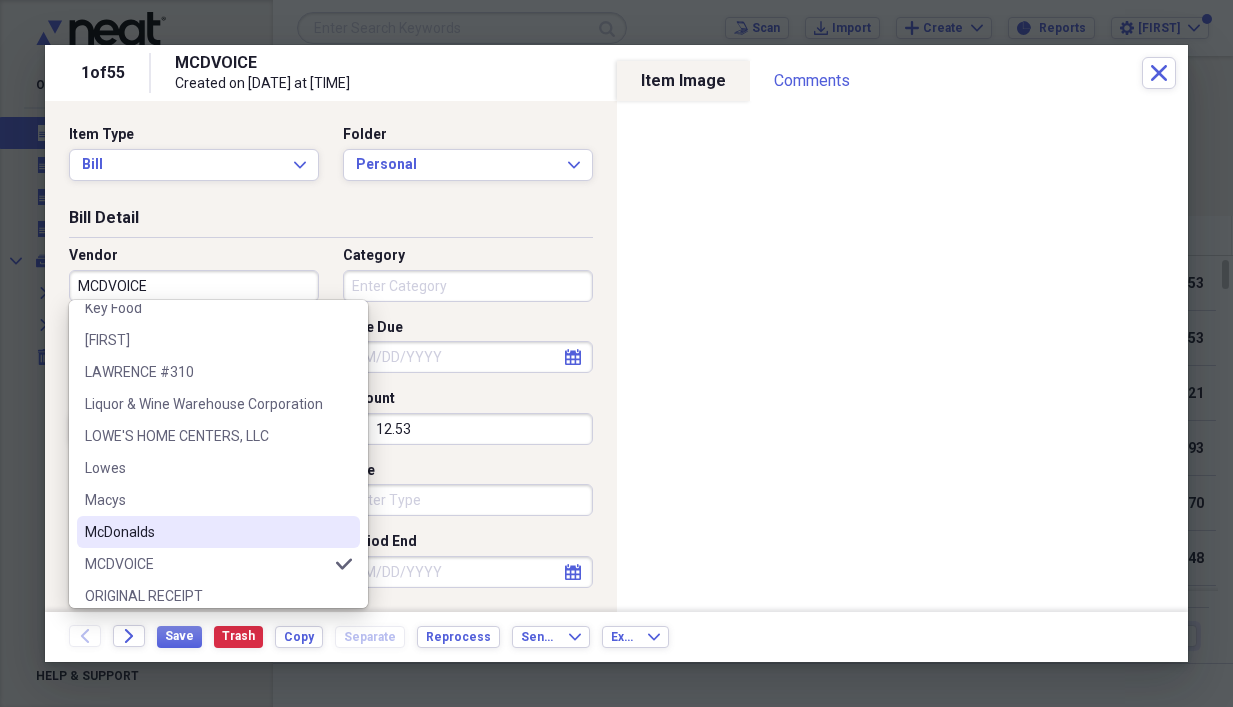 click on "McDonalds" at bounding box center [218, 532] 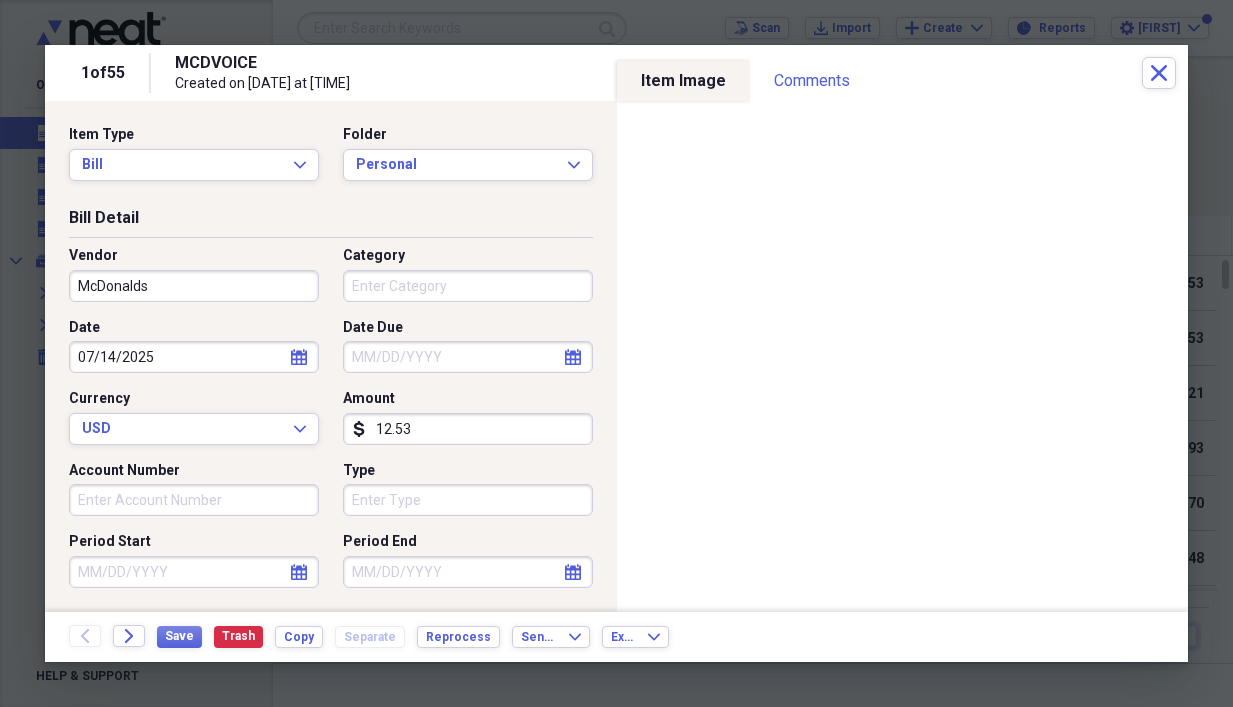 type on "Meals/Restaurants" 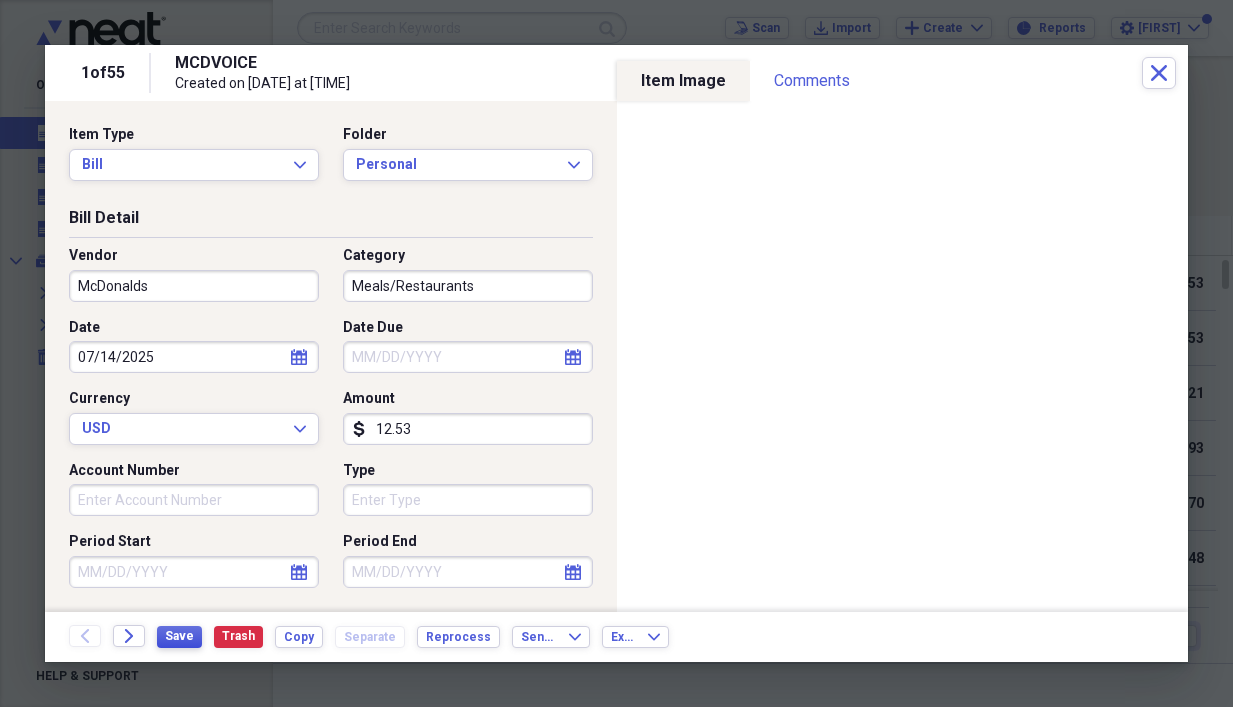 drag, startPoint x: 173, startPoint y: 640, endPoint x: 172, endPoint y: 630, distance: 10.049875 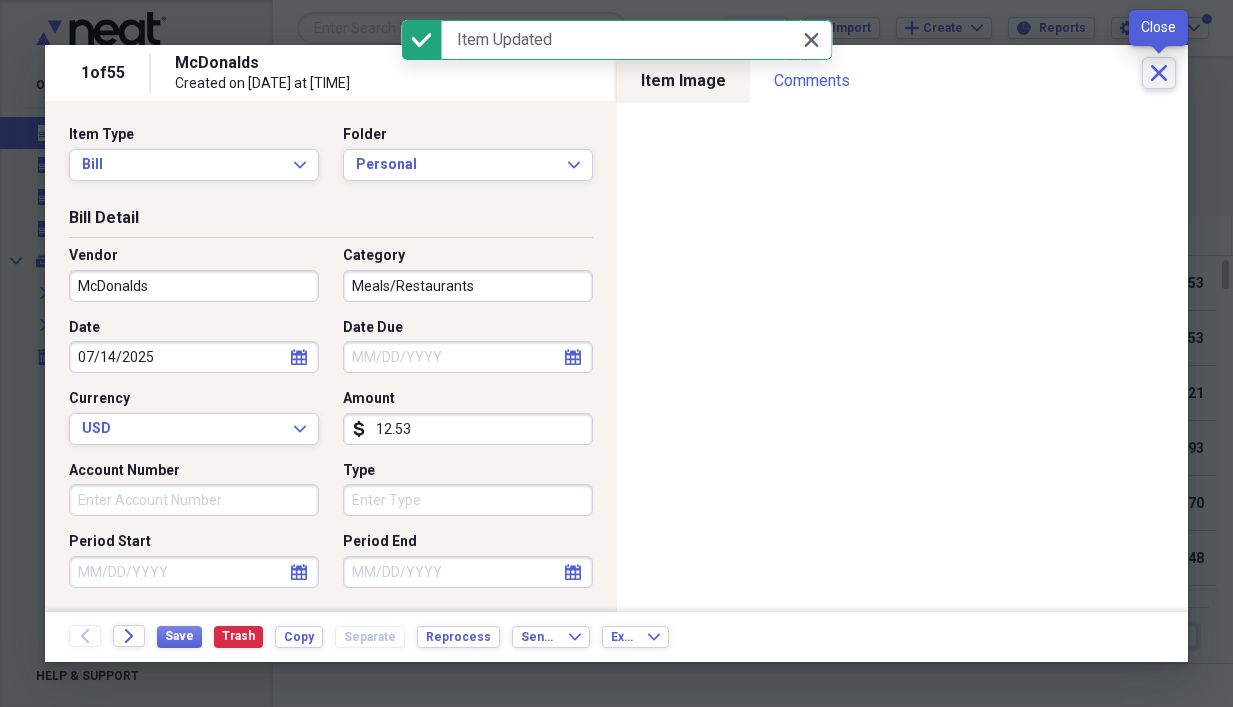 click on "Close" at bounding box center [1159, 73] 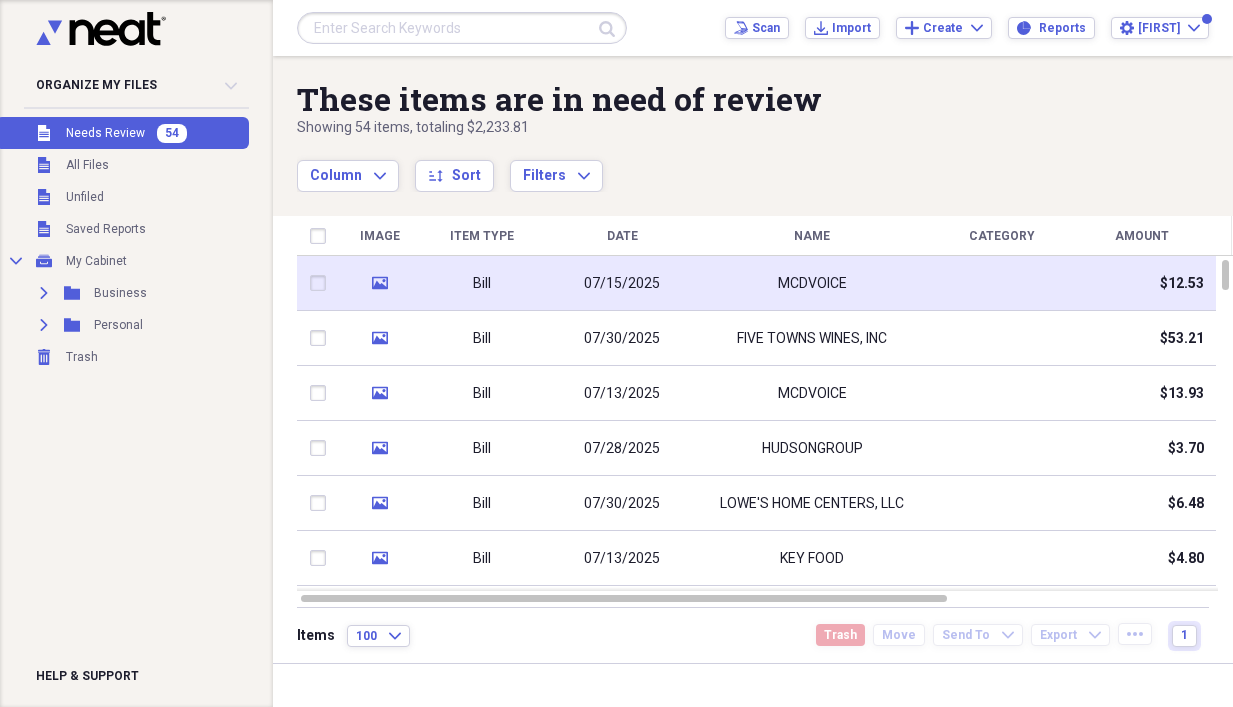 click on "07/15/2025" at bounding box center (622, 284) 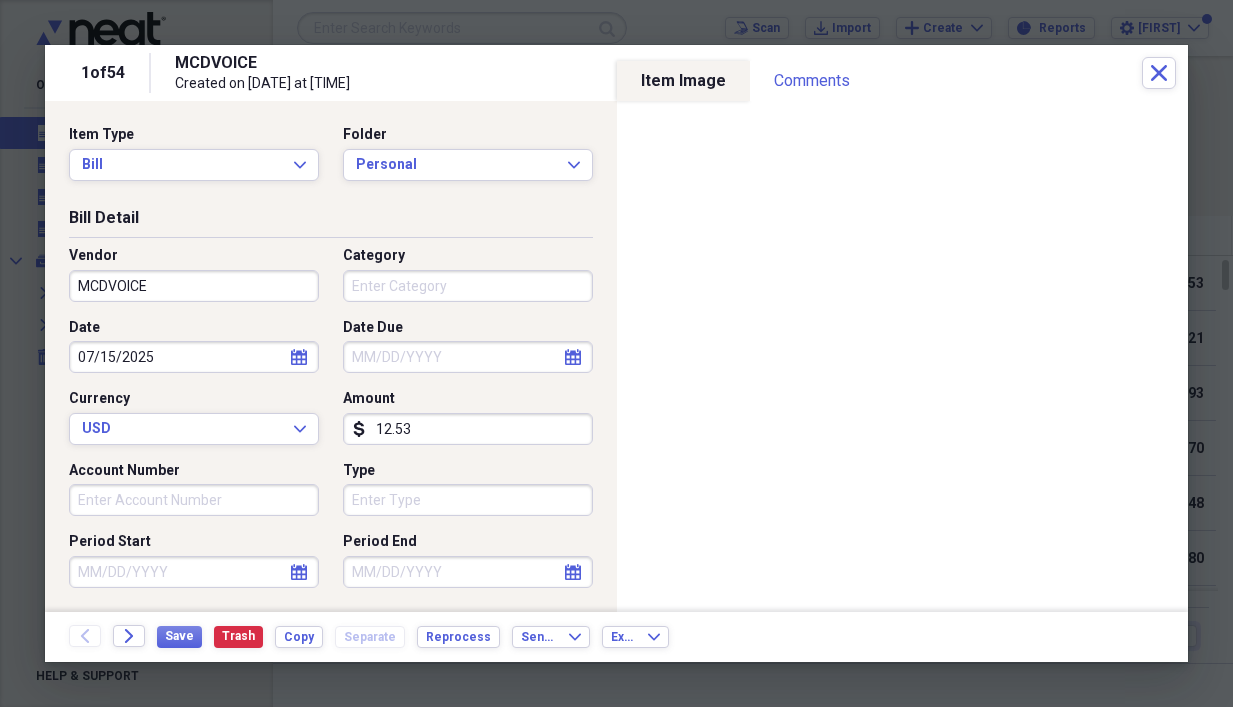 click on "MCDVOICE" at bounding box center [194, 286] 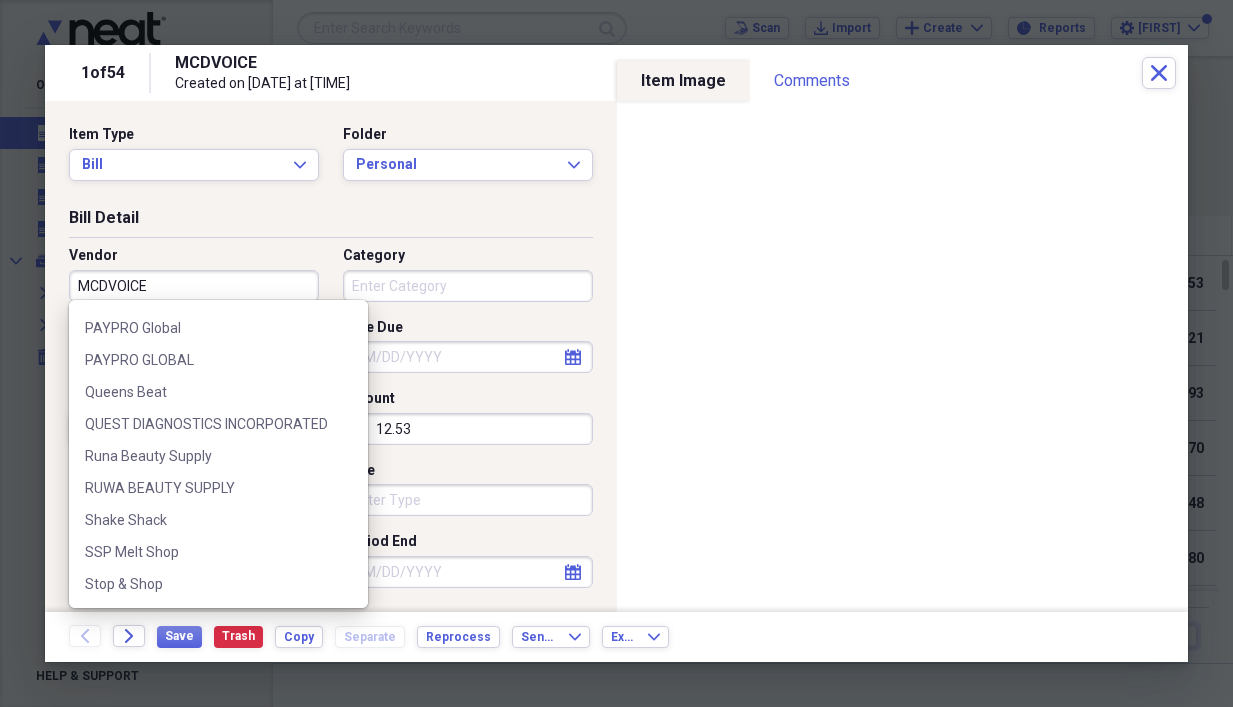 scroll, scrollTop: 1400, scrollLeft: 0, axis: vertical 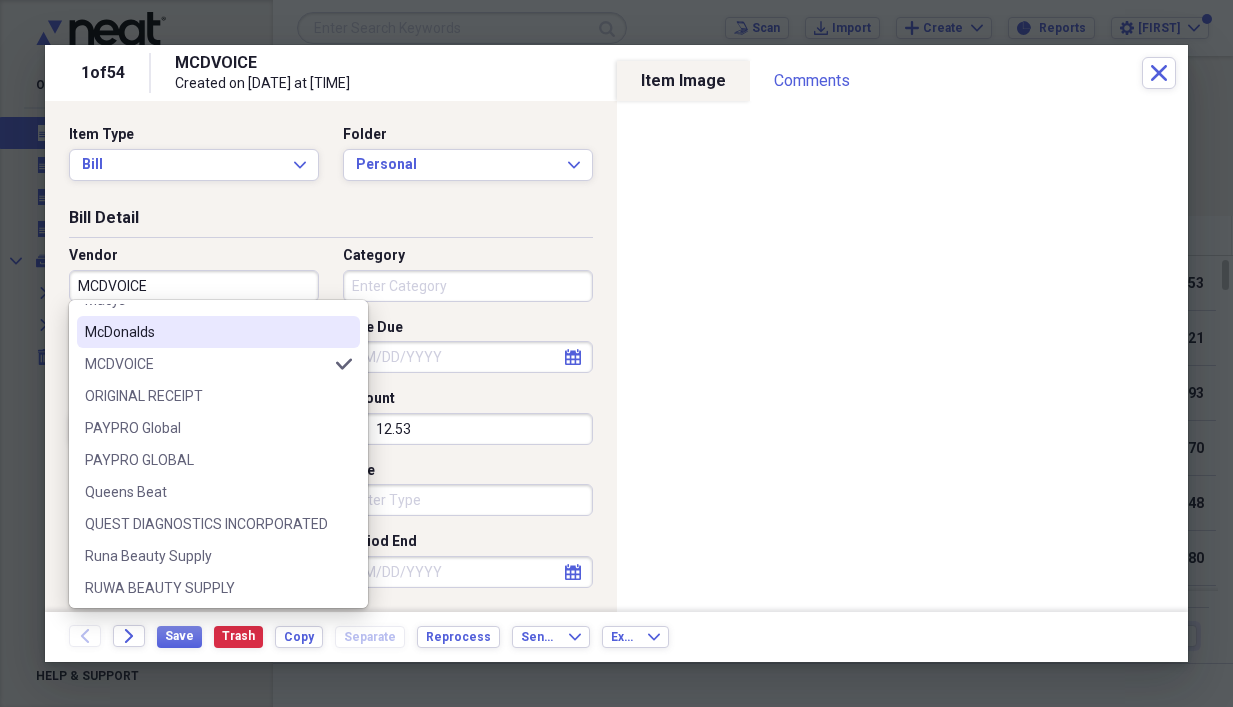 click on "McDonalds" at bounding box center [206, 332] 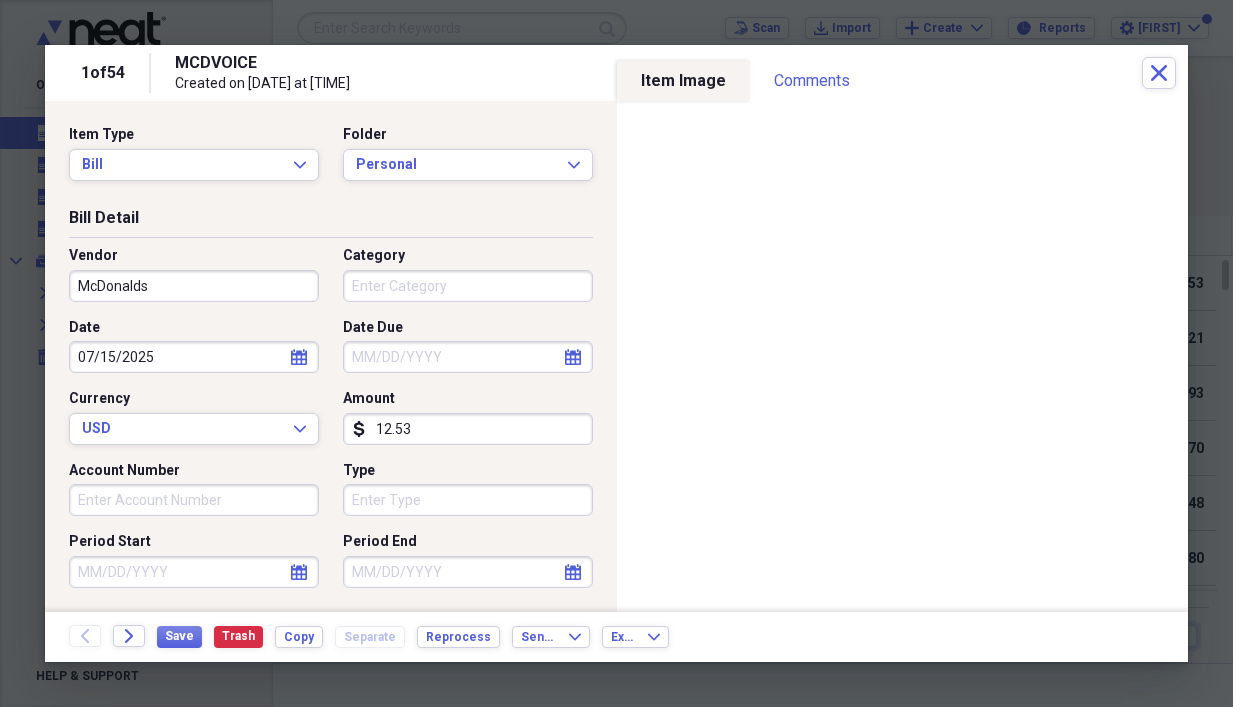 type on "Meals/Restaurants" 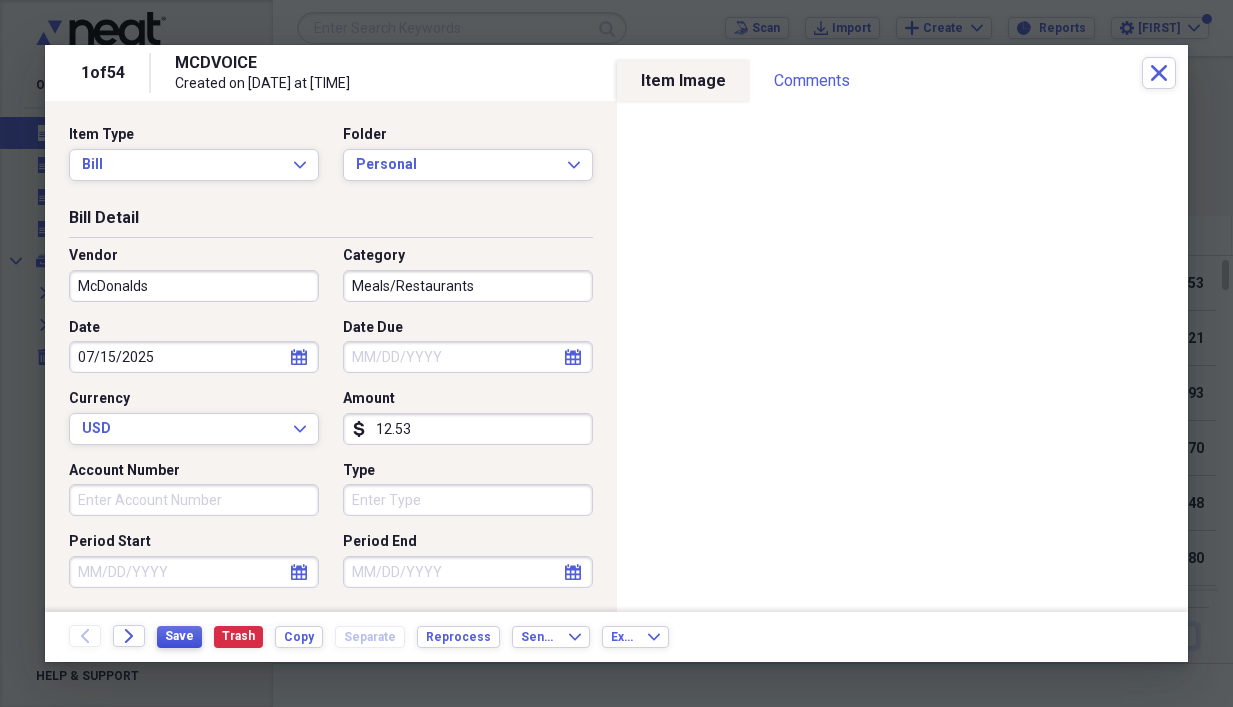 click on "Save" at bounding box center (179, 636) 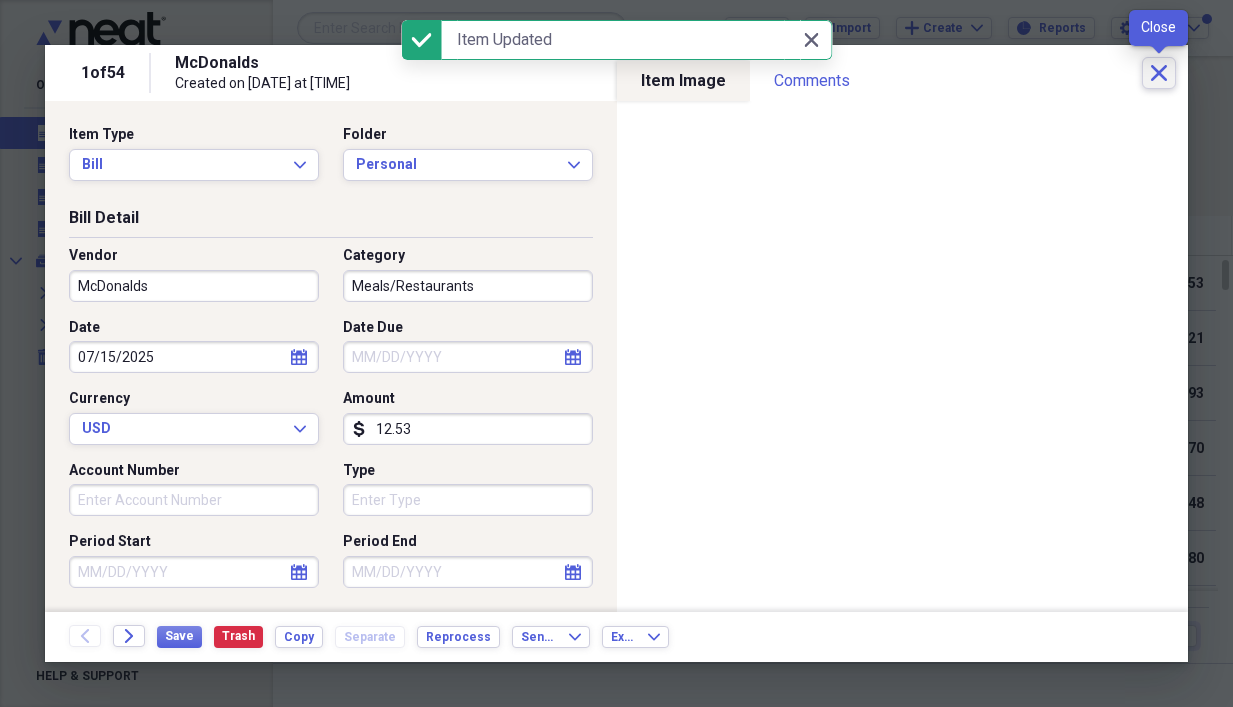 click on "Close" 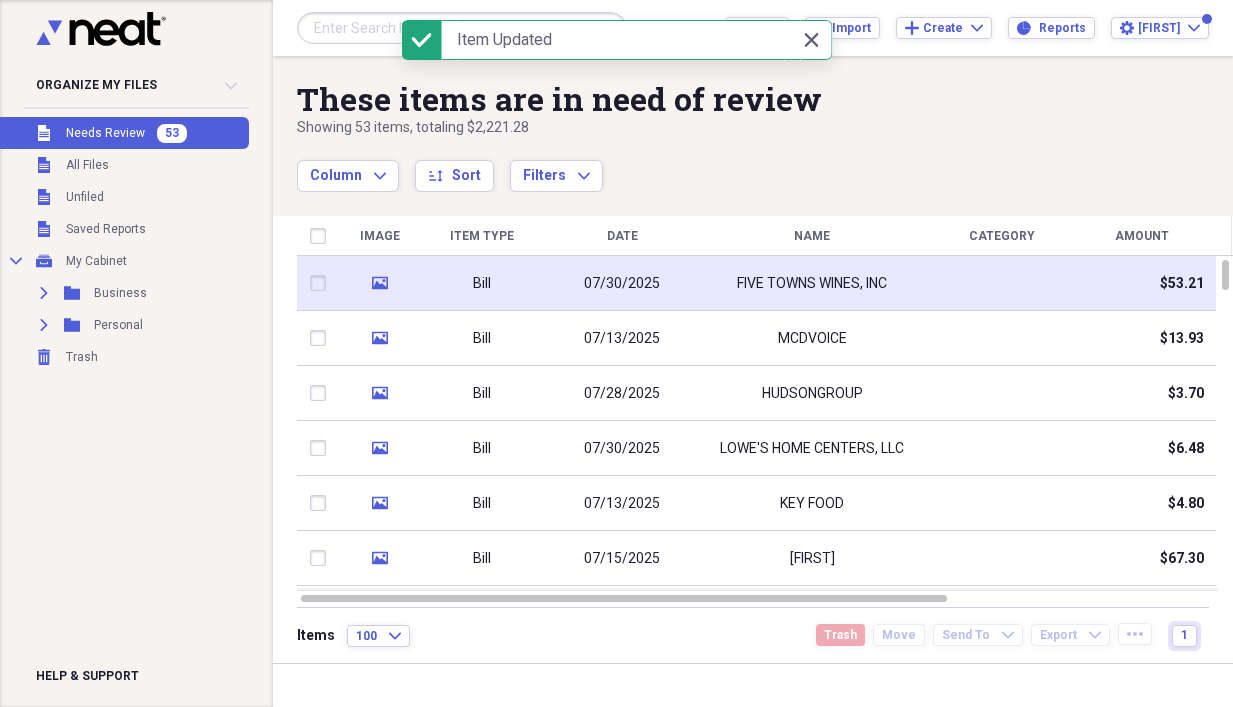 click on "07/30/2025" at bounding box center [622, 284] 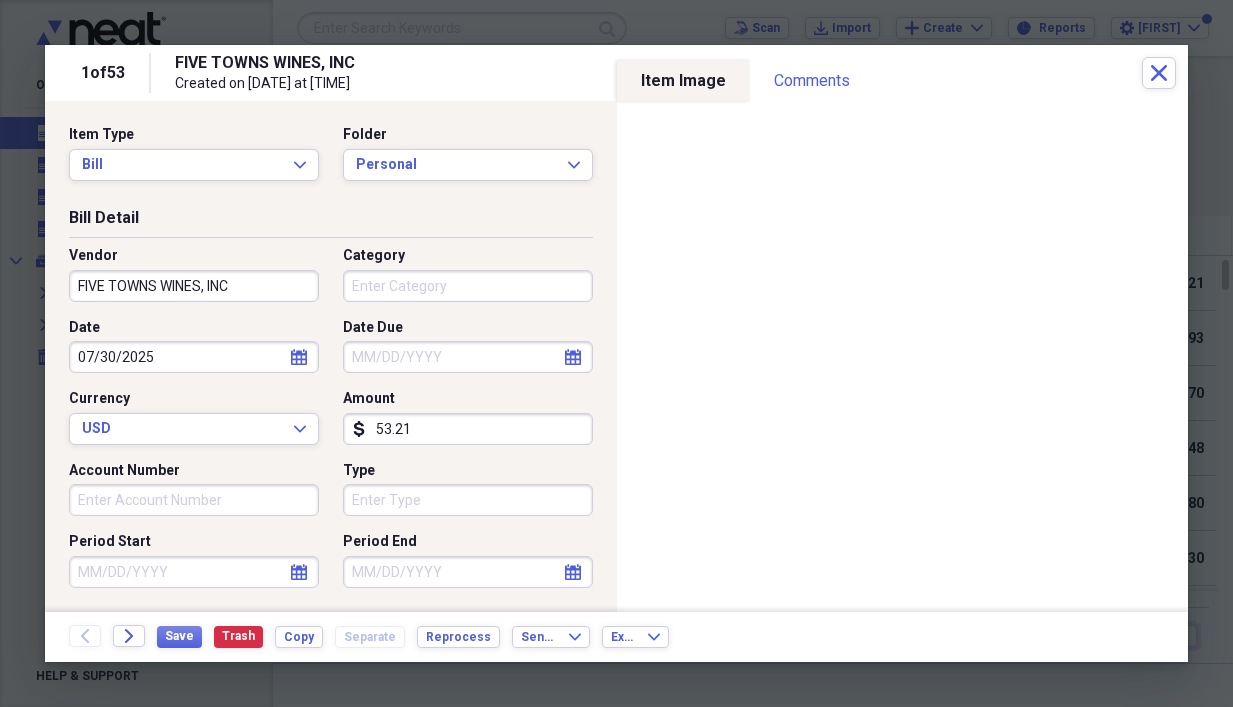 click on "Category" at bounding box center (468, 286) 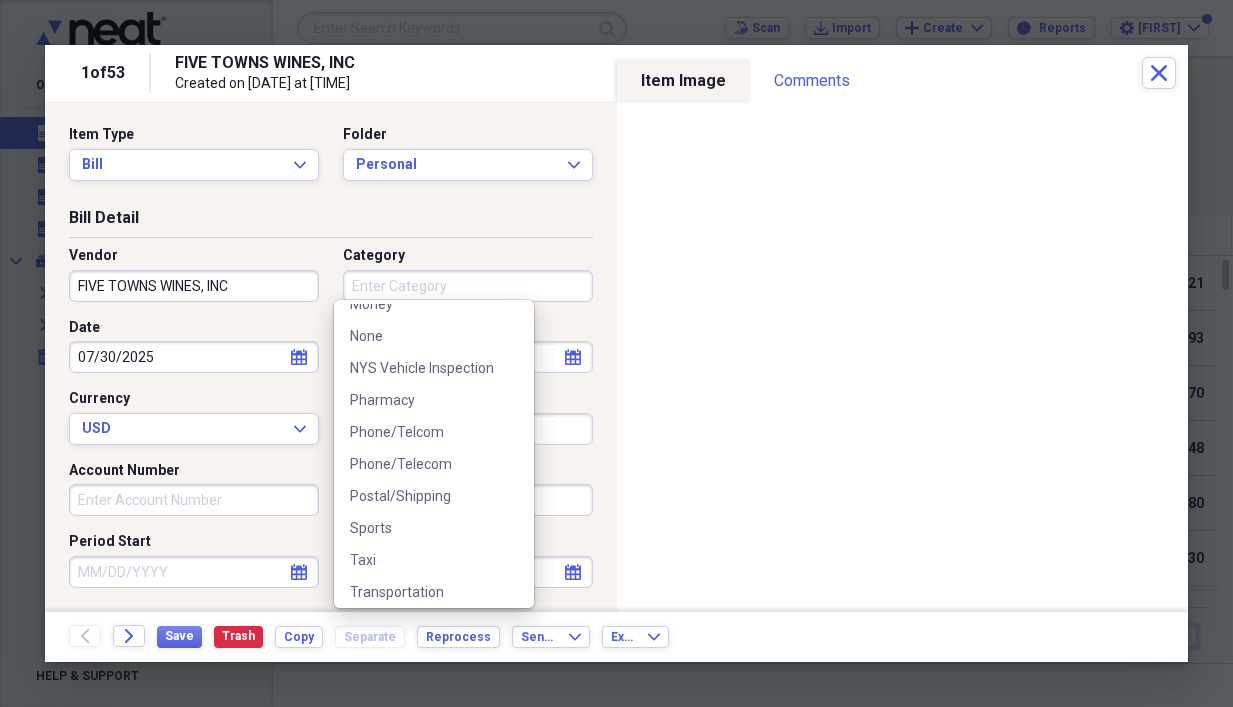 scroll, scrollTop: 572, scrollLeft: 0, axis: vertical 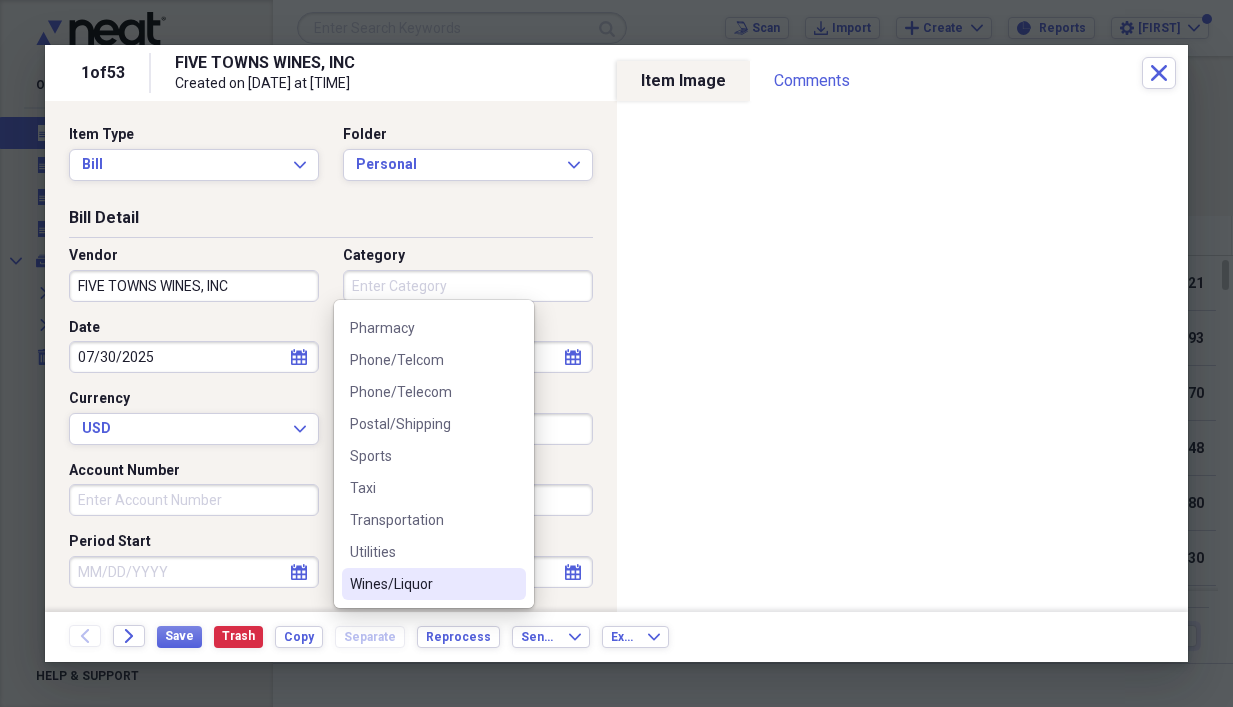 click on "Wines/Liquor" at bounding box center (422, 584) 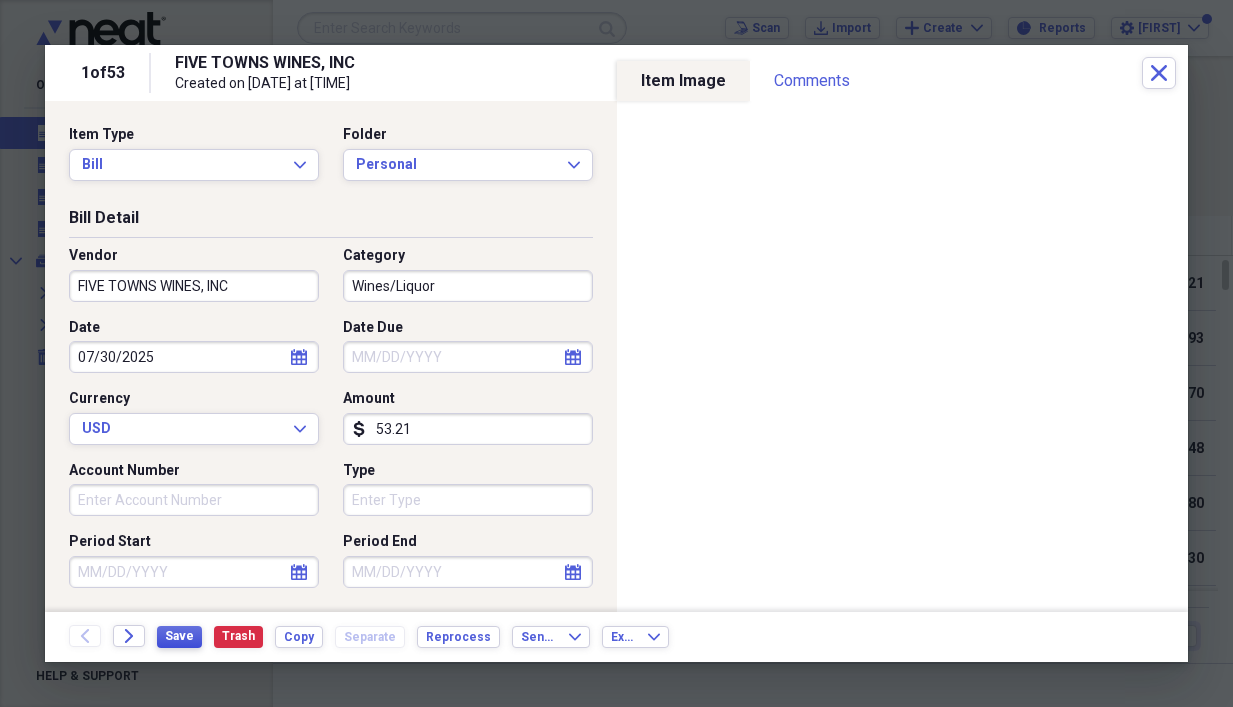 click on "Save" at bounding box center [179, 636] 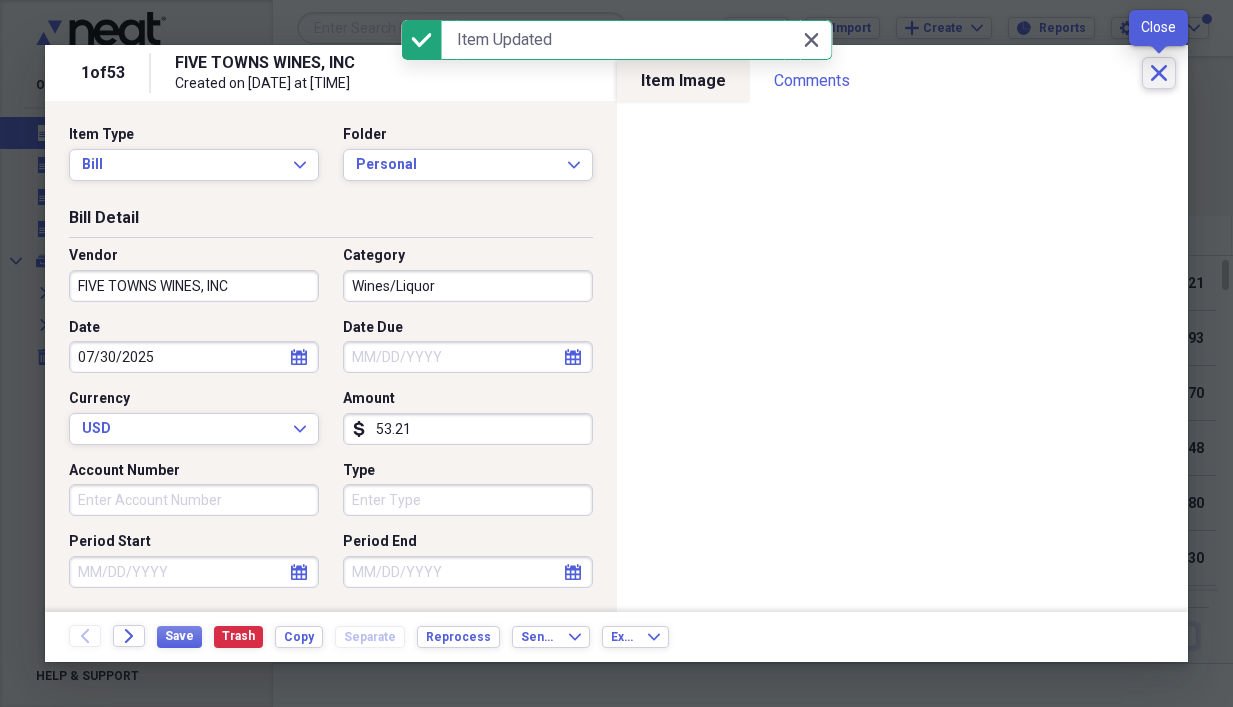 drag, startPoint x: 1160, startPoint y: 69, endPoint x: 1154, endPoint y: 78, distance: 10.816654 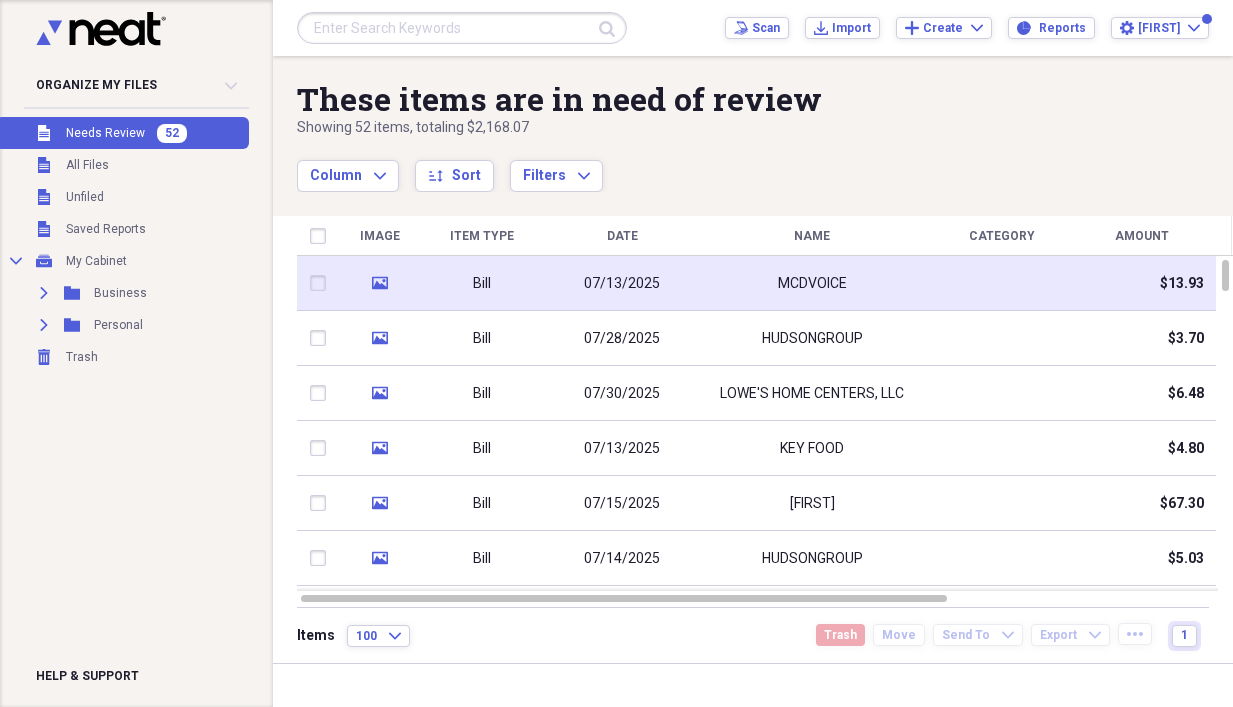 click on "07/13/2025" at bounding box center (622, 284) 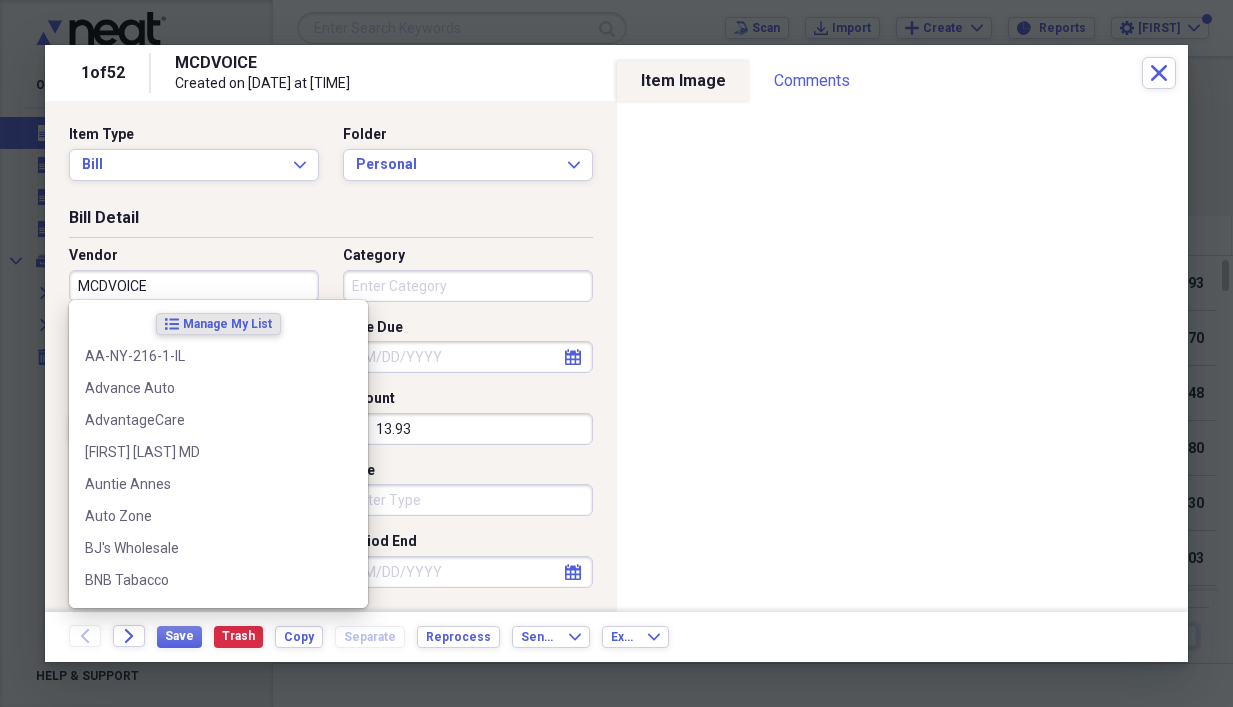 click on "MCDVOICE" at bounding box center (194, 286) 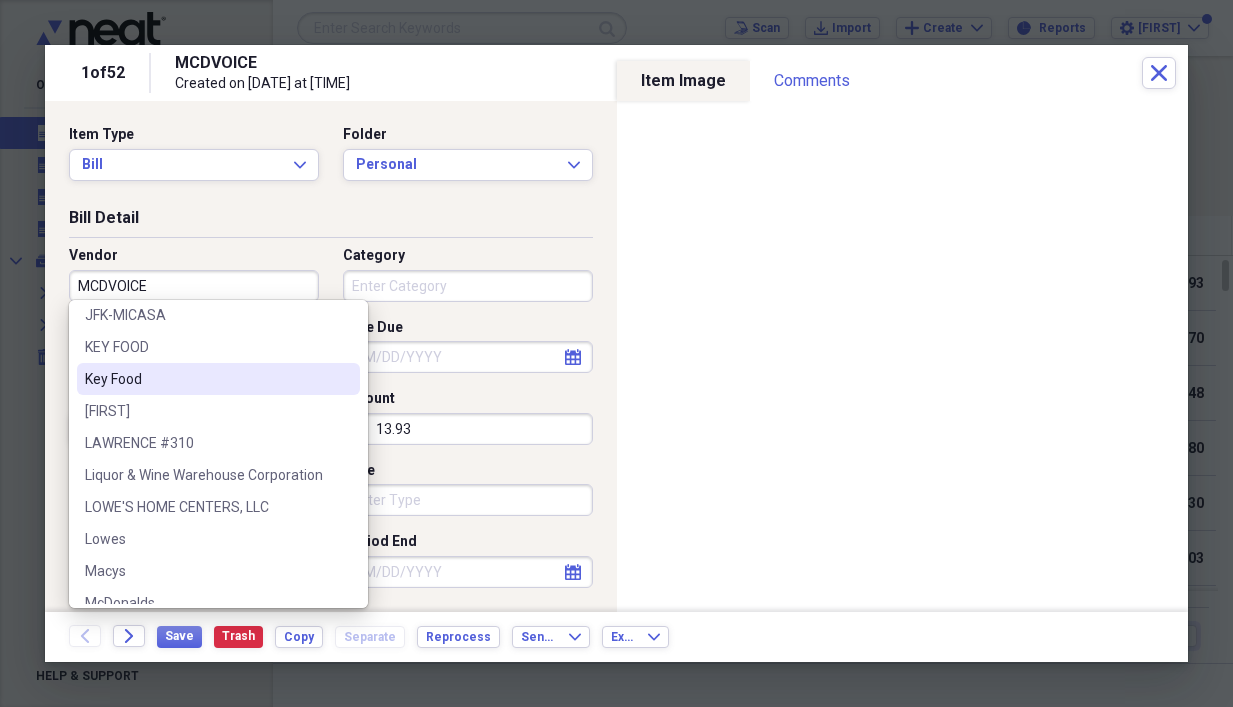 scroll, scrollTop: 1200, scrollLeft: 0, axis: vertical 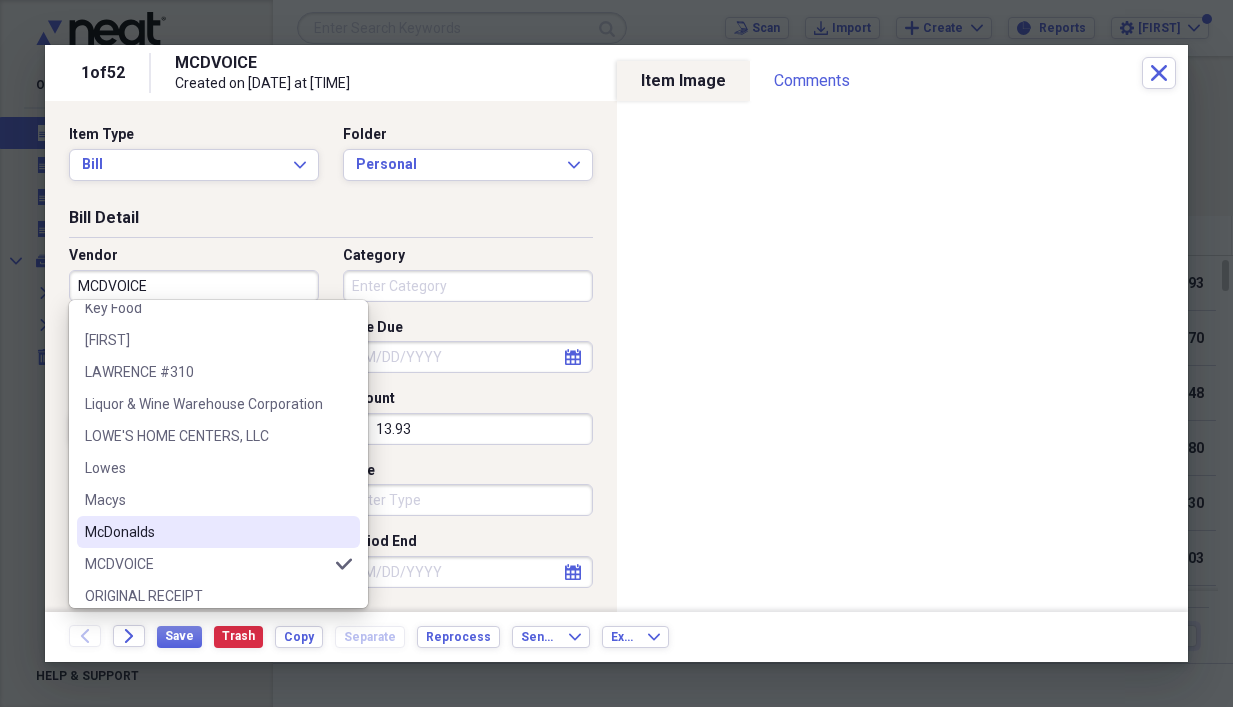 click on "McDonalds" at bounding box center (206, 532) 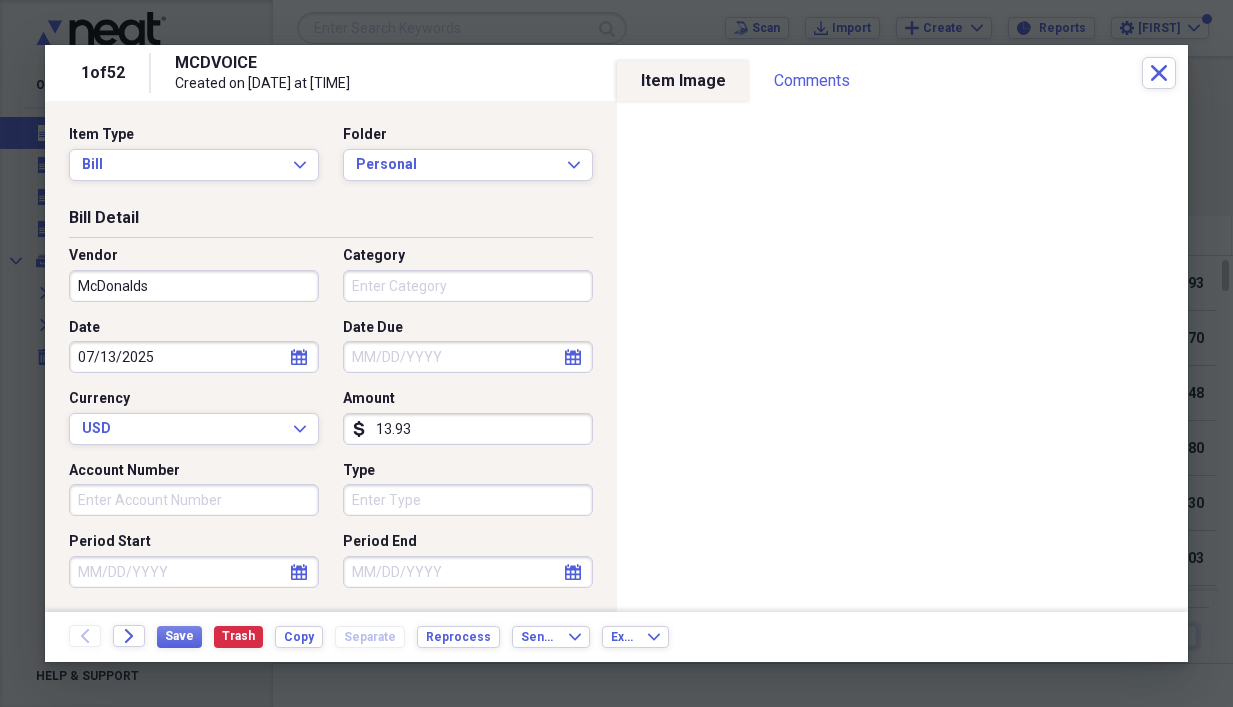 type on "Meals/Restaurants" 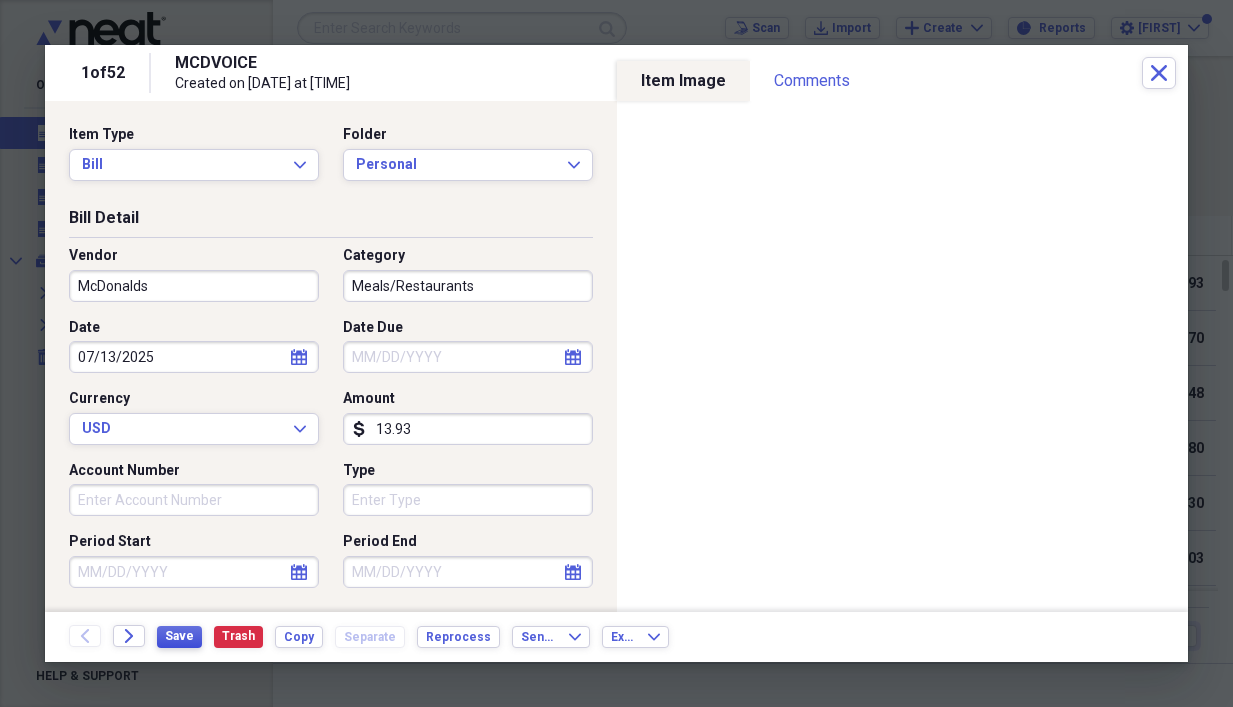 click on "Save" at bounding box center [179, 636] 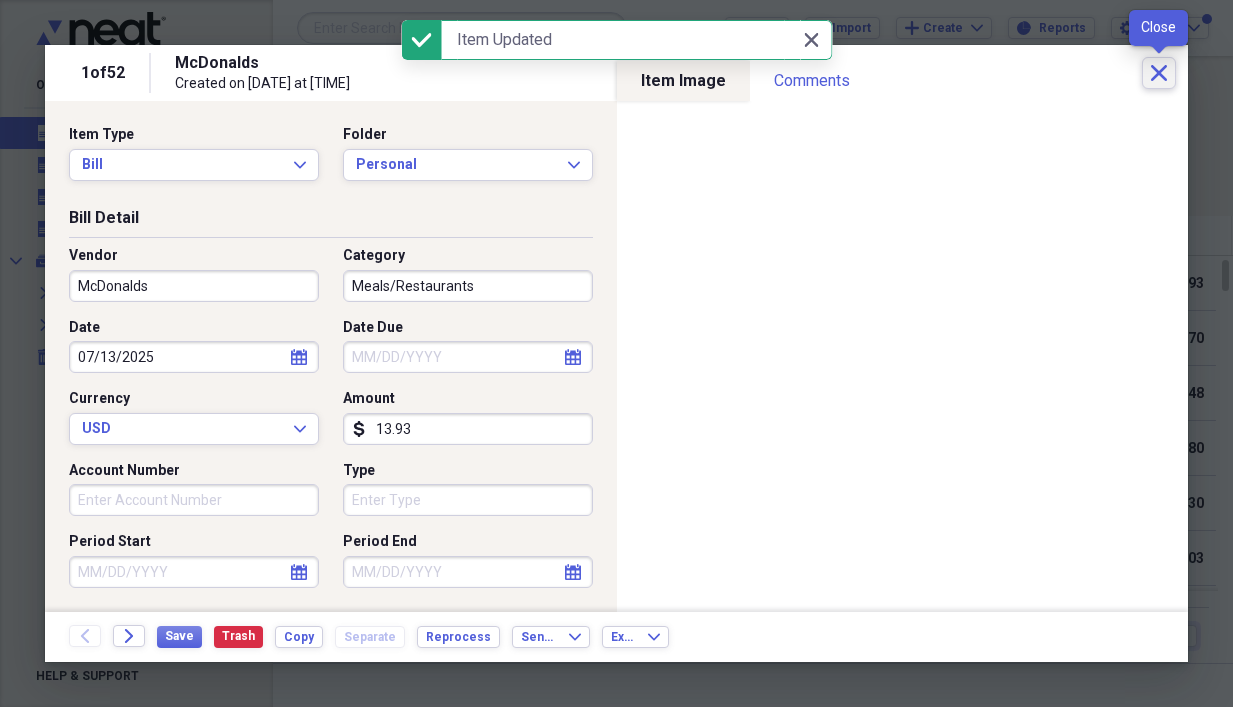 click on "Close" at bounding box center (1159, 73) 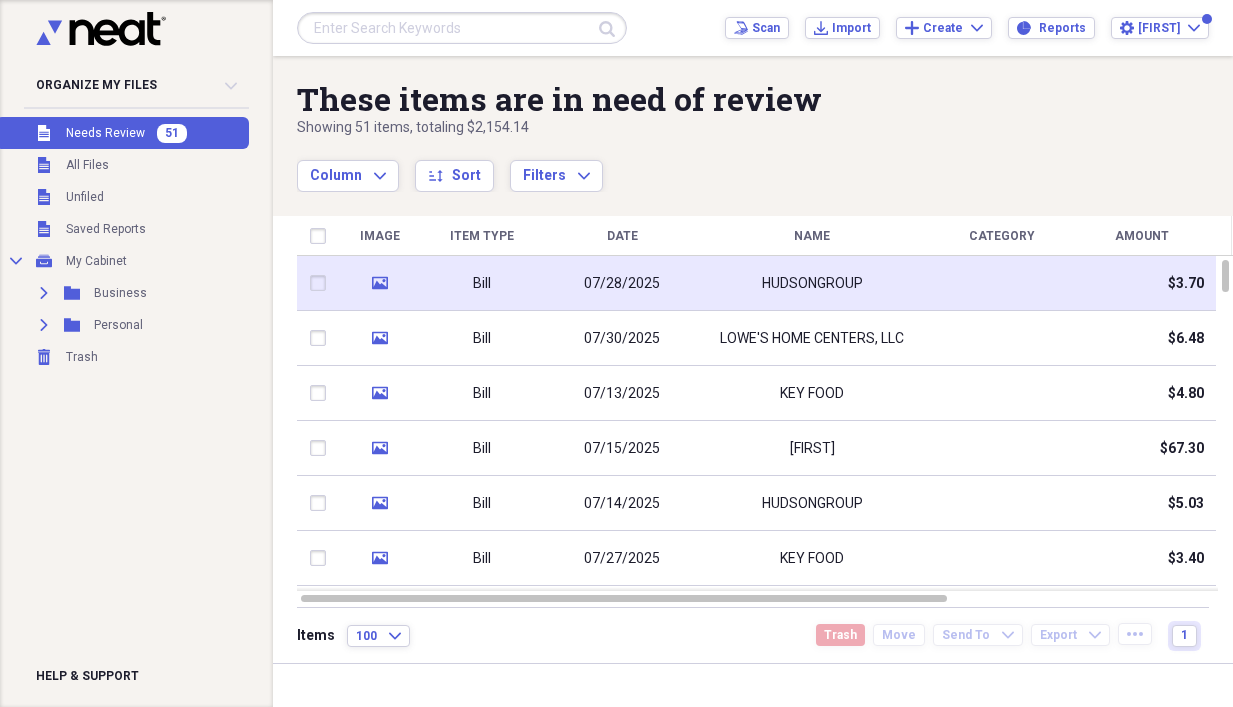 click on "07/28/2025" at bounding box center (622, 284) 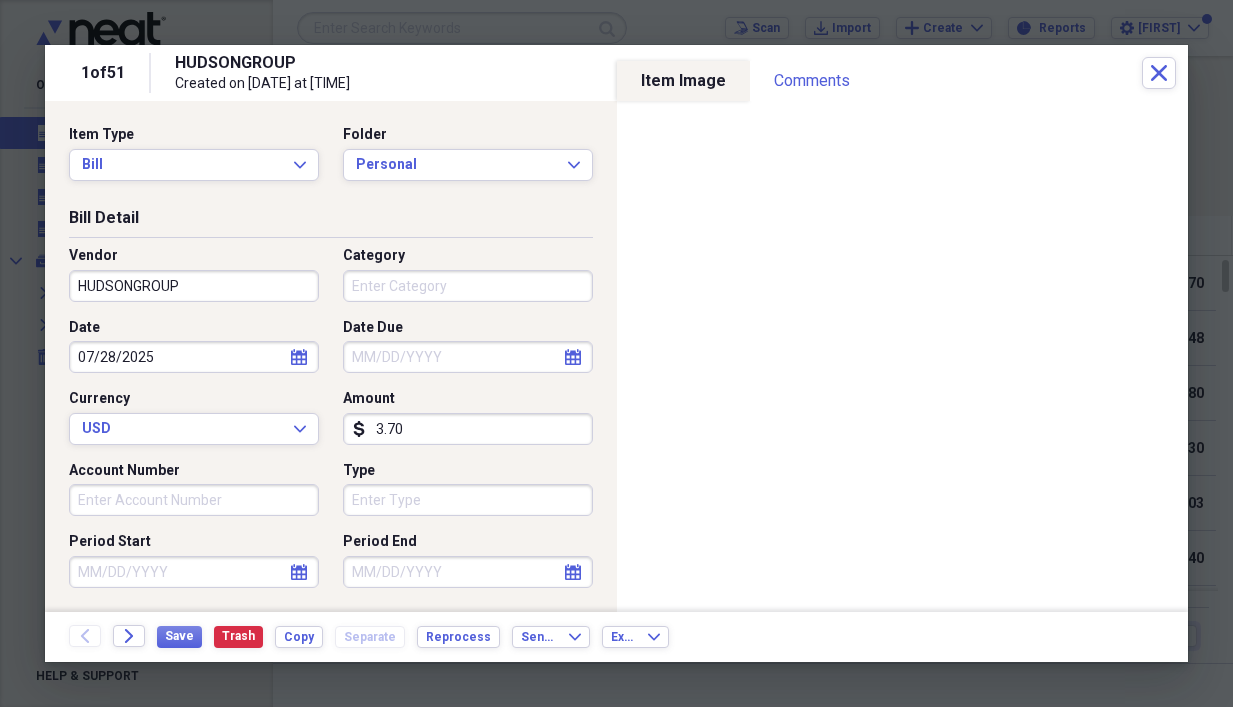 click on "Category" at bounding box center (468, 286) 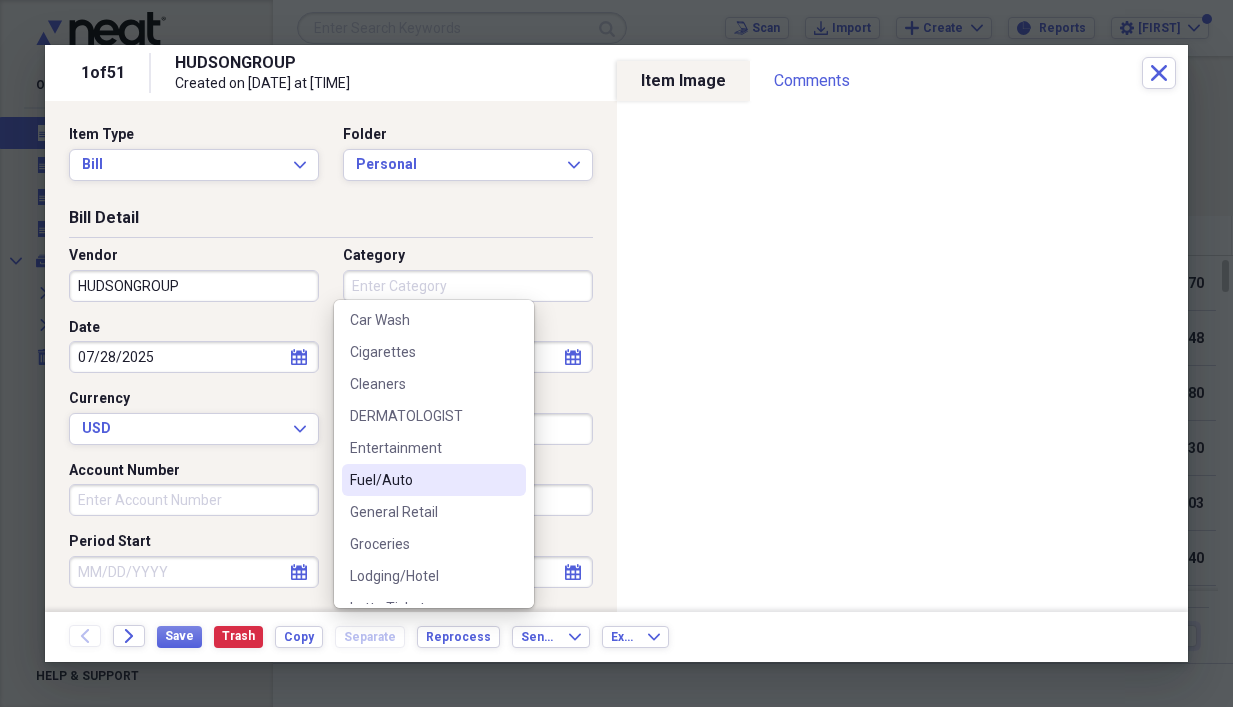 scroll, scrollTop: 200, scrollLeft: 0, axis: vertical 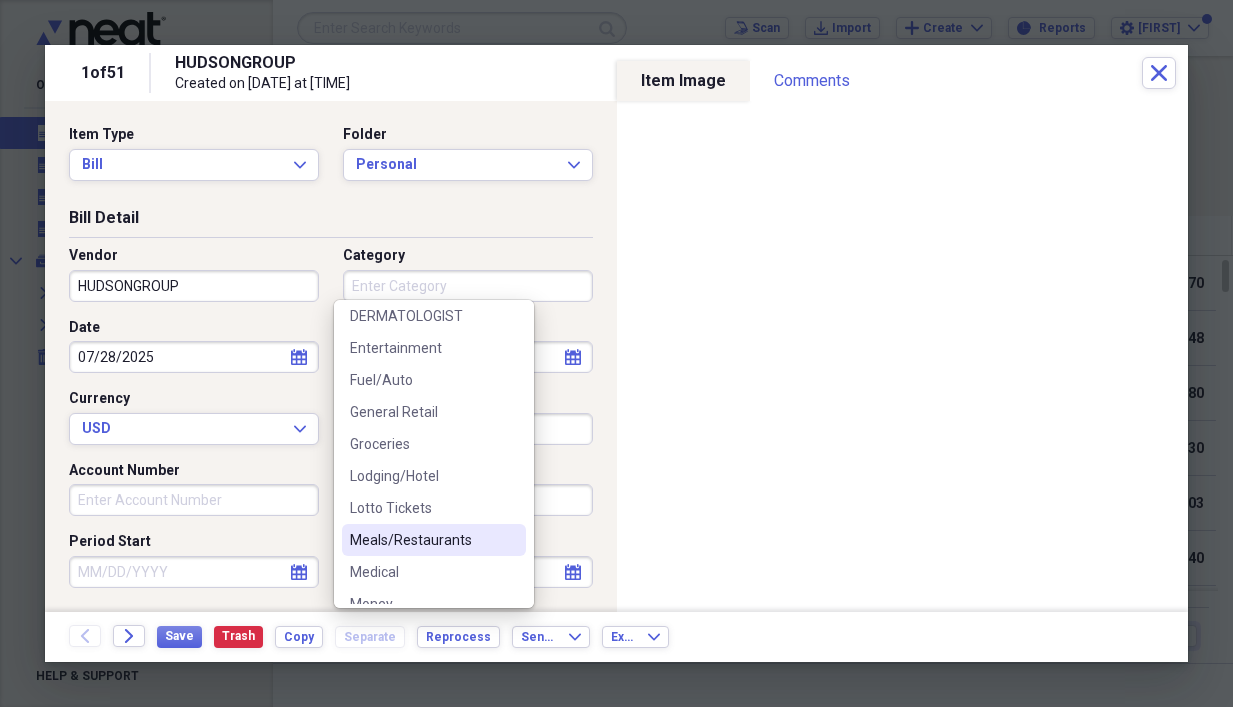 click on "Meals/Restaurants" at bounding box center (422, 540) 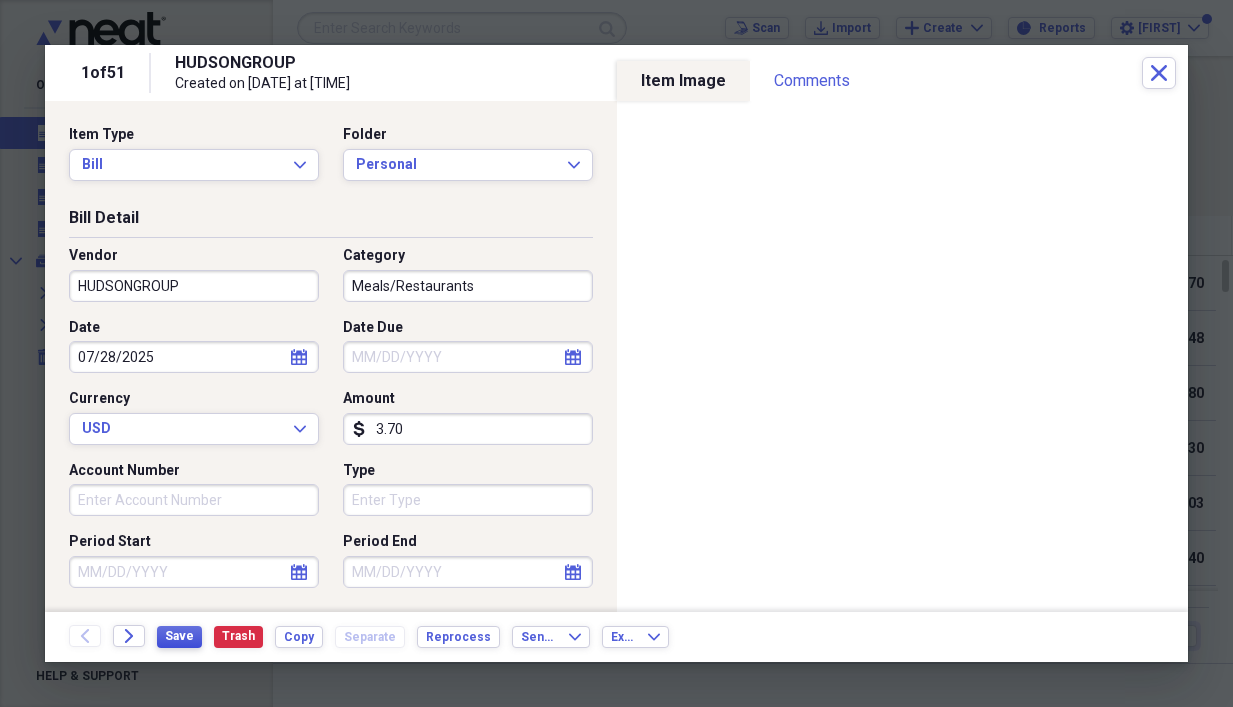click on "Save" at bounding box center (179, 636) 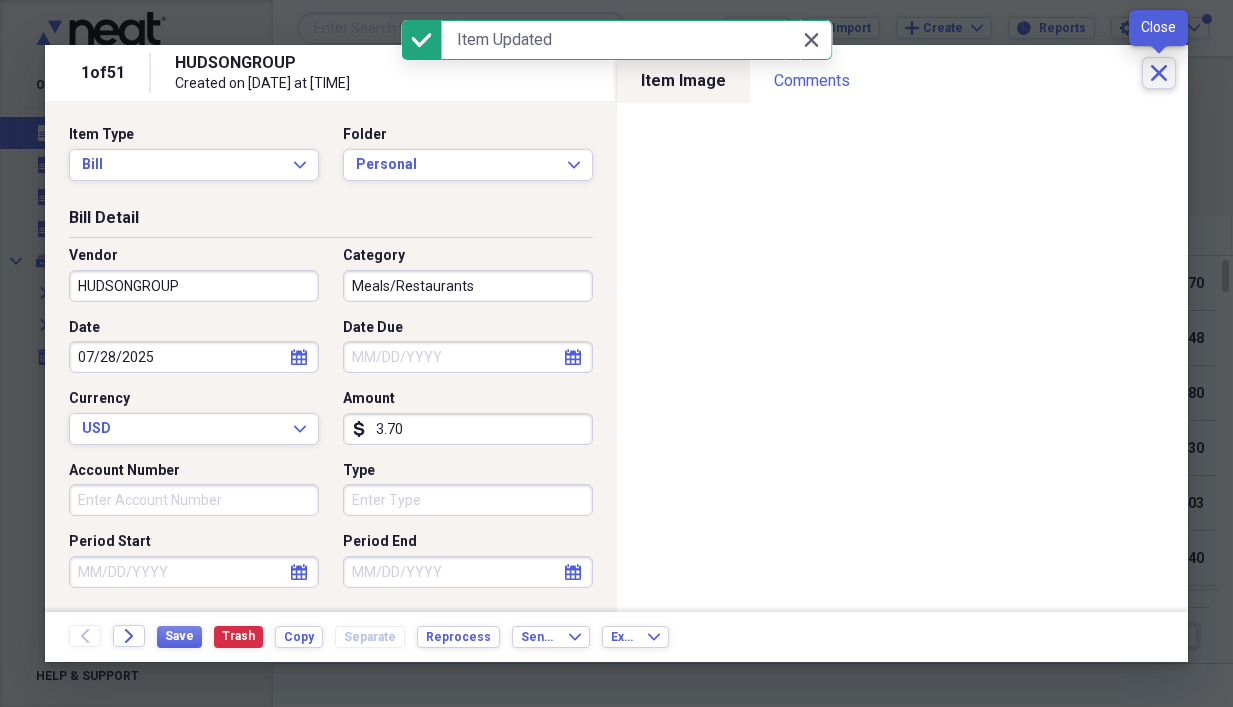 click on "Close" 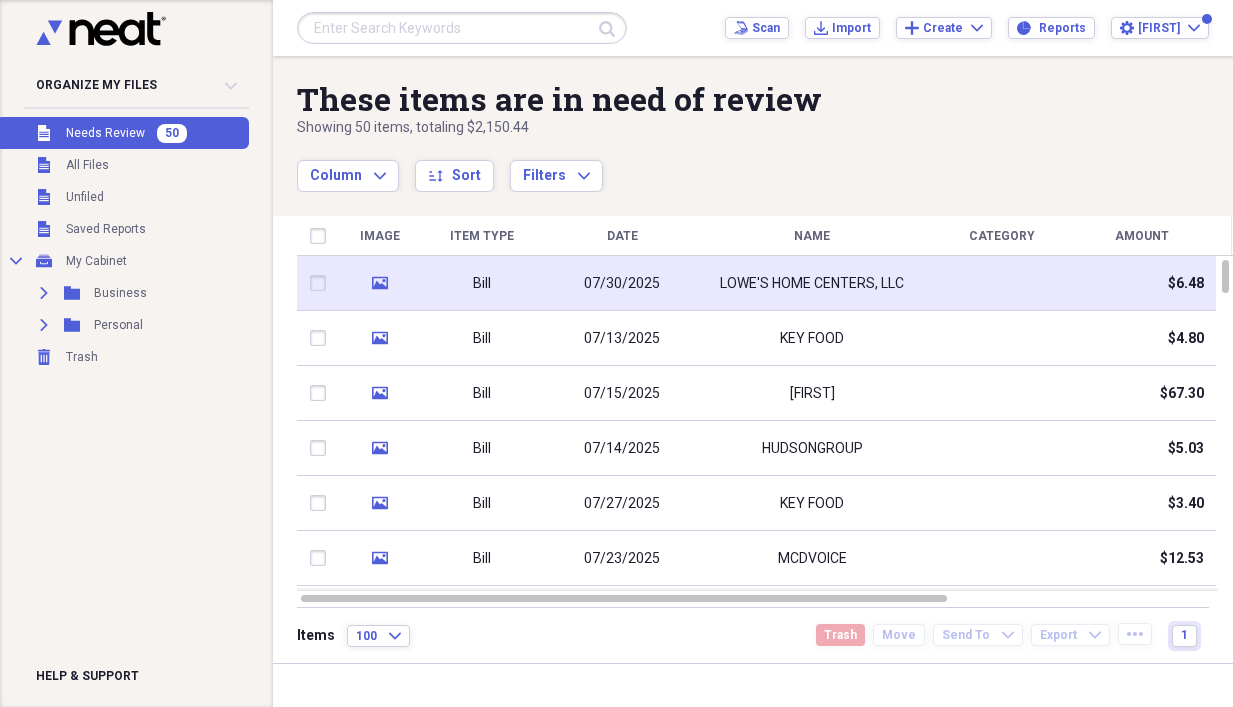 click on "LOWE'S HOME CENTERS, LLC" at bounding box center [812, 283] 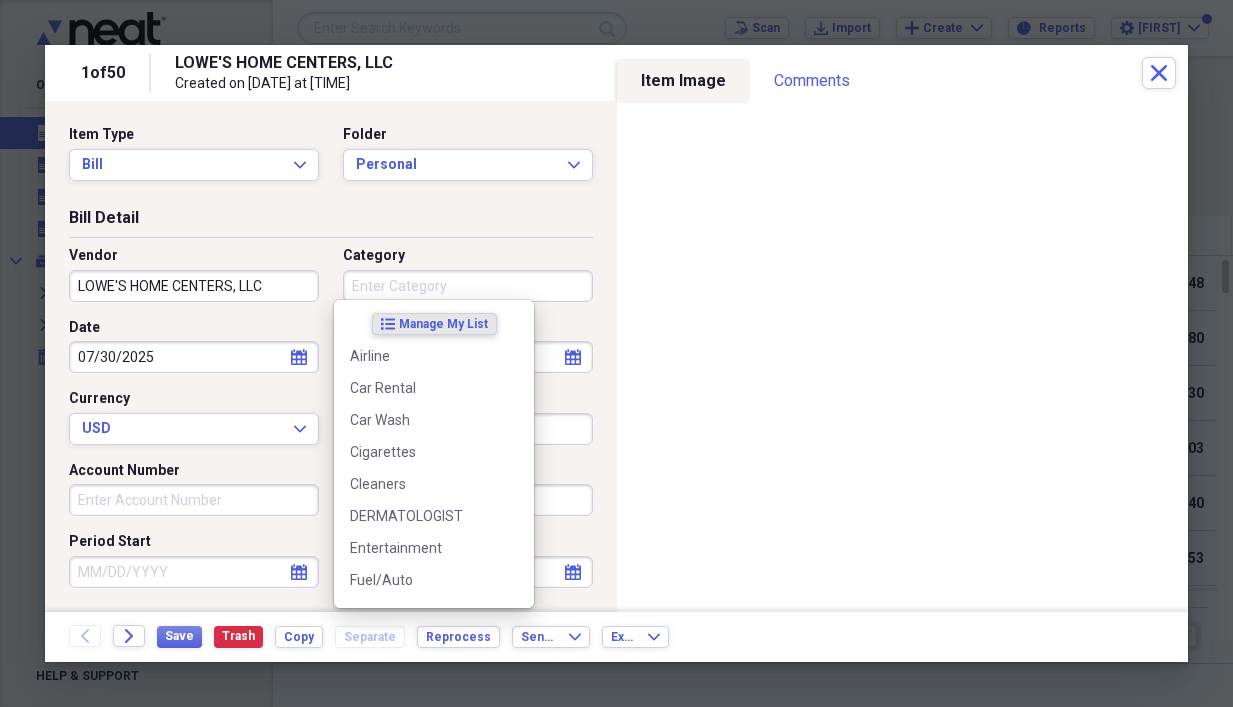 click on "Category" at bounding box center (468, 286) 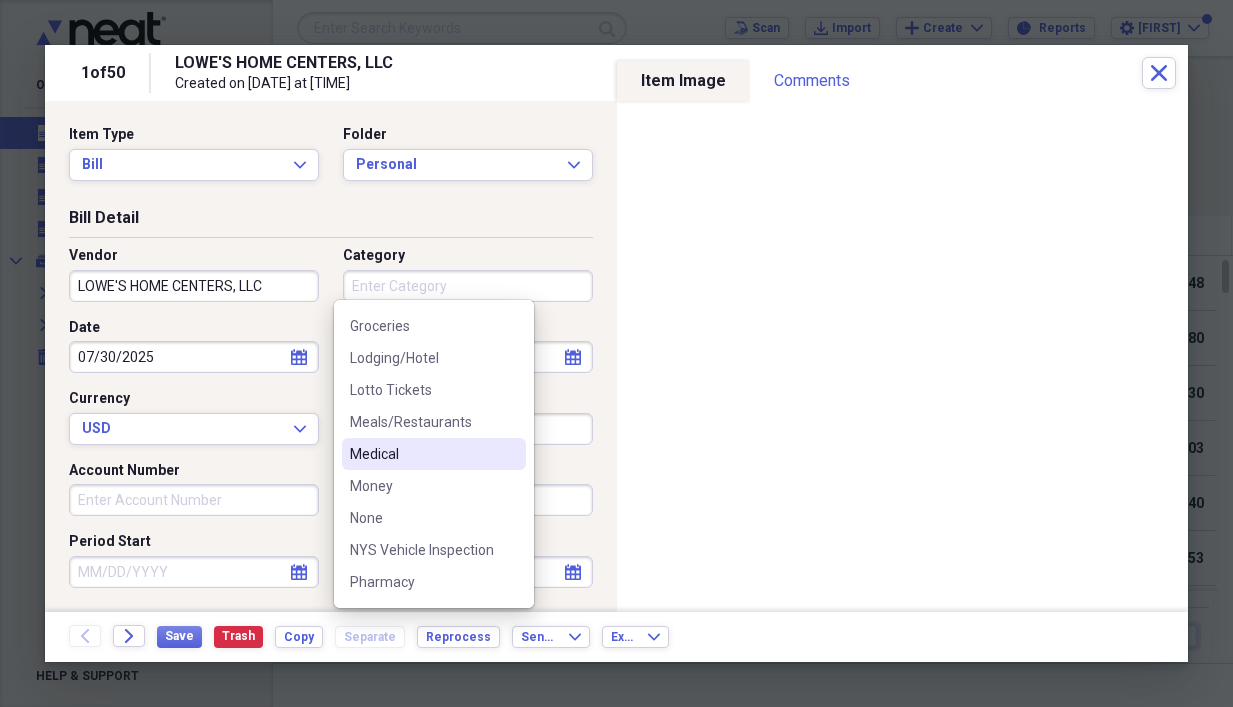 scroll, scrollTop: 300, scrollLeft: 0, axis: vertical 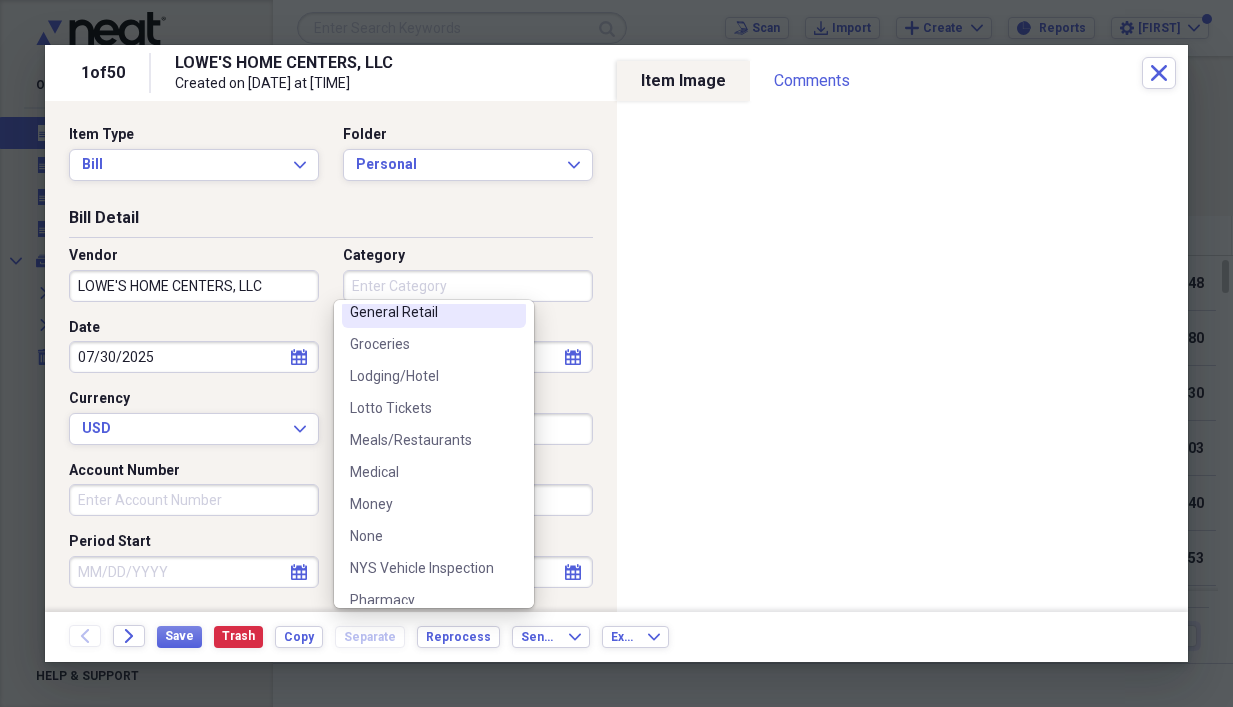 click on "General Retail" at bounding box center [422, 312] 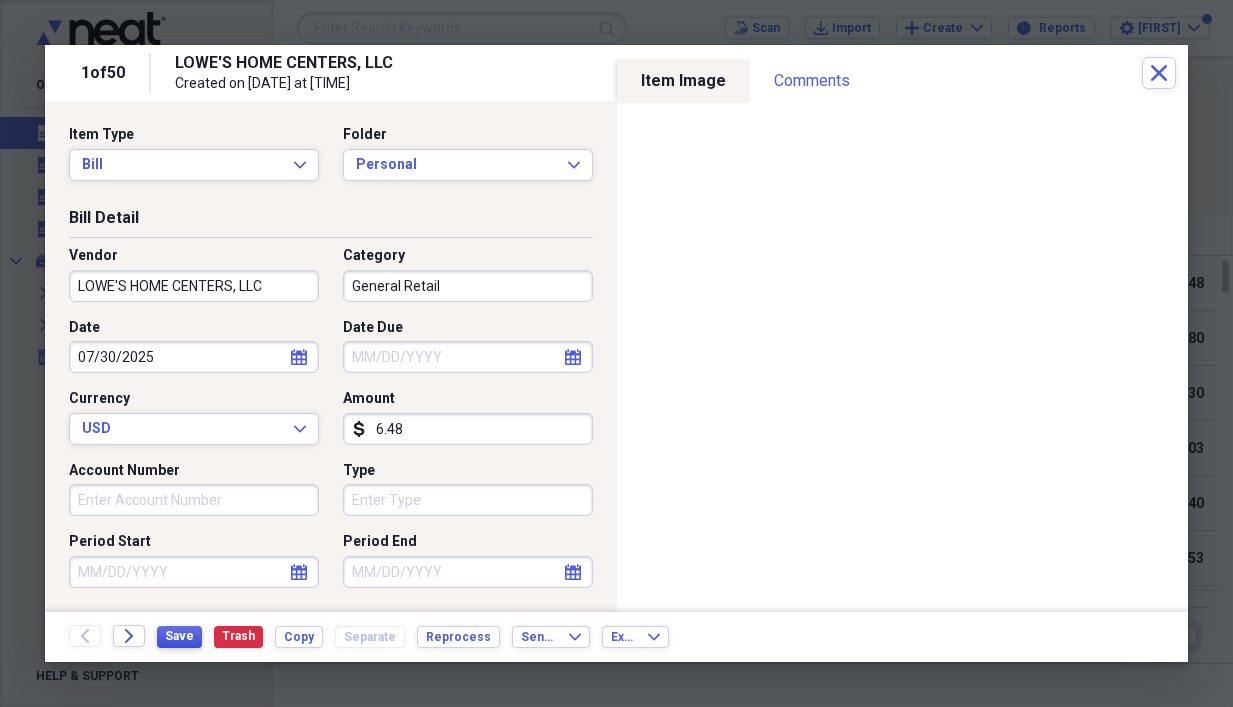 click on "Save" at bounding box center [179, 637] 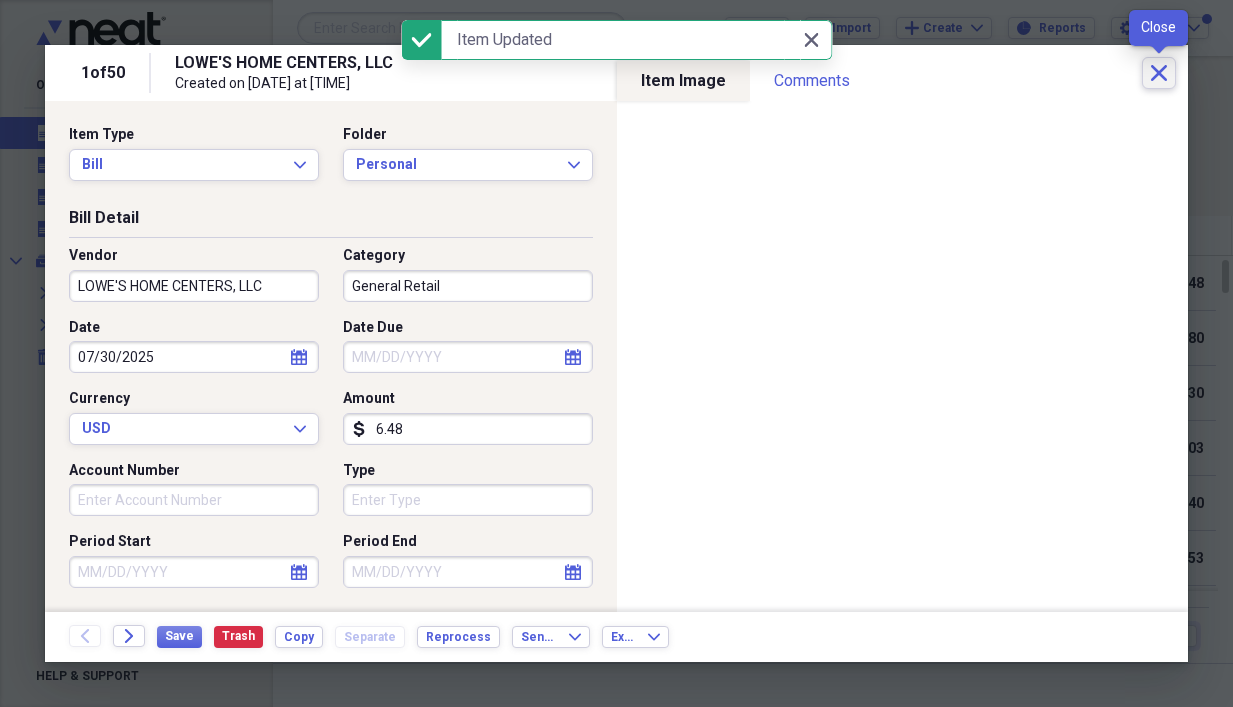 click on "Close" 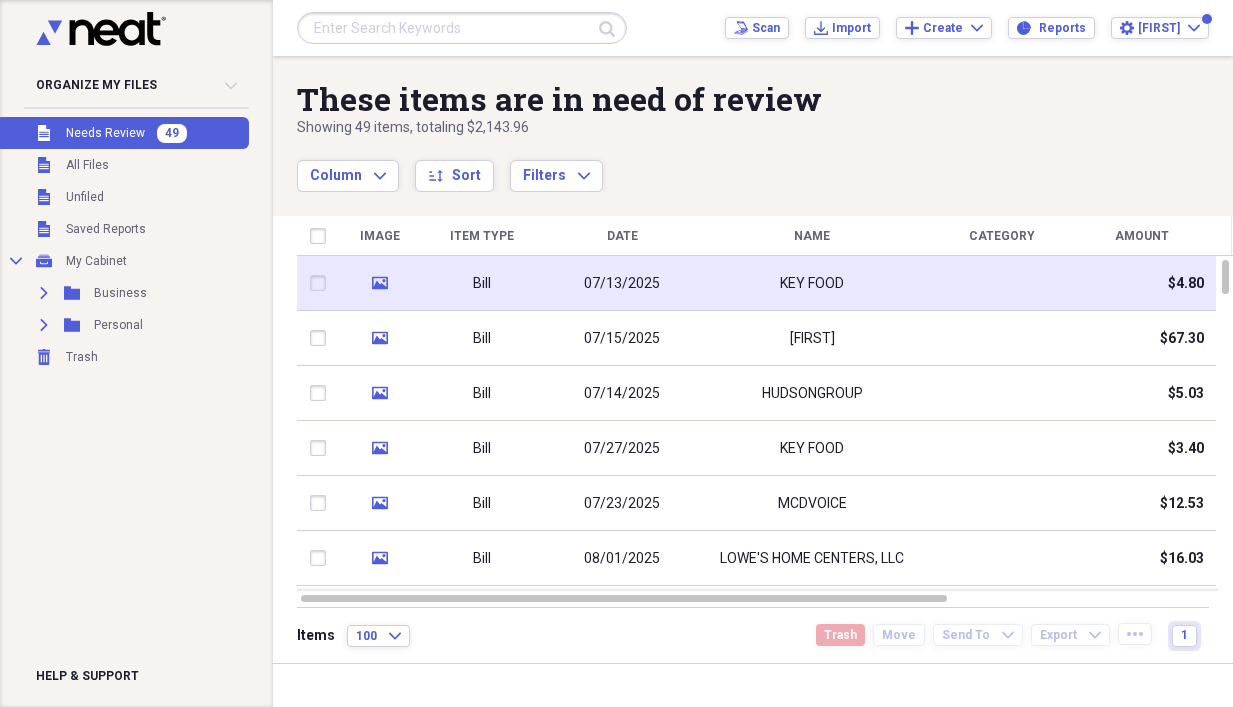 click on "07/13/2025" at bounding box center (622, 284) 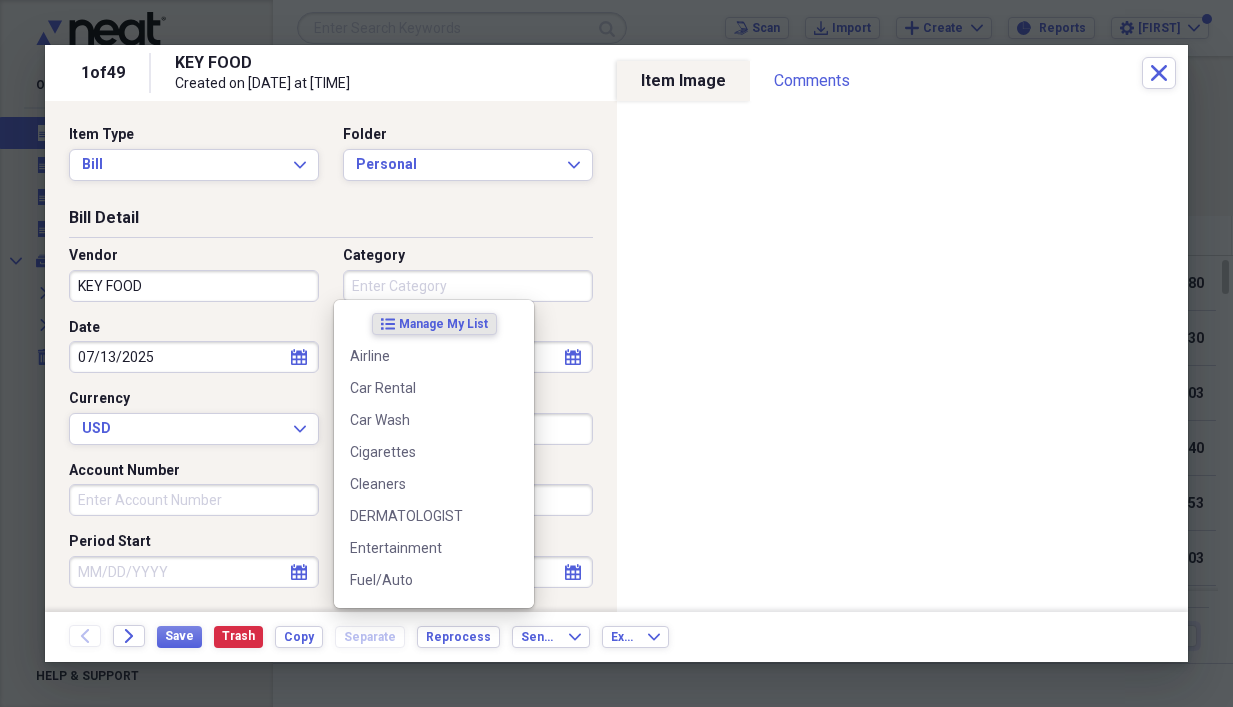 click on "Category" at bounding box center (468, 286) 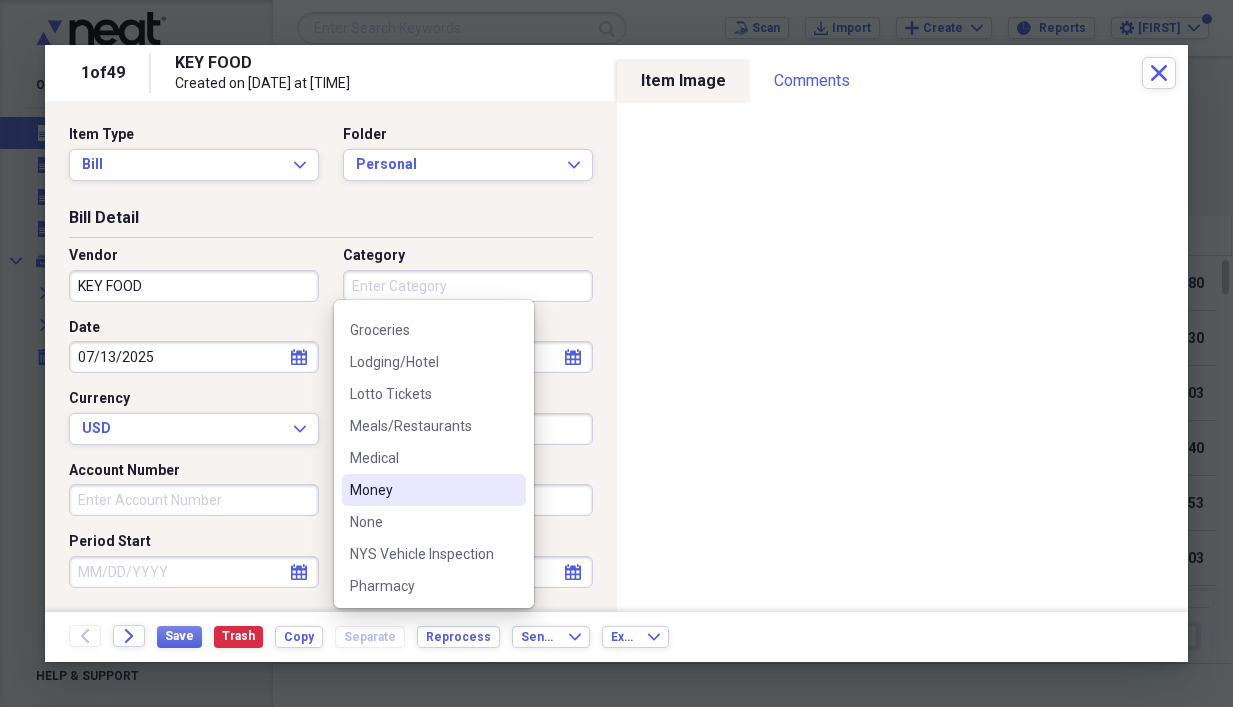 scroll, scrollTop: 300, scrollLeft: 0, axis: vertical 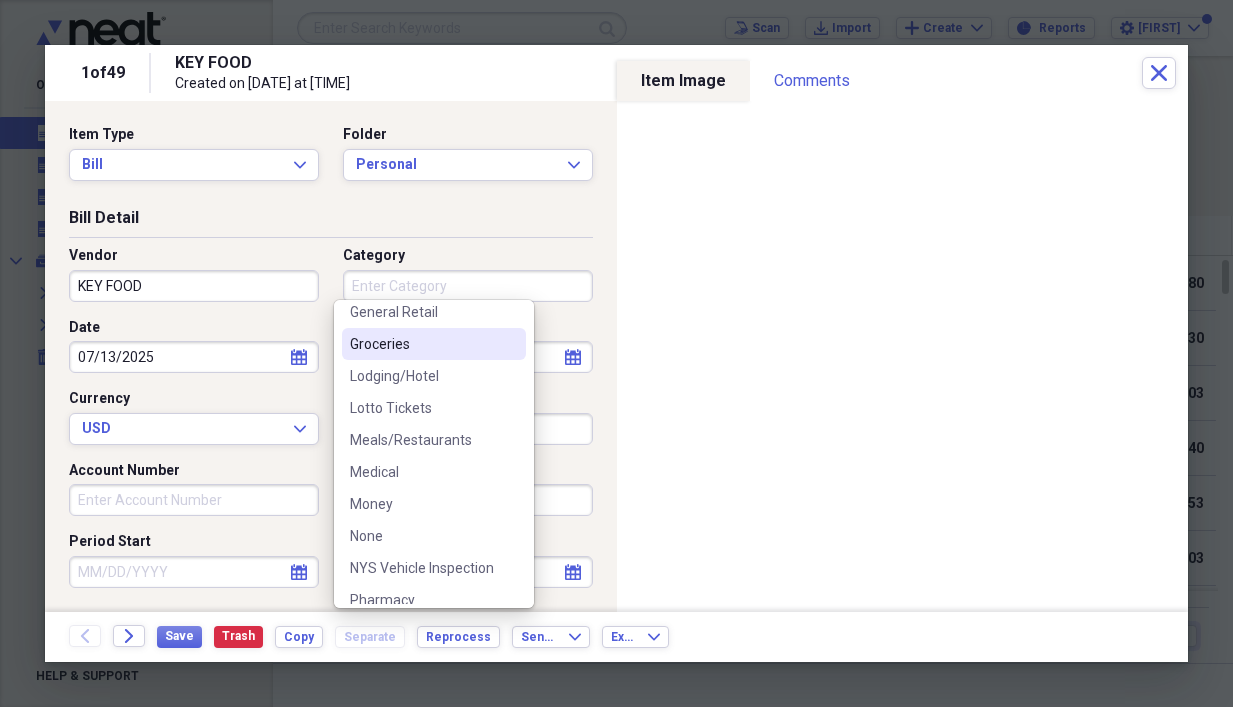 click on "Groceries" at bounding box center [422, 344] 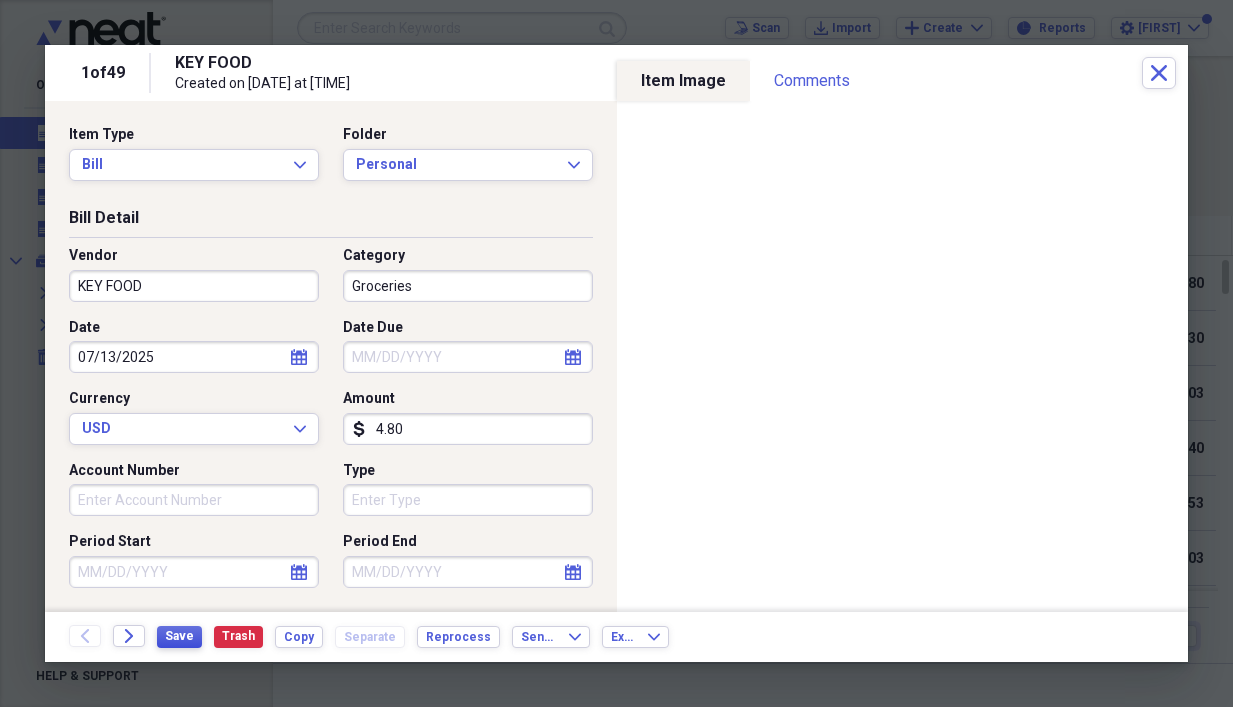 click on "Save" at bounding box center [179, 636] 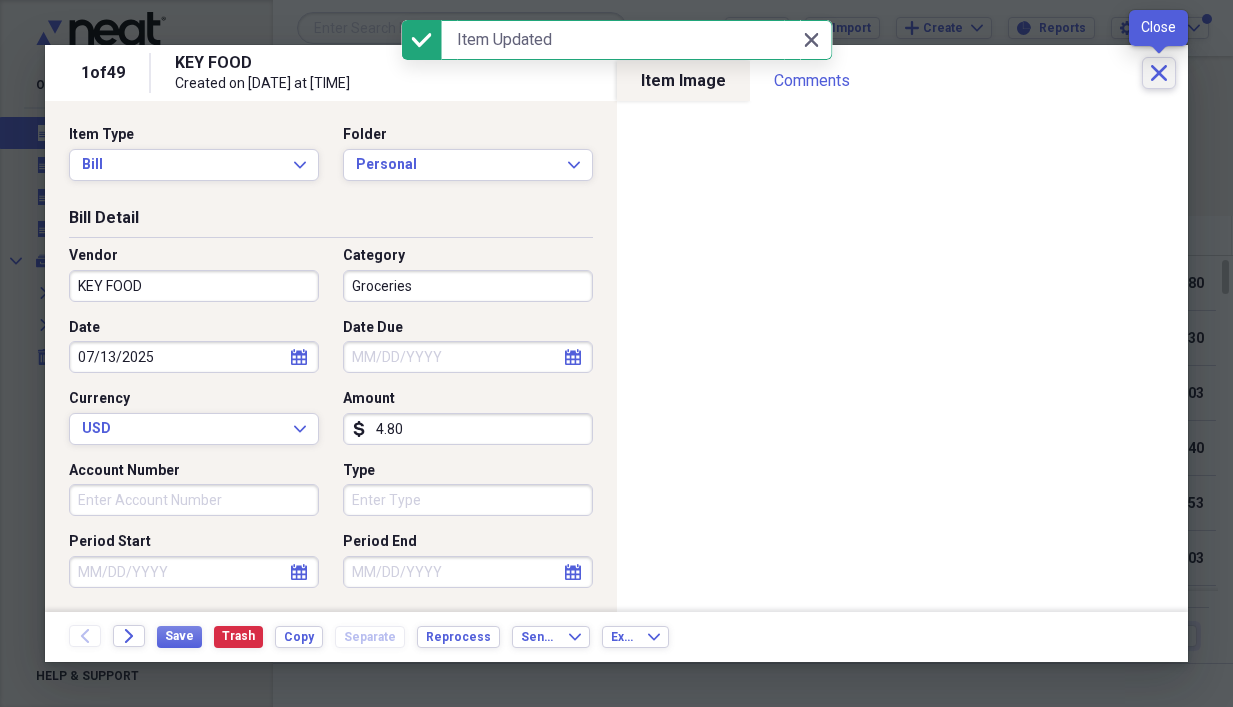 click on "Close" at bounding box center (1159, 73) 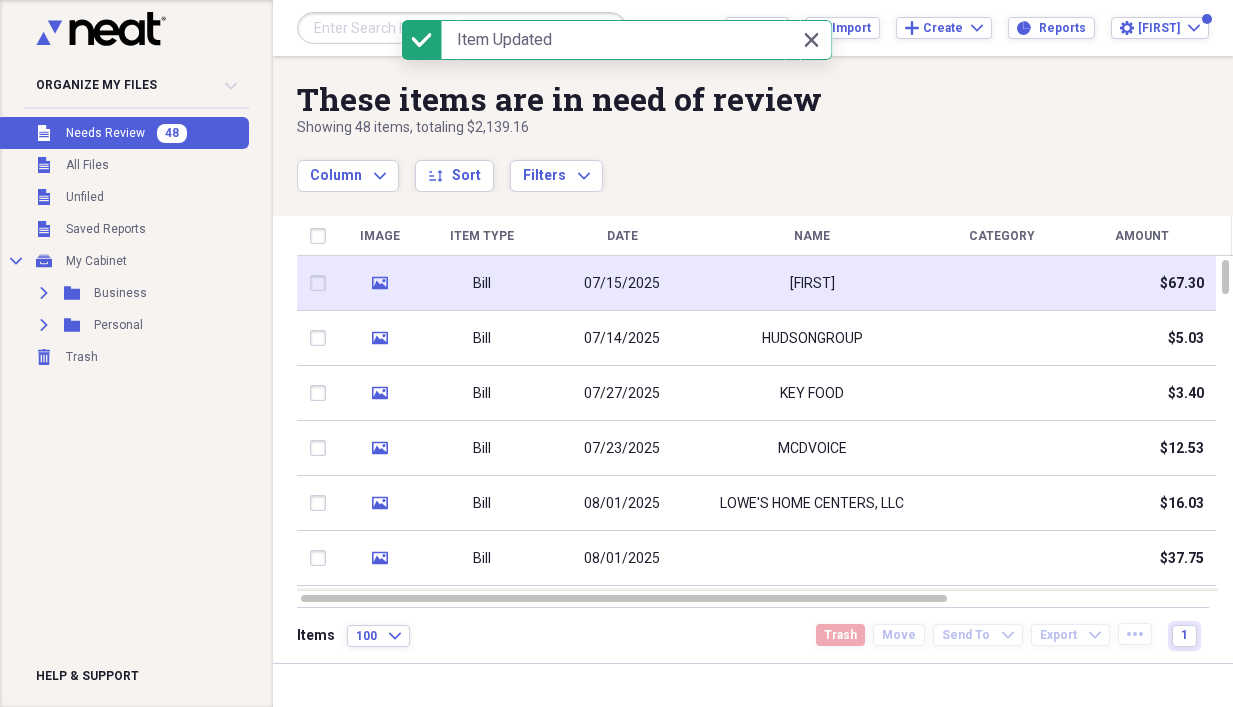 click on "07/15/2025" at bounding box center (622, 283) 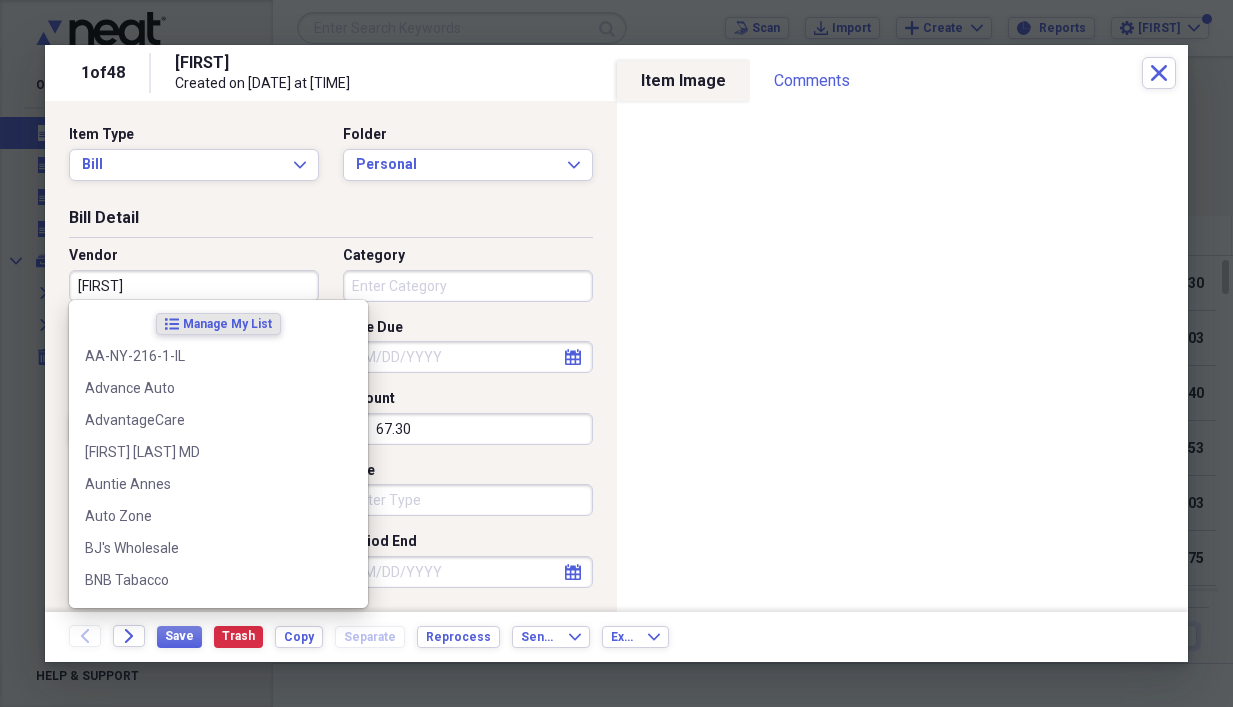 click on "[FIRST]" at bounding box center (194, 286) 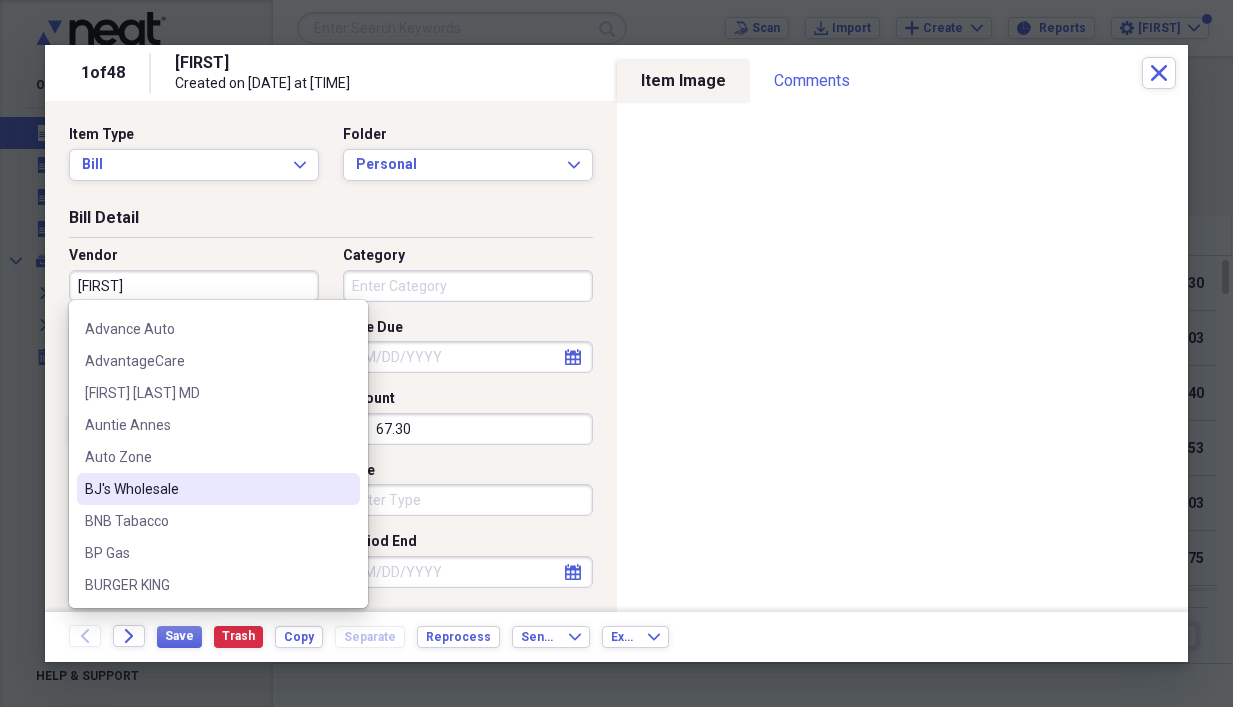 scroll, scrollTop: 200, scrollLeft: 0, axis: vertical 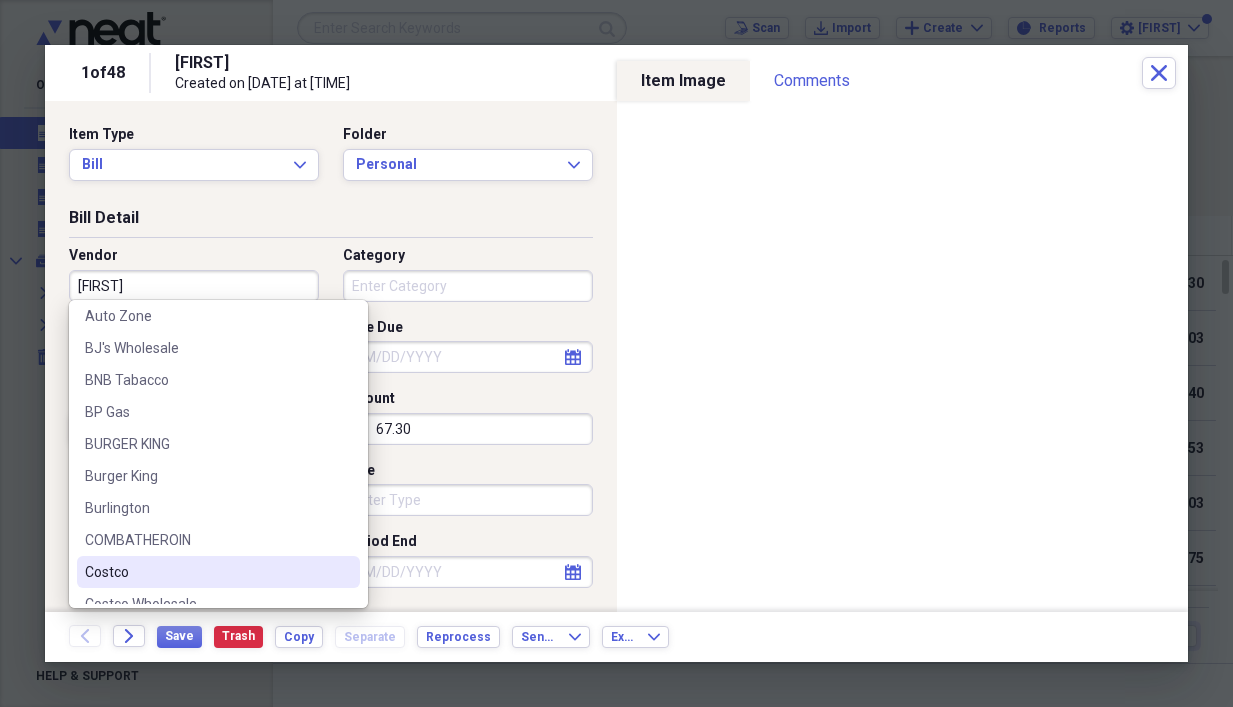 click on "Costco" at bounding box center [206, 572] 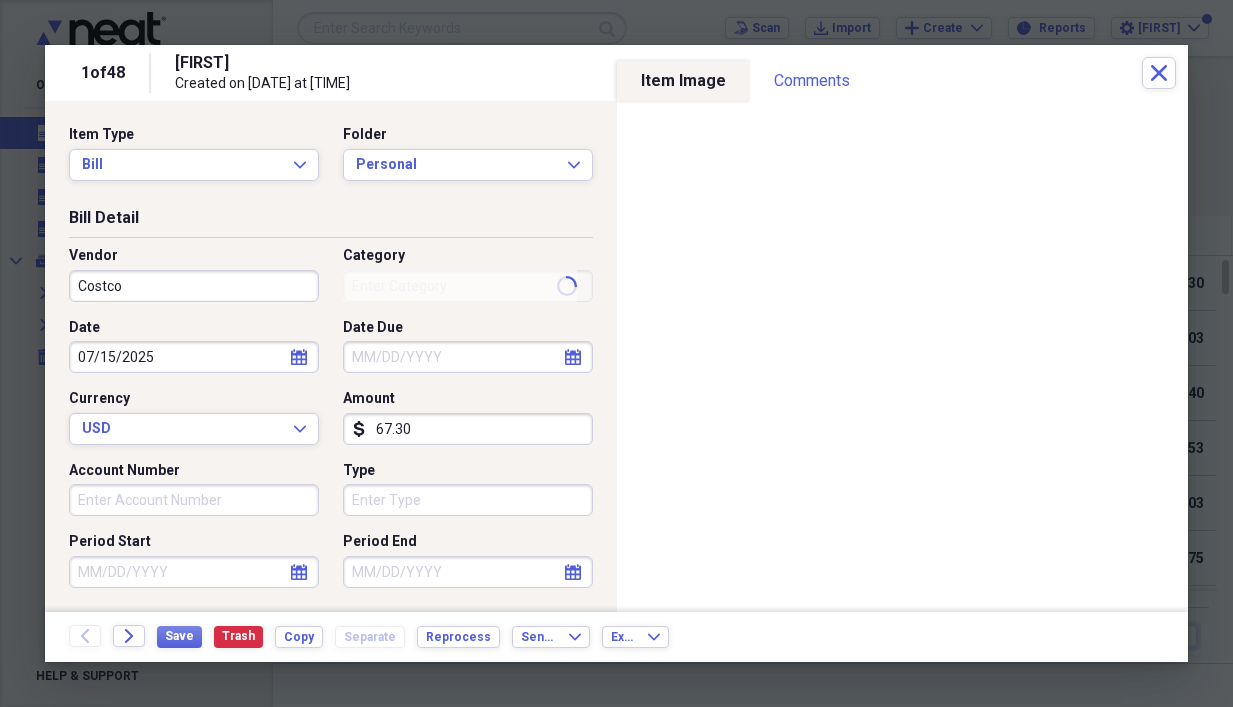 type on "Groceries" 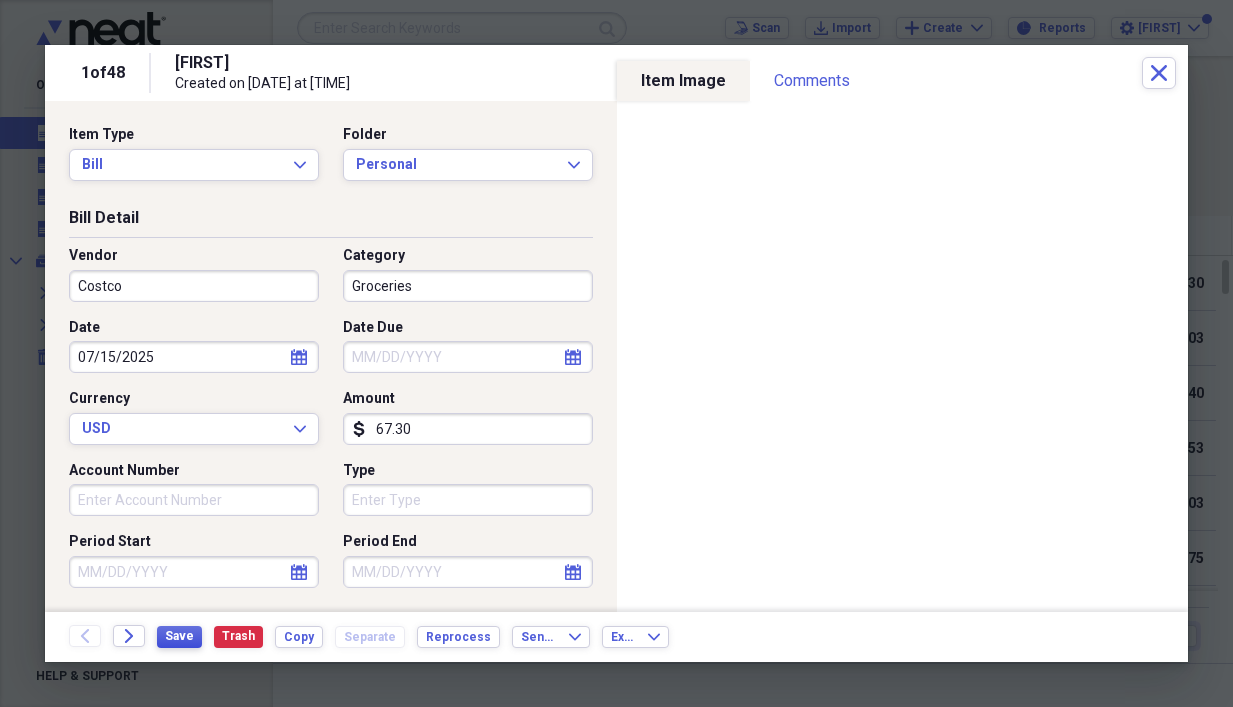 click on "Save" at bounding box center (179, 636) 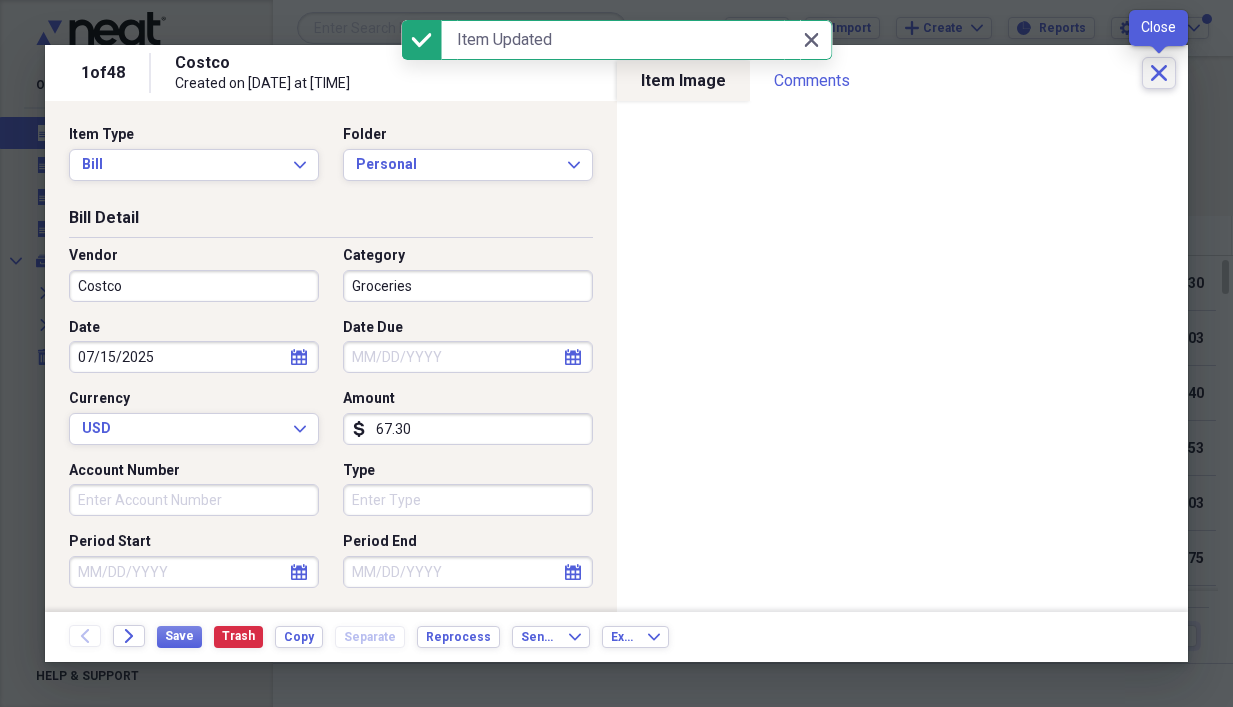 click on "Close" at bounding box center (1159, 73) 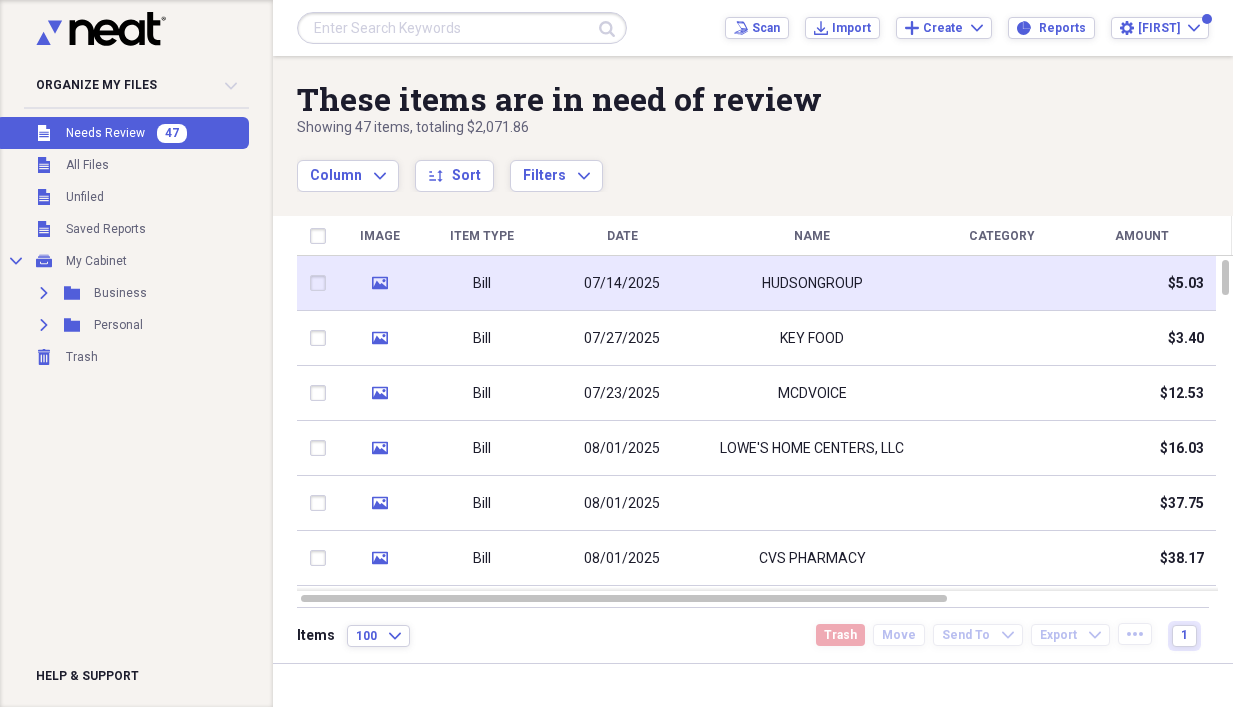 click on "07/14/2025" at bounding box center (622, 283) 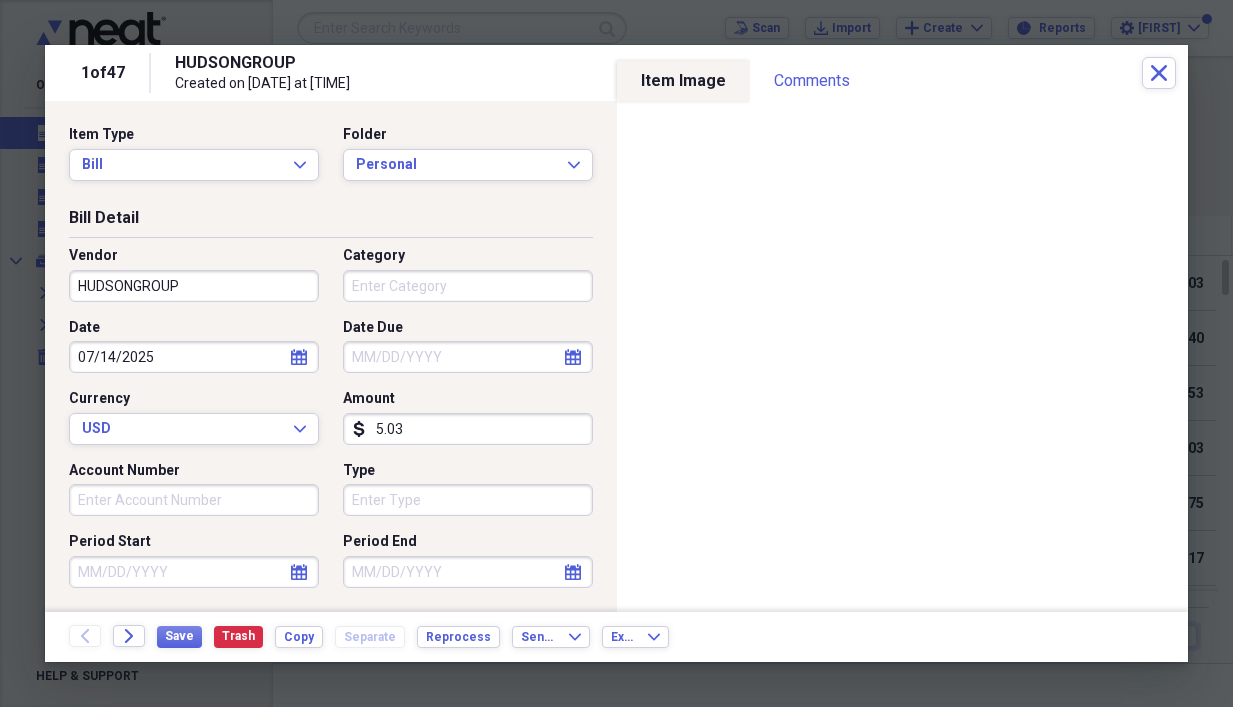 click on "Category" at bounding box center (468, 286) 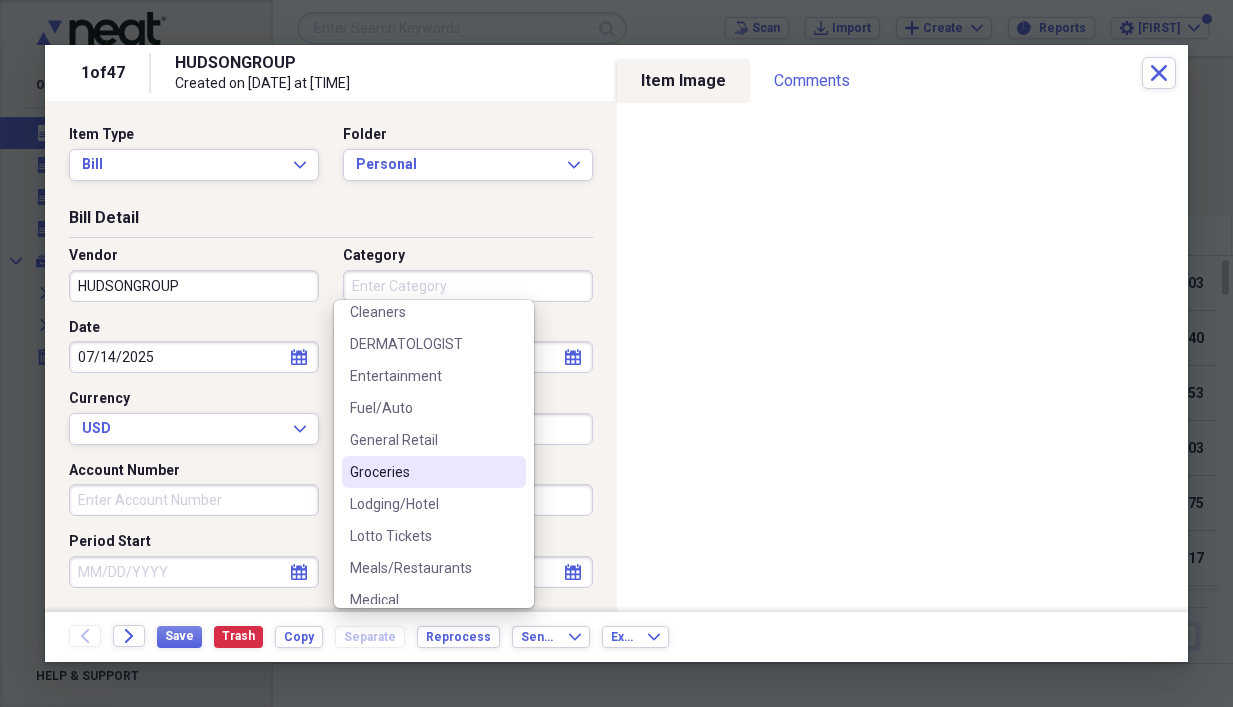 scroll, scrollTop: 272, scrollLeft: 0, axis: vertical 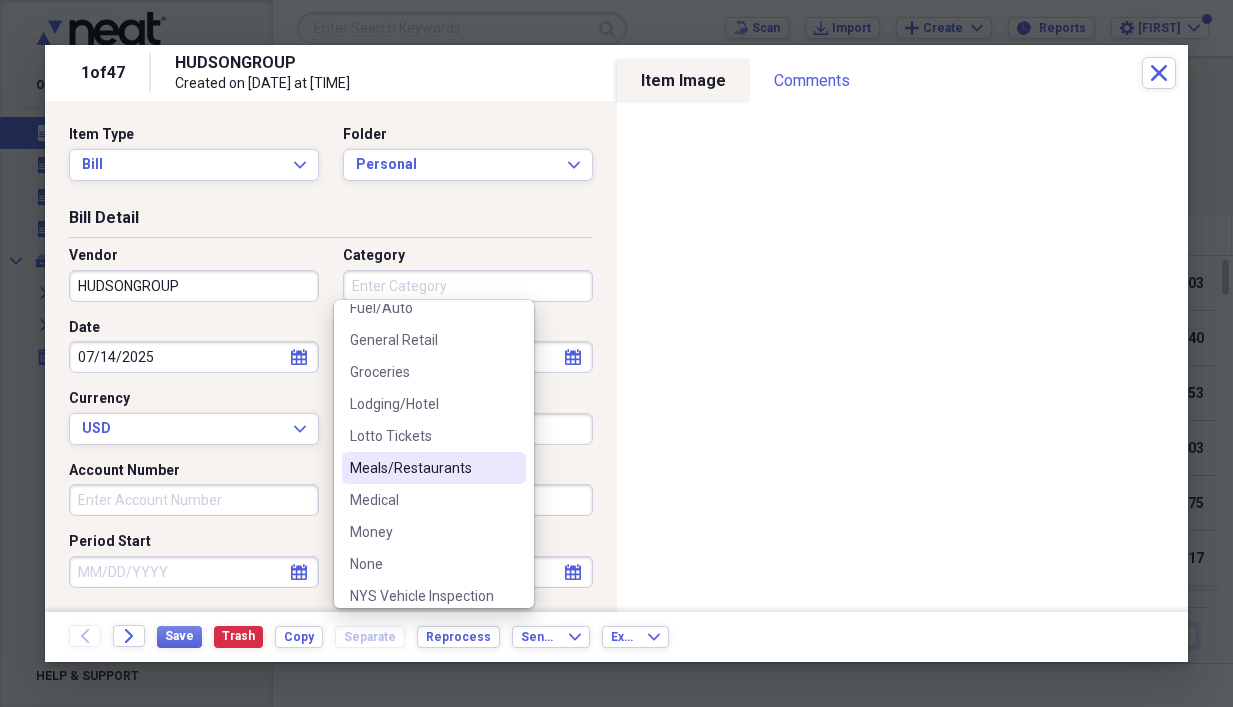 click on "Meals/Restaurants" at bounding box center (434, 468) 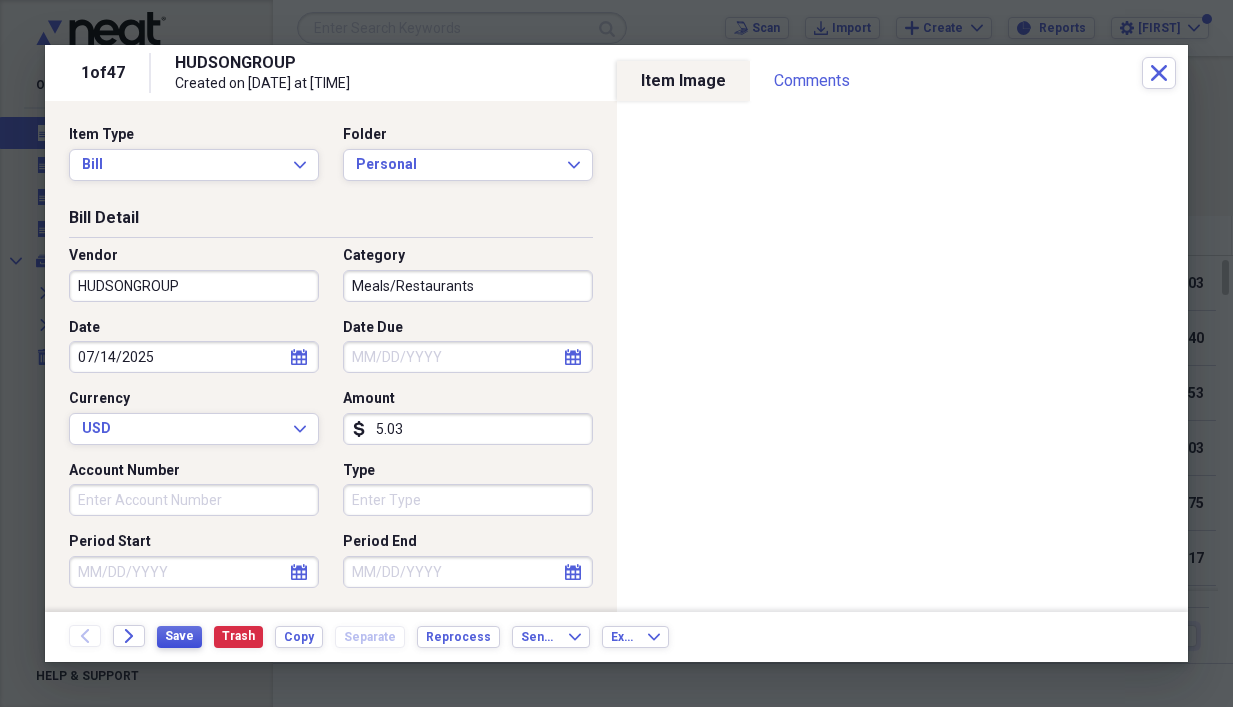 click on "Save" at bounding box center [179, 636] 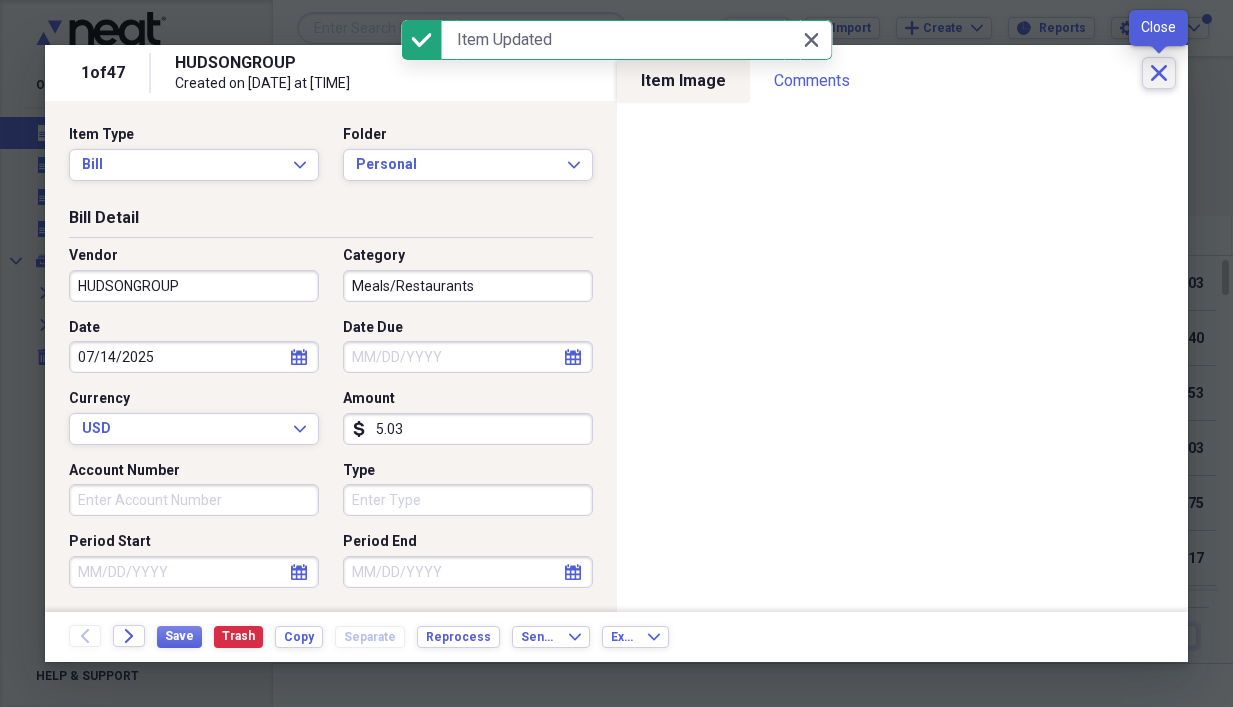 click on "Close" at bounding box center (1159, 73) 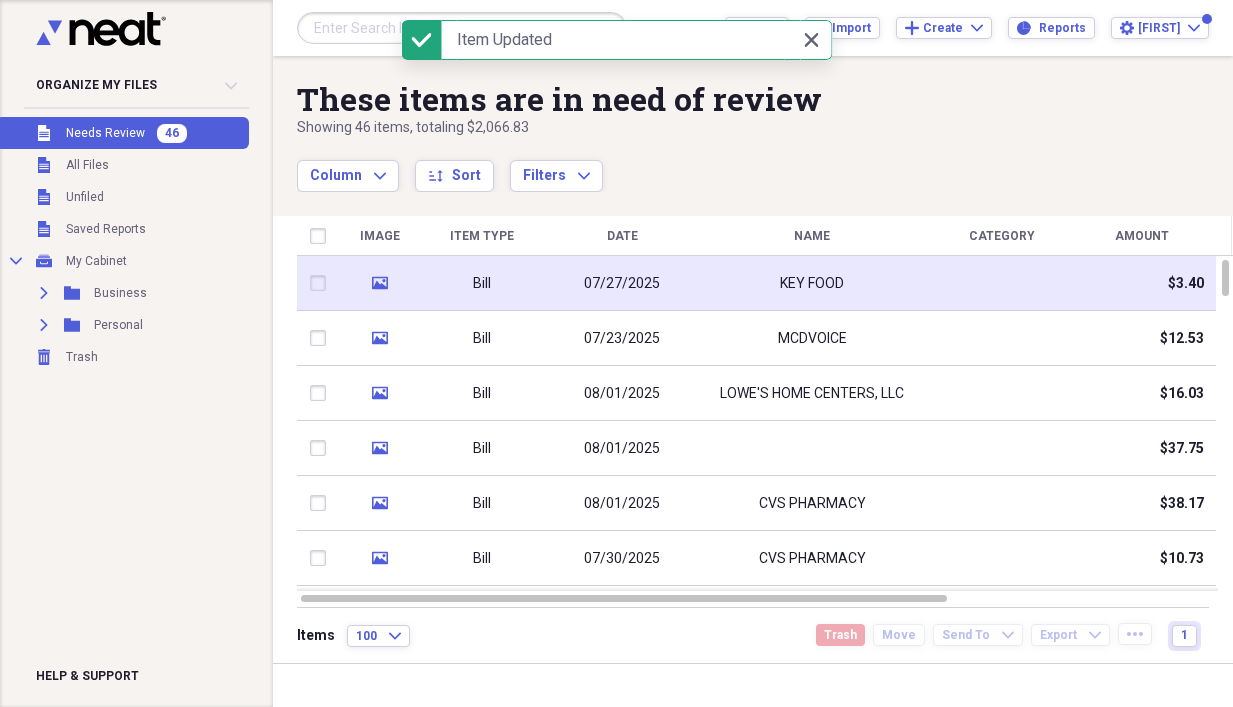 click on "07/27/2025" at bounding box center [622, 284] 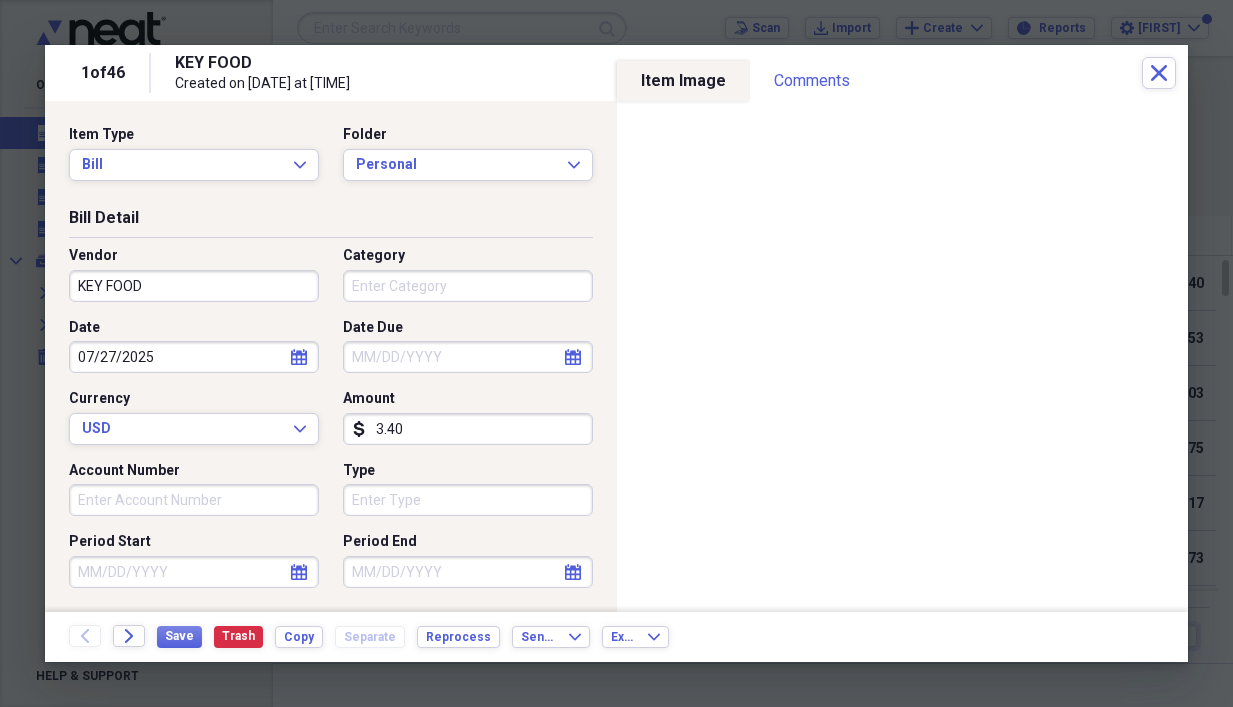 click on "Category" at bounding box center (468, 286) 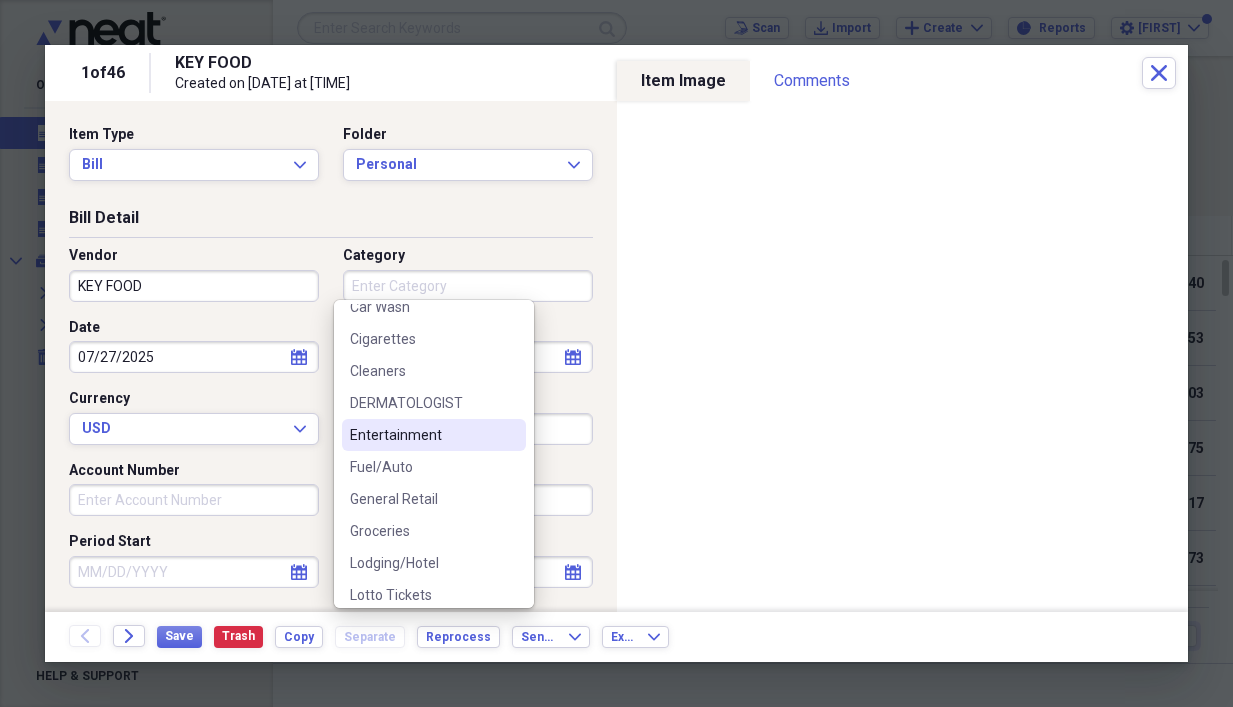 scroll, scrollTop: 300, scrollLeft: 0, axis: vertical 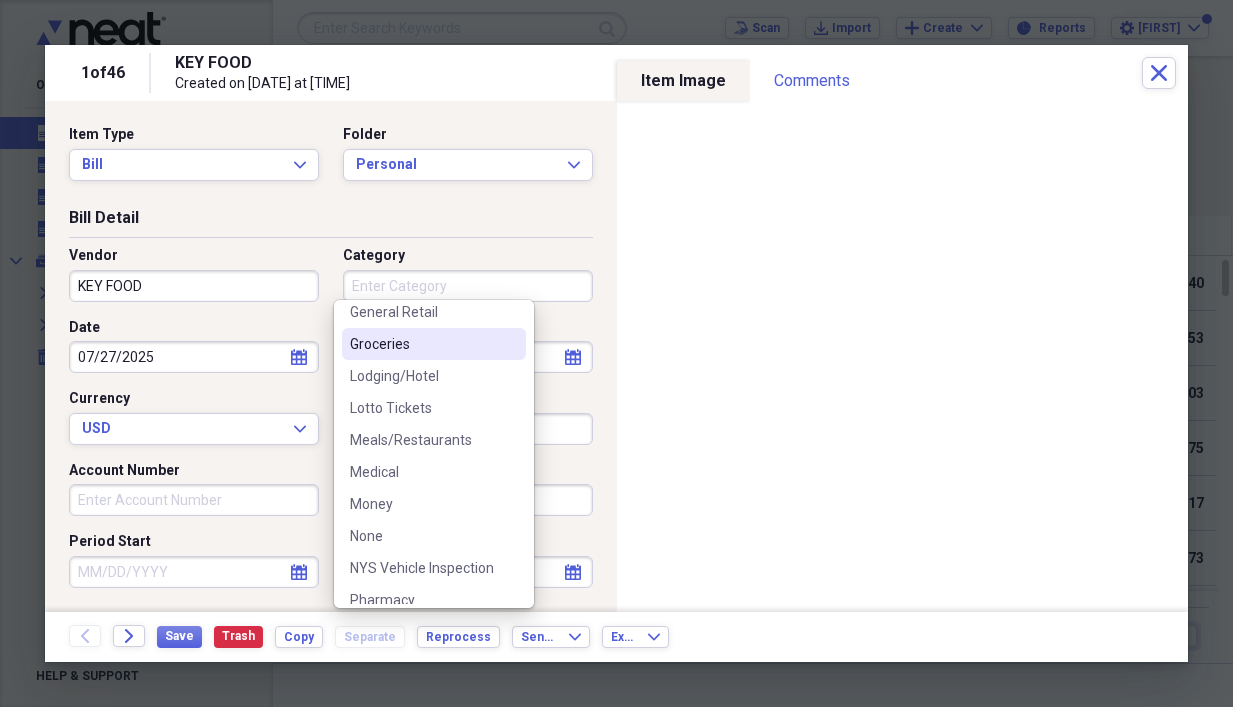 click on "Groceries" at bounding box center (422, 344) 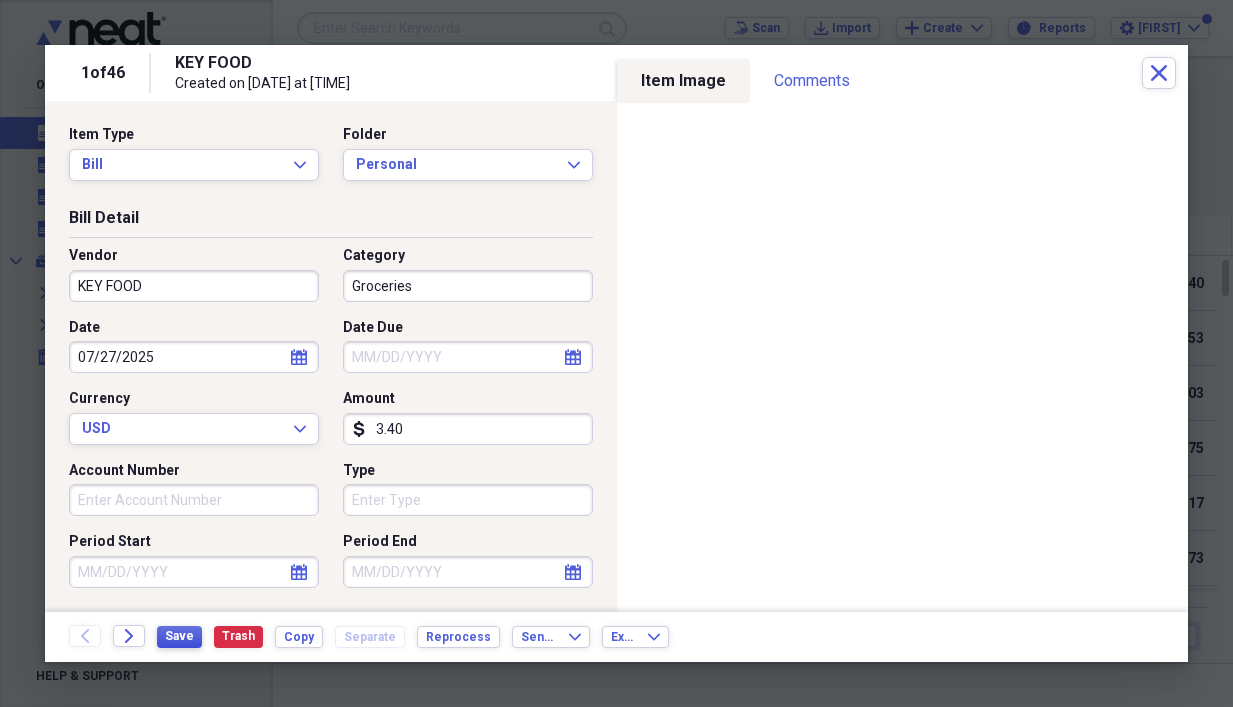 click on "Save" at bounding box center [179, 637] 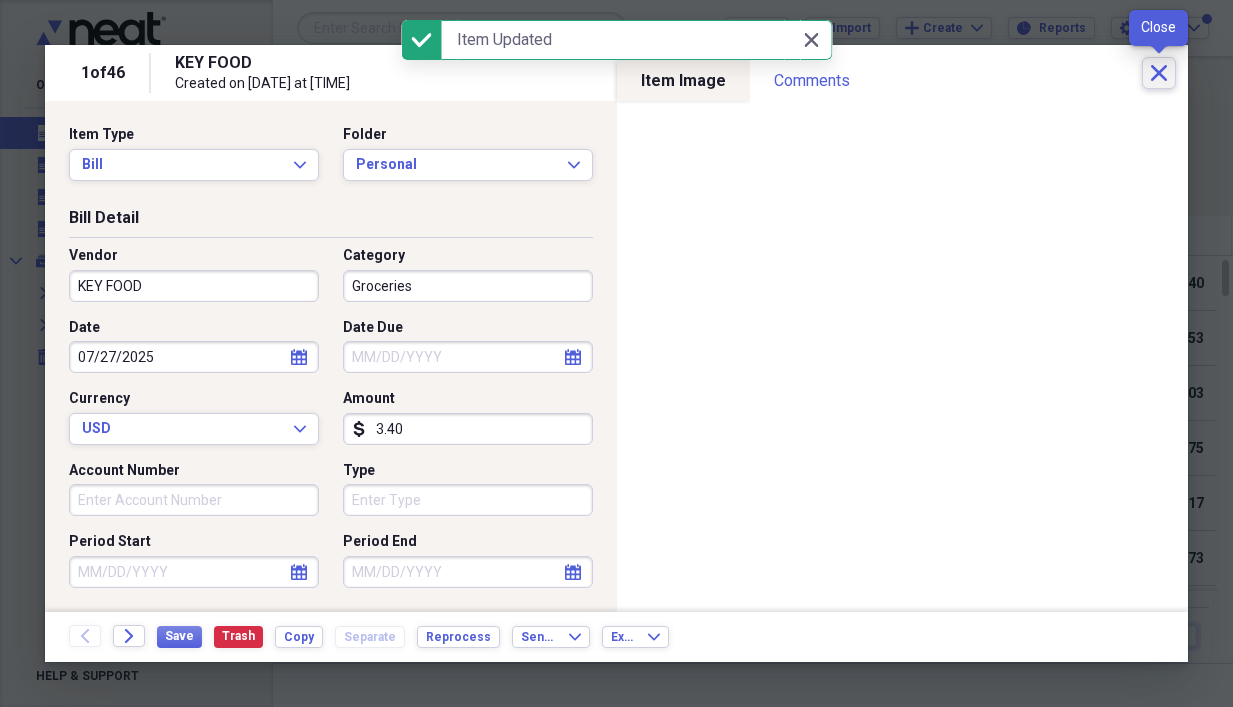 click on "Close" 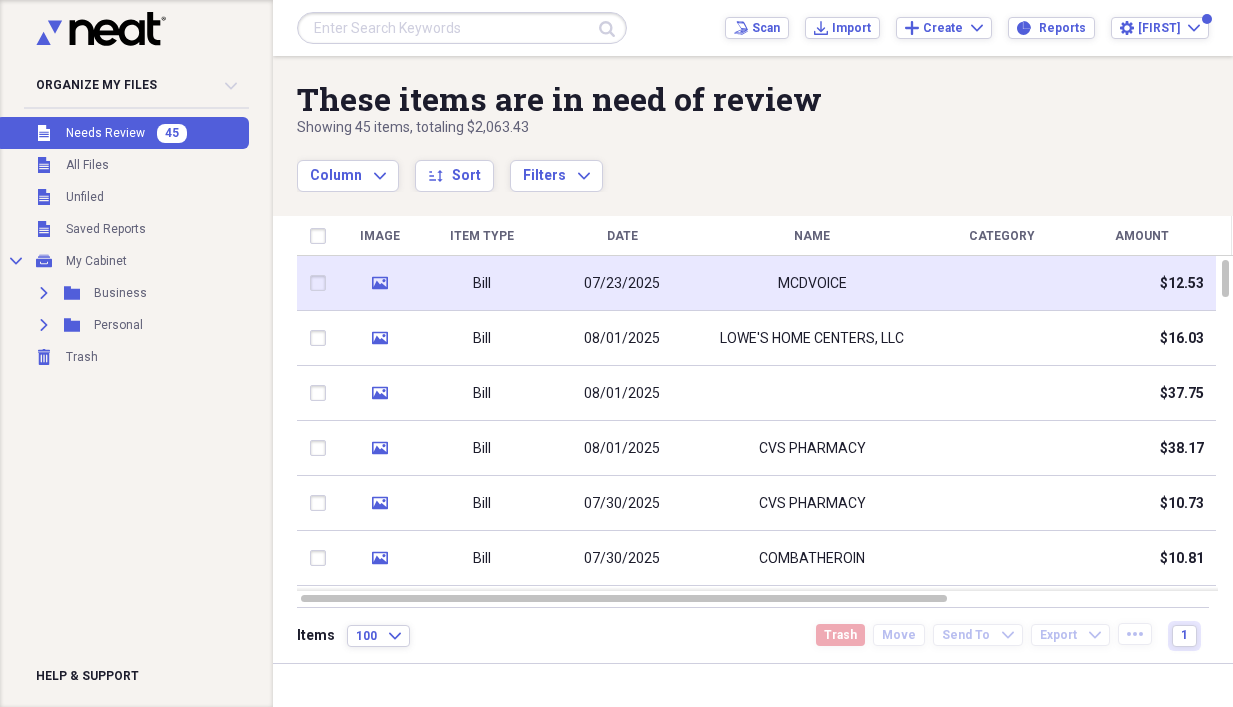click on "07/23/2025" at bounding box center [622, 284] 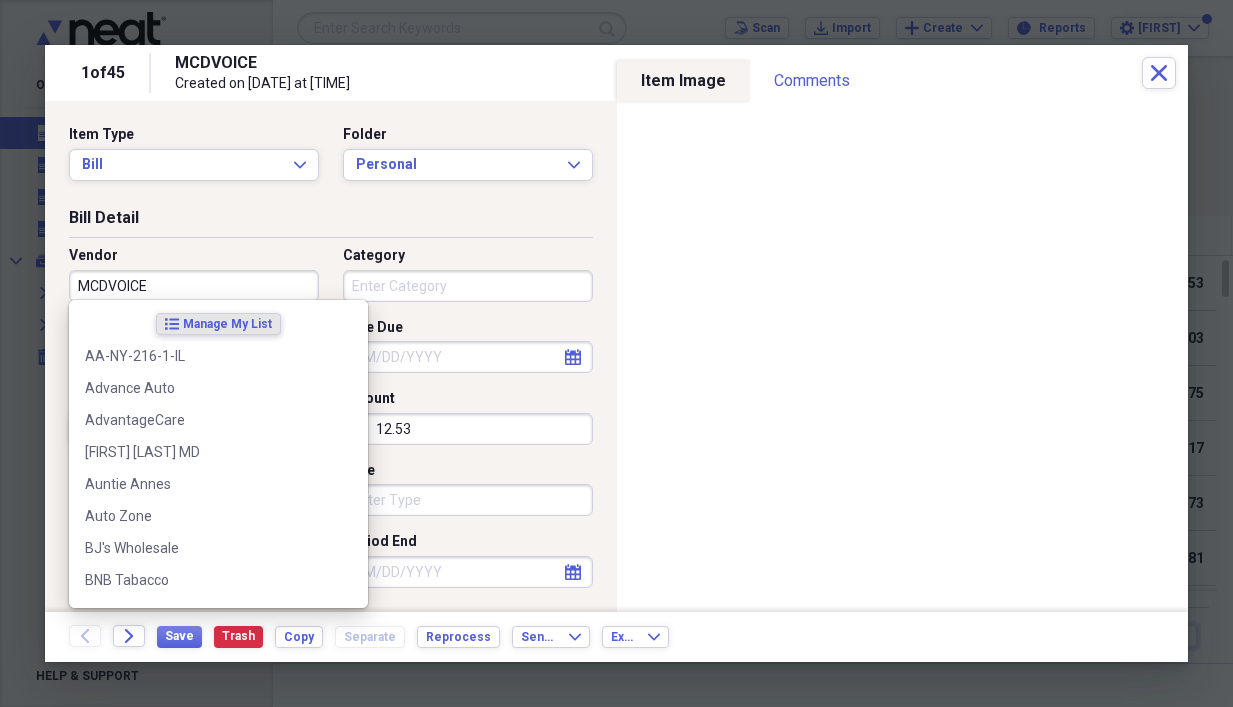 click on "MCDVOICE" at bounding box center [194, 286] 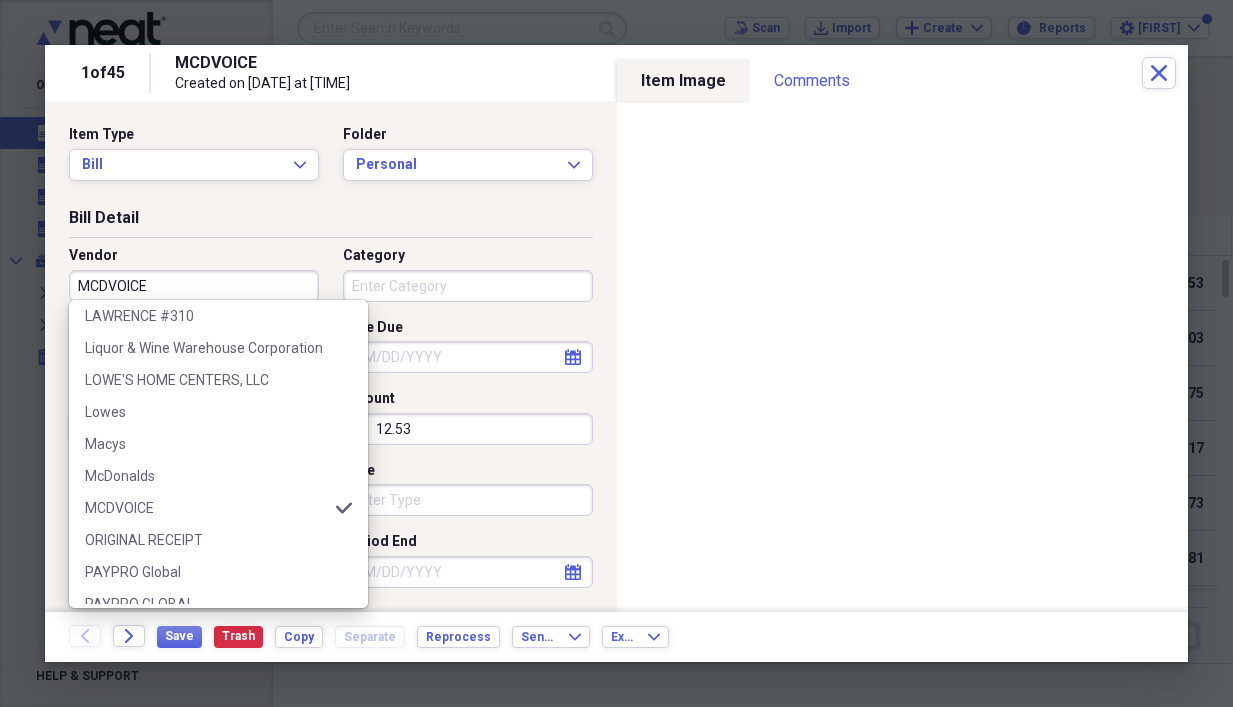 scroll, scrollTop: 1300, scrollLeft: 0, axis: vertical 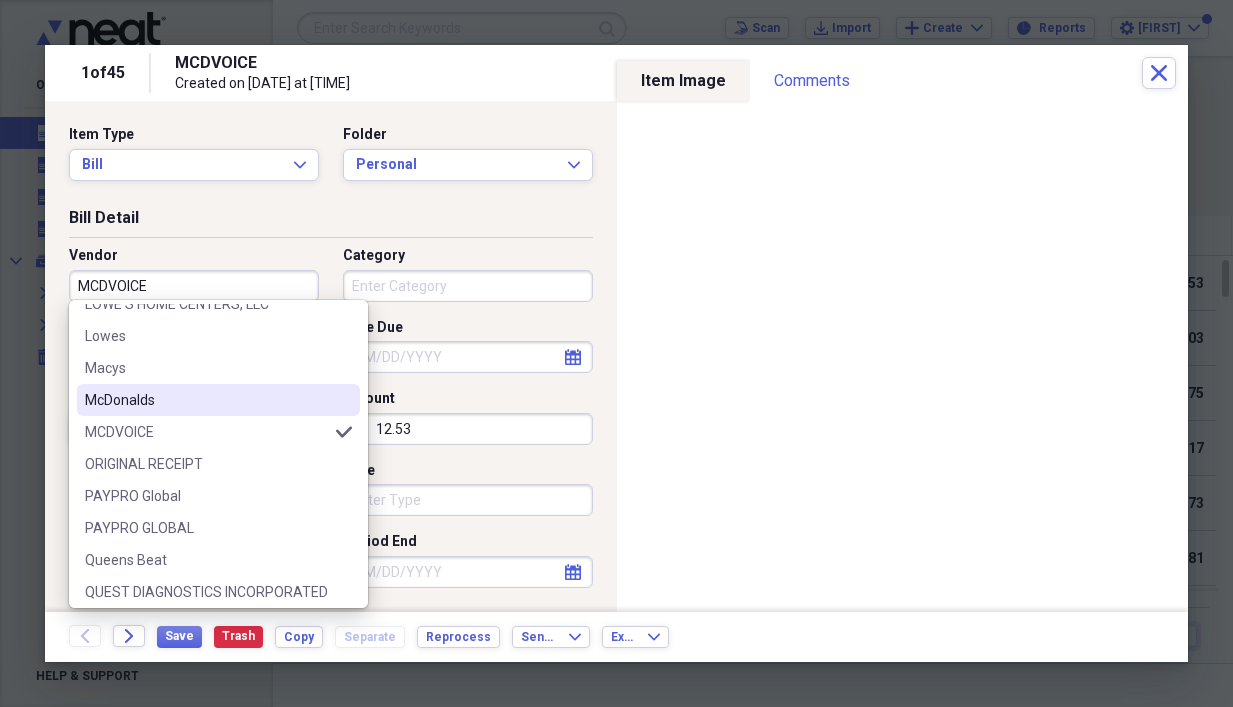 click on "McDonalds" at bounding box center [206, 400] 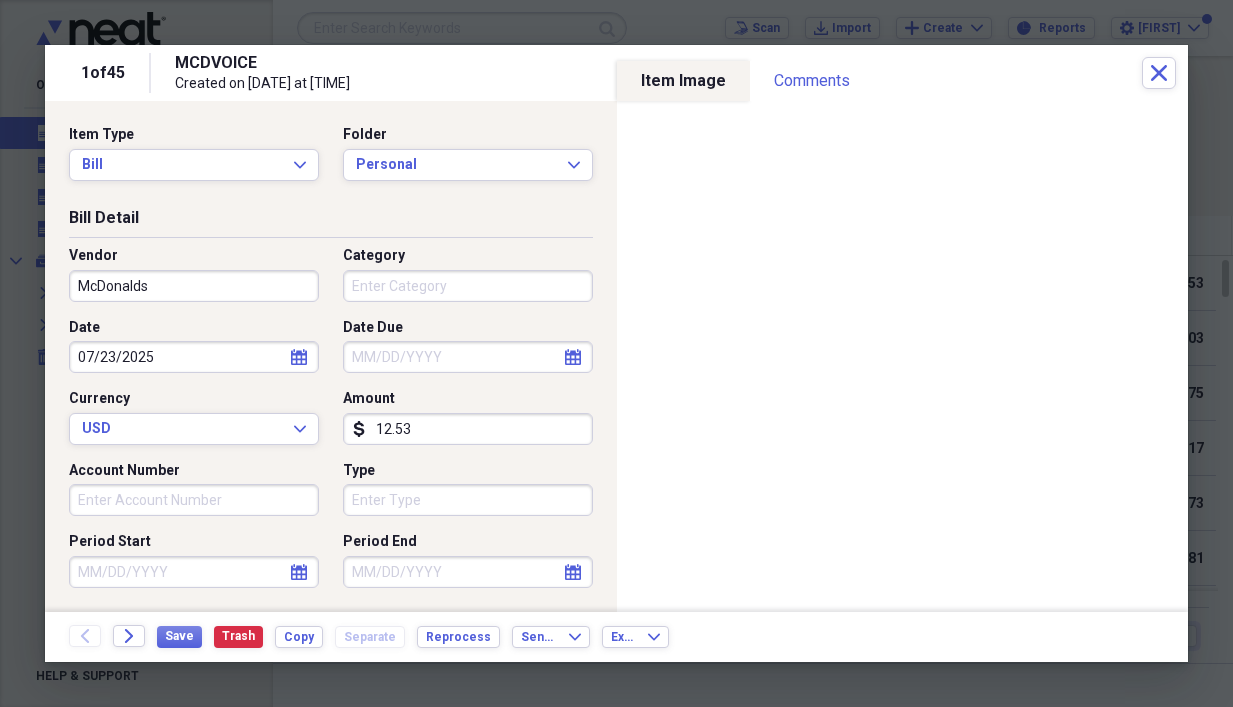 type on "Meals/Restaurants" 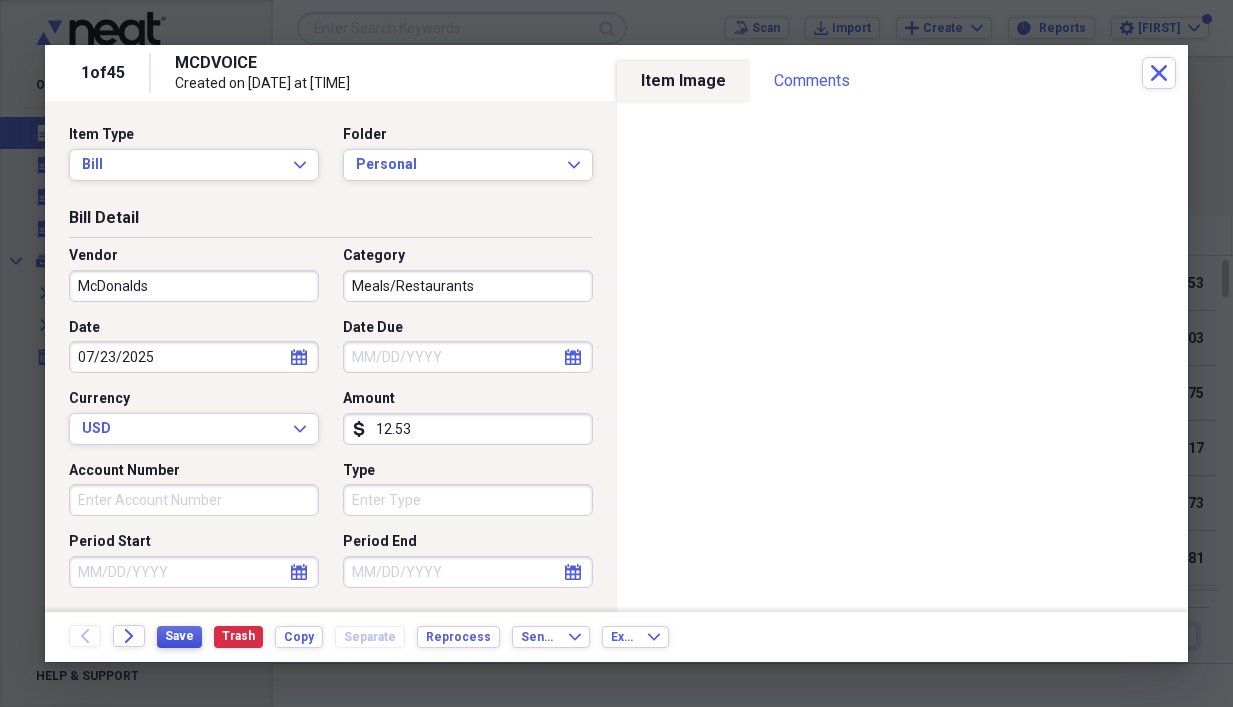 click on "Save" at bounding box center (179, 636) 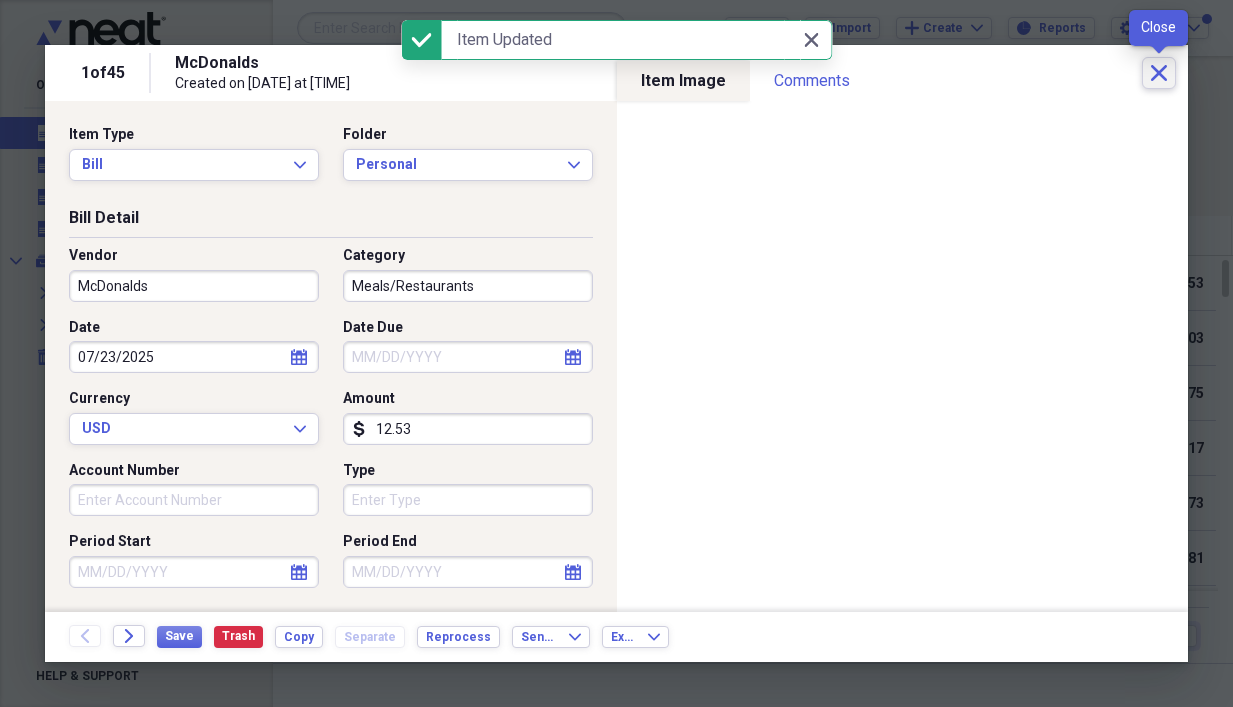 click on "Close" at bounding box center [1159, 73] 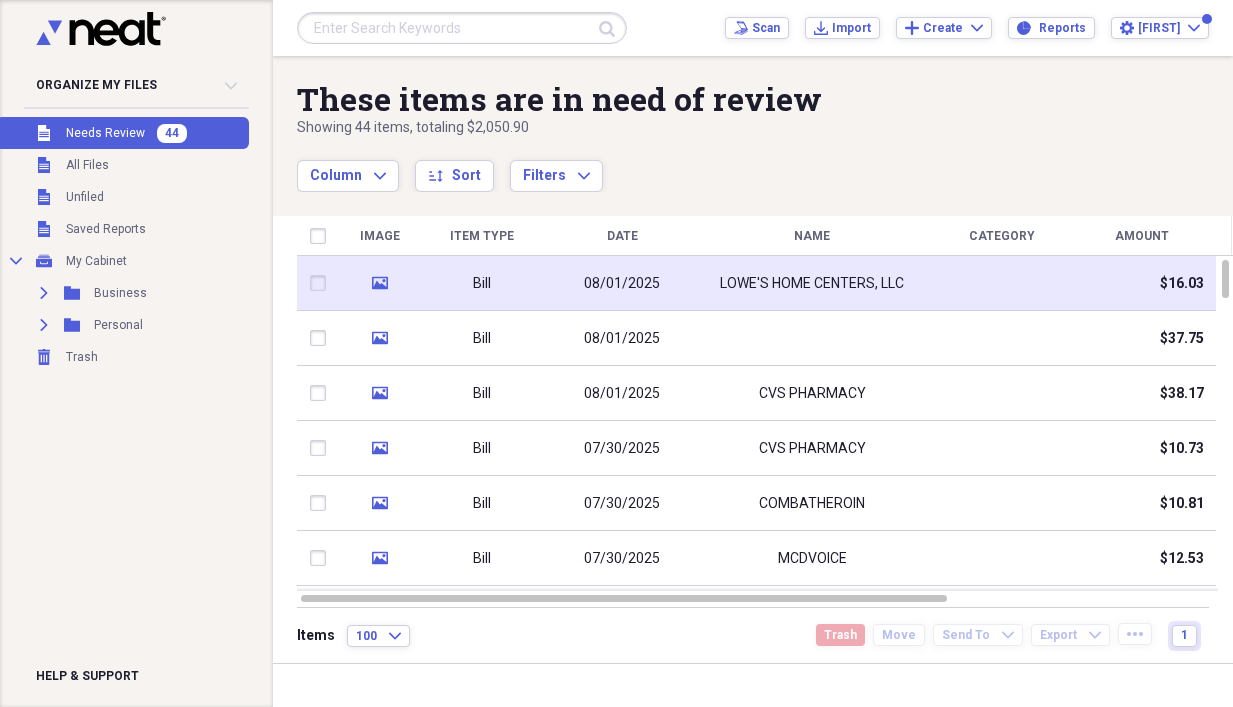 click on "08/01/2025" at bounding box center (622, 284) 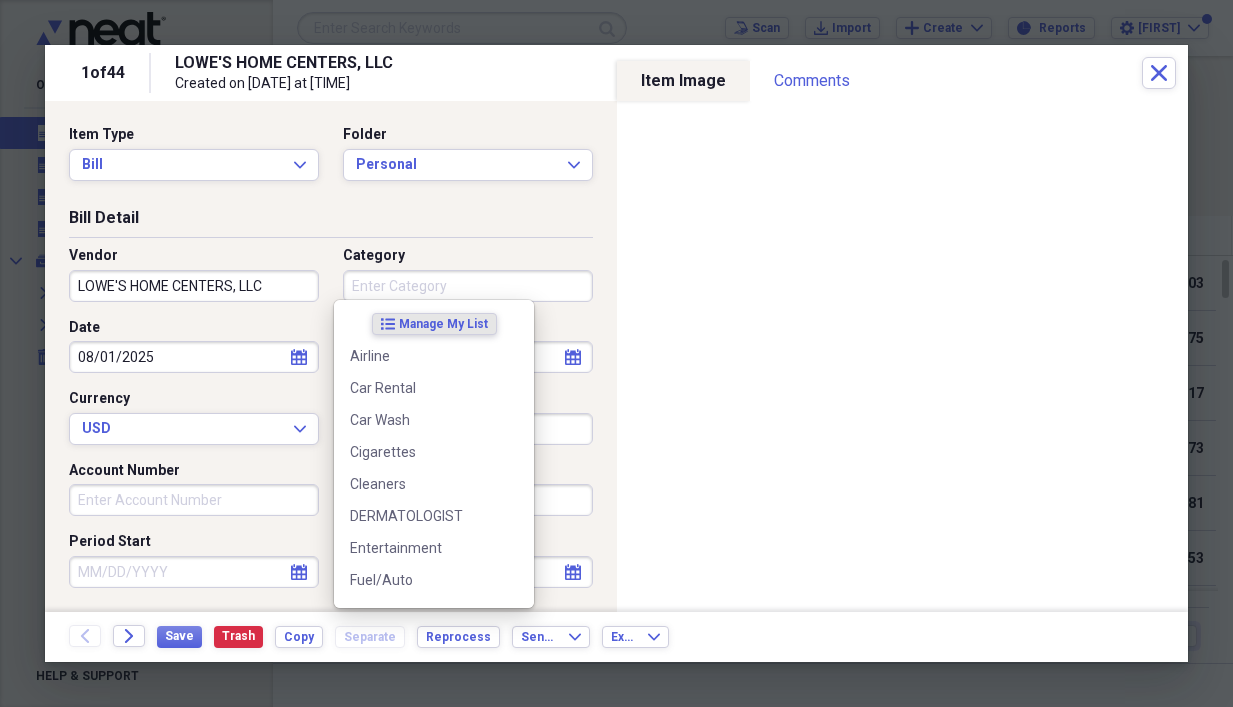 click on "Category" at bounding box center [468, 286] 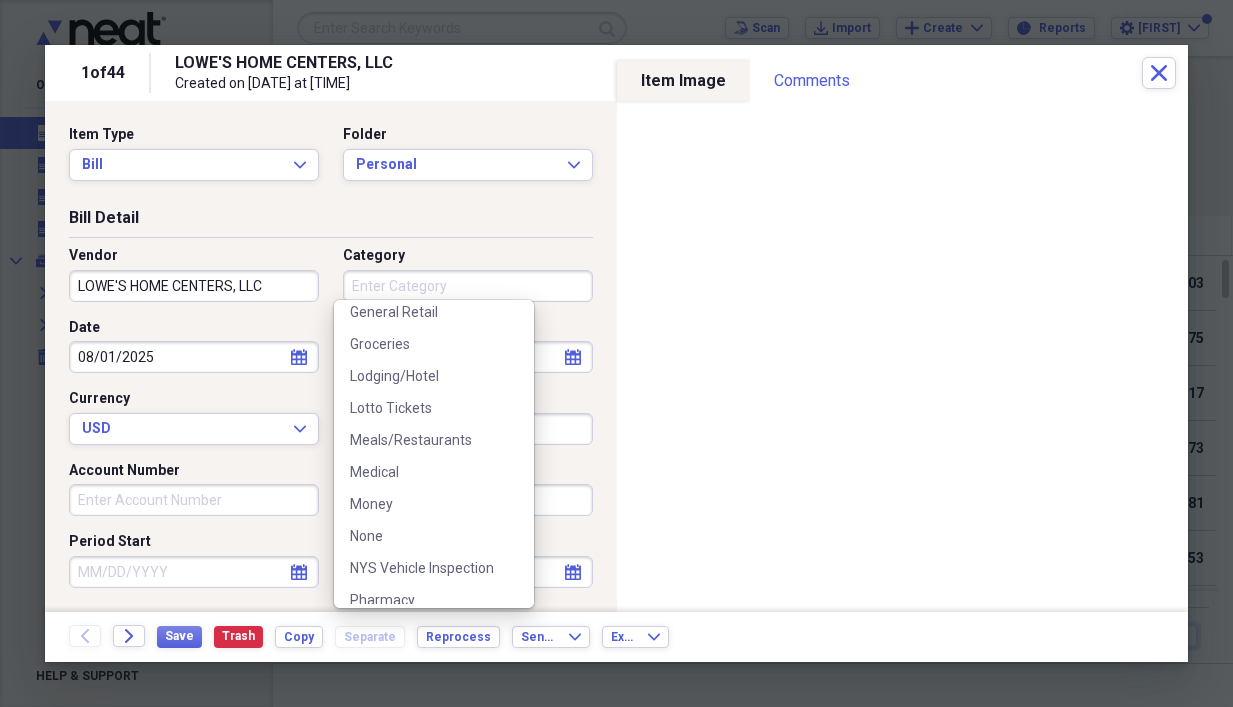 scroll, scrollTop: 200, scrollLeft: 0, axis: vertical 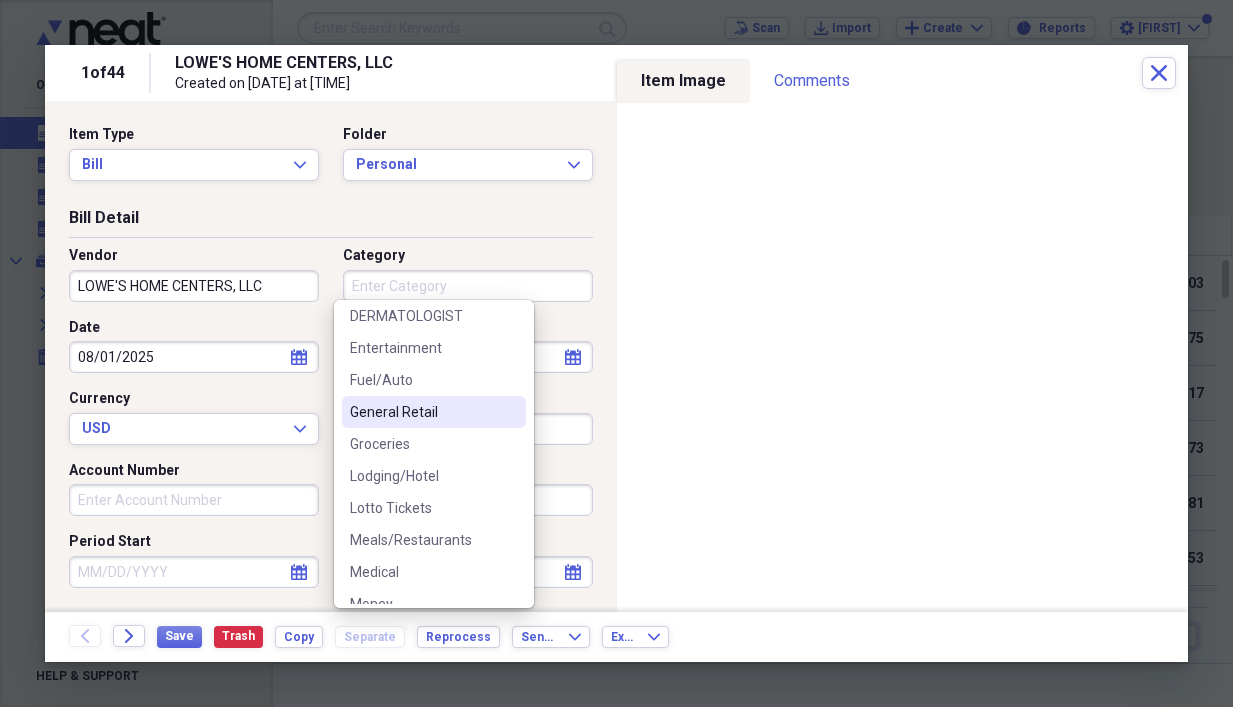 click on "General Retail" at bounding box center (422, 412) 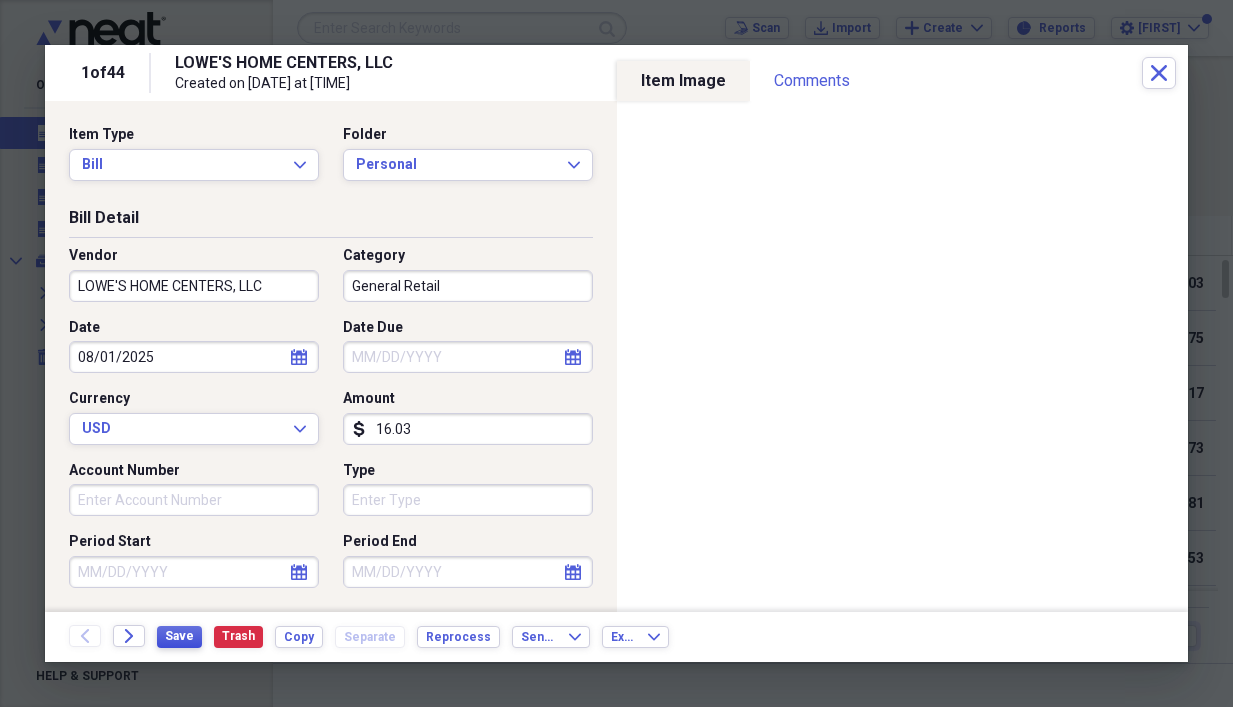 click on "Save" at bounding box center [179, 636] 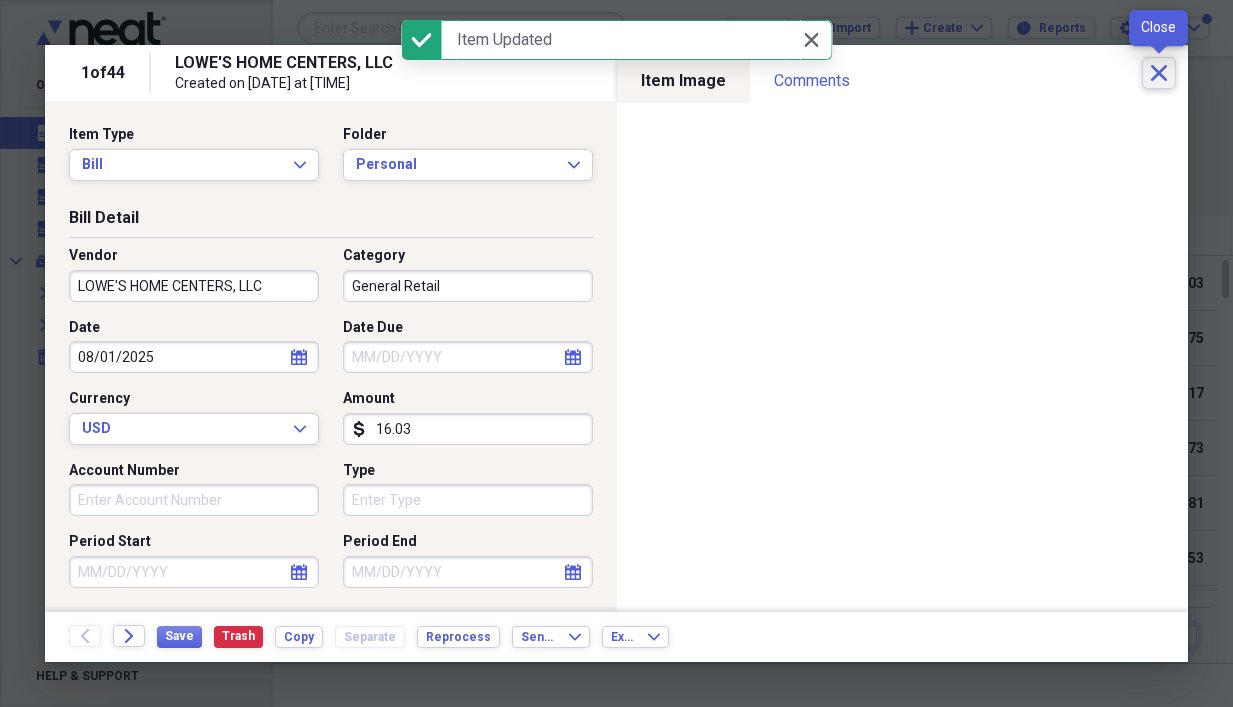 click on "Close" at bounding box center (1159, 73) 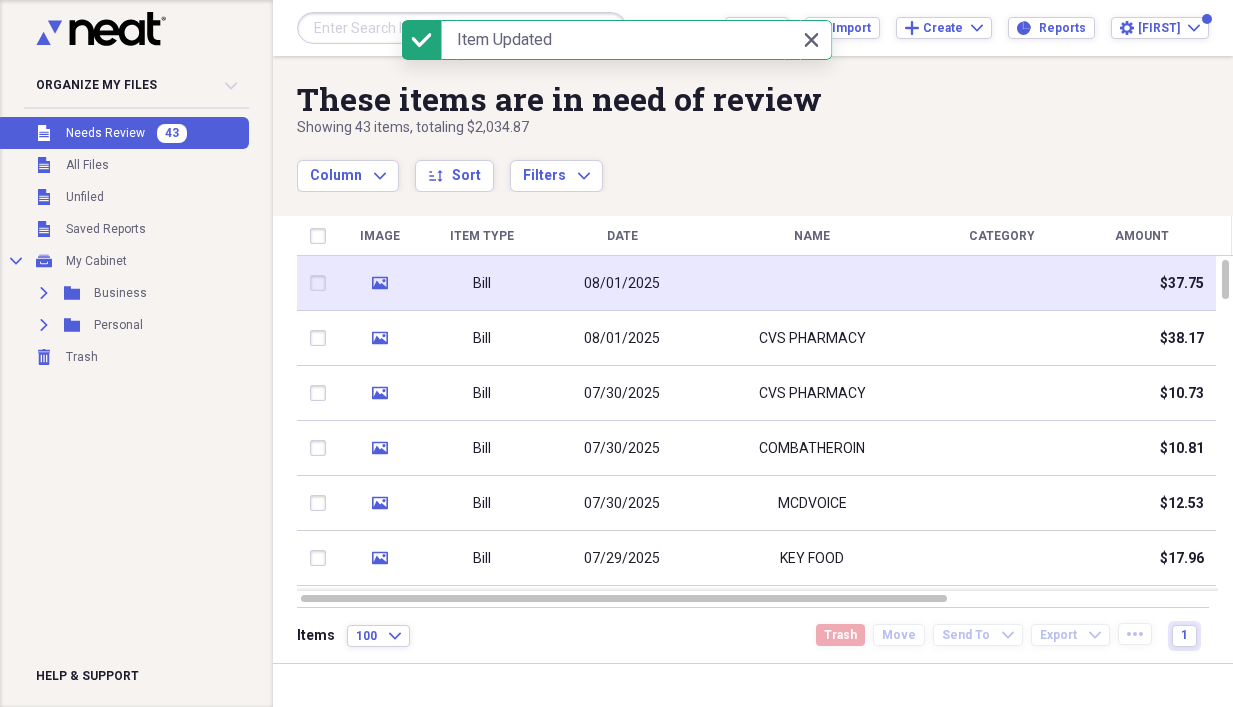 click on "08/01/2025" at bounding box center [622, 284] 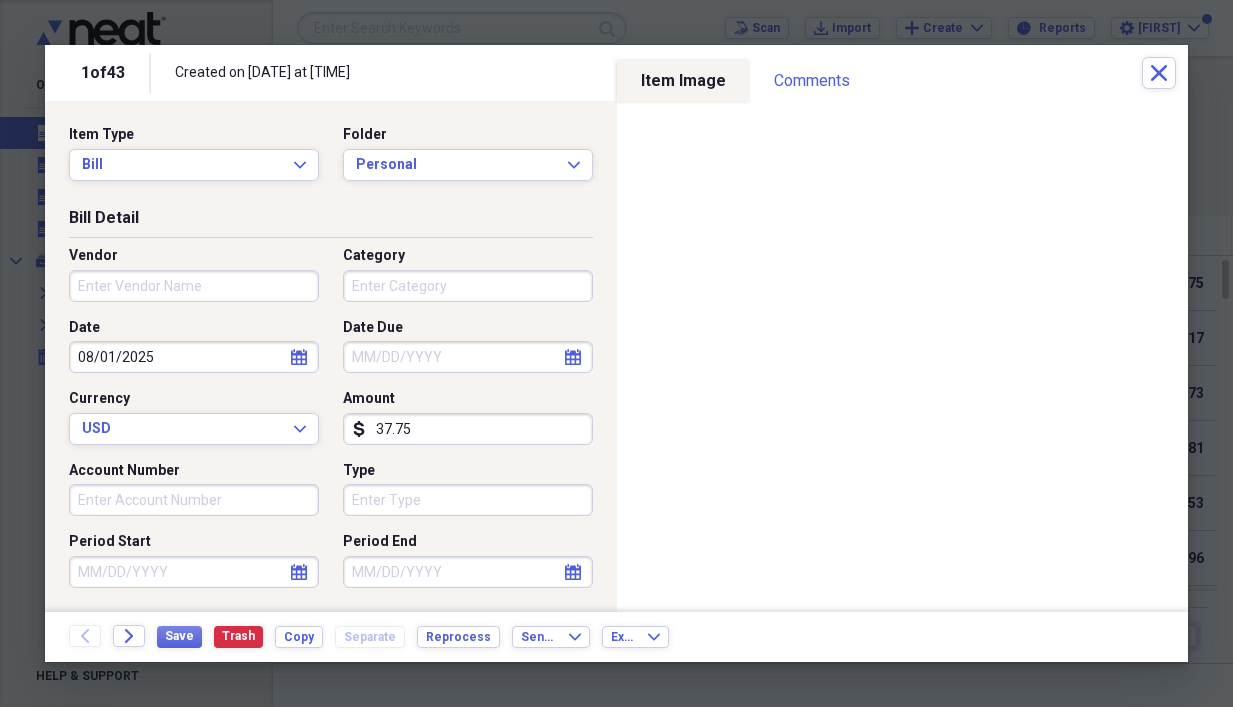 click on "Vendor" at bounding box center [194, 286] 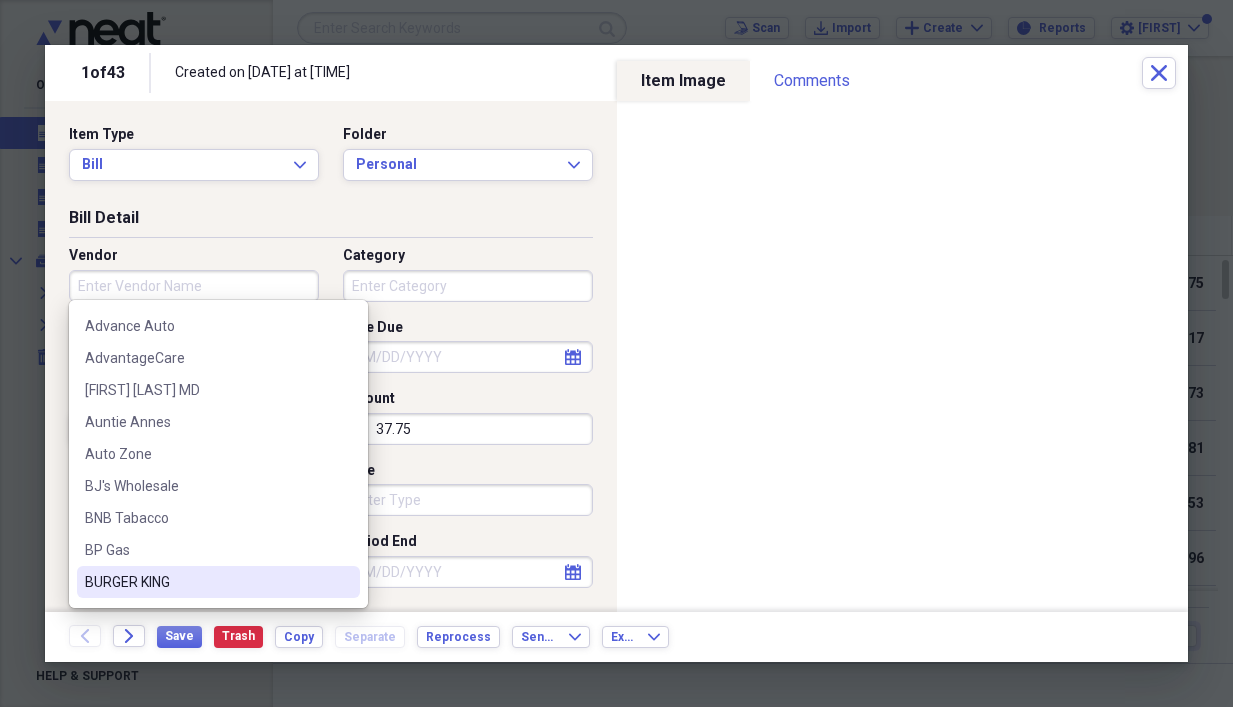 scroll, scrollTop: 200, scrollLeft: 0, axis: vertical 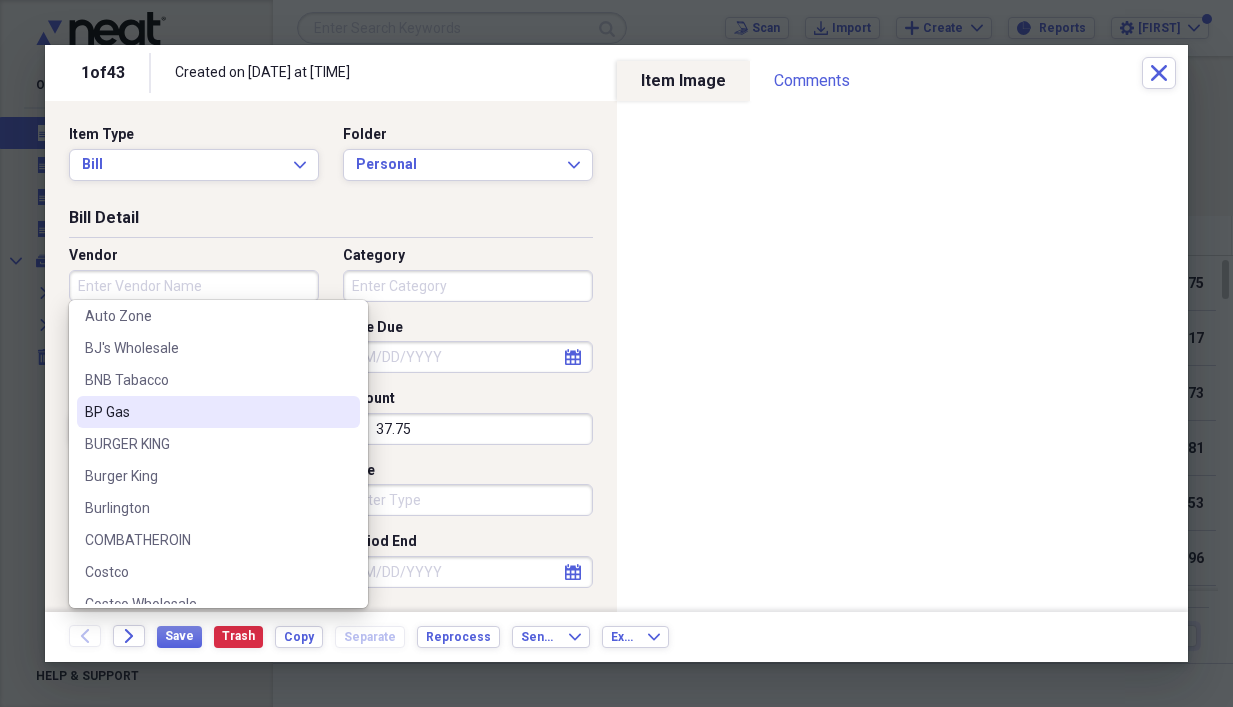 click on "BP Gas" at bounding box center [206, 412] 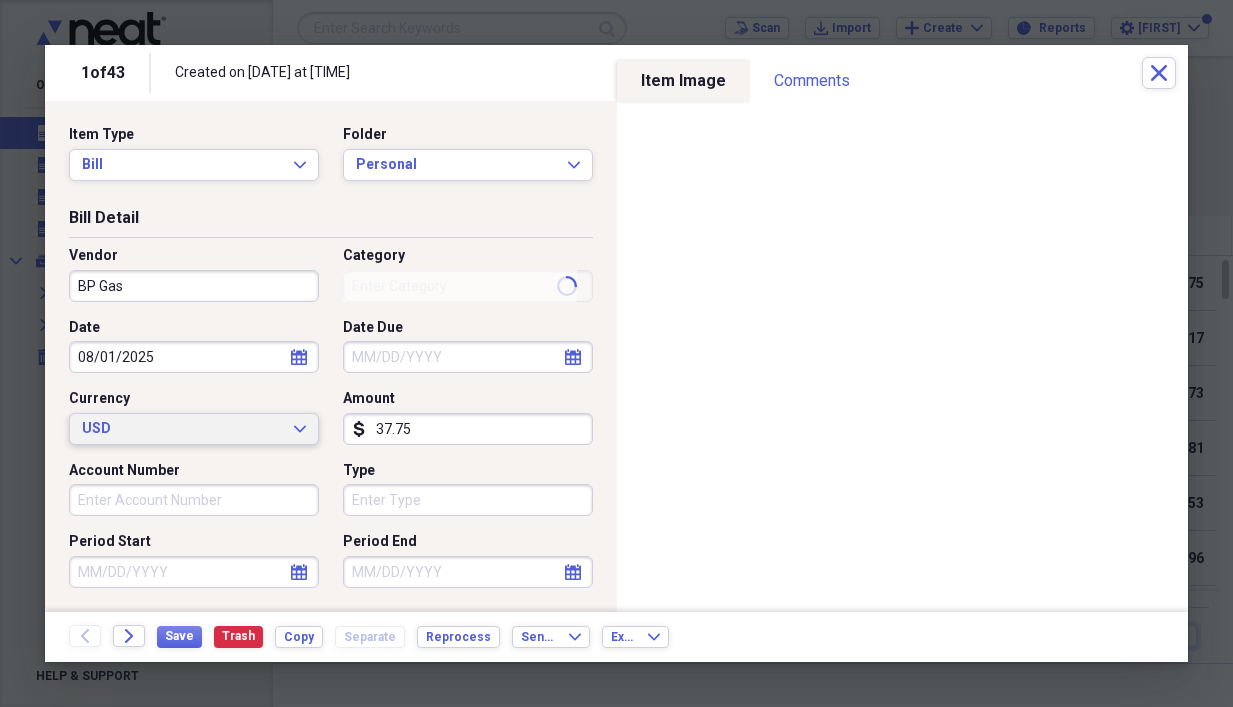 type on "Fuel/Auto" 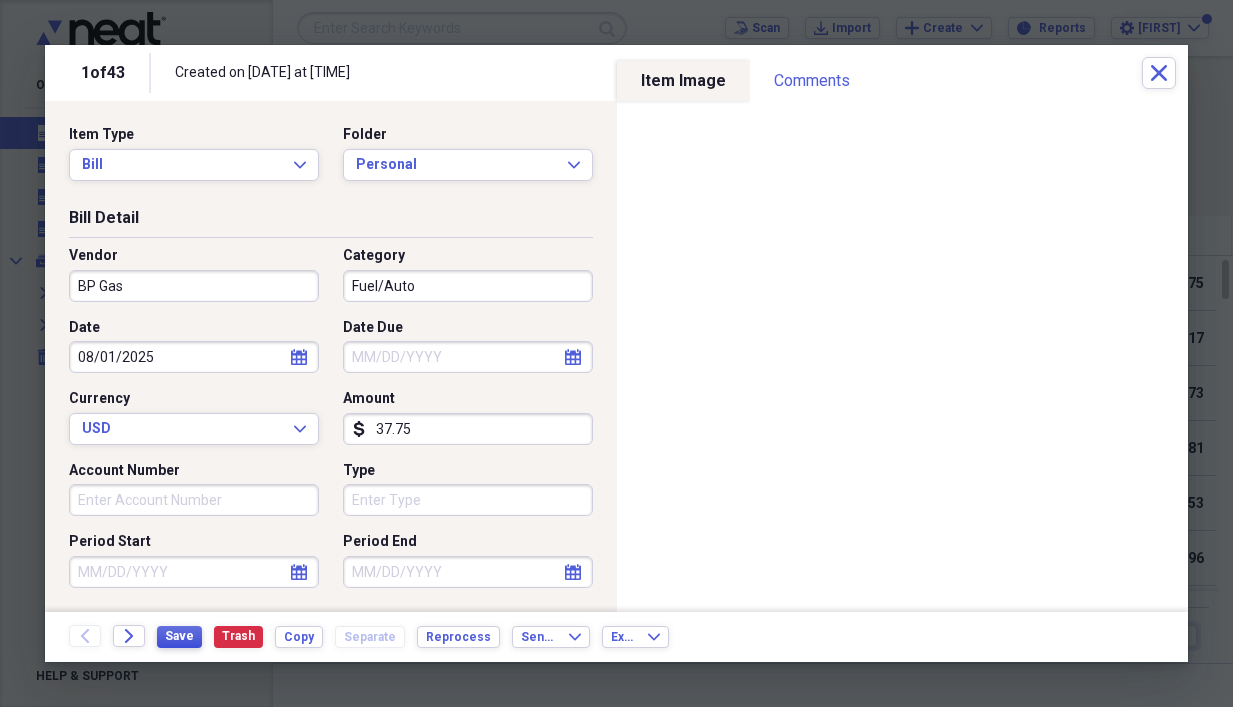 click on "Save" at bounding box center (179, 636) 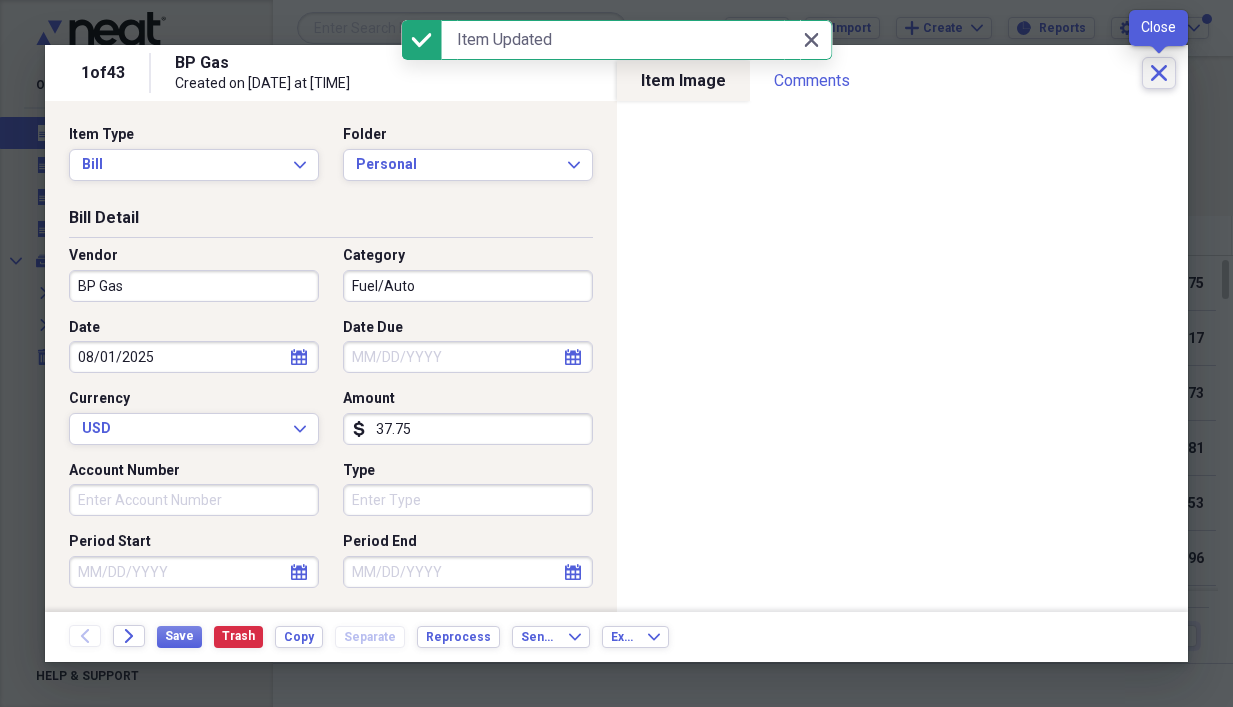 click on "Close" 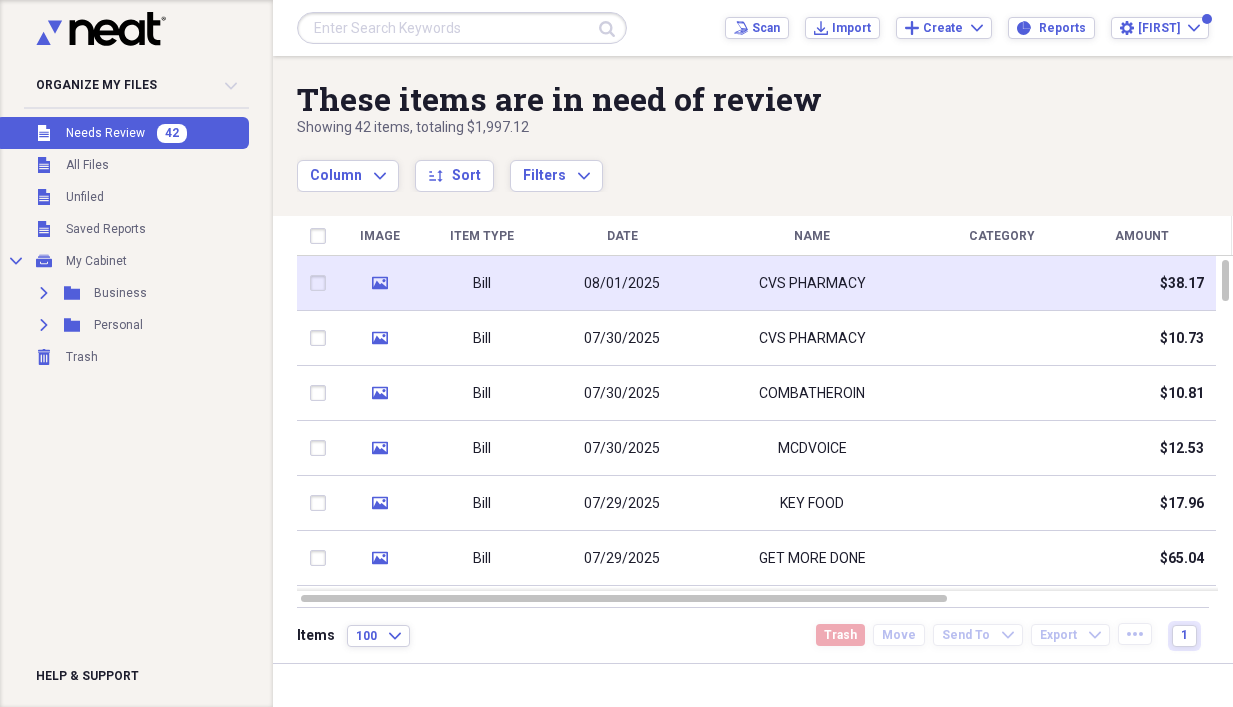 click on "08/01/2025" at bounding box center [622, 284] 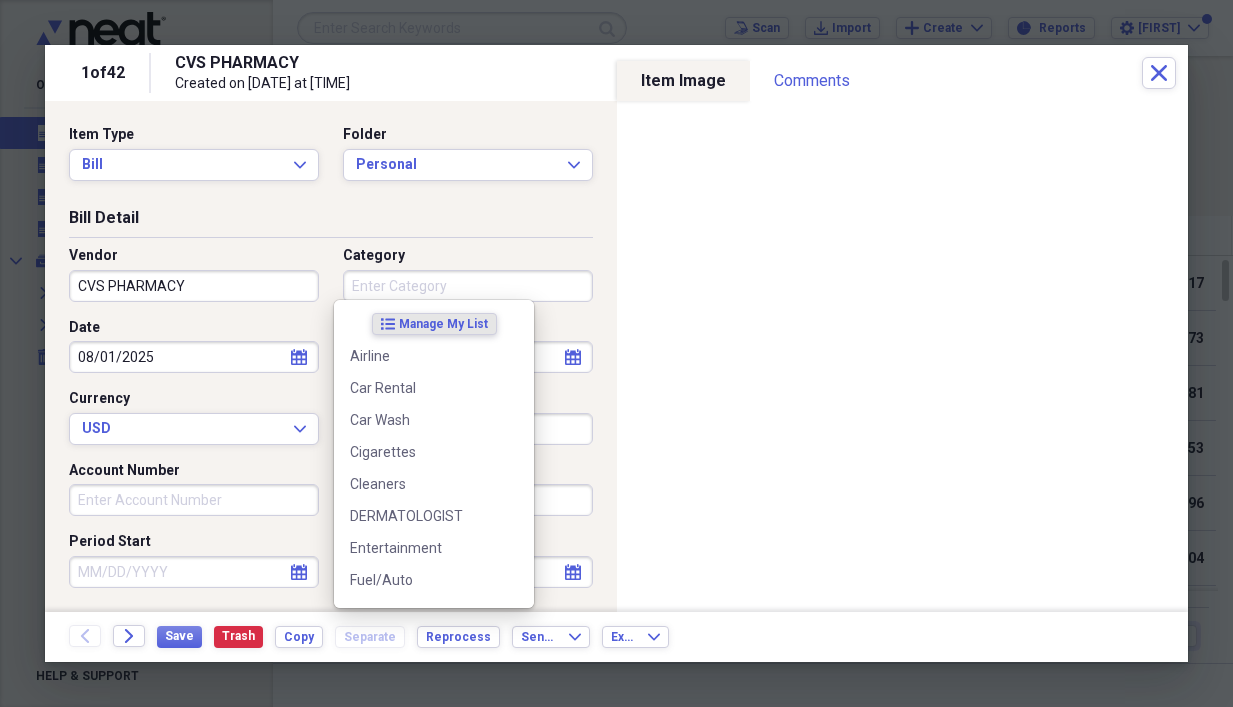 click on "Category" at bounding box center (468, 286) 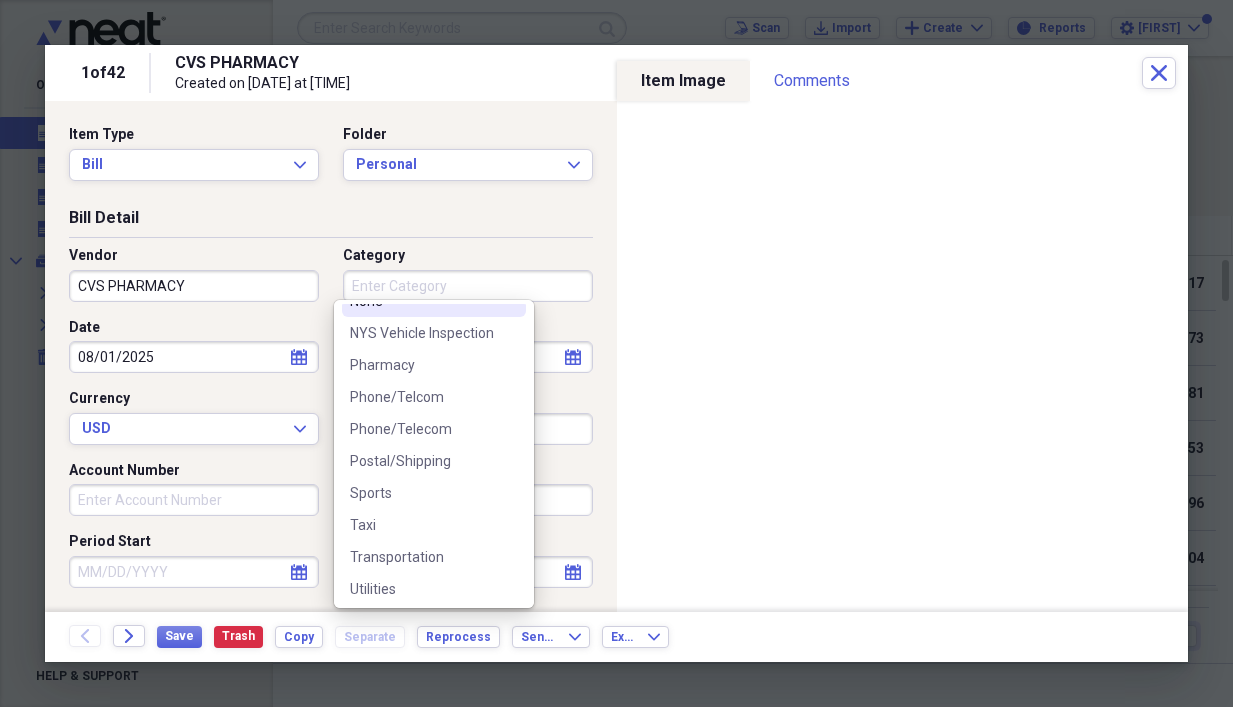 scroll, scrollTop: 572, scrollLeft: 0, axis: vertical 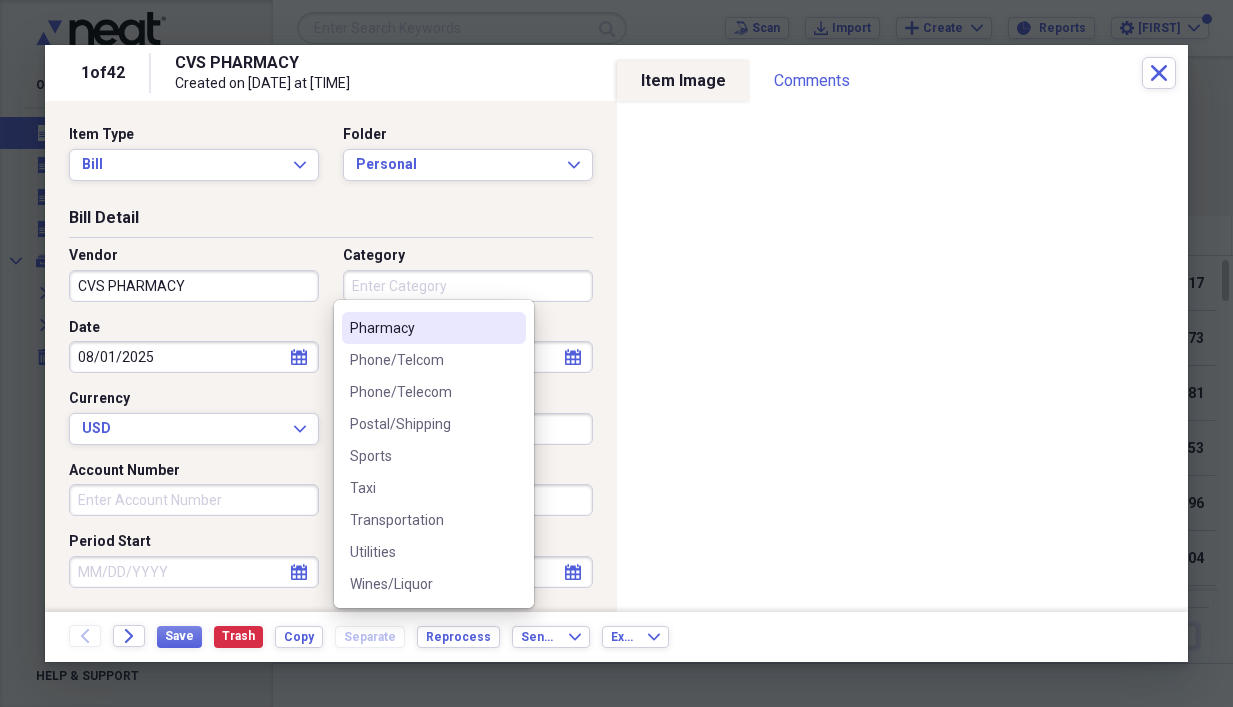click on "Pharmacy" at bounding box center [422, 328] 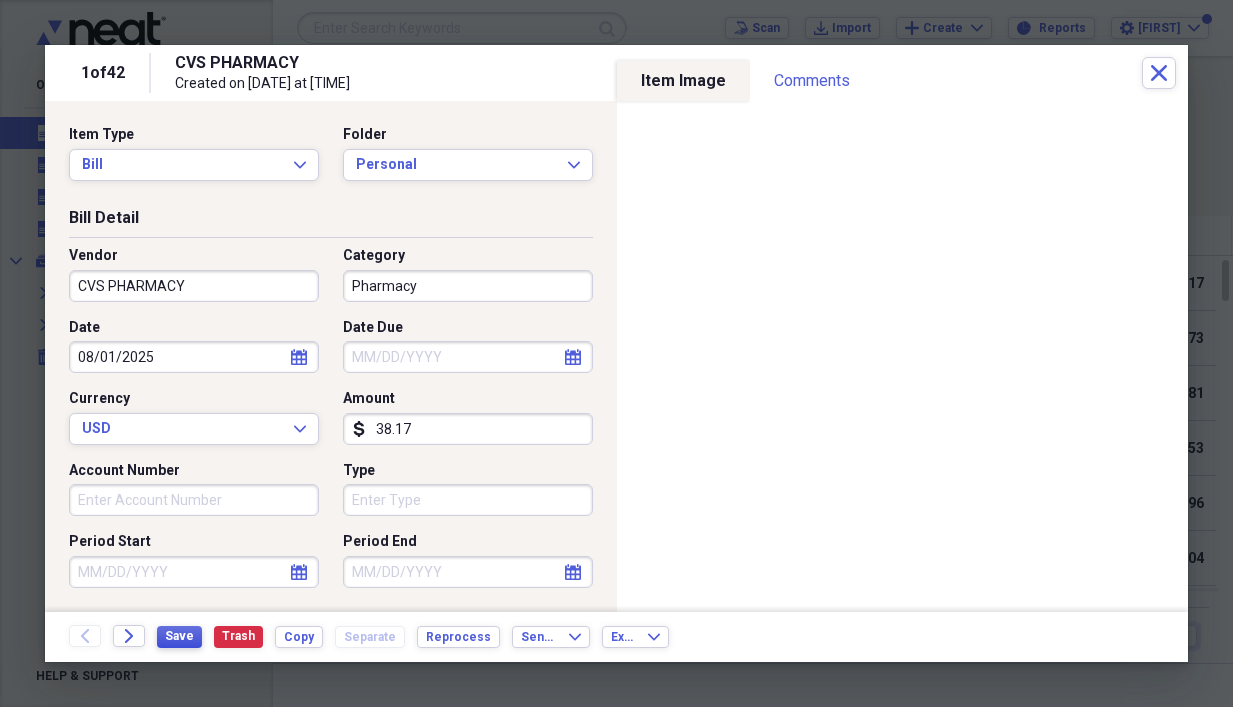 click on "Save" at bounding box center (179, 636) 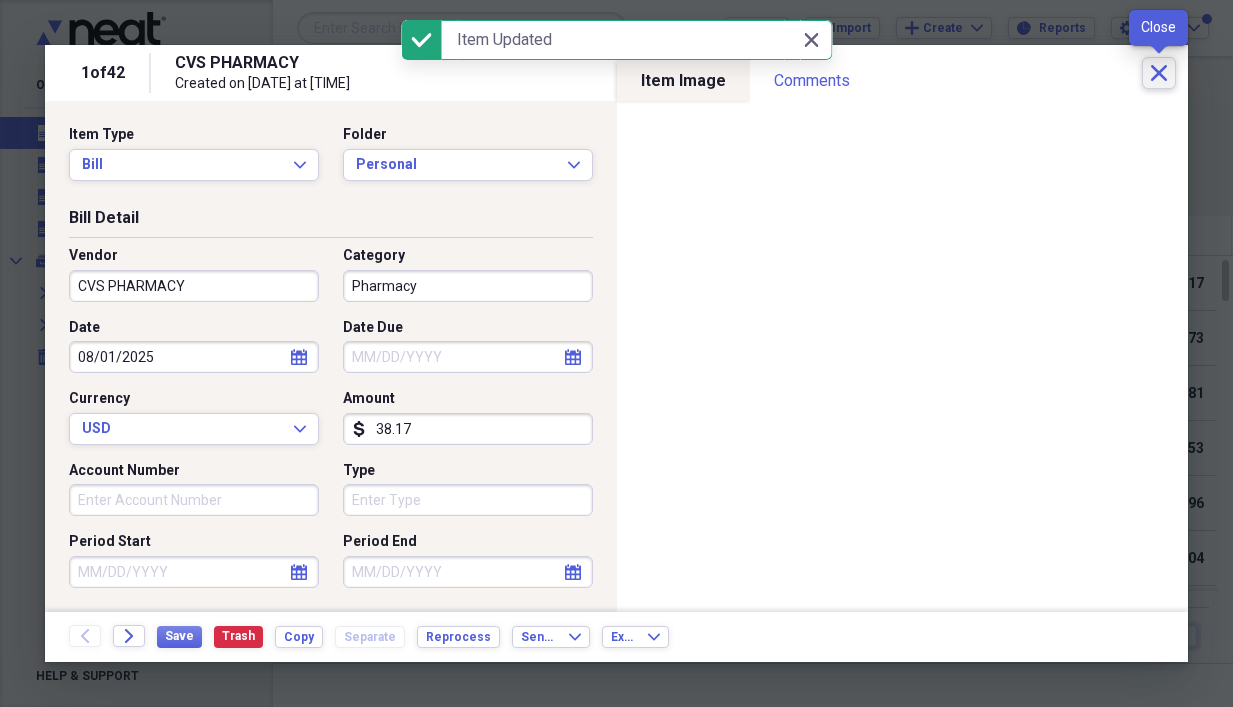 click on "Close" at bounding box center [1159, 73] 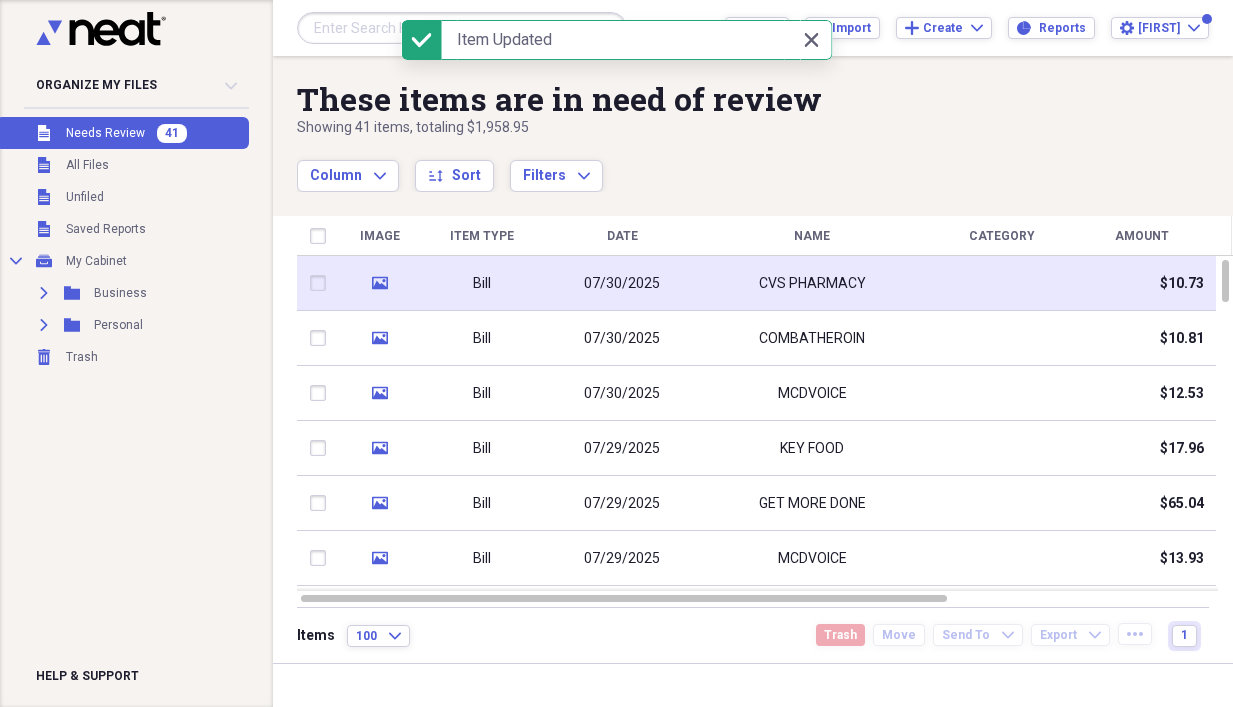 click on "07/30/2025" at bounding box center [622, 284] 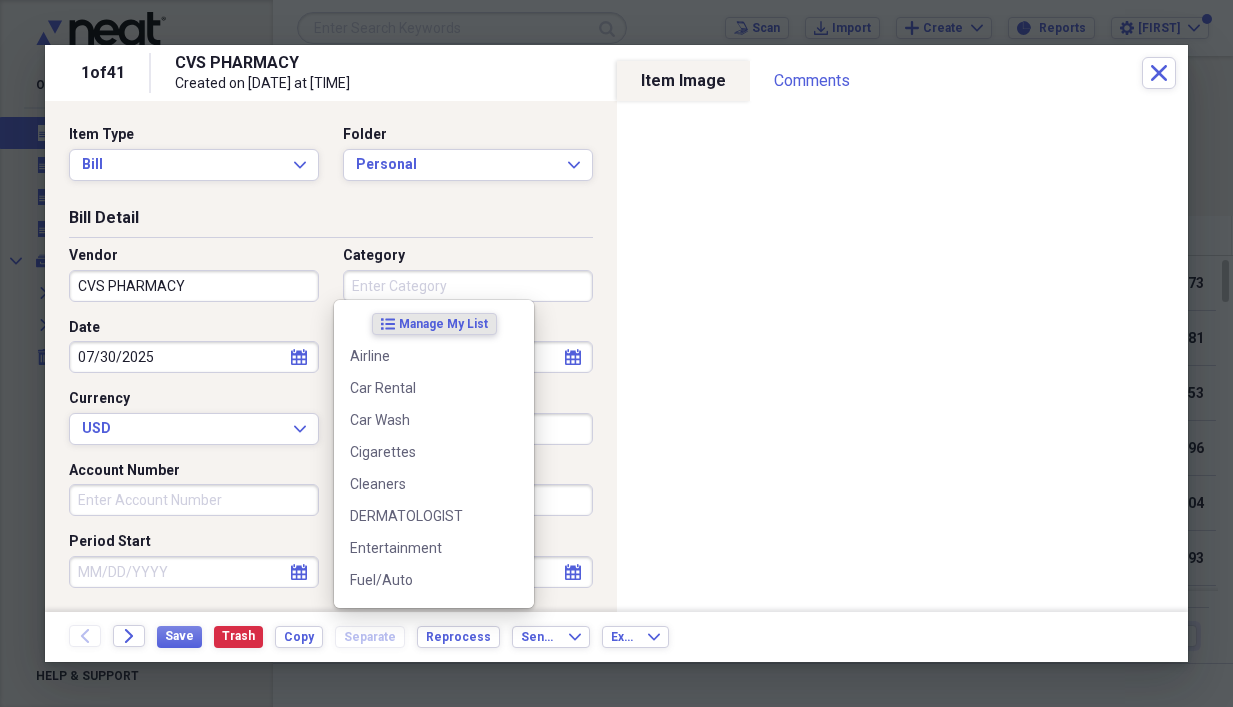 click on "Category" at bounding box center (468, 286) 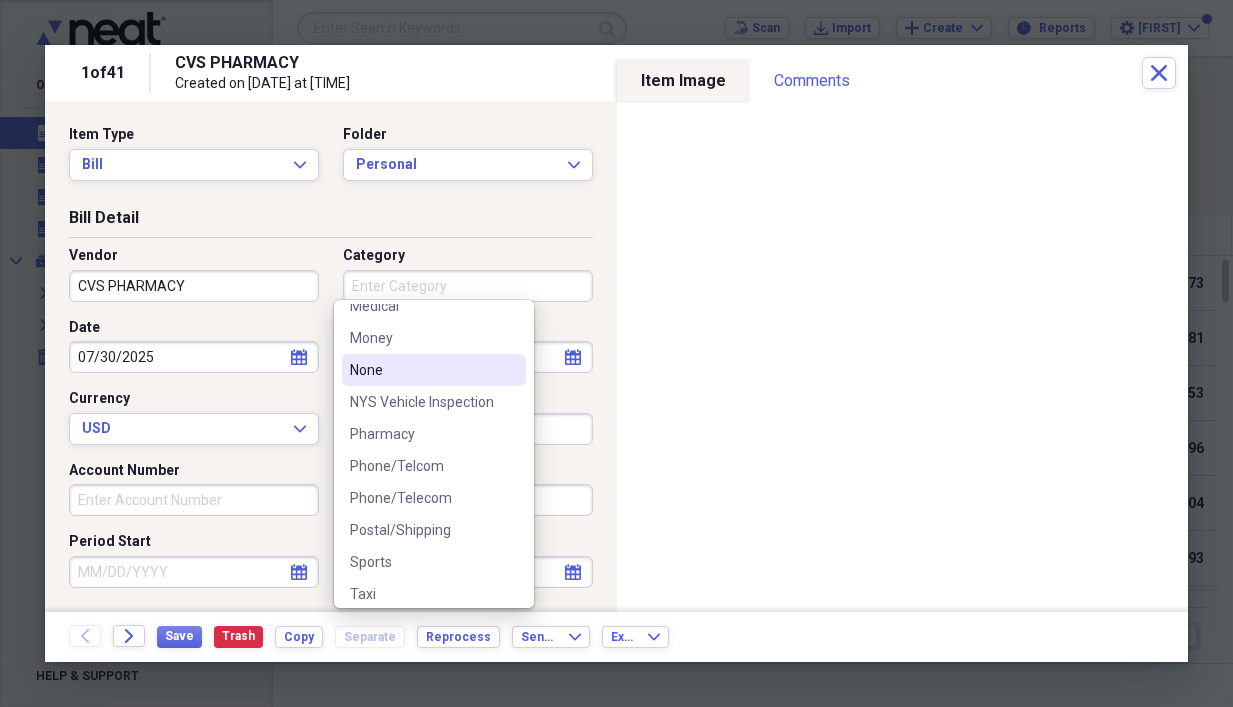 scroll, scrollTop: 500, scrollLeft: 0, axis: vertical 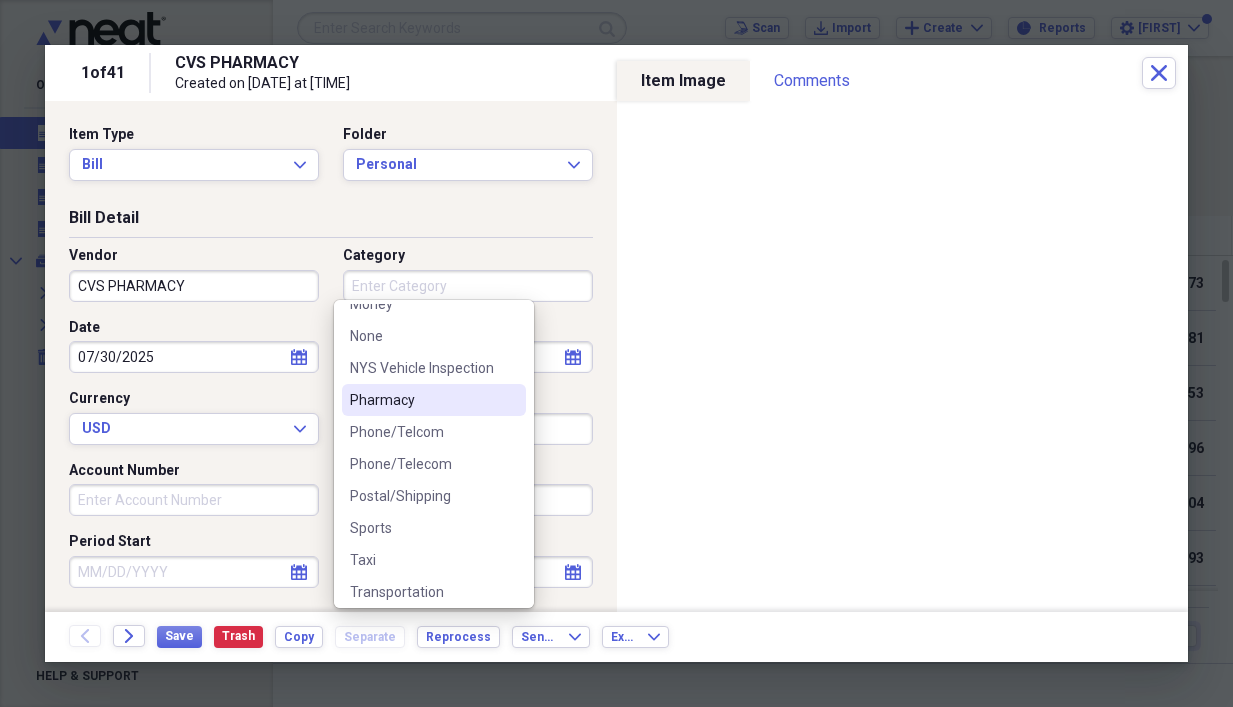 click on "Pharmacy" at bounding box center (422, 400) 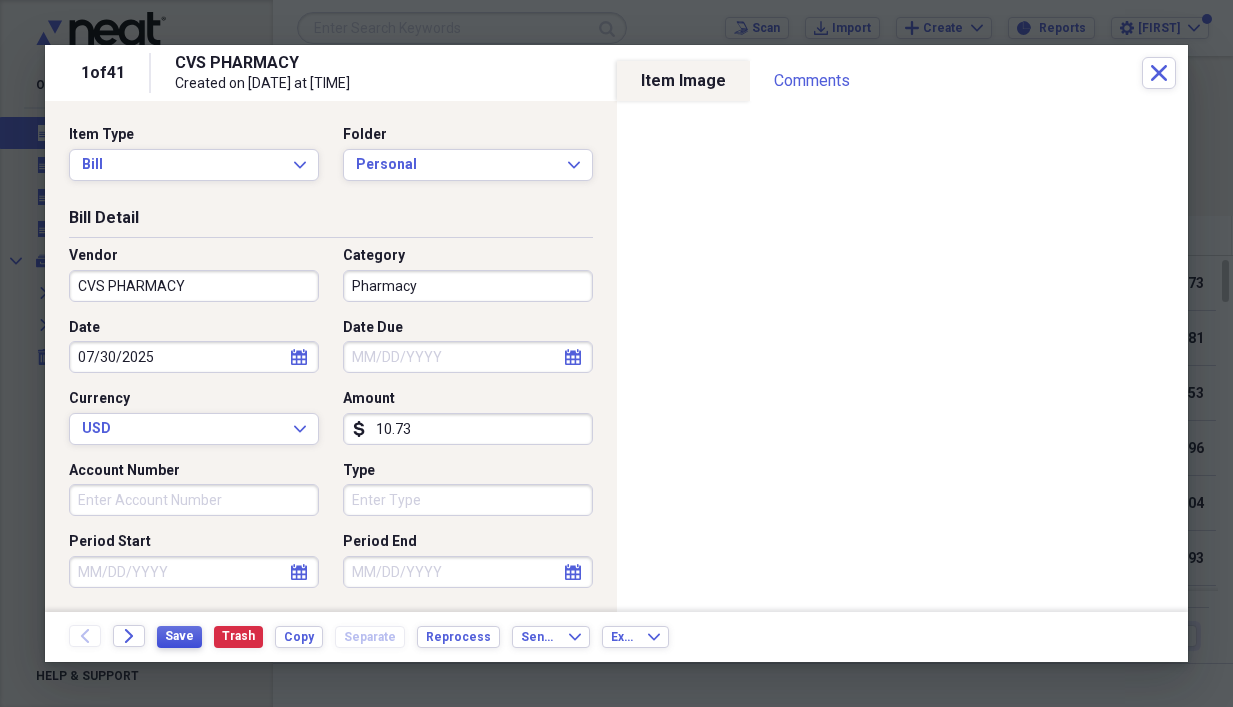 click on "Save" at bounding box center [179, 636] 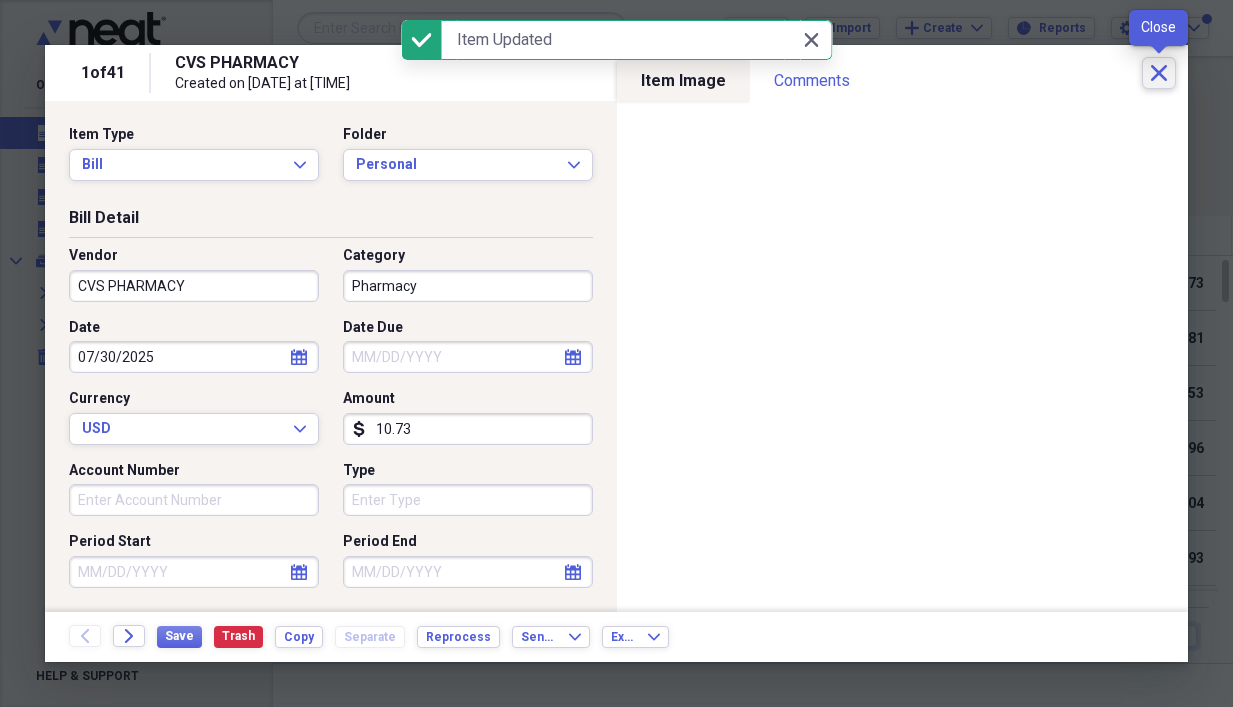 click on "Close" at bounding box center (1159, 73) 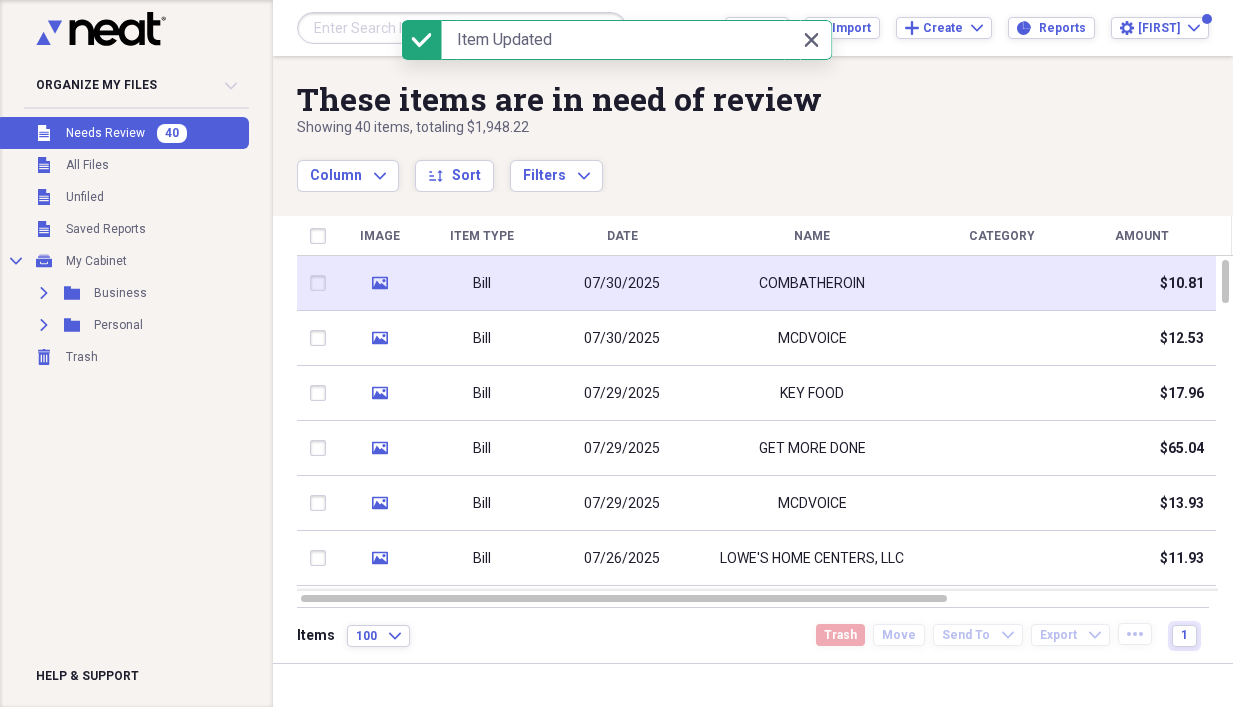 click on "07/30/2025" at bounding box center [622, 284] 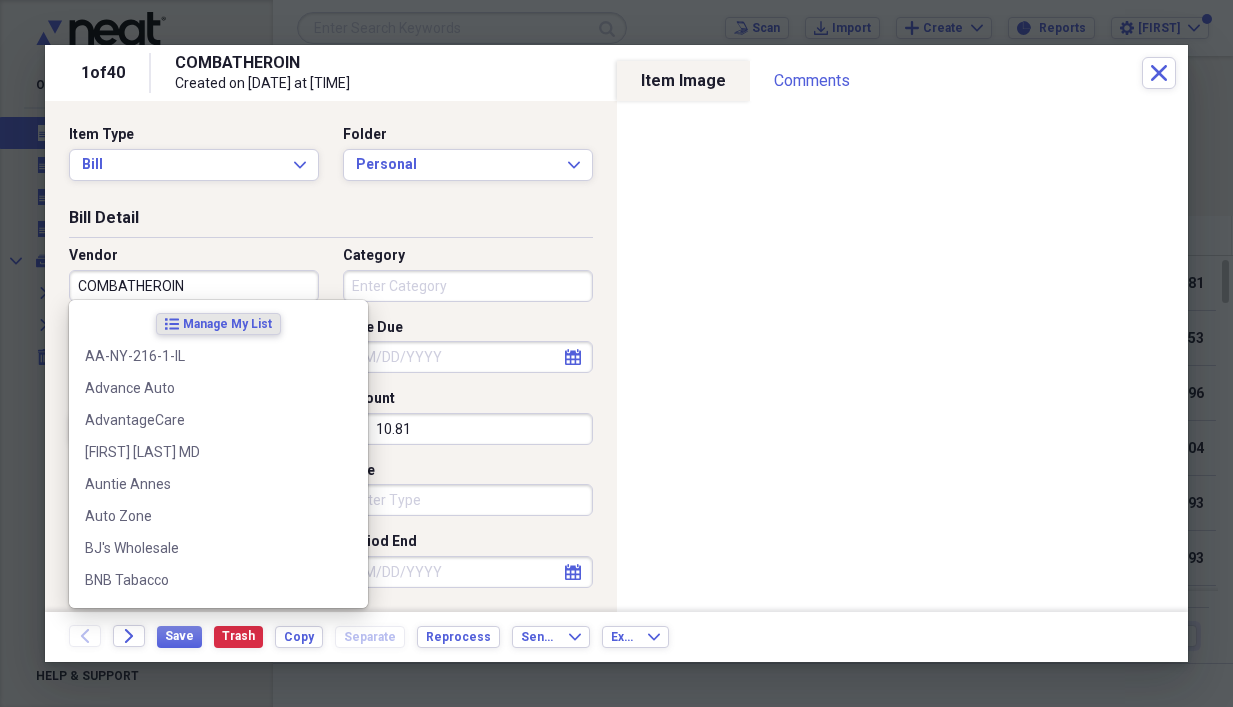 click on "COMBATHEROIN" at bounding box center [194, 286] 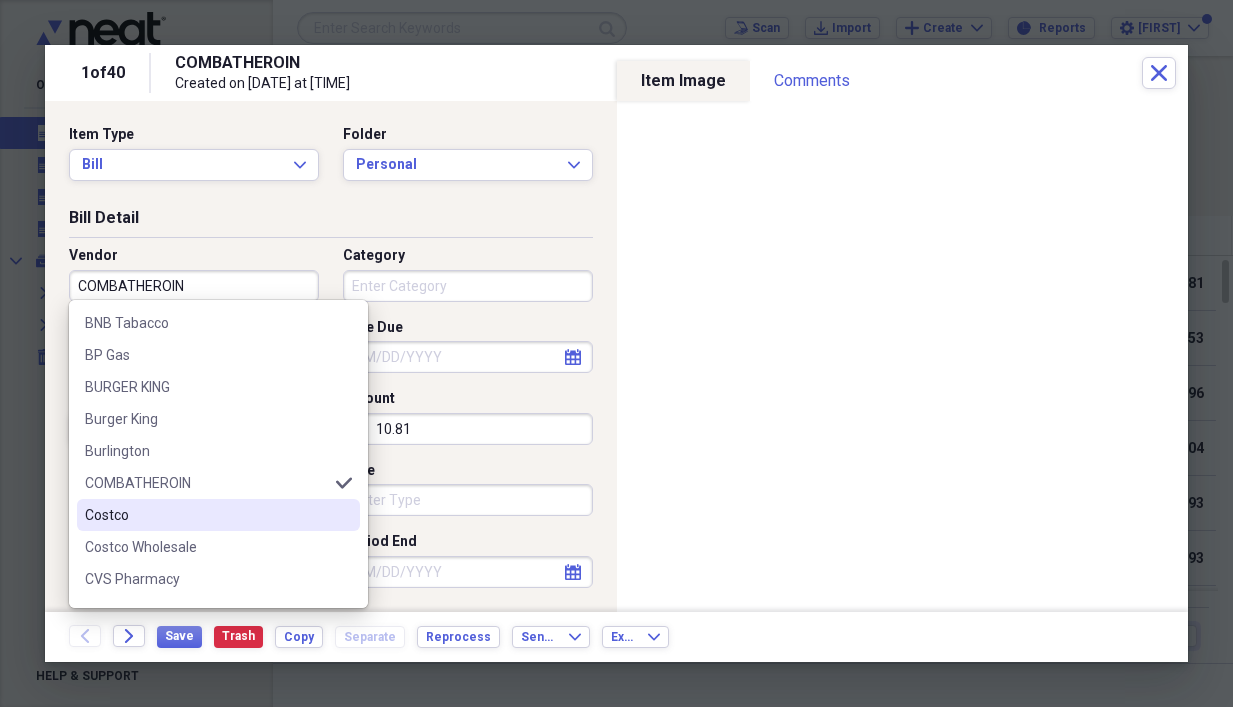 scroll, scrollTop: 300, scrollLeft: 0, axis: vertical 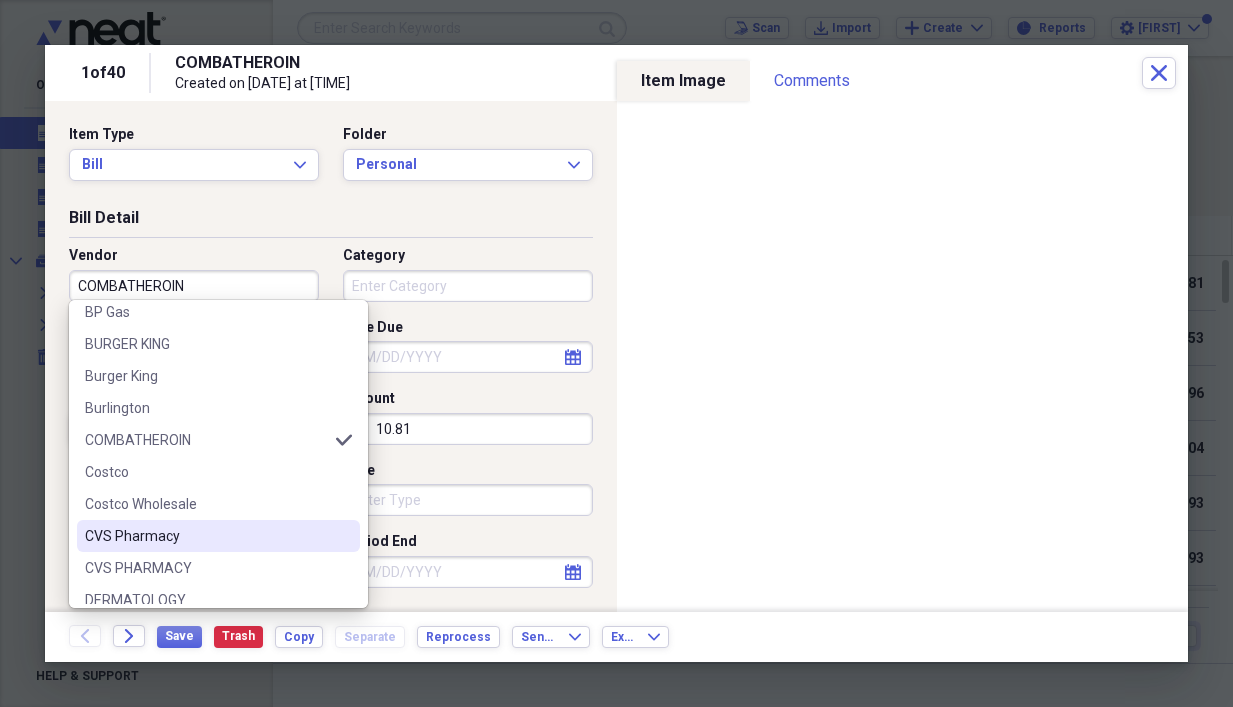 click on "CVS Pharmacy" at bounding box center (218, 536) 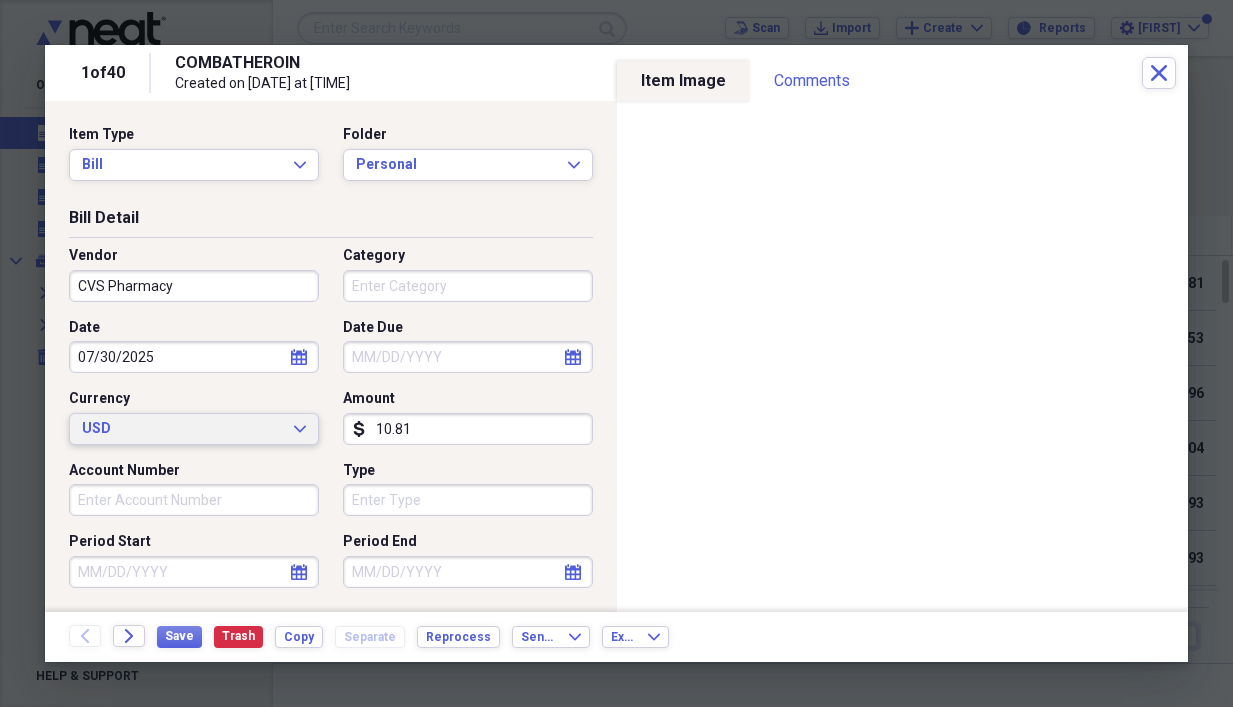 type on "Pharmacy" 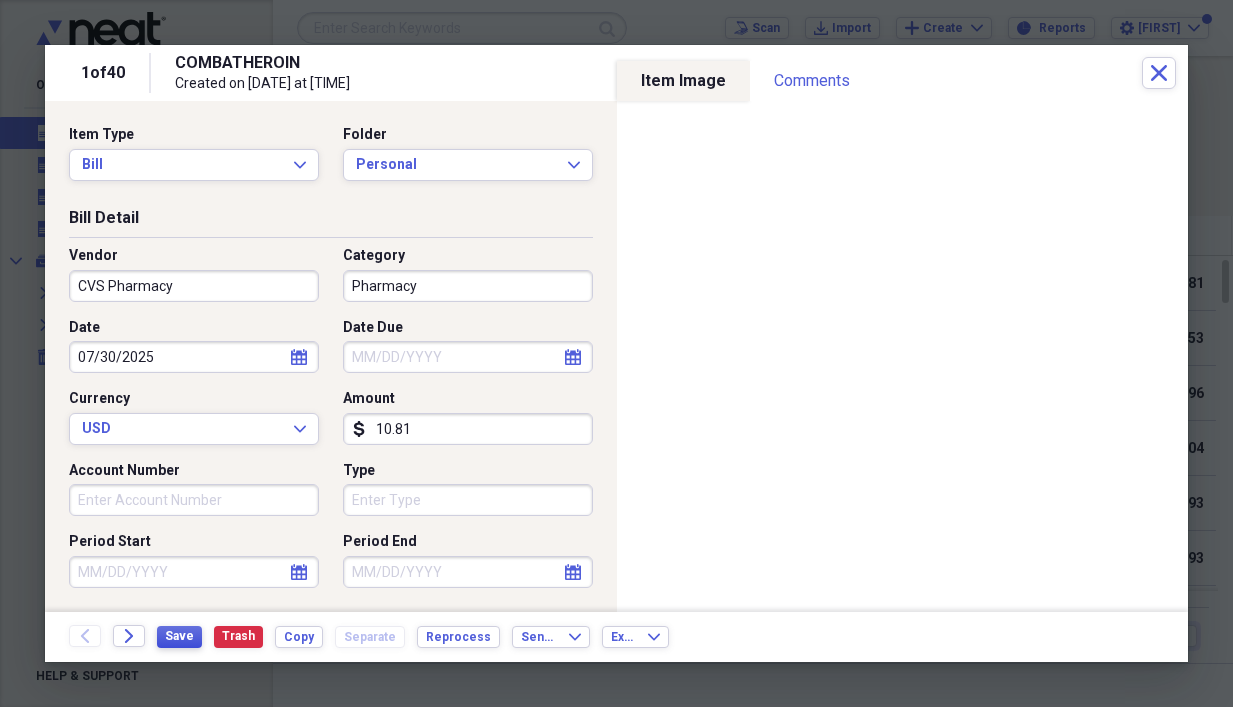 click on "Save" at bounding box center (179, 636) 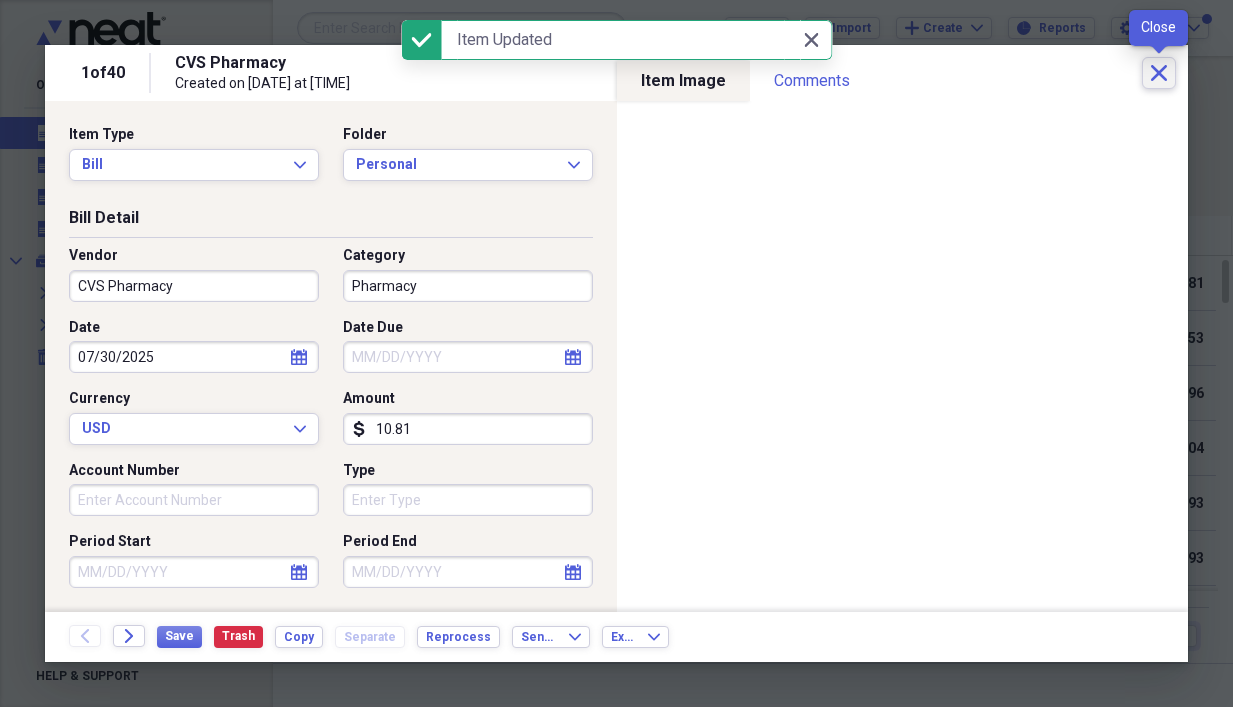click on "Close" at bounding box center [1159, 73] 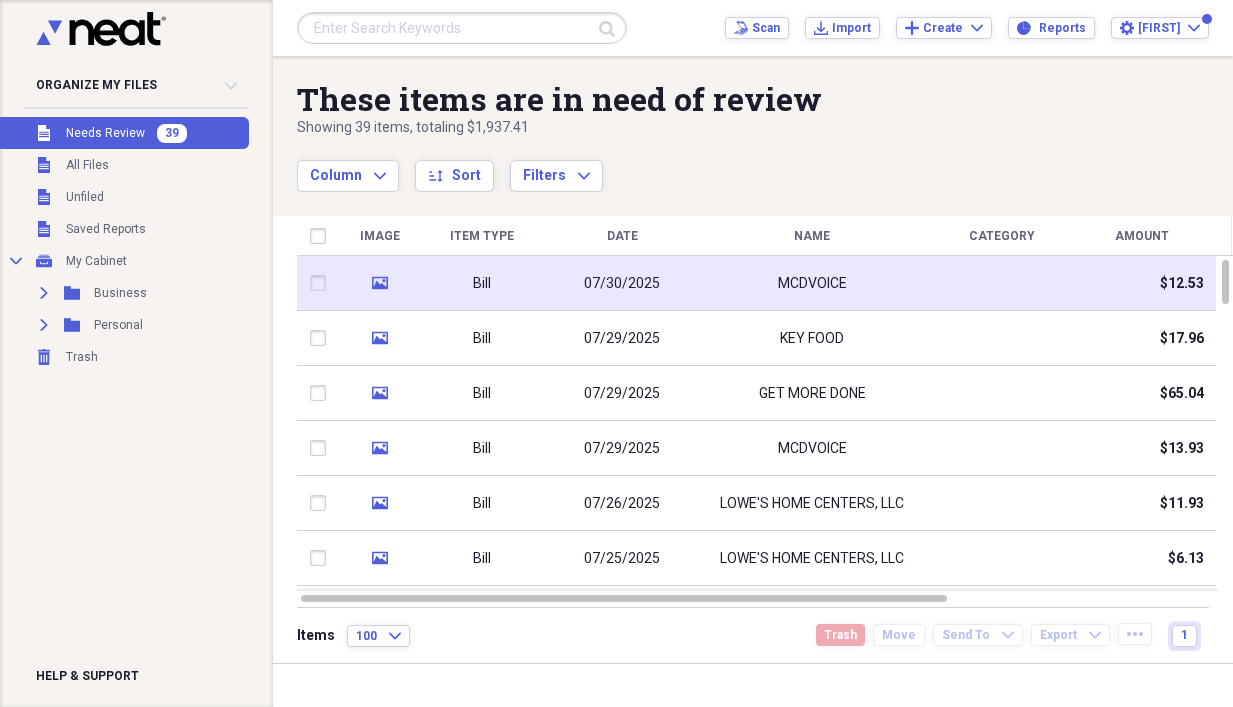click on "07/30/2025" at bounding box center (622, 283) 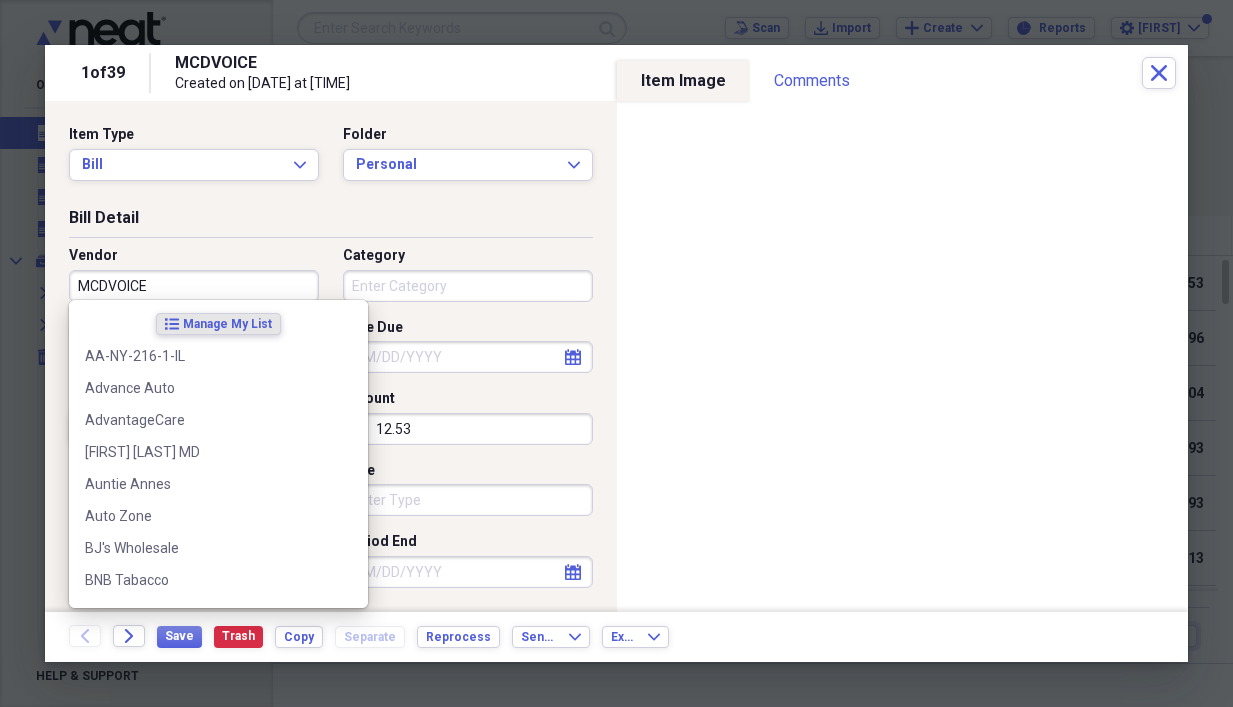 click on "MCDVOICE" at bounding box center [194, 286] 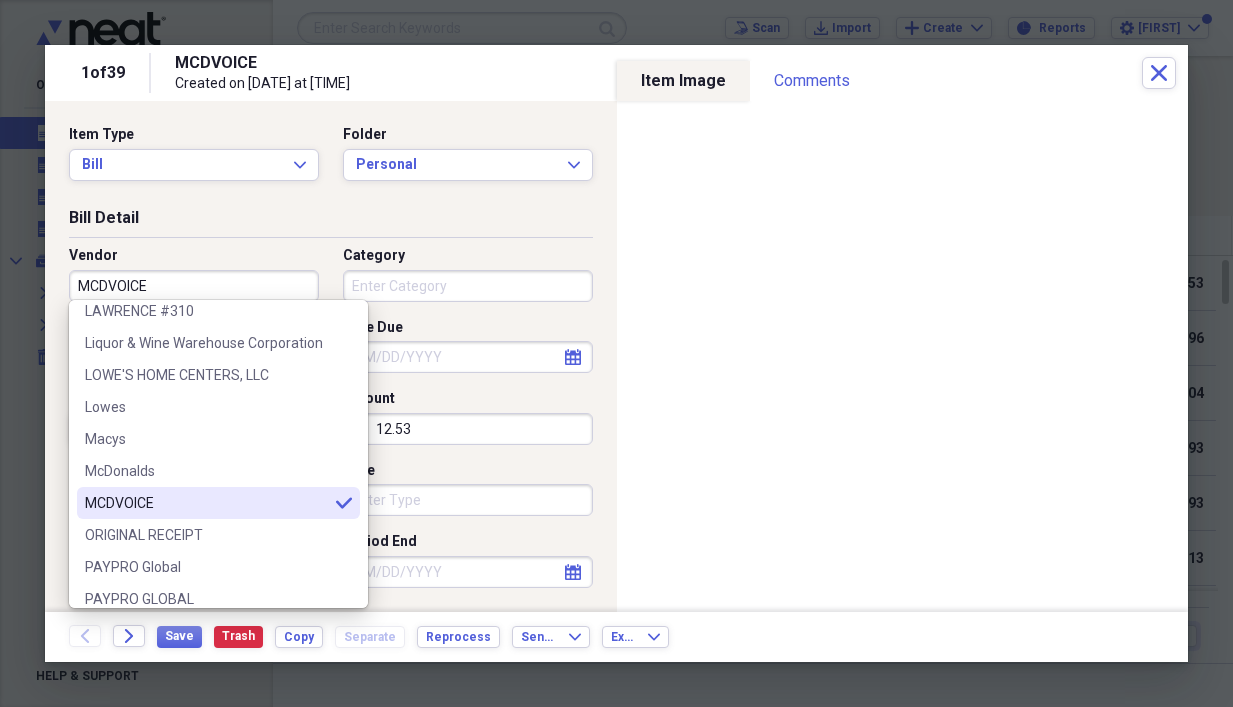 scroll, scrollTop: 1200, scrollLeft: 0, axis: vertical 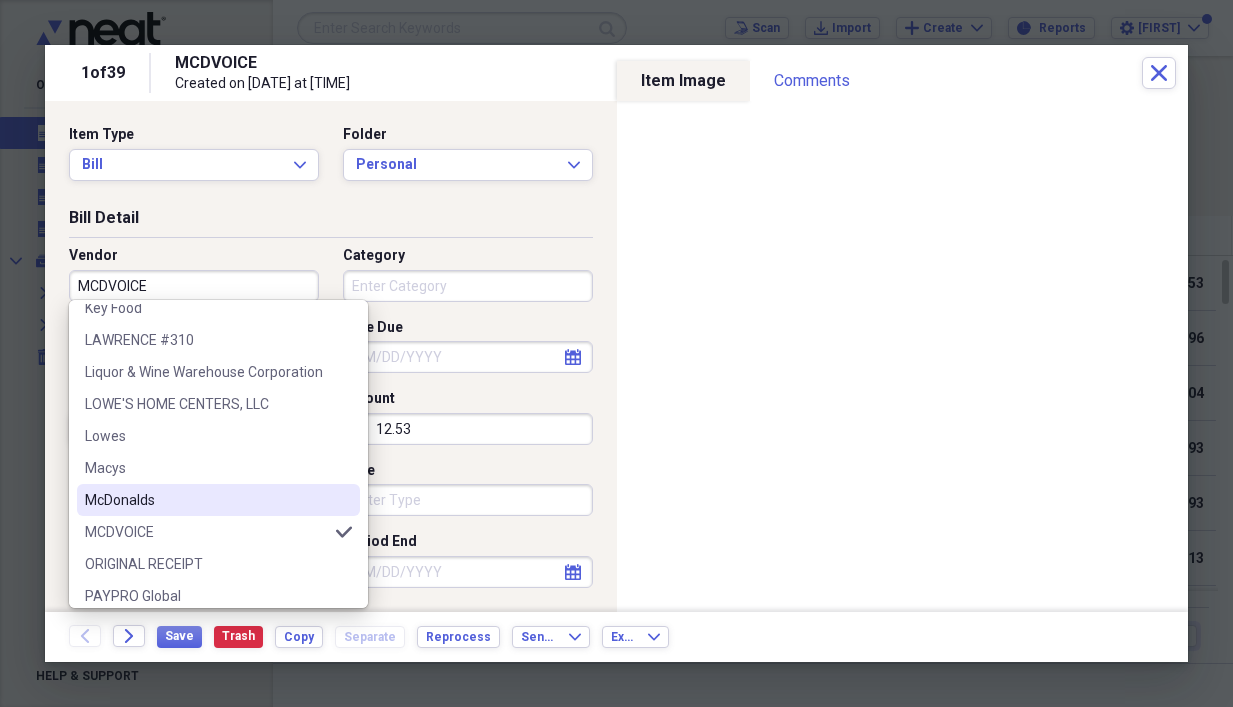 click on "McDonalds" at bounding box center (206, 500) 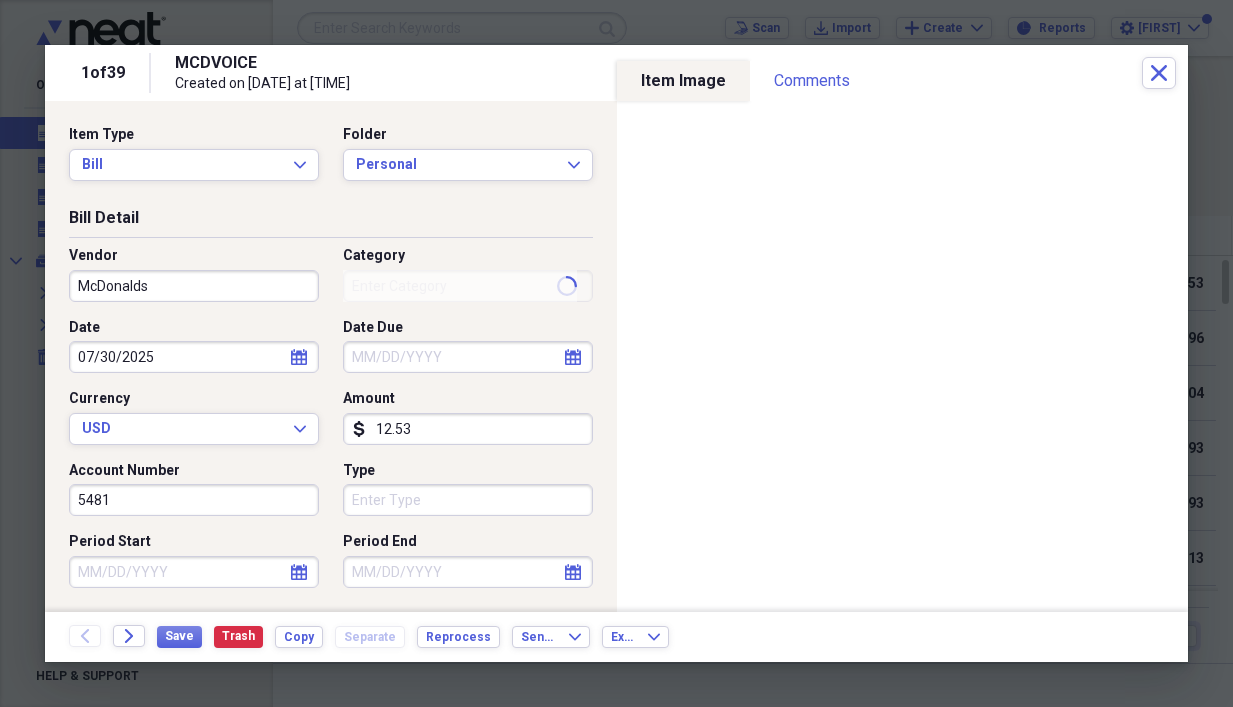 type on "Meals/Restaurants" 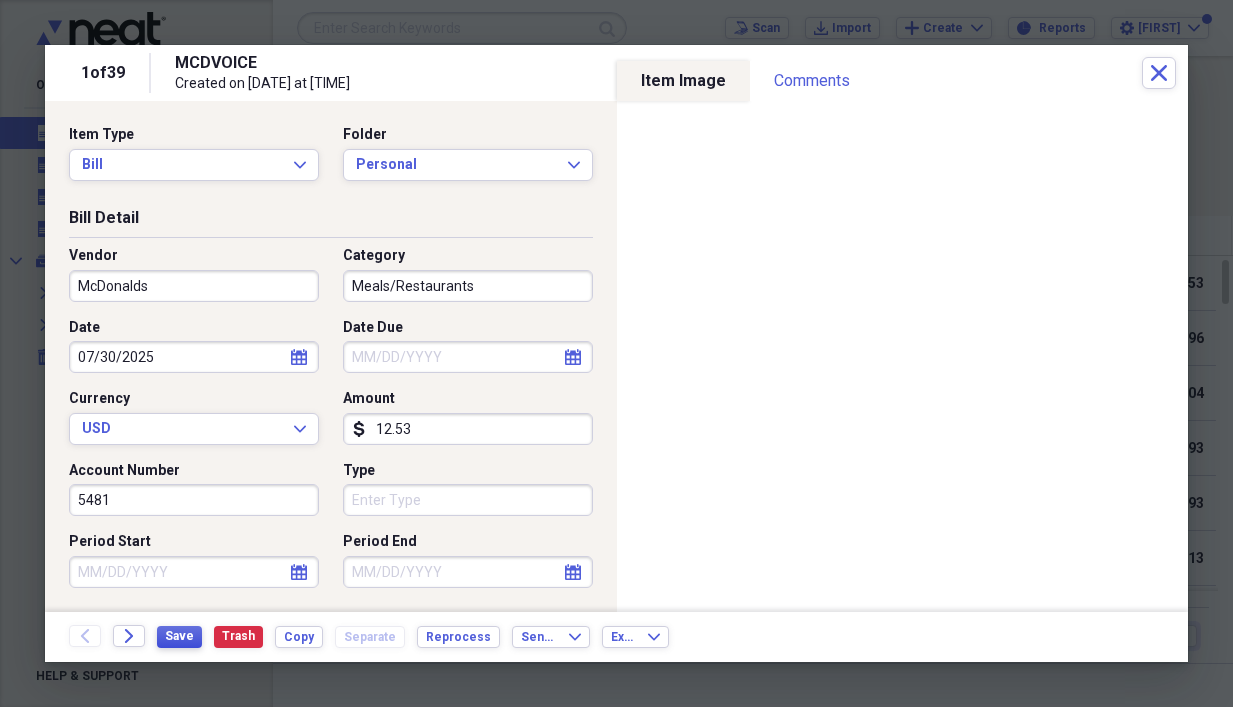 click on "Save" at bounding box center (179, 637) 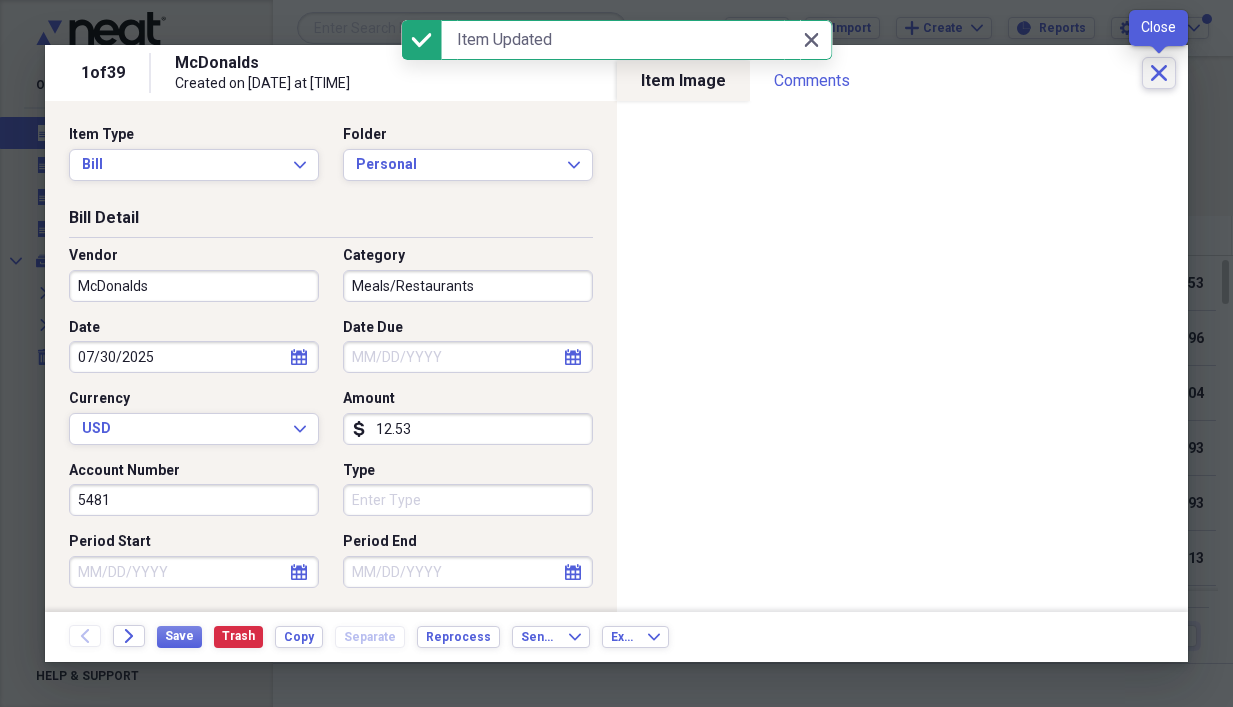 click on "Close" 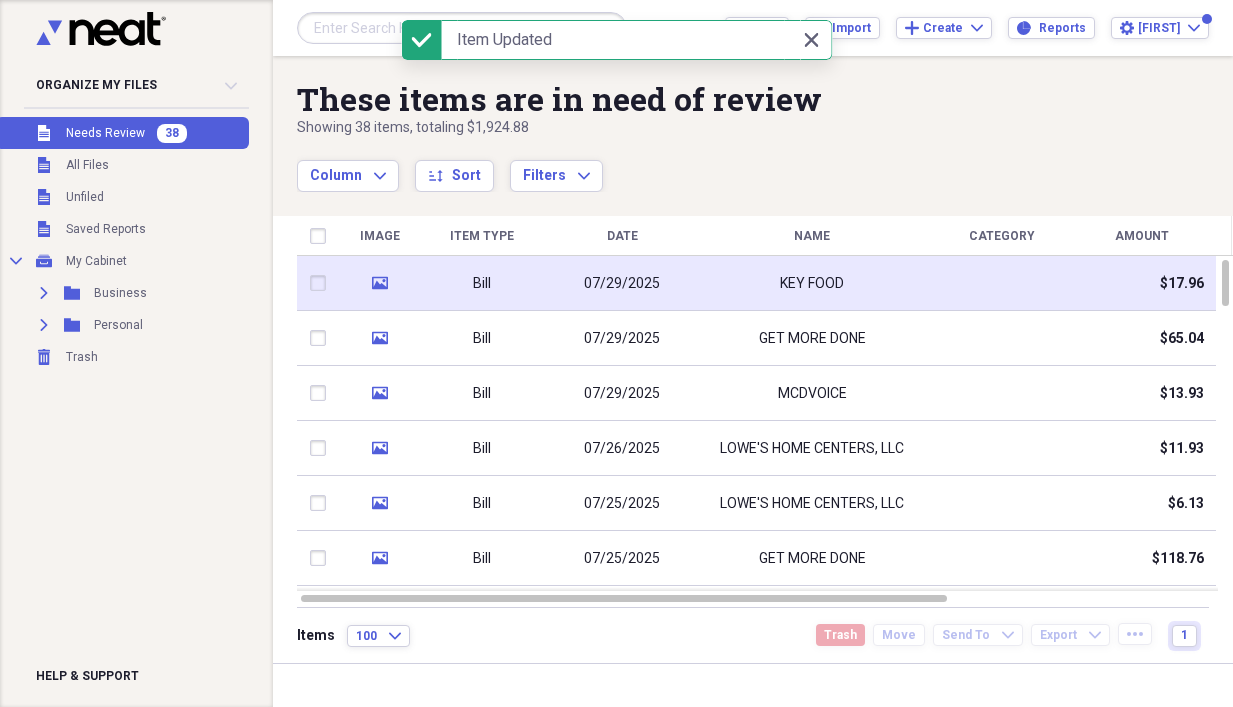 click on "07/29/2025" at bounding box center [622, 284] 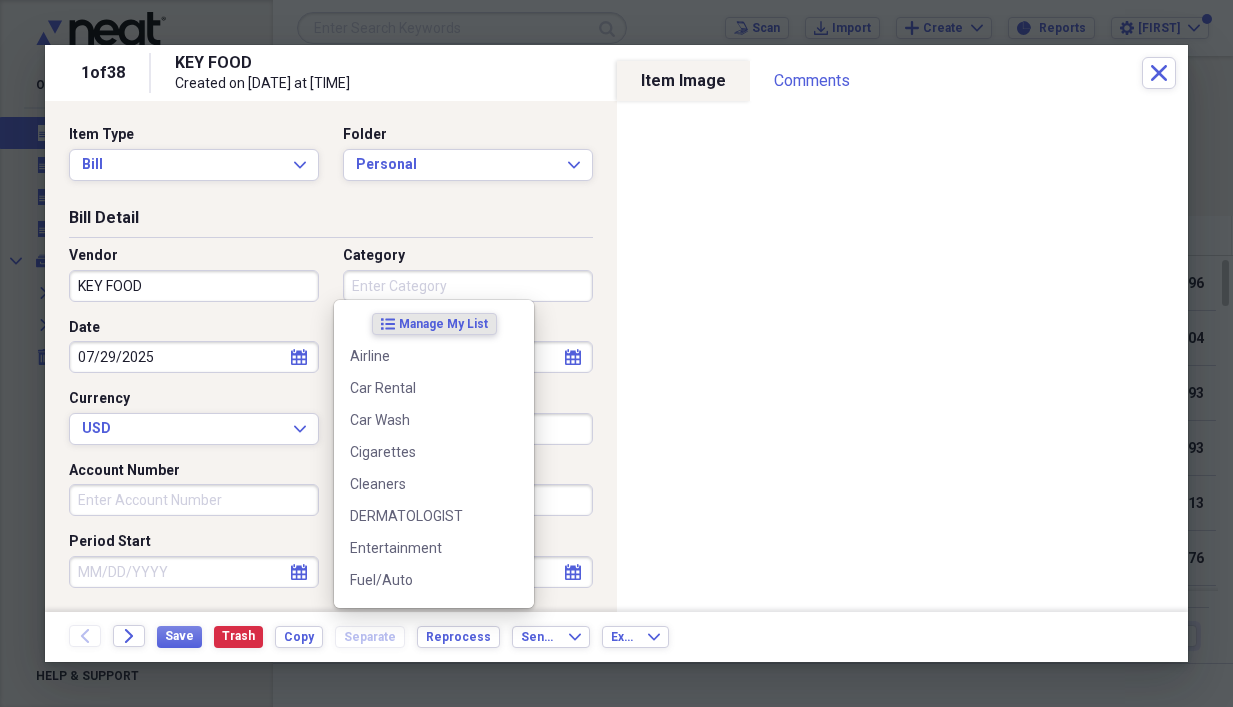 click on "Category" at bounding box center [468, 286] 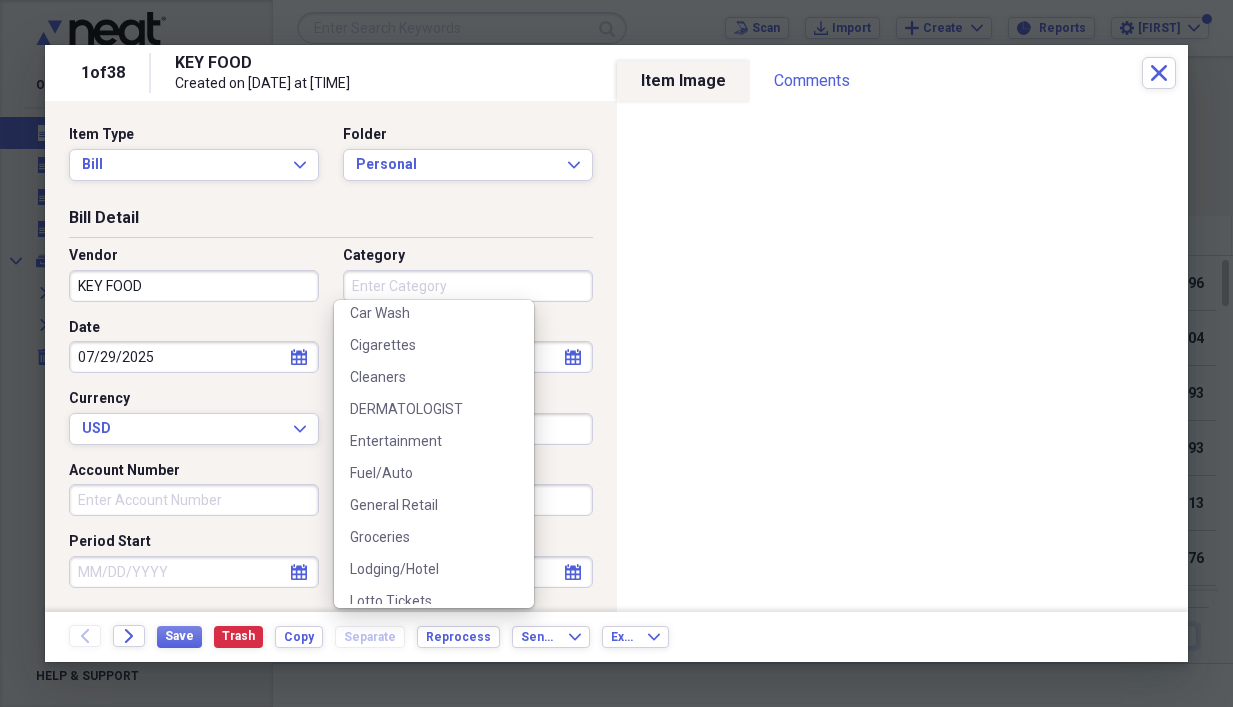 scroll, scrollTop: 100, scrollLeft: 0, axis: vertical 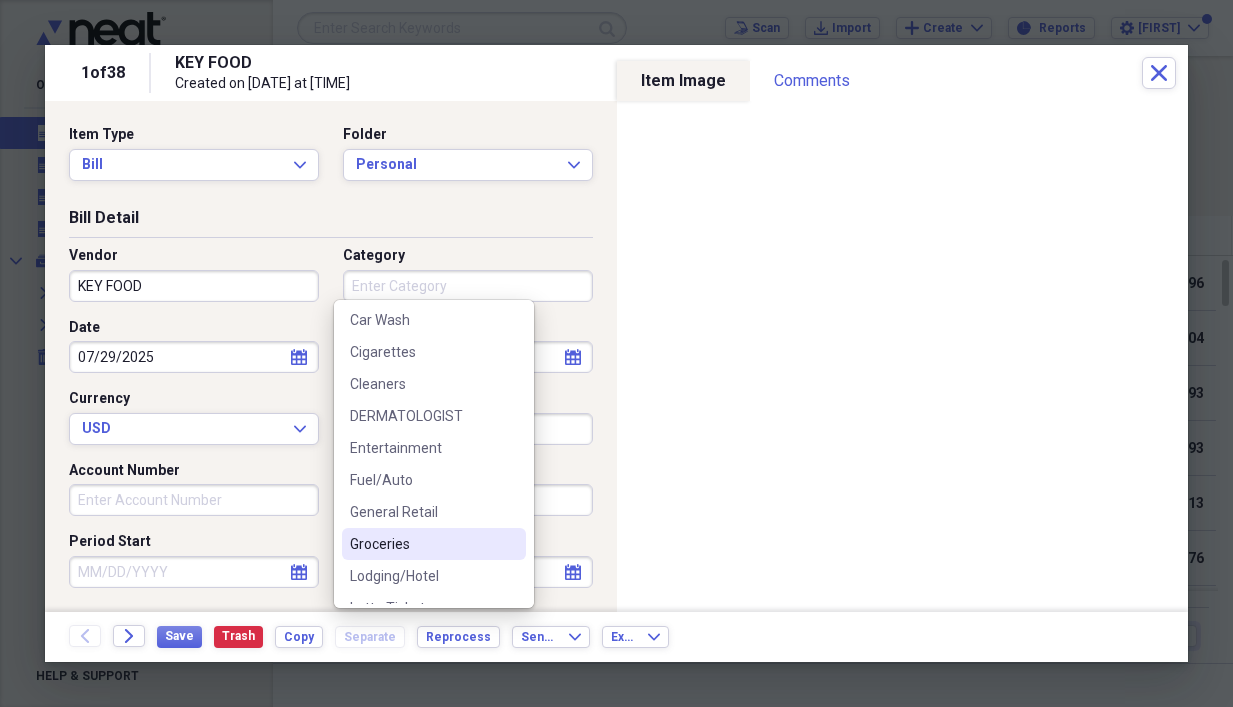 click on "Groceries" at bounding box center (422, 544) 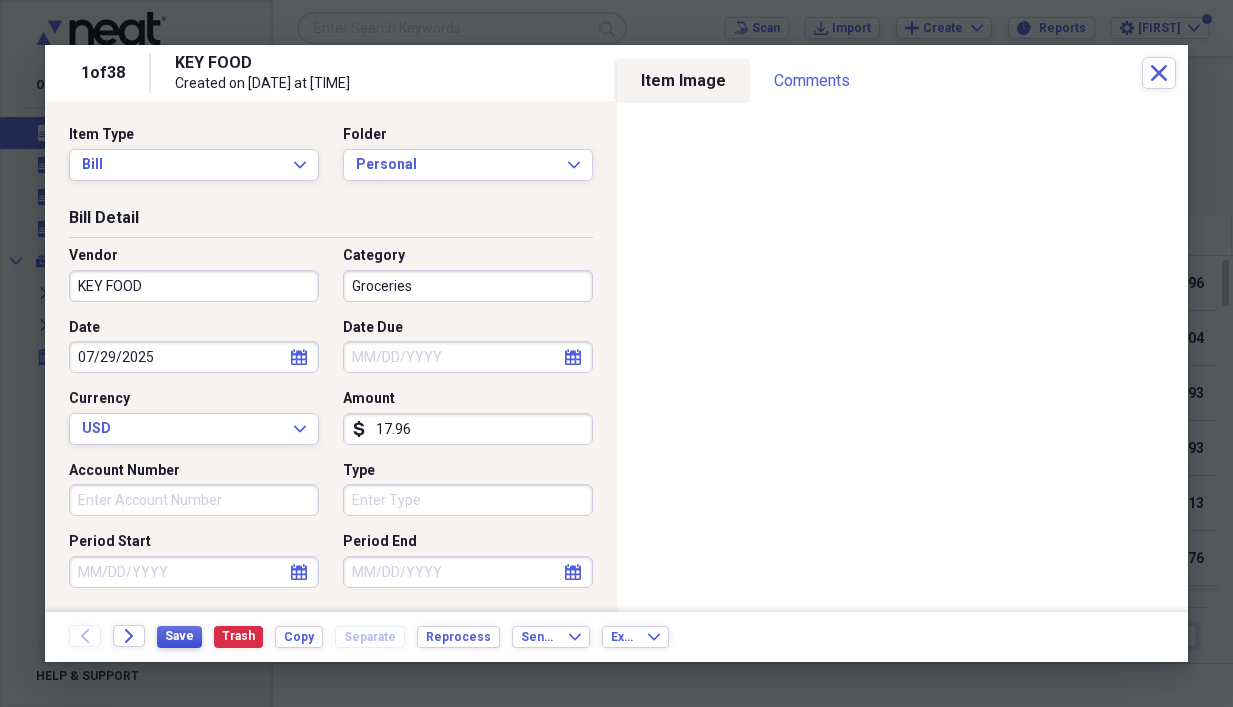 click on "Save" at bounding box center (179, 636) 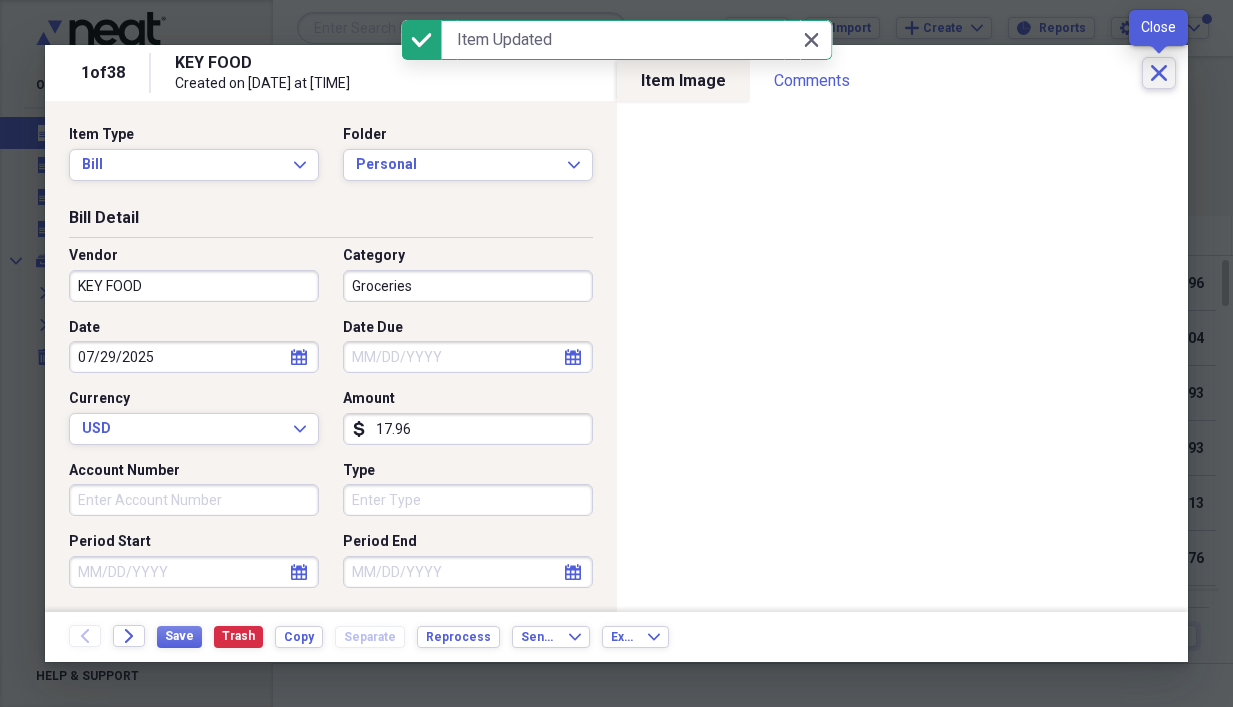 drag, startPoint x: 1163, startPoint y: 74, endPoint x: 1154, endPoint y: 90, distance: 18.35756 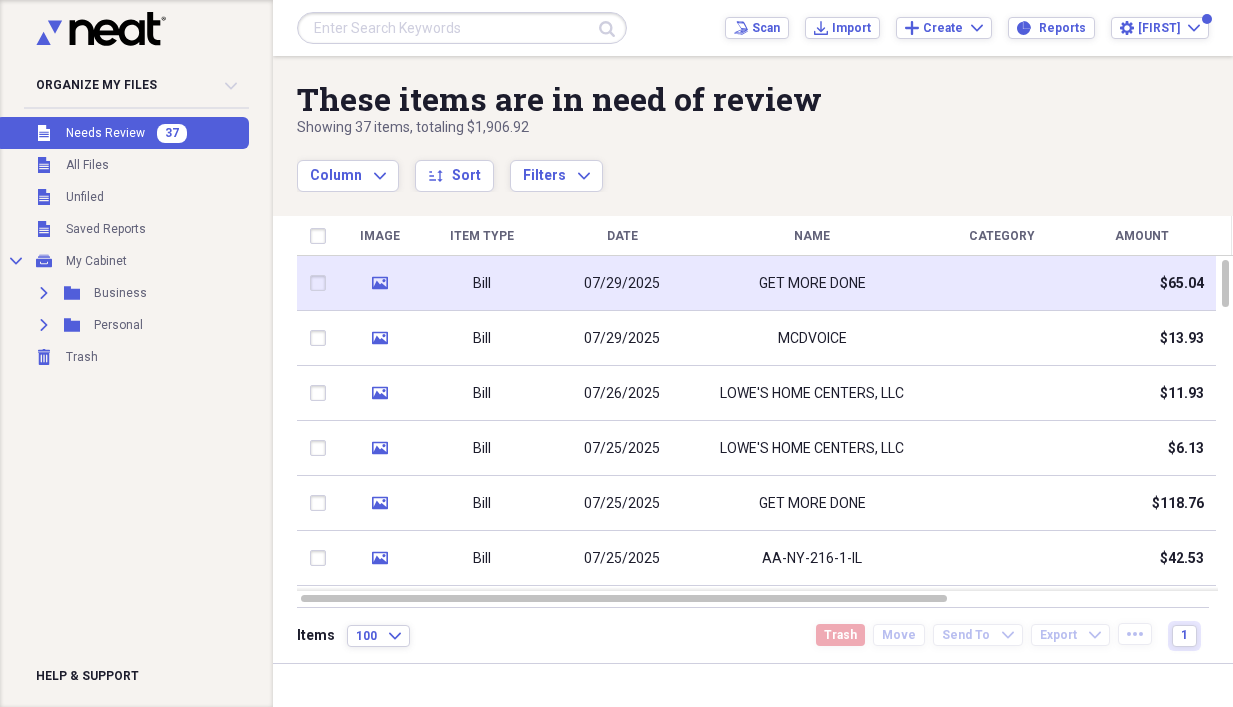 click on "07/29/2025" at bounding box center (622, 283) 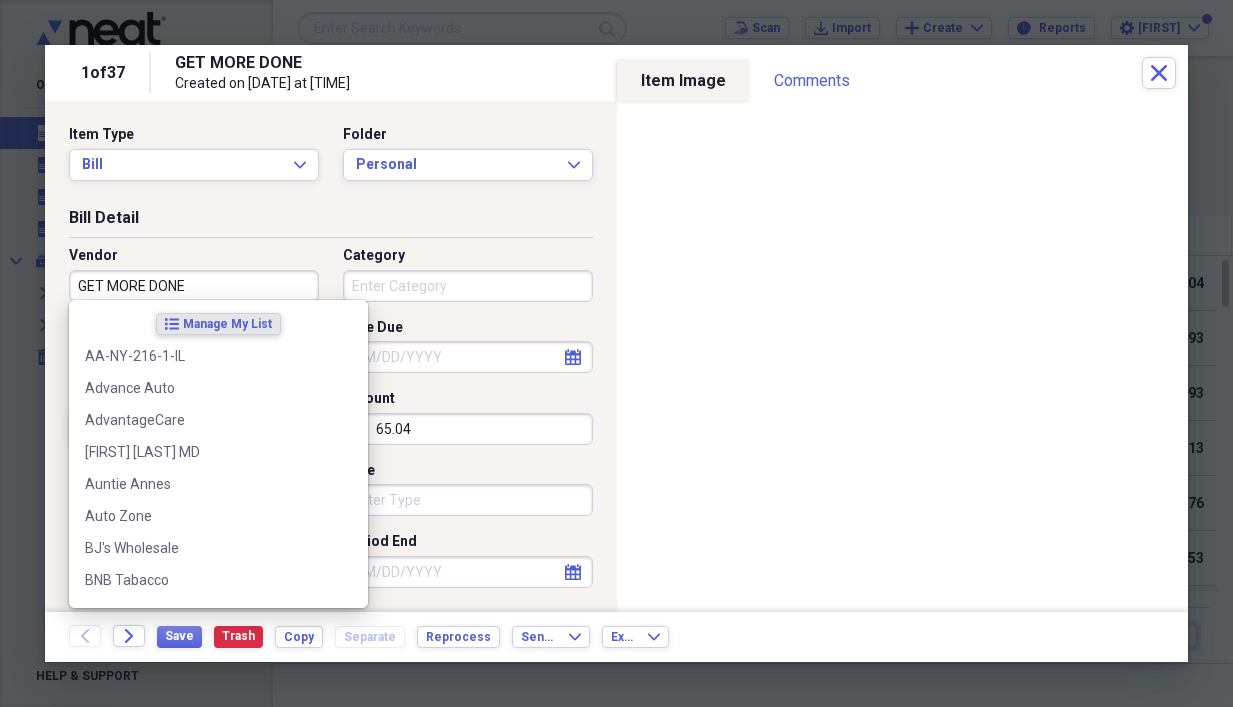 click on "GET MORE DONE" at bounding box center [194, 286] 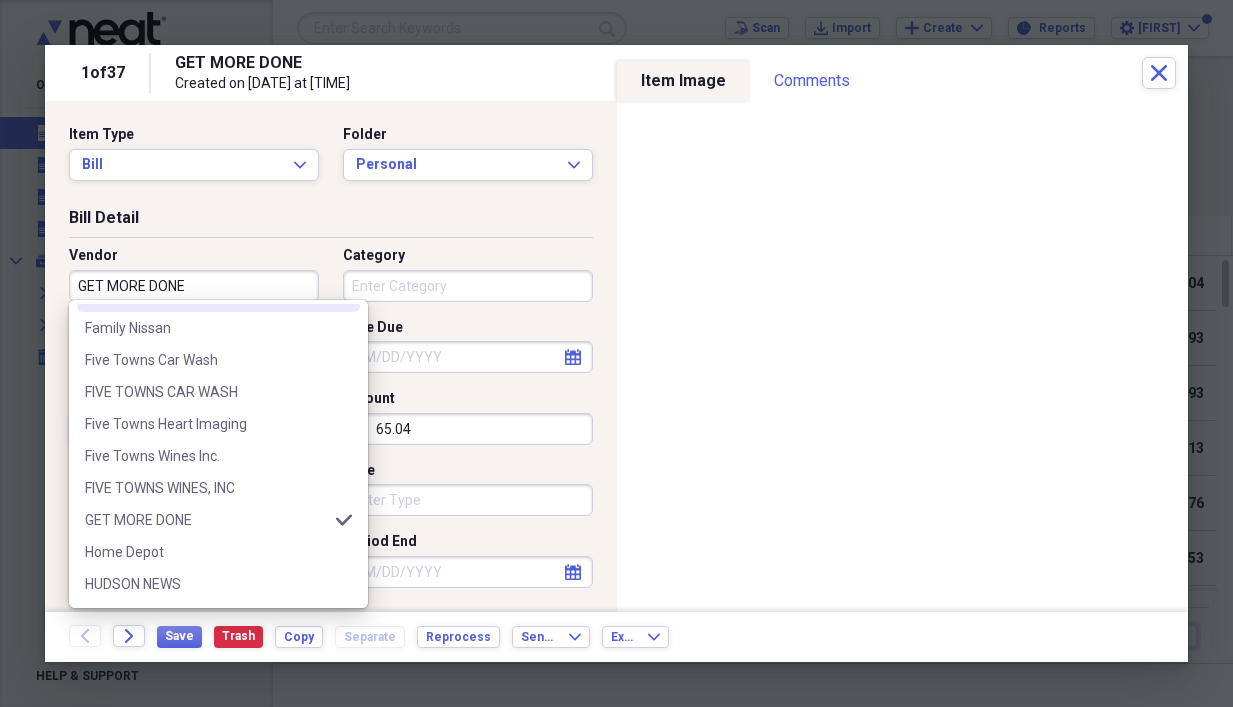 scroll, scrollTop: 800, scrollLeft: 0, axis: vertical 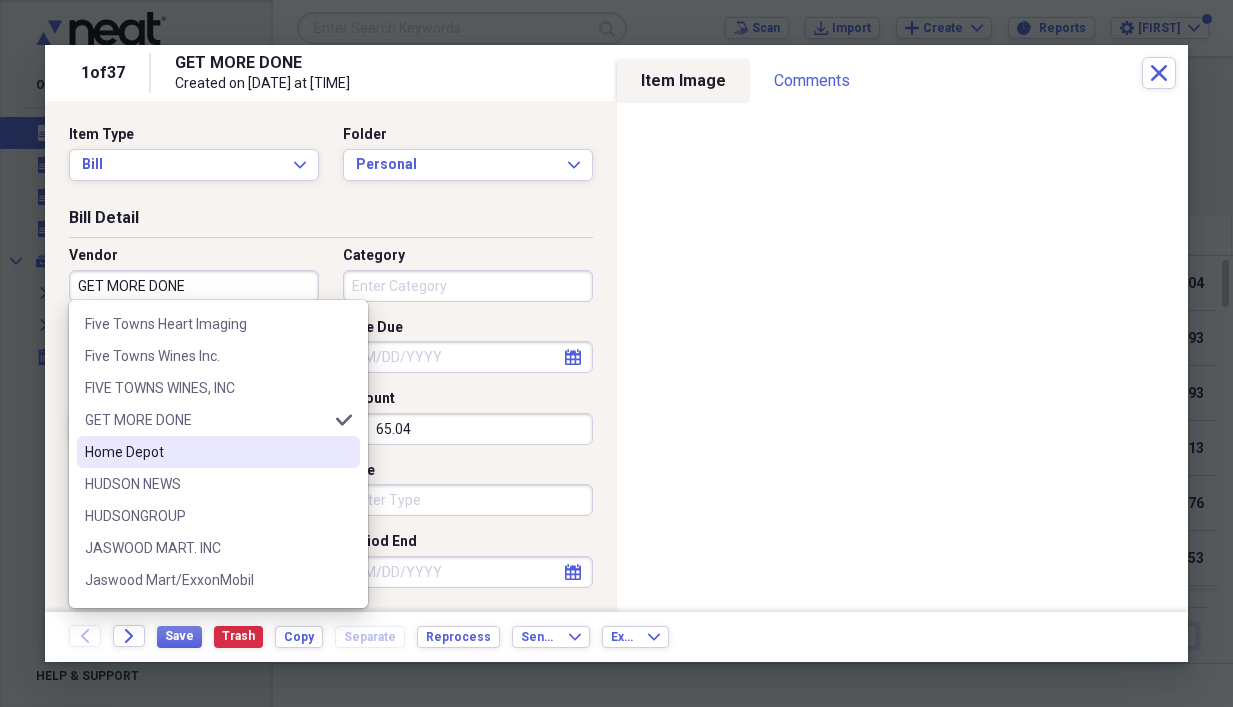 click on "Home Depot" at bounding box center [218, 452] 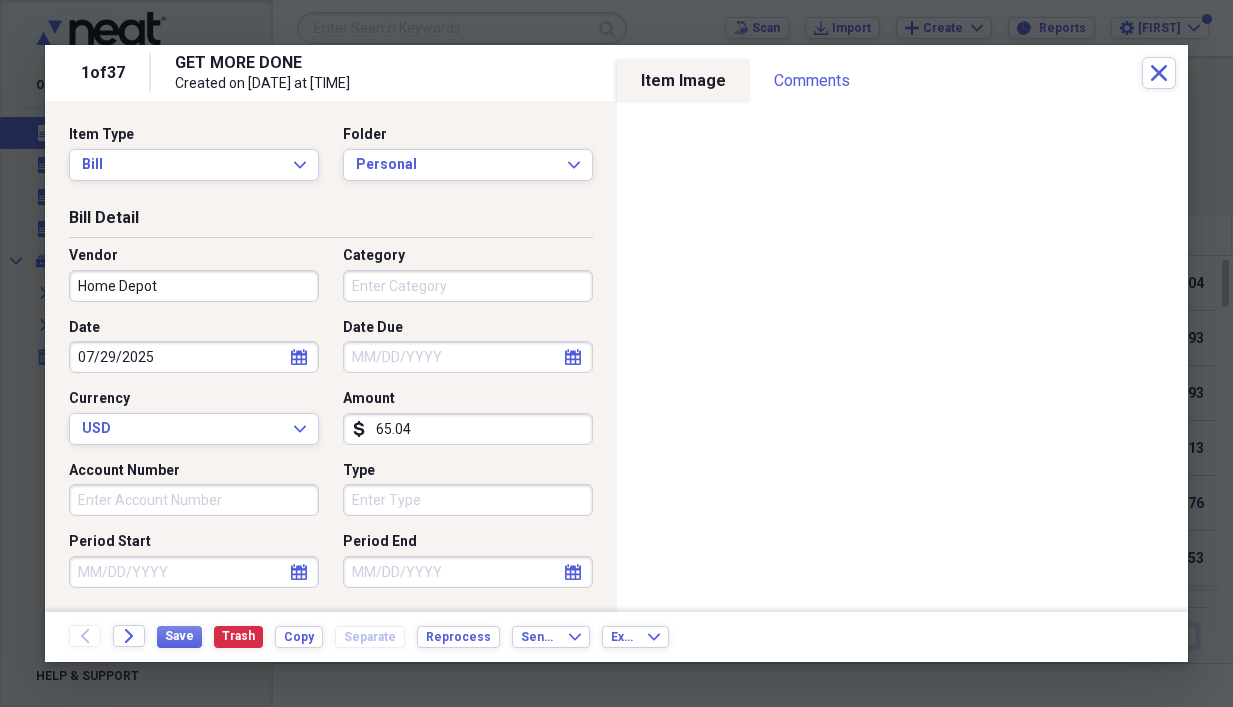 type on "General Retail" 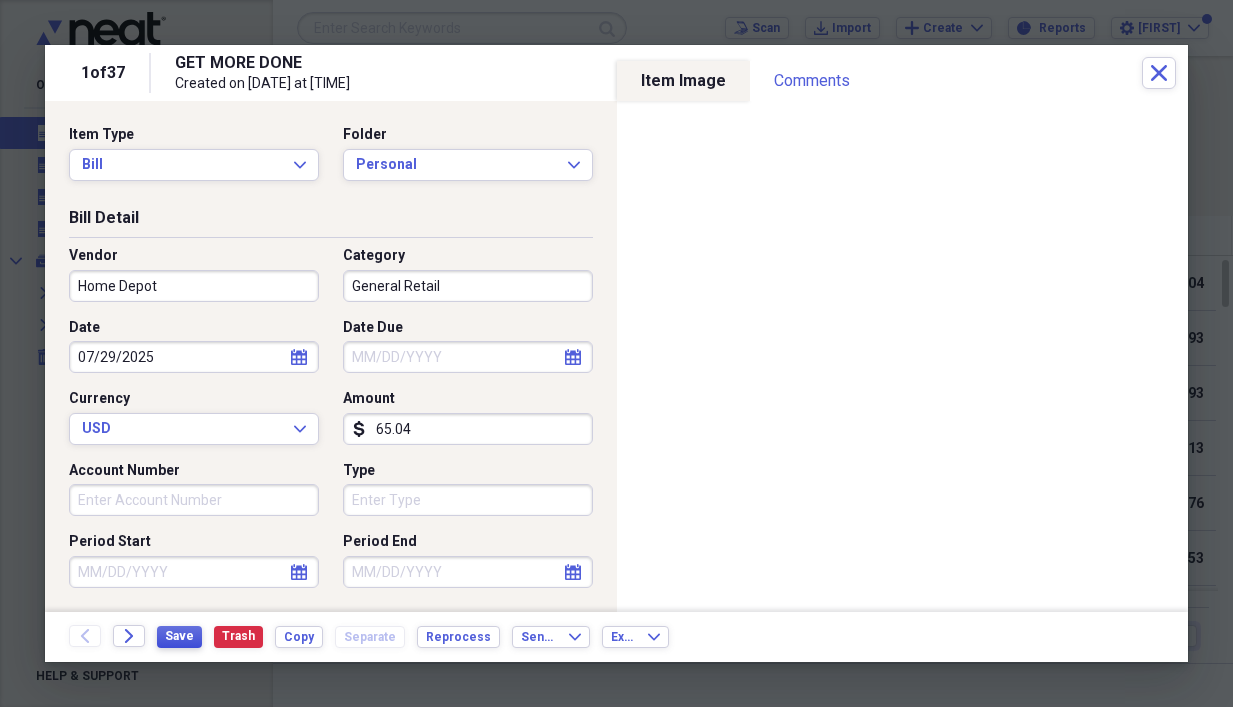 click on "Save" at bounding box center (179, 636) 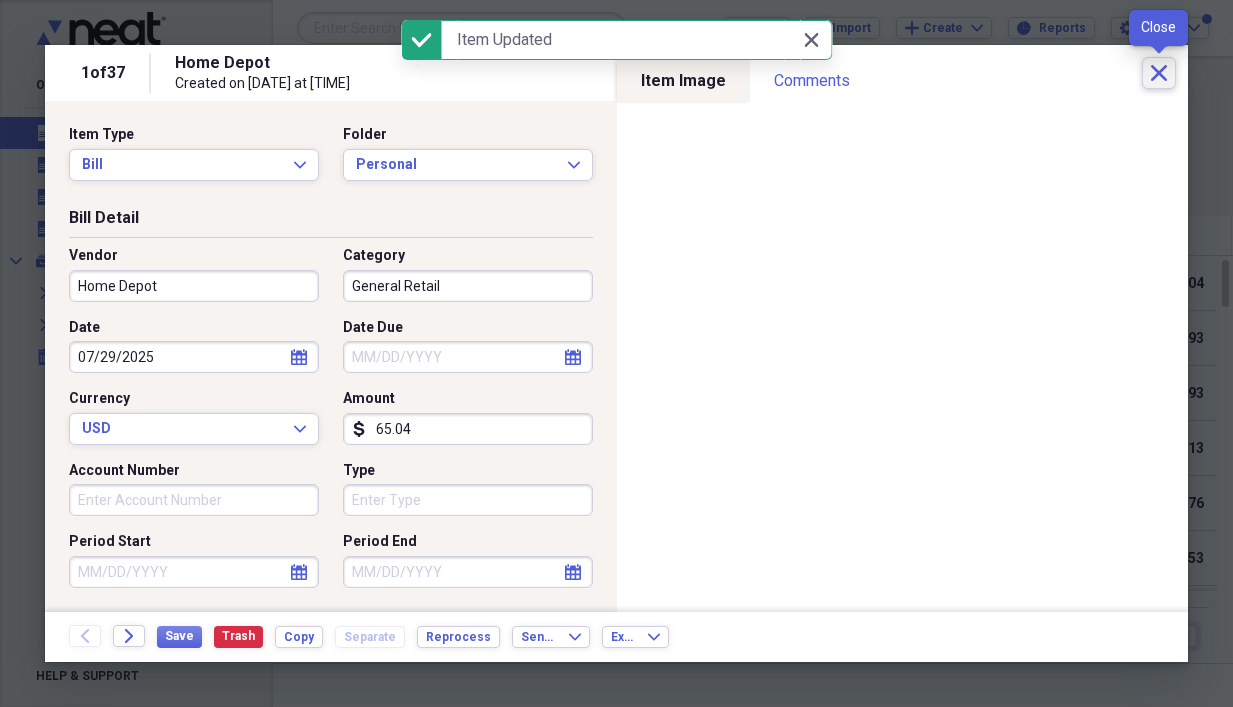 click on "Close" at bounding box center (1159, 73) 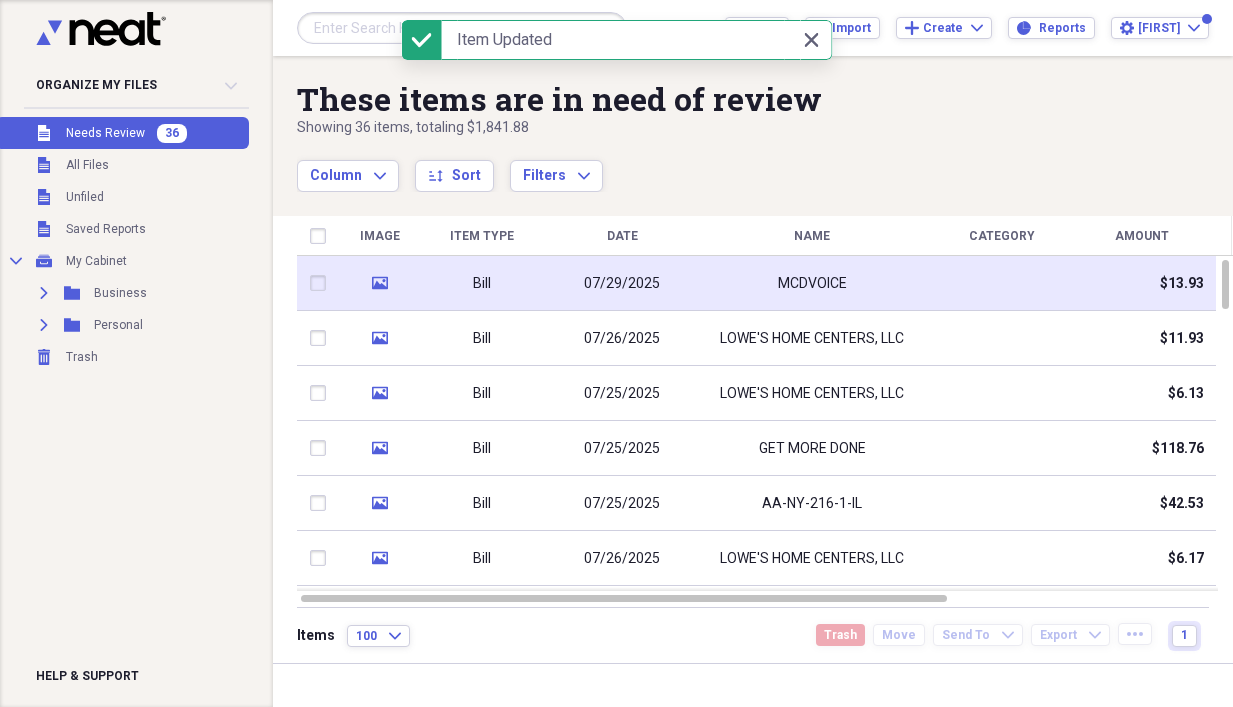 click on "07/29/2025" at bounding box center [622, 284] 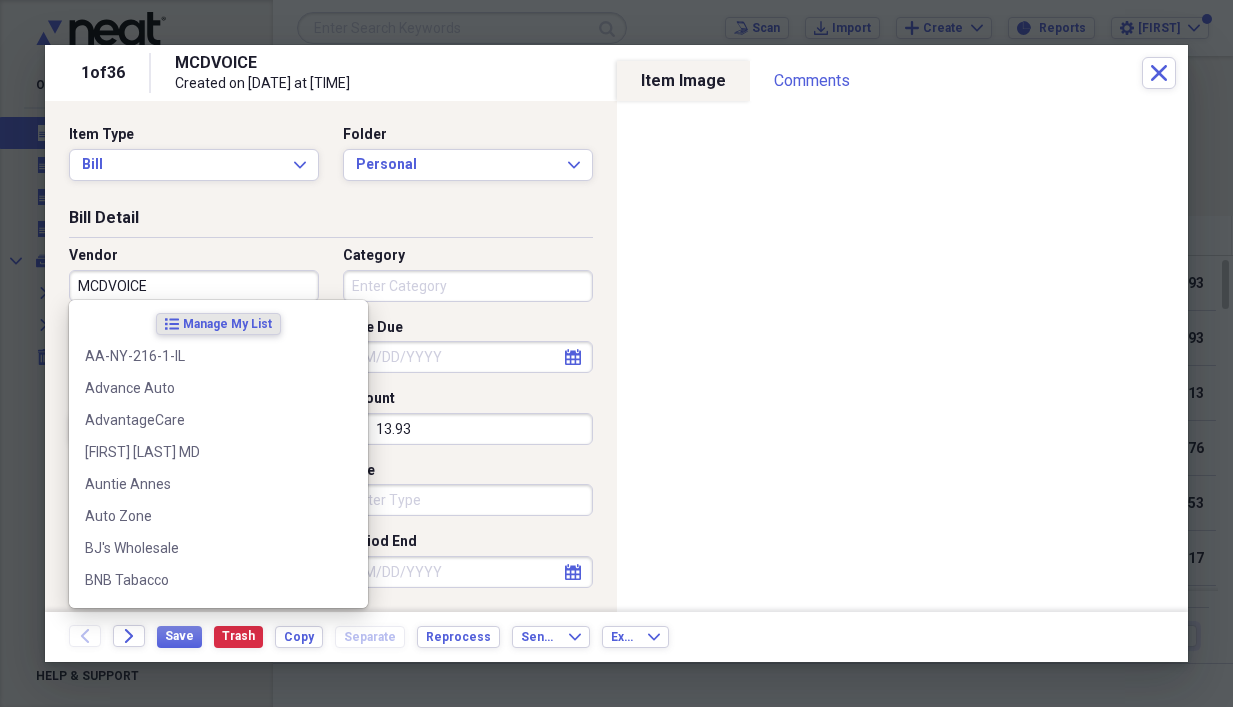 click on "MCDVOICE" at bounding box center (194, 286) 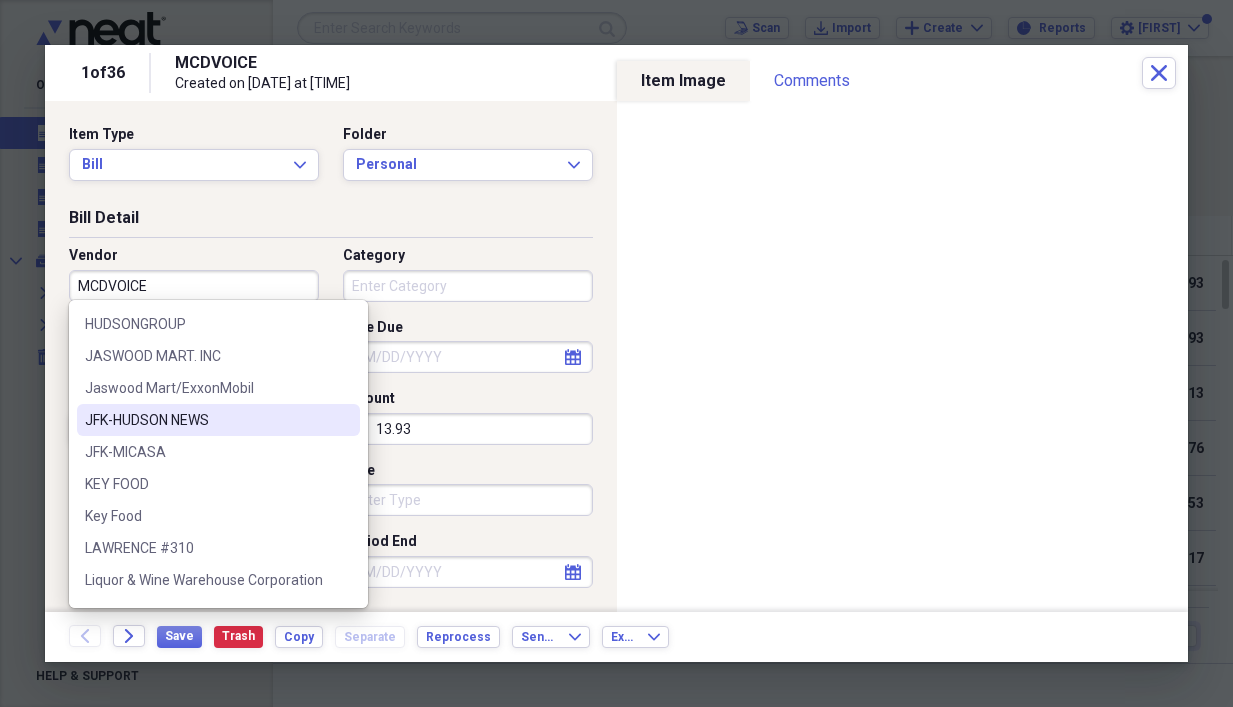 scroll, scrollTop: 1200, scrollLeft: 0, axis: vertical 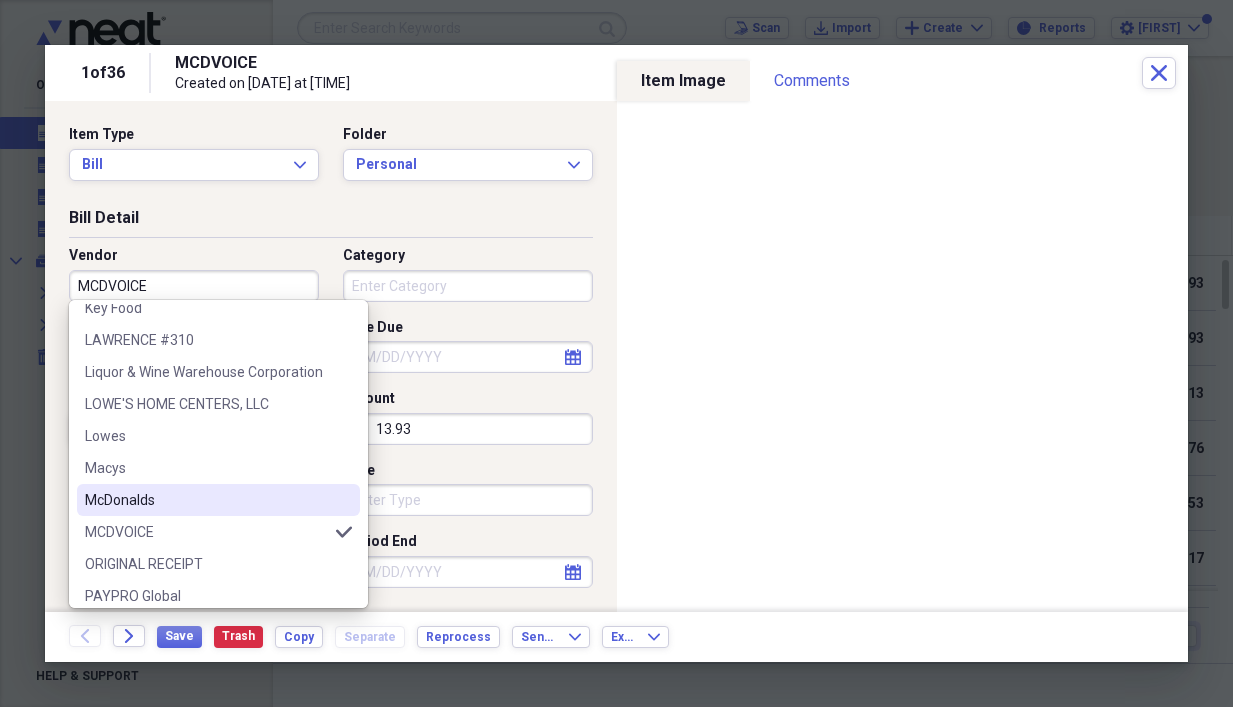click on "McDonalds" at bounding box center [206, 500] 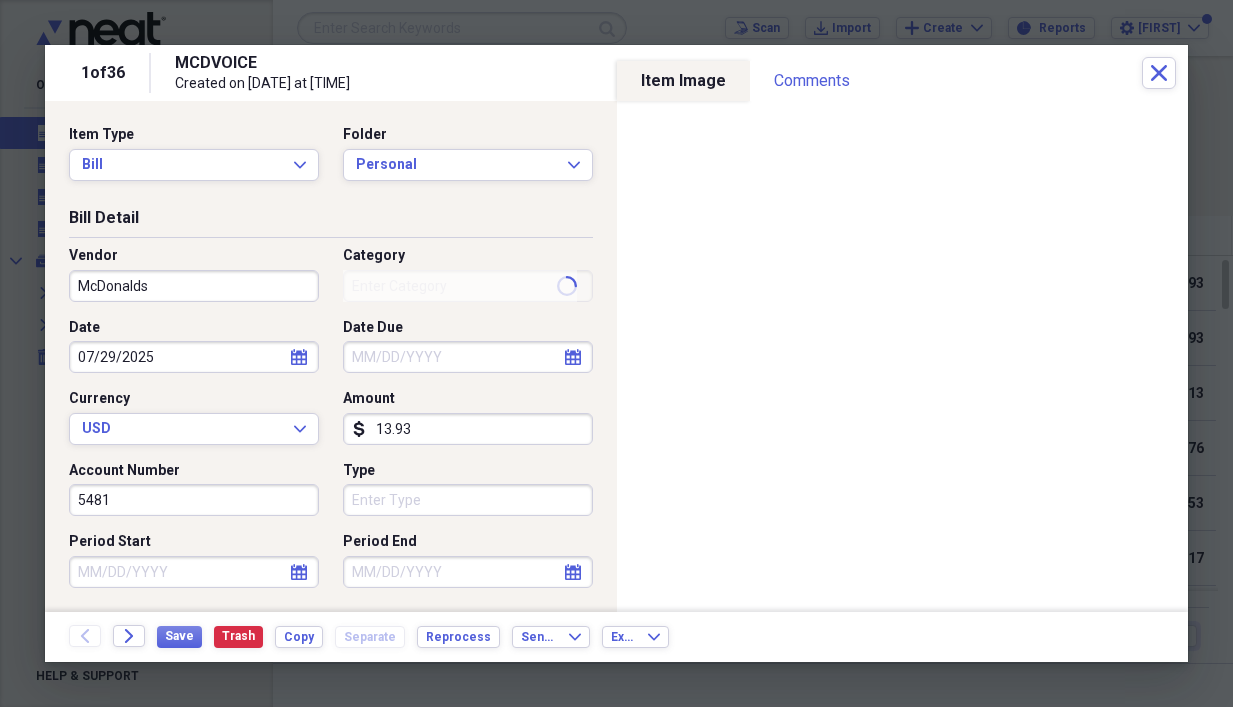 type on "Meals/Restaurants" 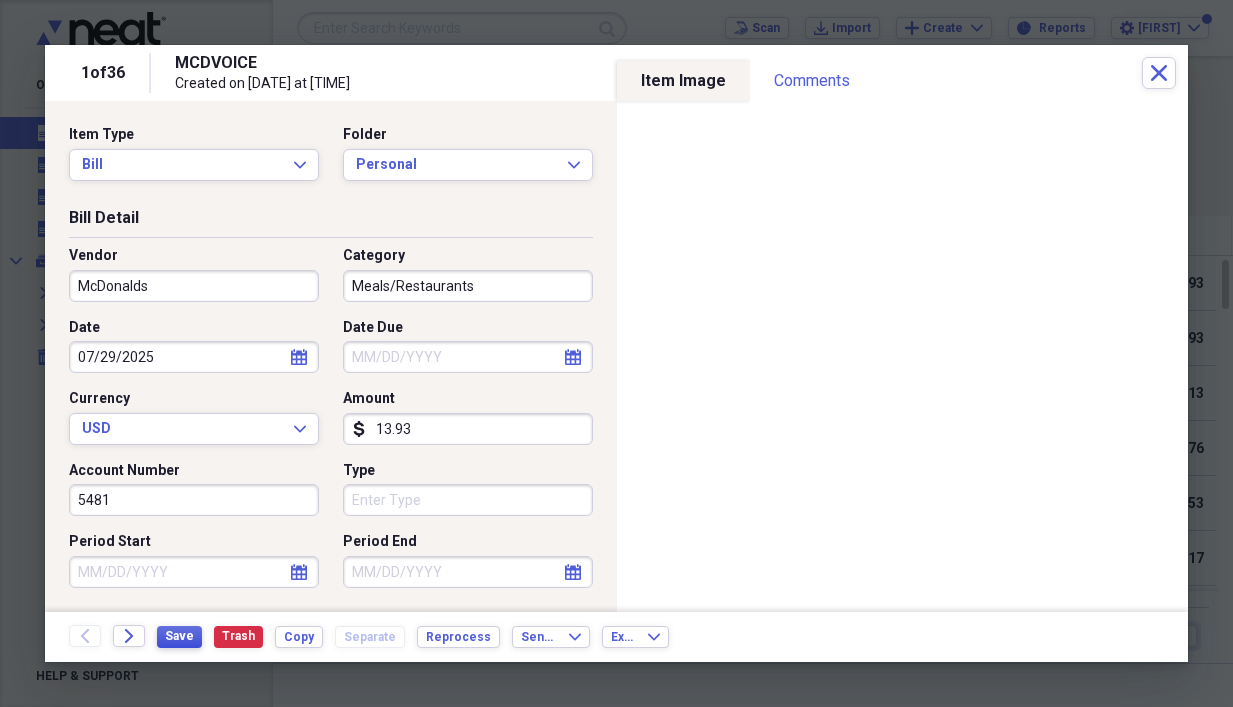 click on "Save" at bounding box center (179, 636) 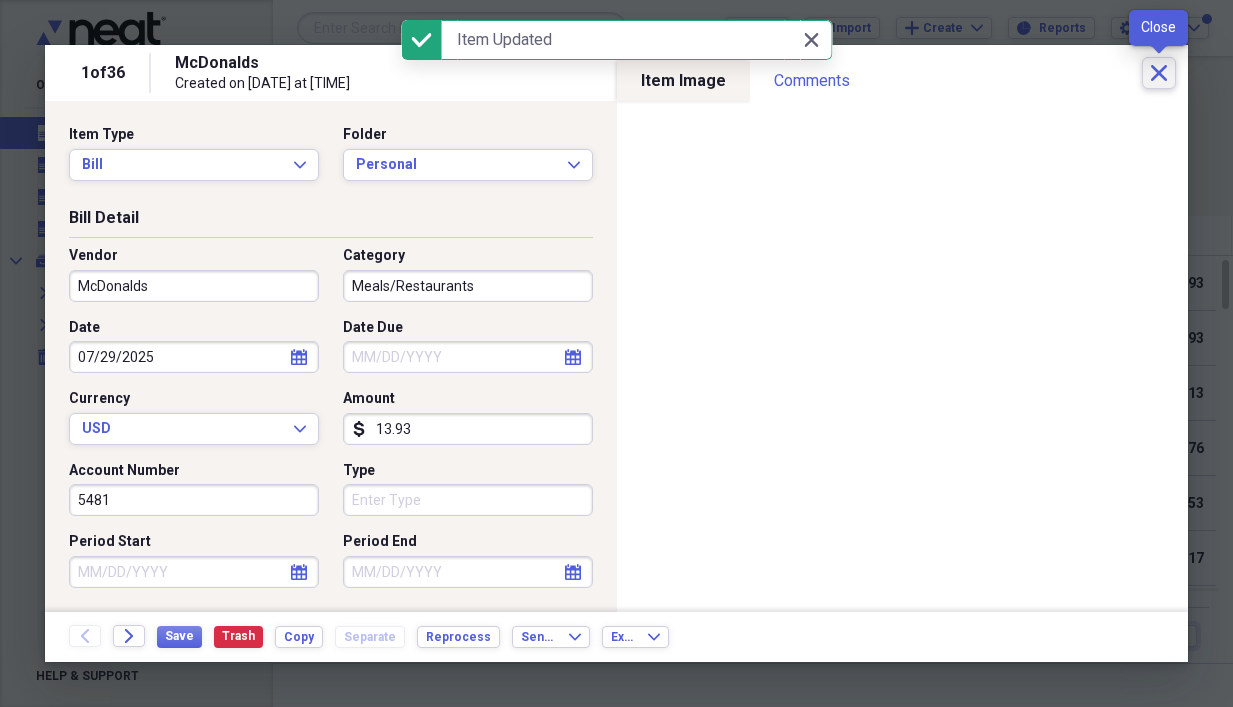 drag, startPoint x: 1154, startPoint y: 79, endPoint x: 1140, endPoint y: 100, distance: 25.23886 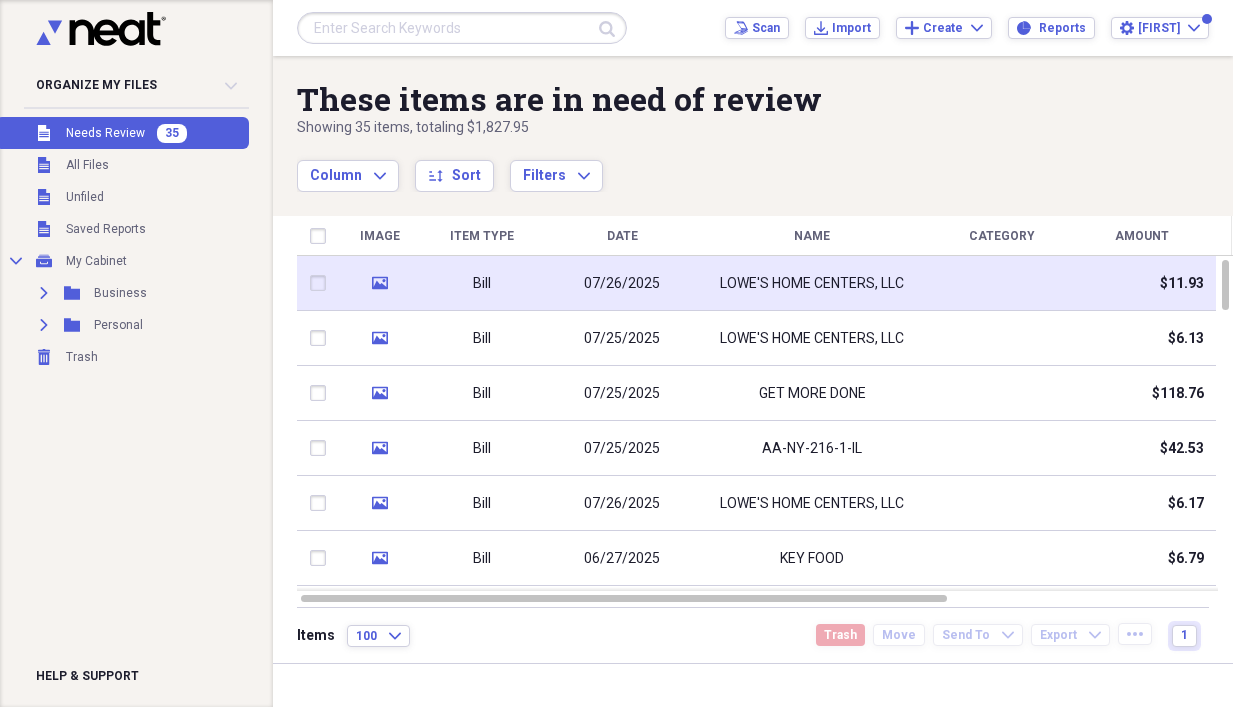 click on "LOWE'S HOME CENTERS, LLC" at bounding box center [812, 284] 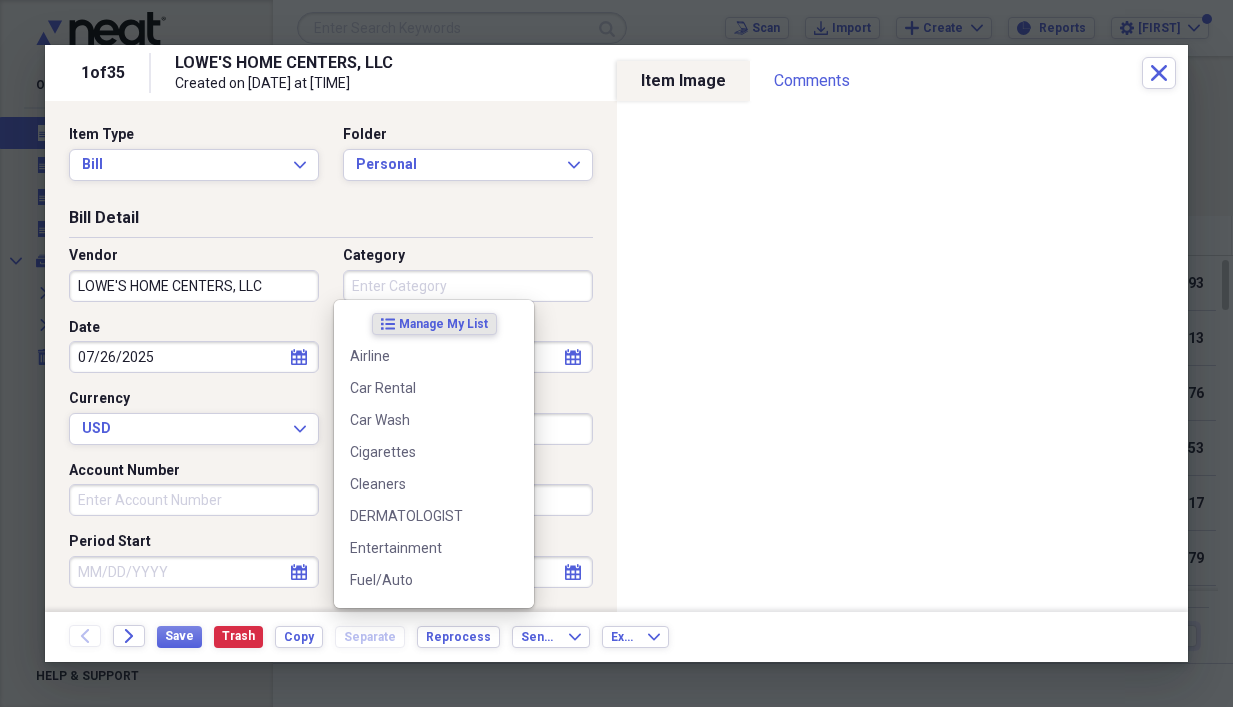 click on "Category" at bounding box center (468, 286) 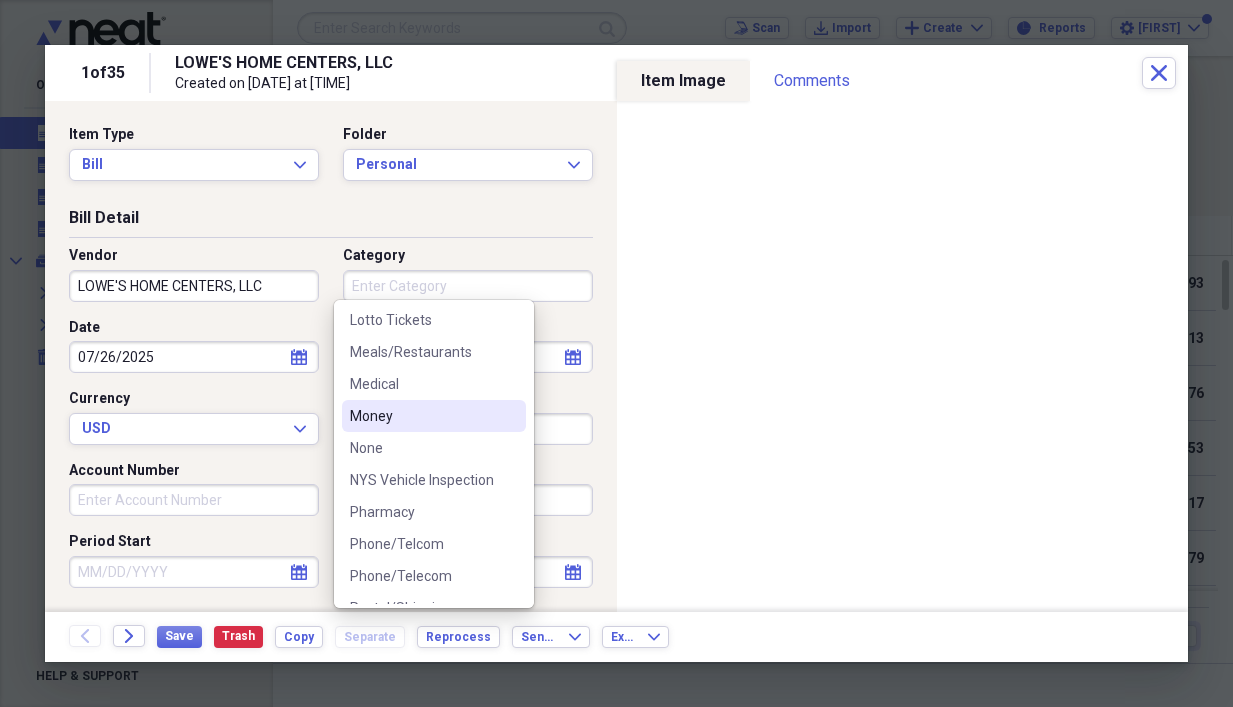 scroll, scrollTop: 272, scrollLeft: 0, axis: vertical 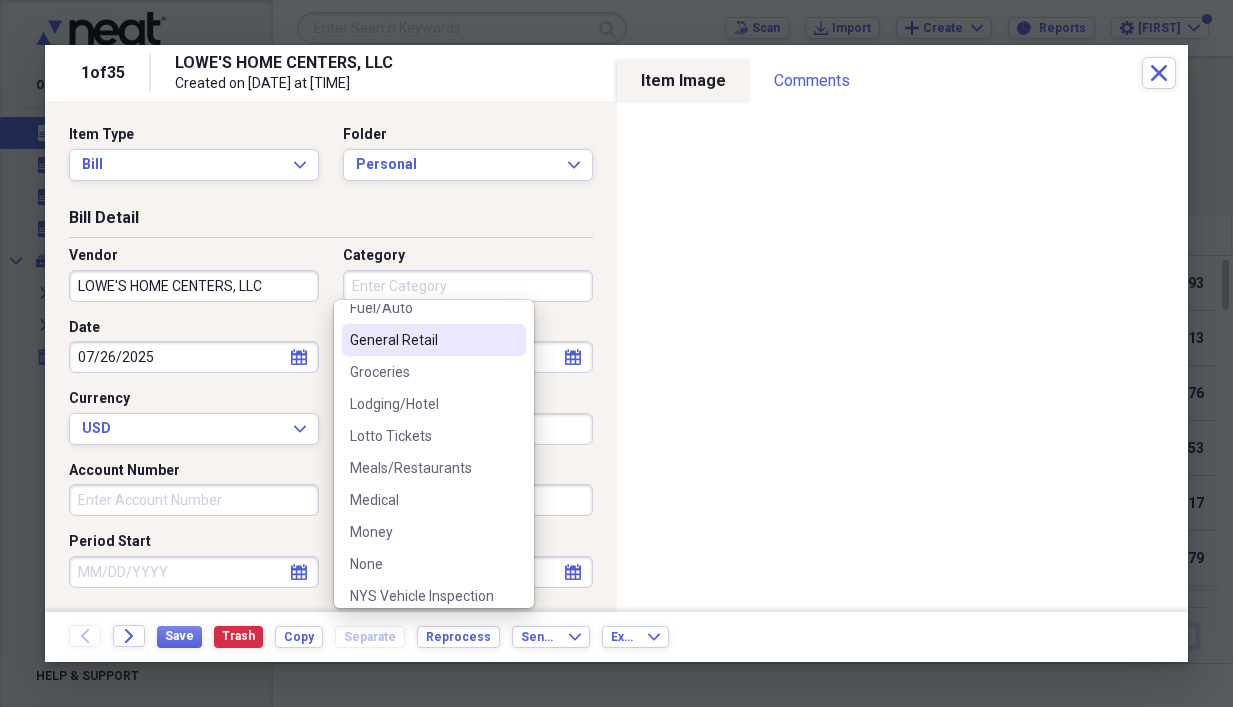 click on "General Retail" at bounding box center [422, 340] 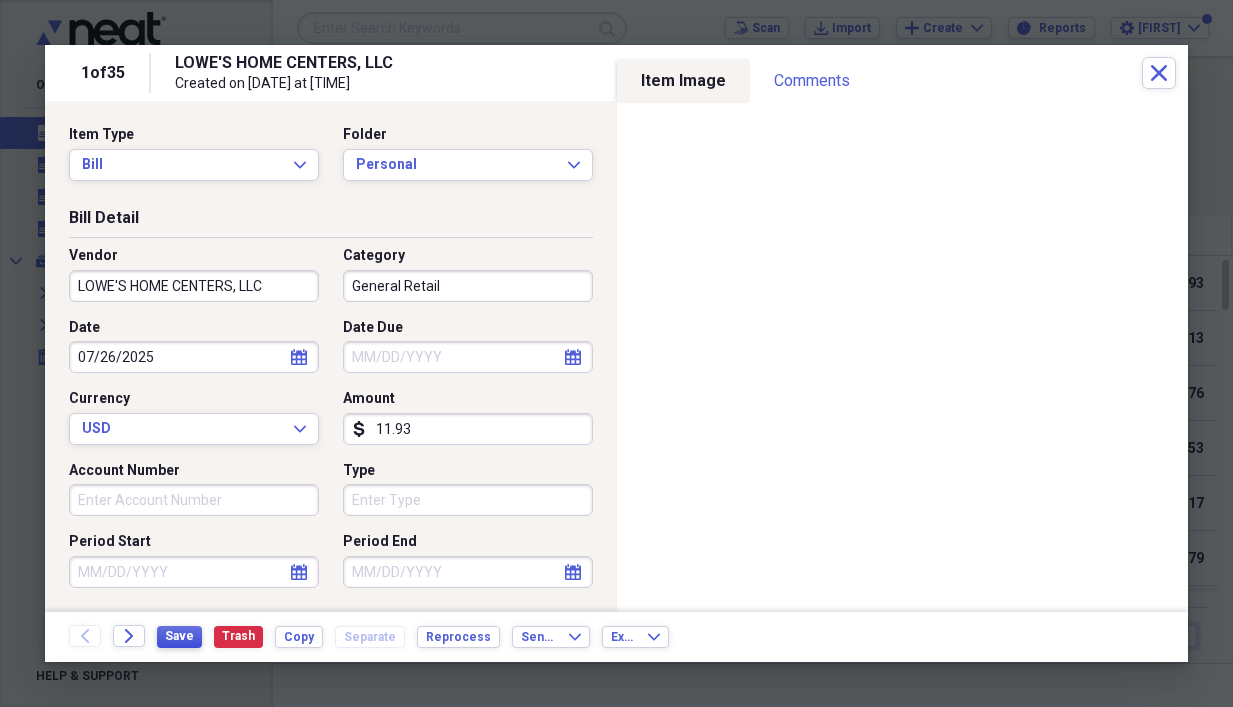 click on "Save" at bounding box center [179, 637] 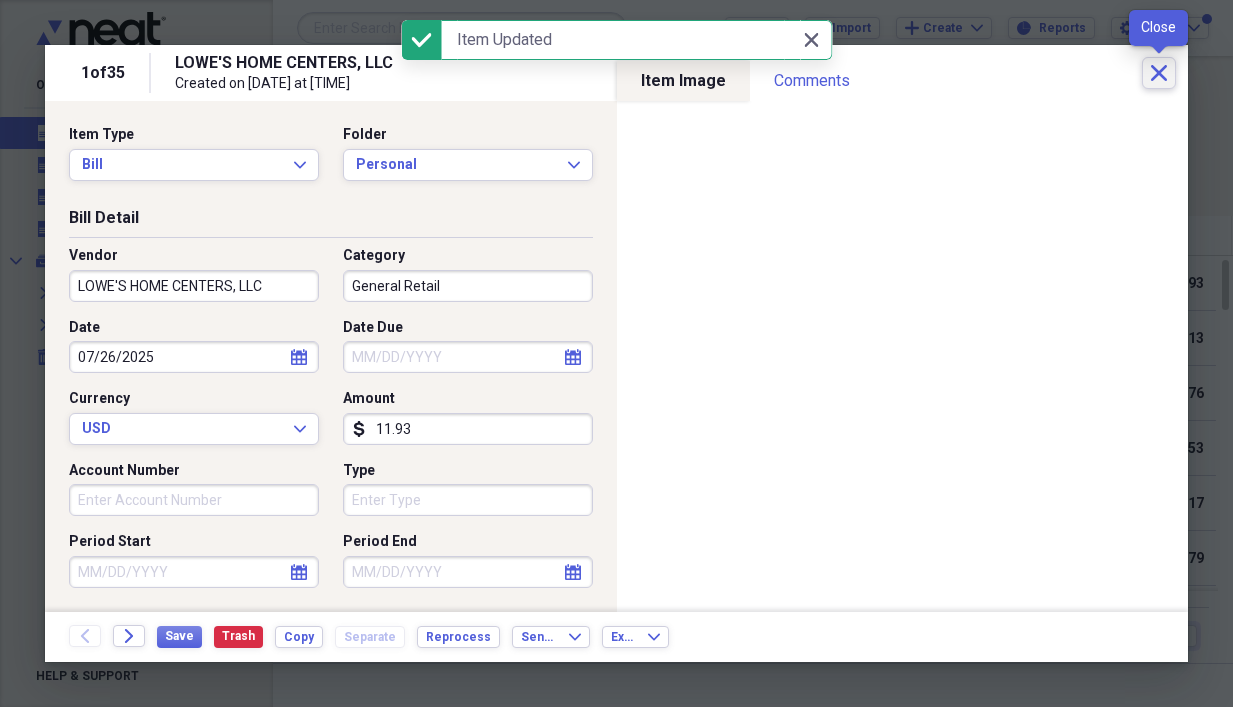 click on "Close" at bounding box center (1159, 73) 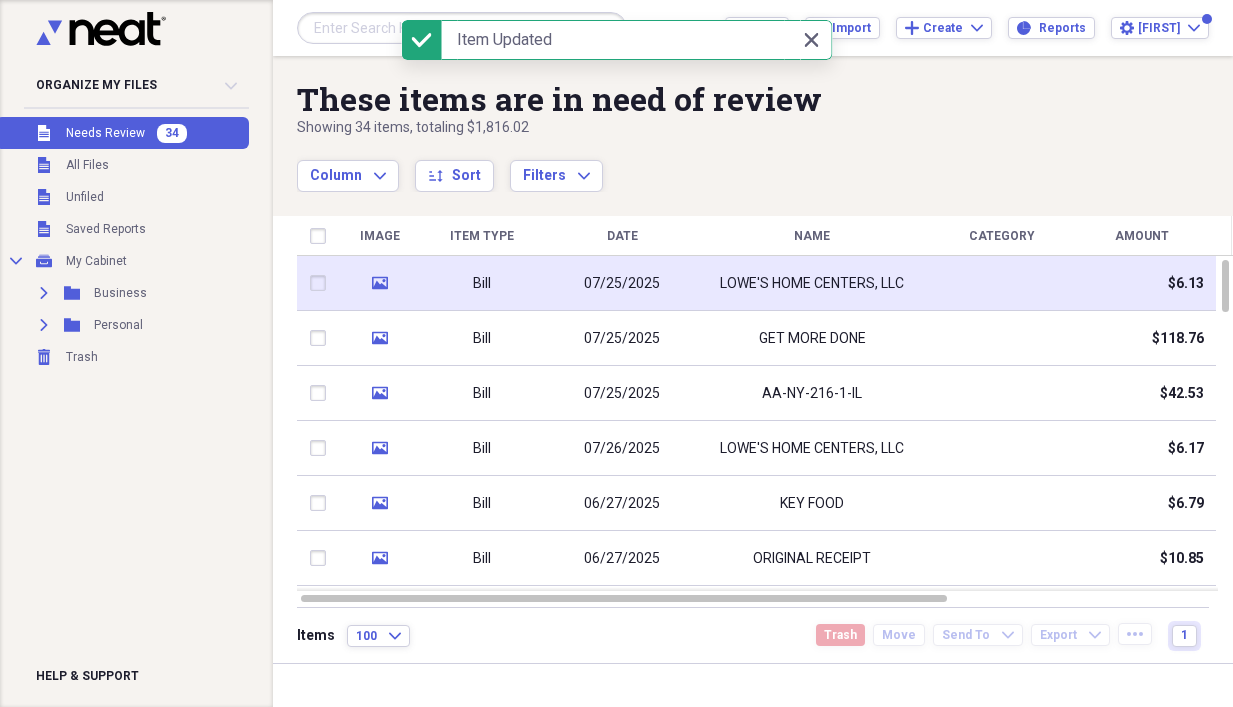 click on "07/25/2025" at bounding box center [622, 284] 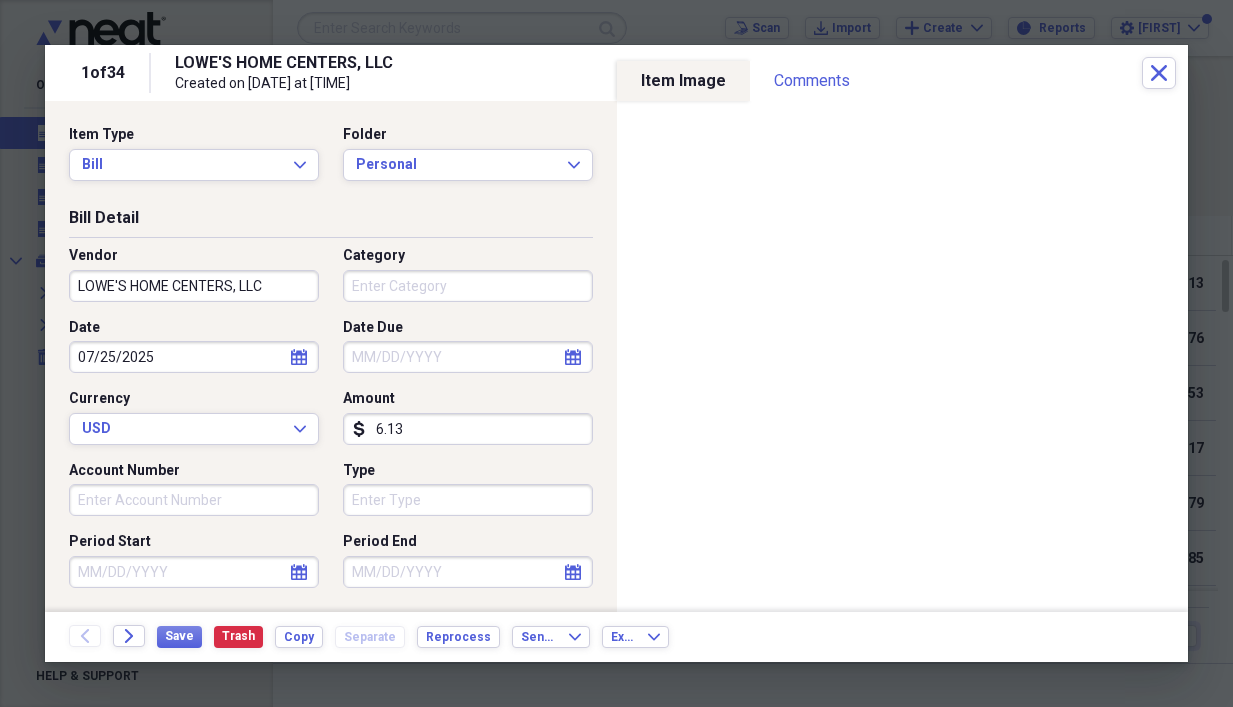 click on "LOWE'S HOME CENTERS, LLC" at bounding box center (194, 286) 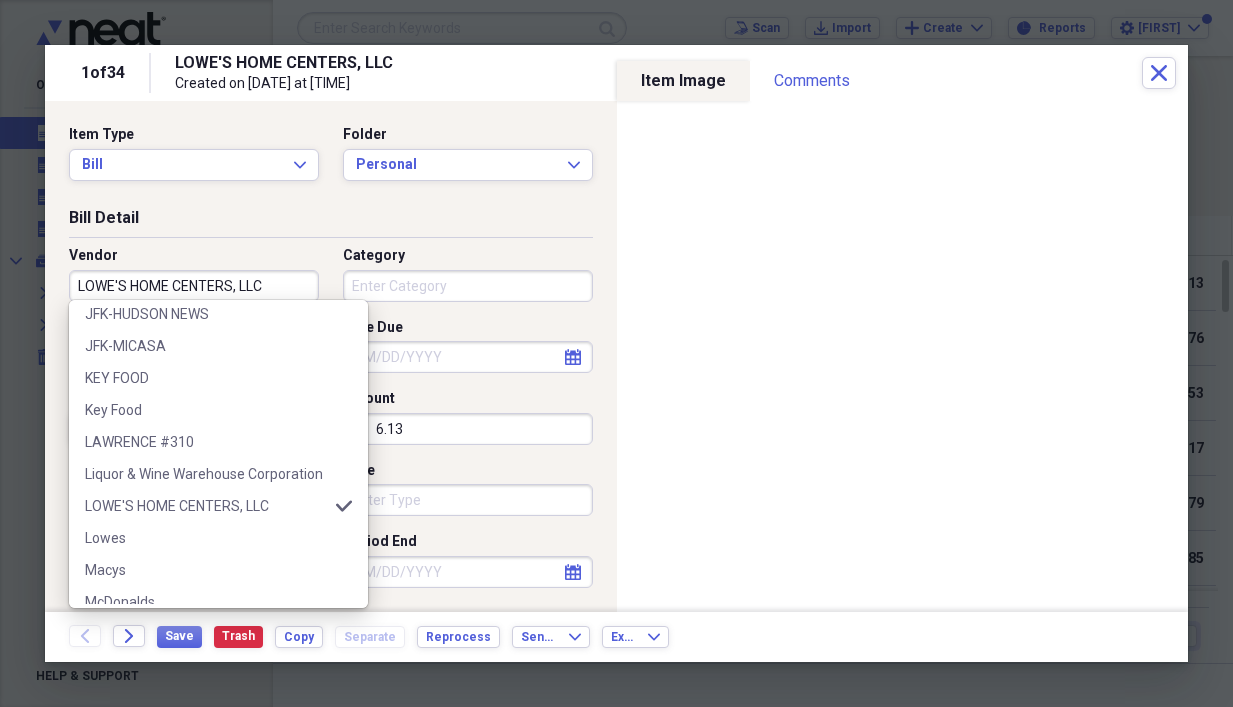 scroll, scrollTop: 1100, scrollLeft: 0, axis: vertical 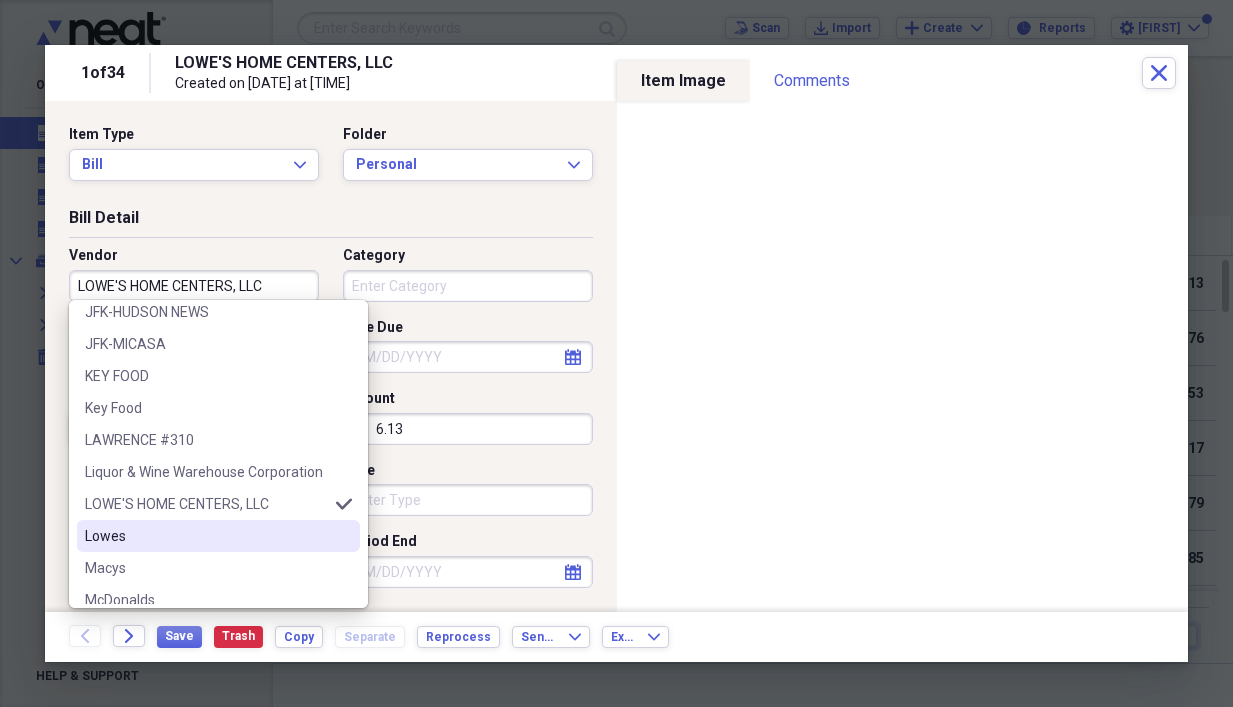 click on "Lowes" at bounding box center [206, 536] 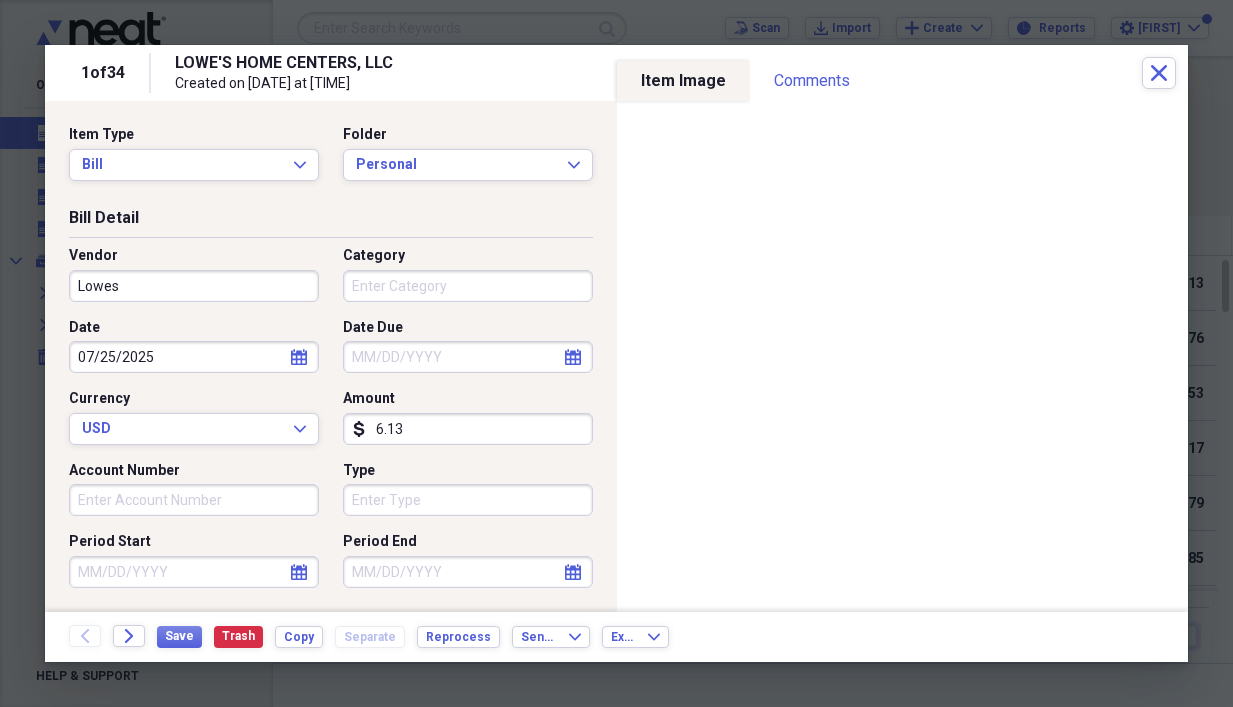 type on "General Retail" 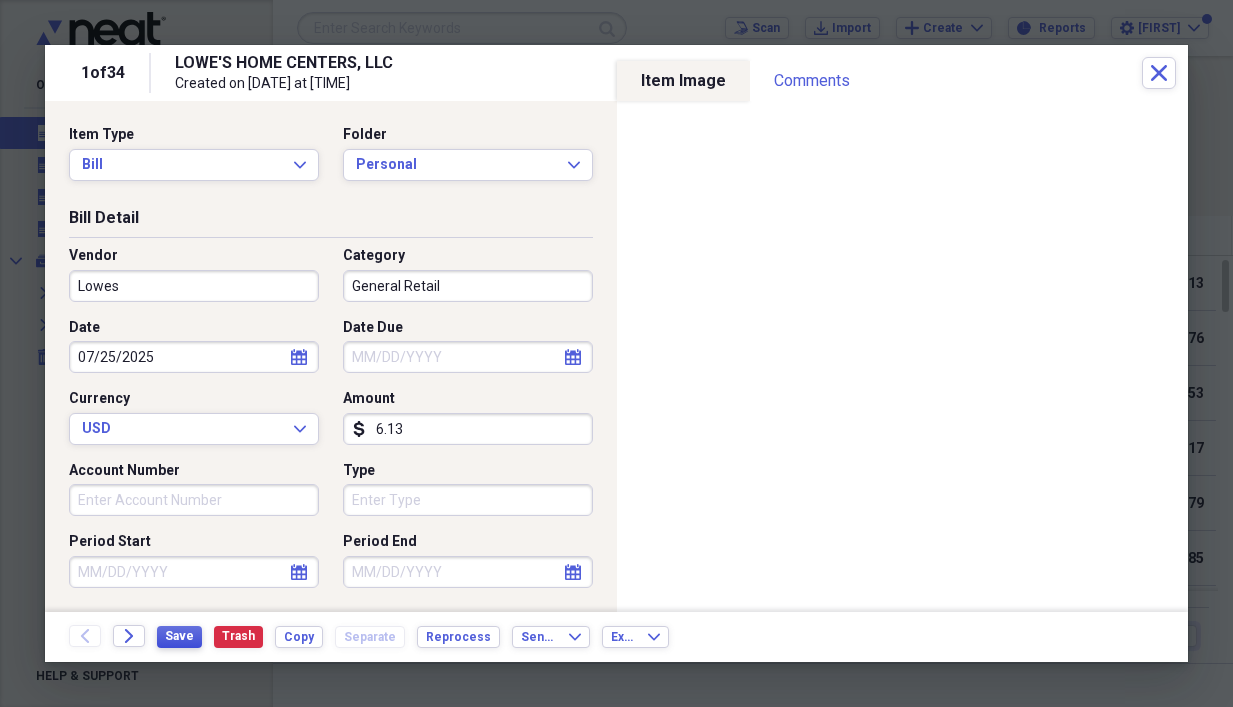 click on "Save" at bounding box center [179, 636] 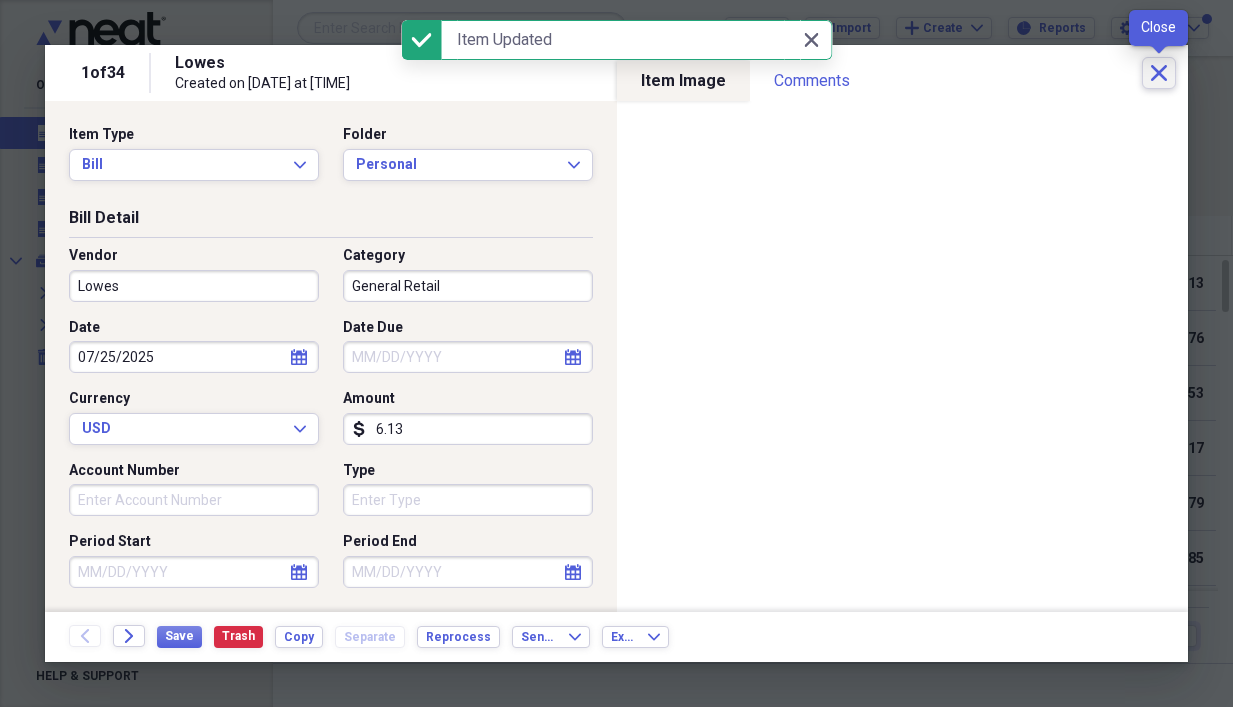 click on "Close" at bounding box center (1159, 73) 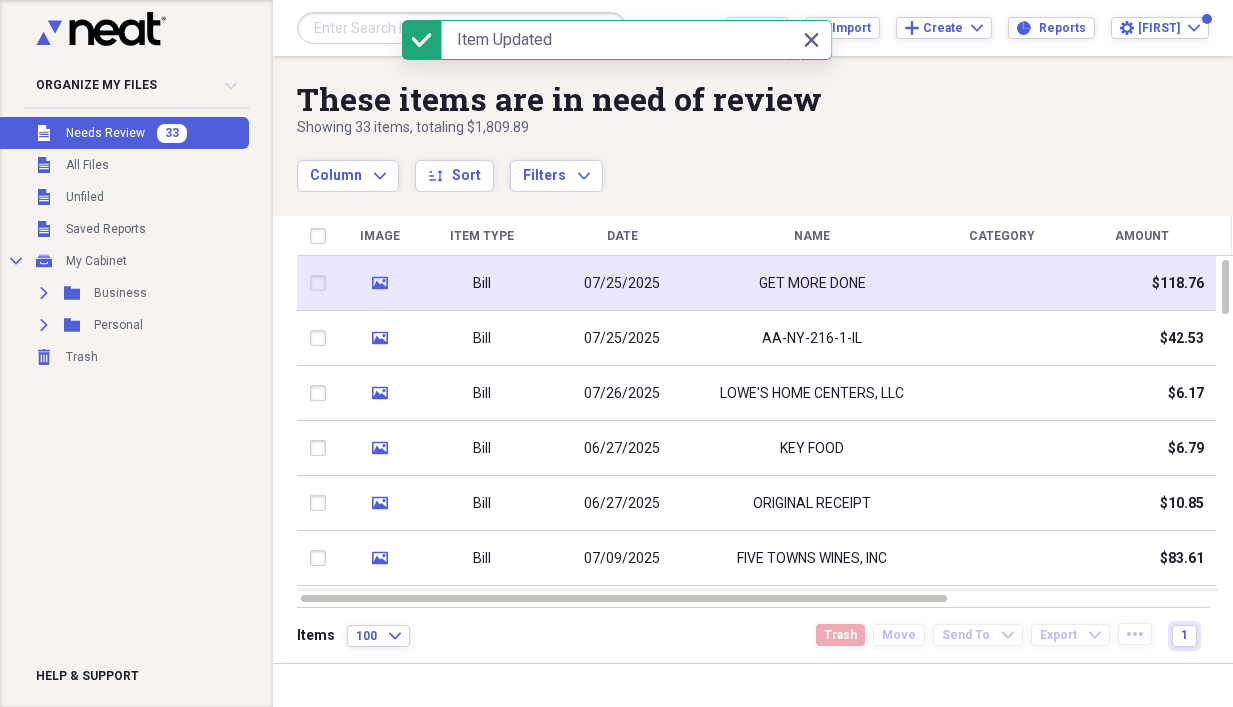 click on "07/25/2025" at bounding box center (622, 283) 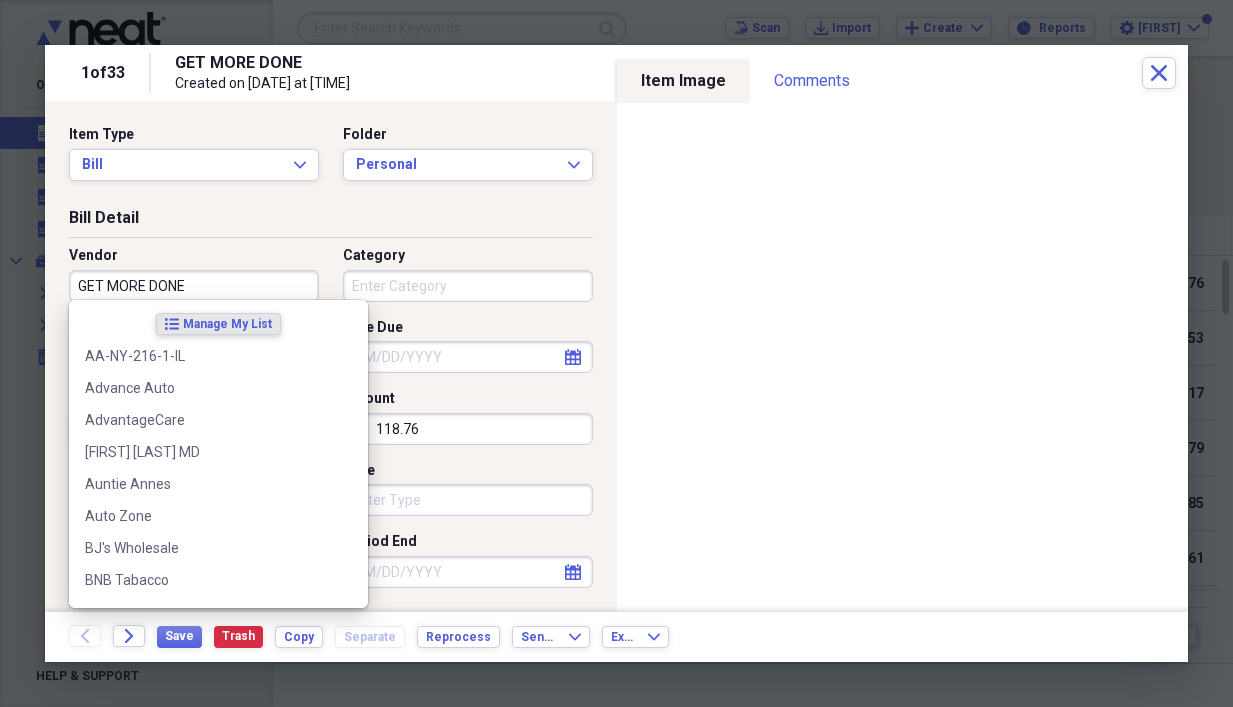 click on "GET MORE DONE" at bounding box center (194, 286) 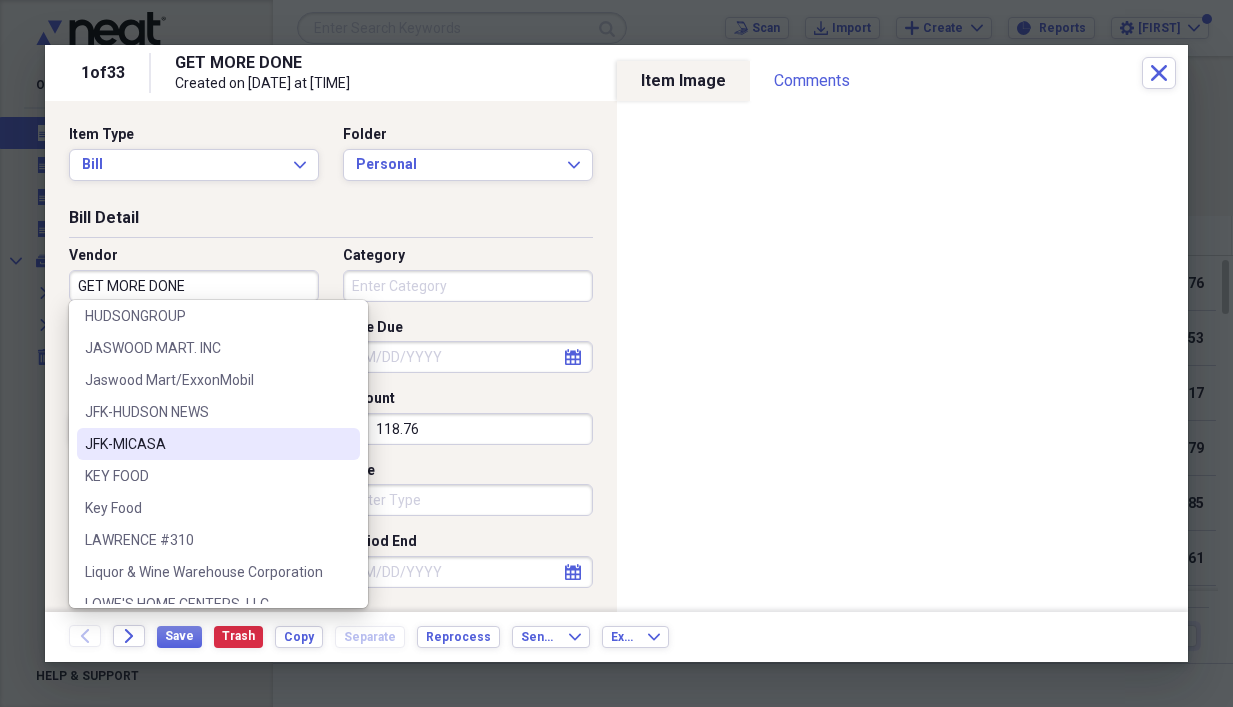 scroll, scrollTop: 900, scrollLeft: 0, axis: vertical 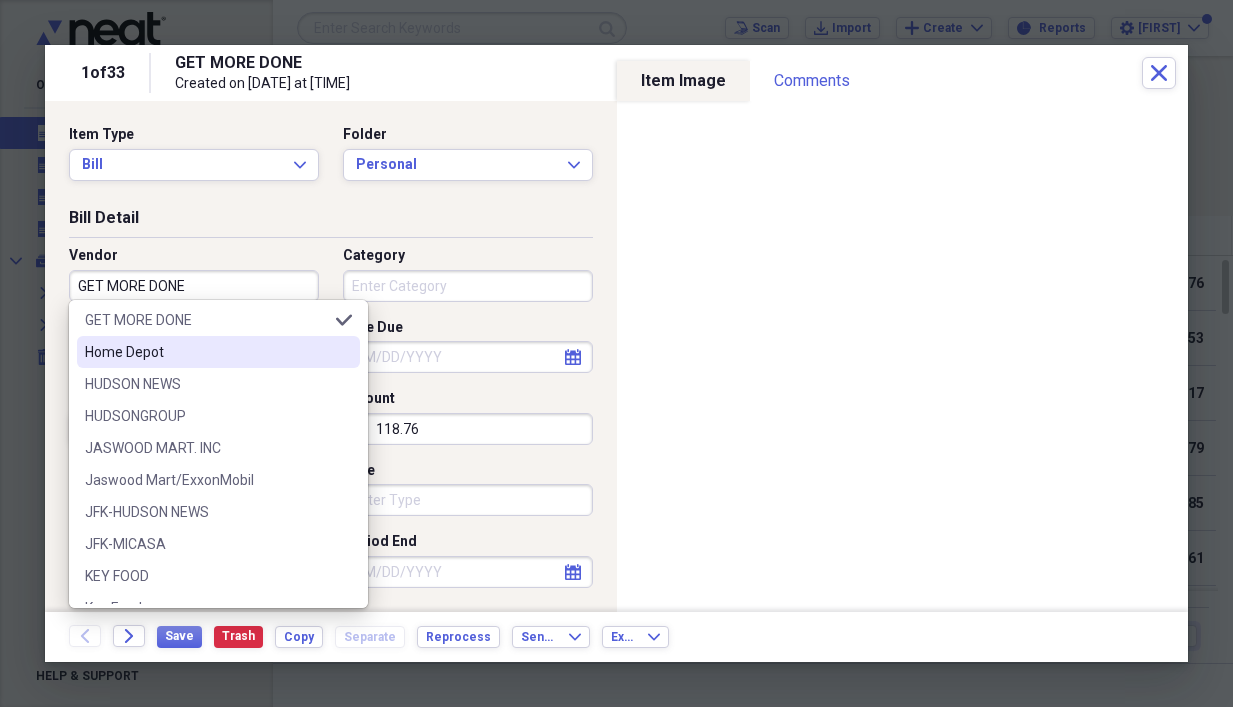 click on "Home Depot" at bounding box center [206, 352] 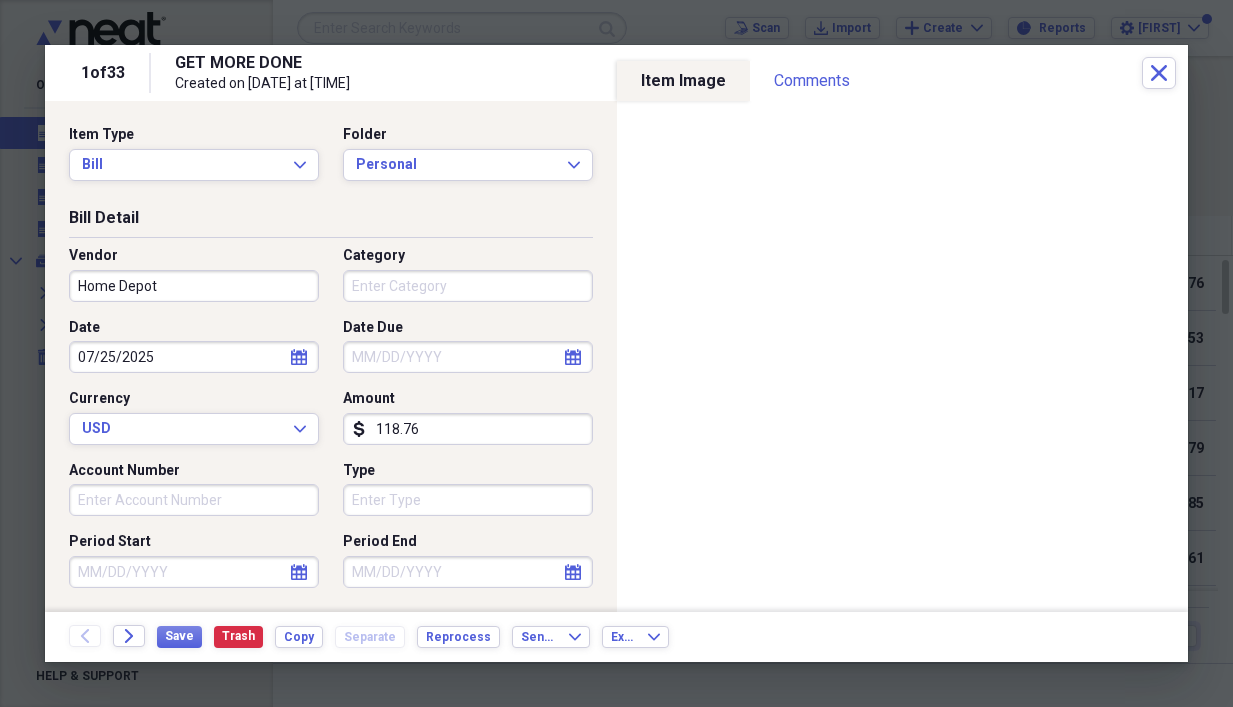 type on "General Retail" 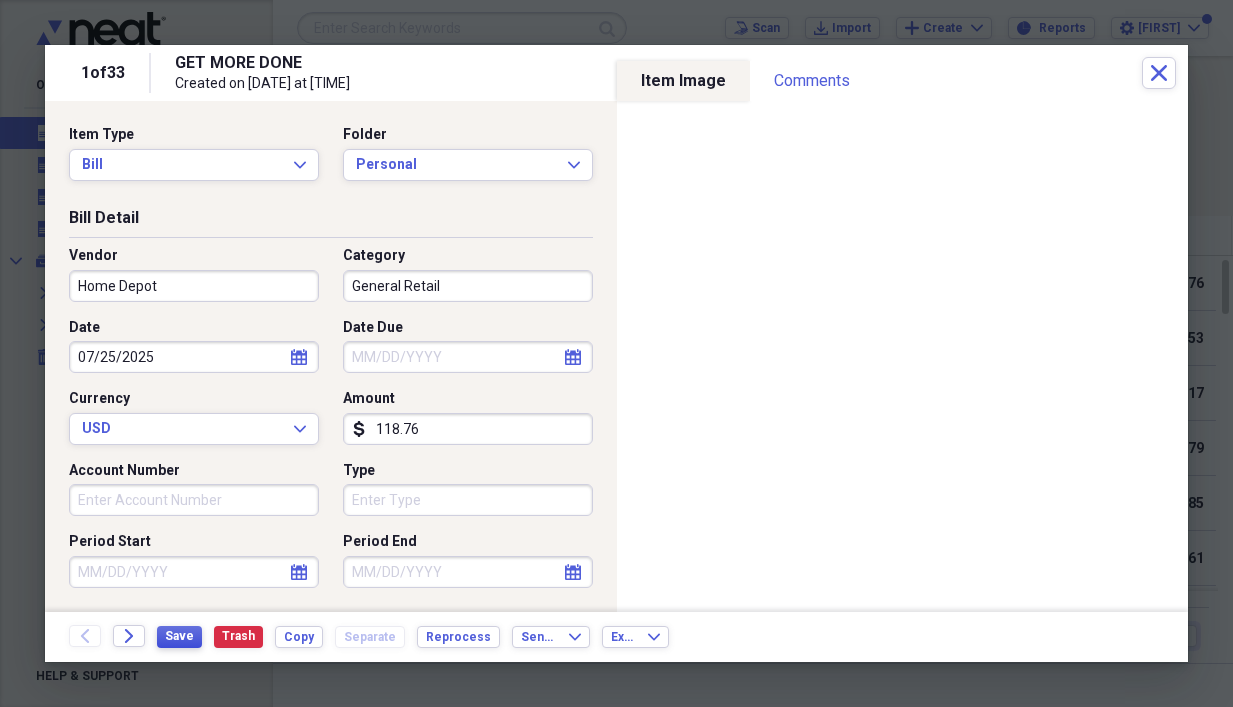 click on "Save" at bounding box center (179, 636) 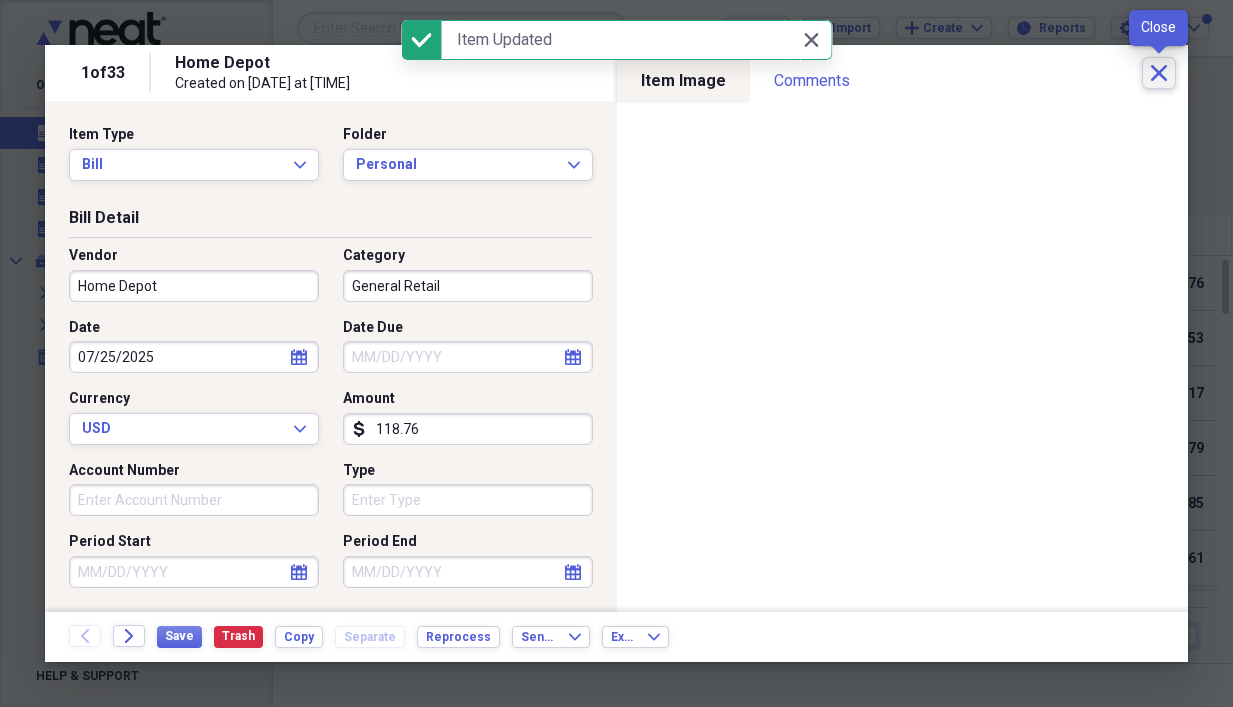 click on "Close" at bounding box center (1159, 73) 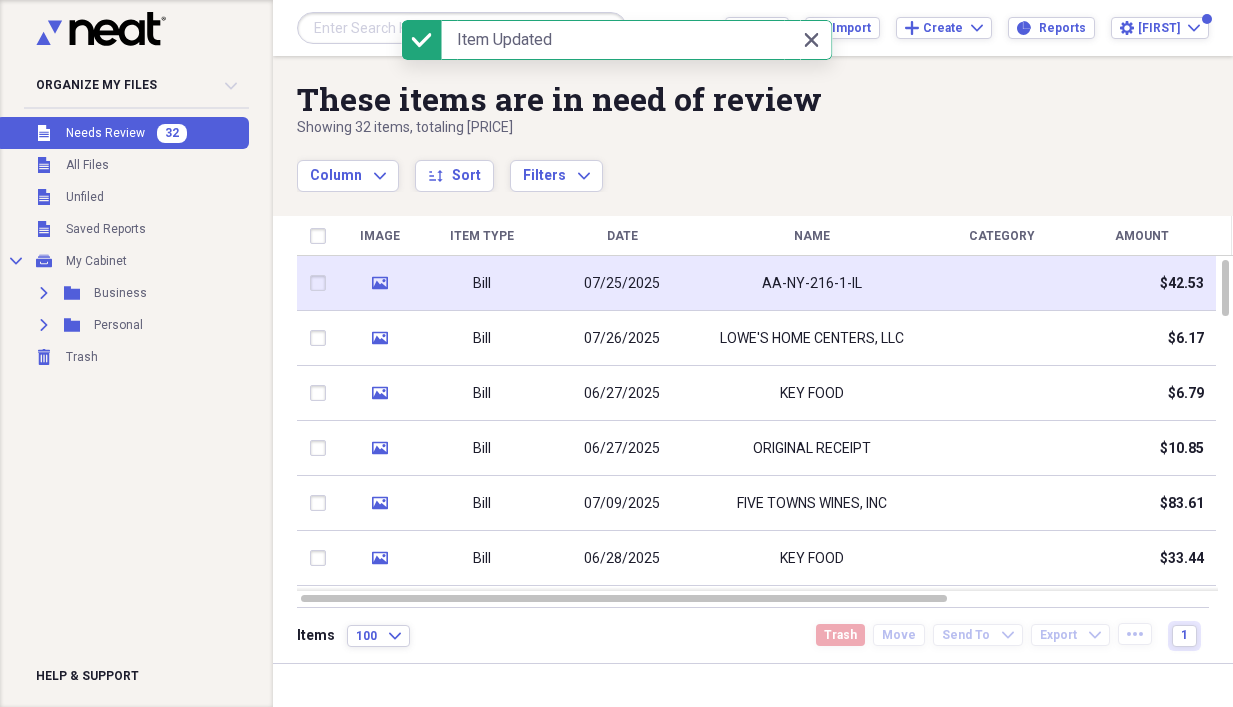 click on "07/25/2025" at bounding box center [622, 284] 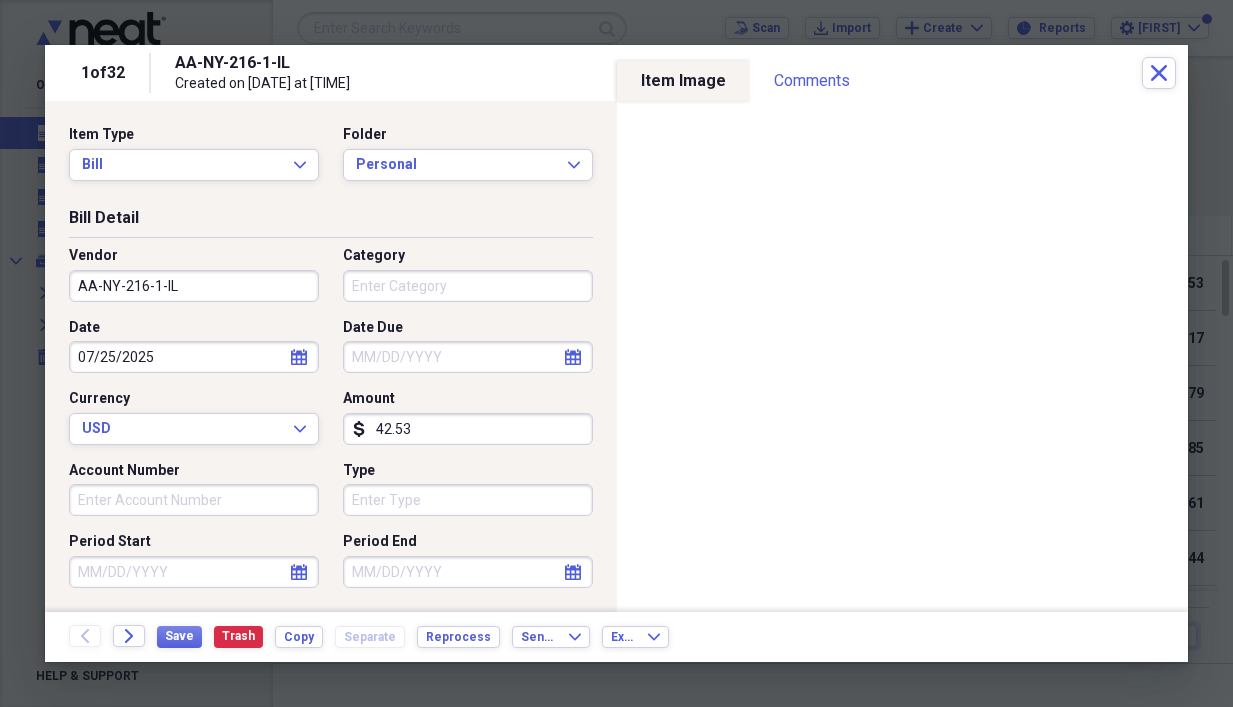 click on "AA-NY-216-1-IL" at bounding box center (194, 286) 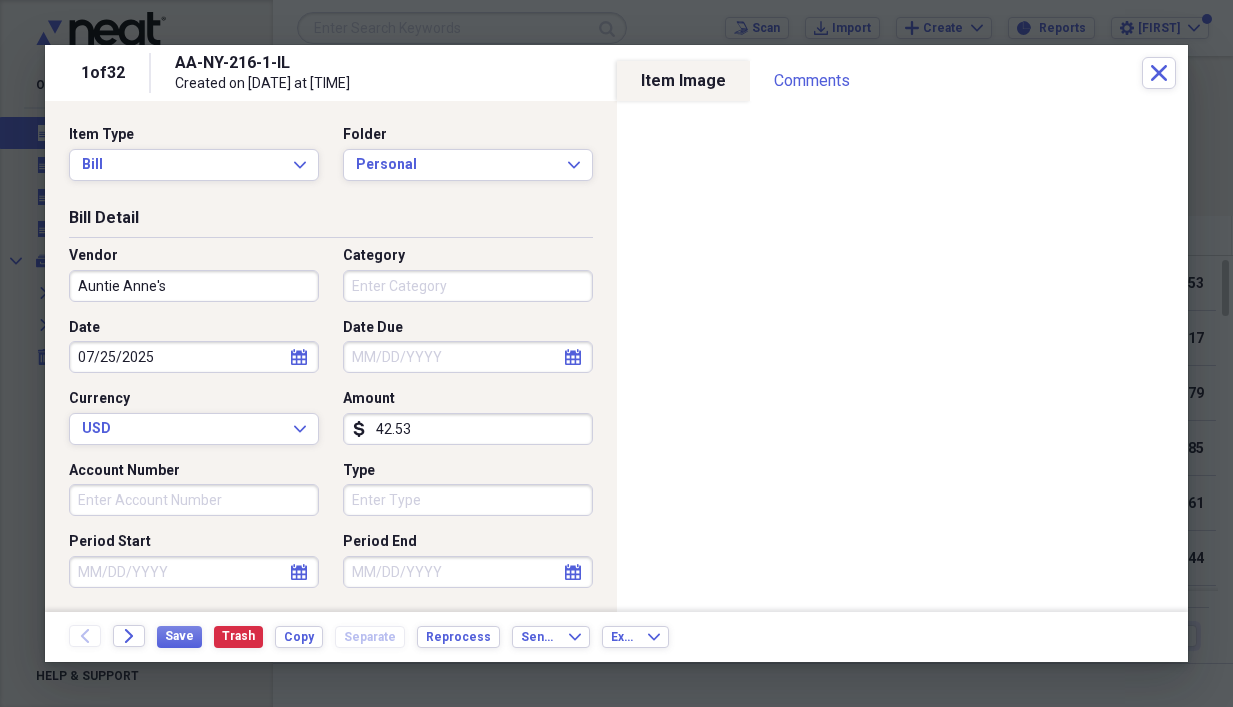 type on "Auntie Anne's" 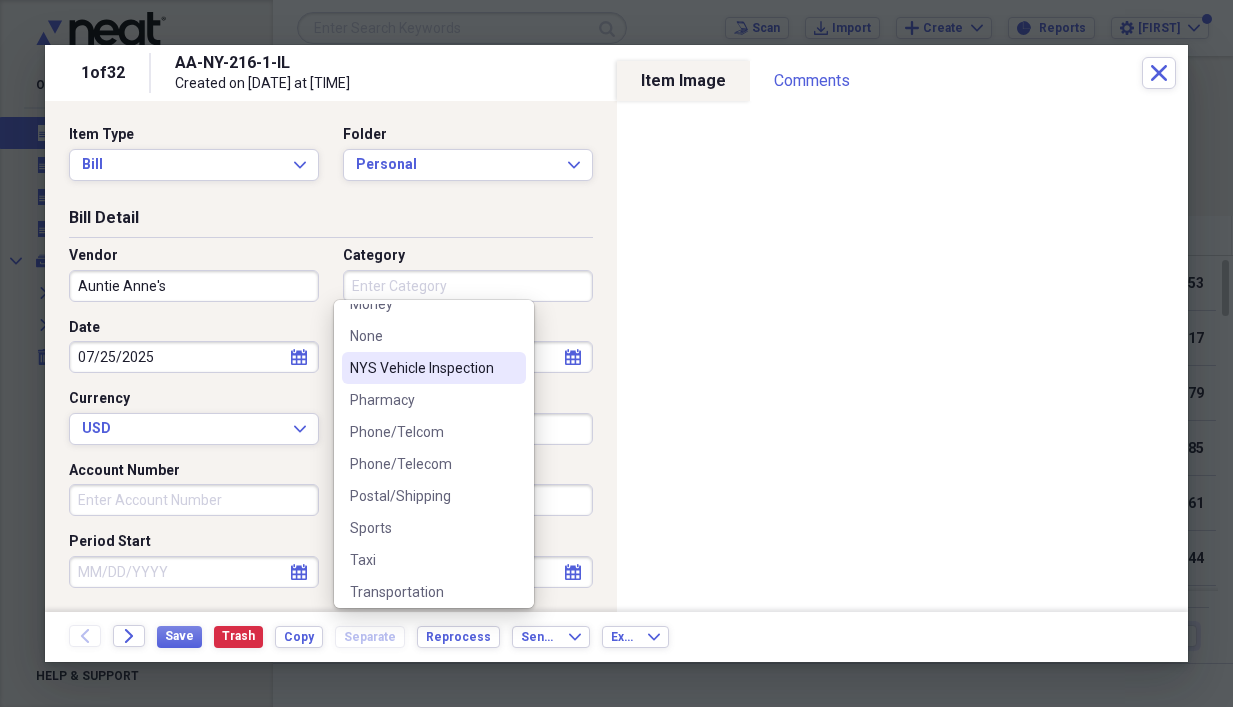 scroll, scrollTop: 300, scrollLeft: 0, axis: vertical 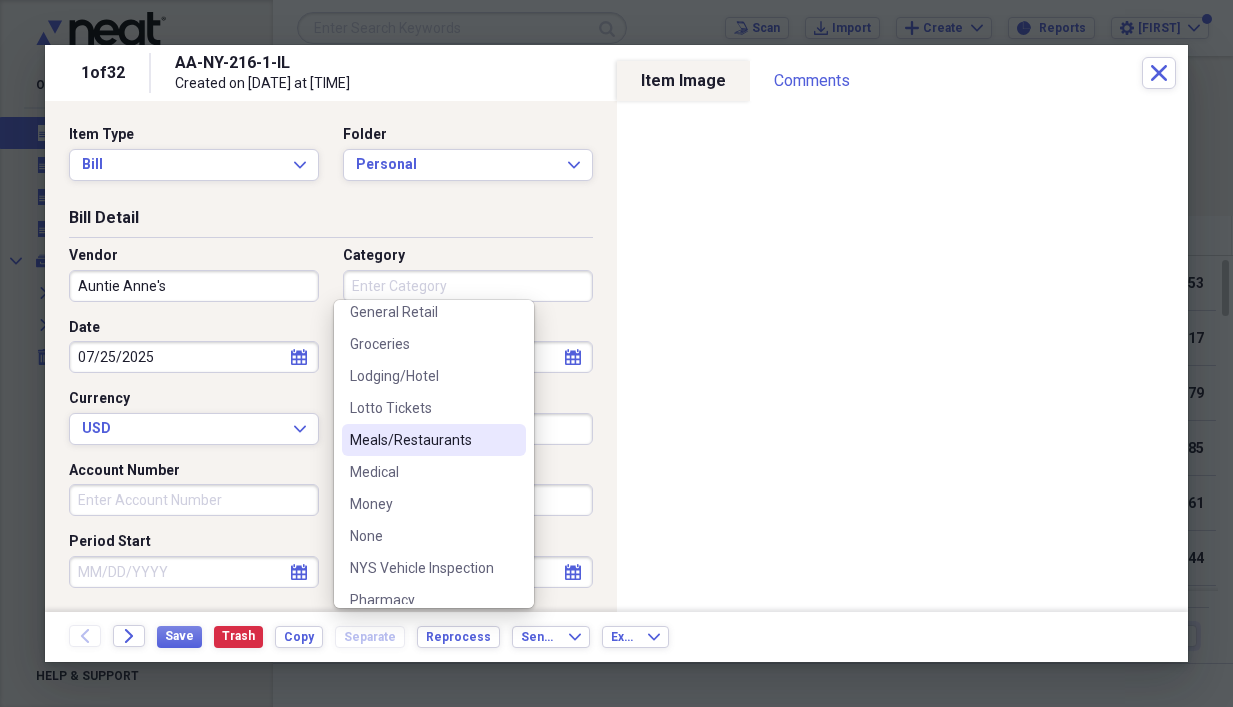 click on "Meals/Restaurants" at bounding box center (422, 440) 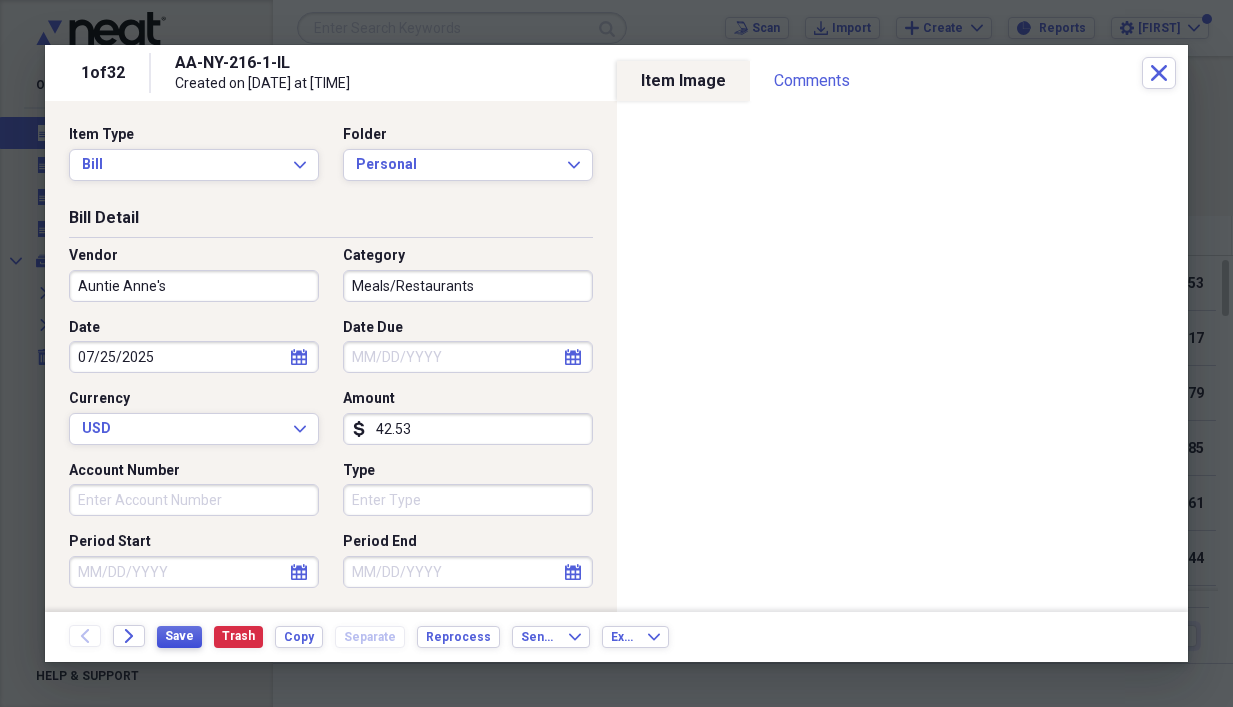 click on "Save" at bounding box center (179, 636) 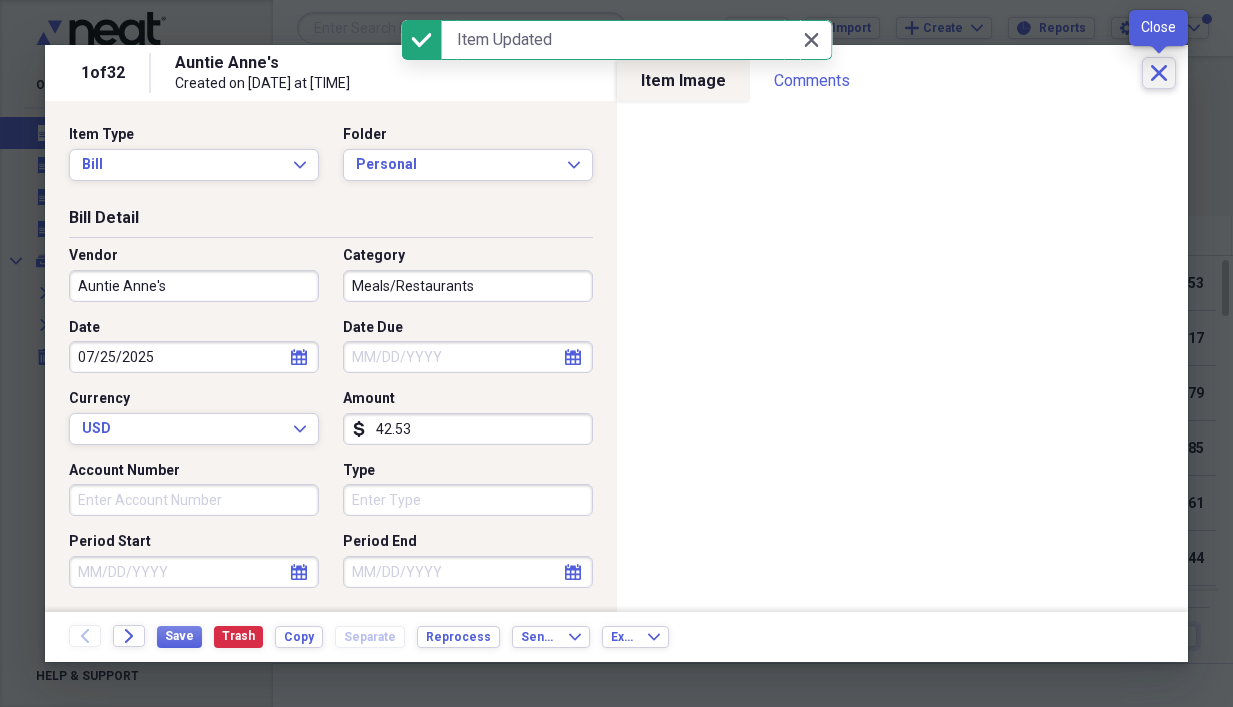 click on "Close" 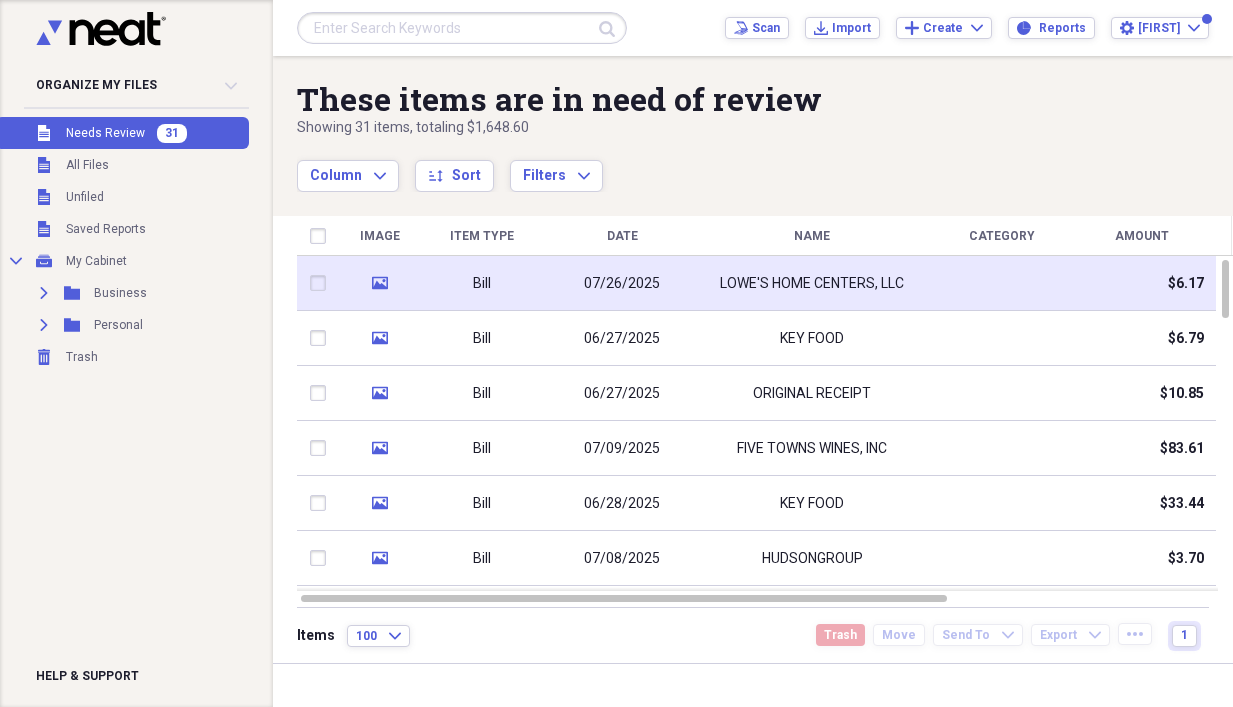 click on "07/26/2025" at bounding box center [622, 284] 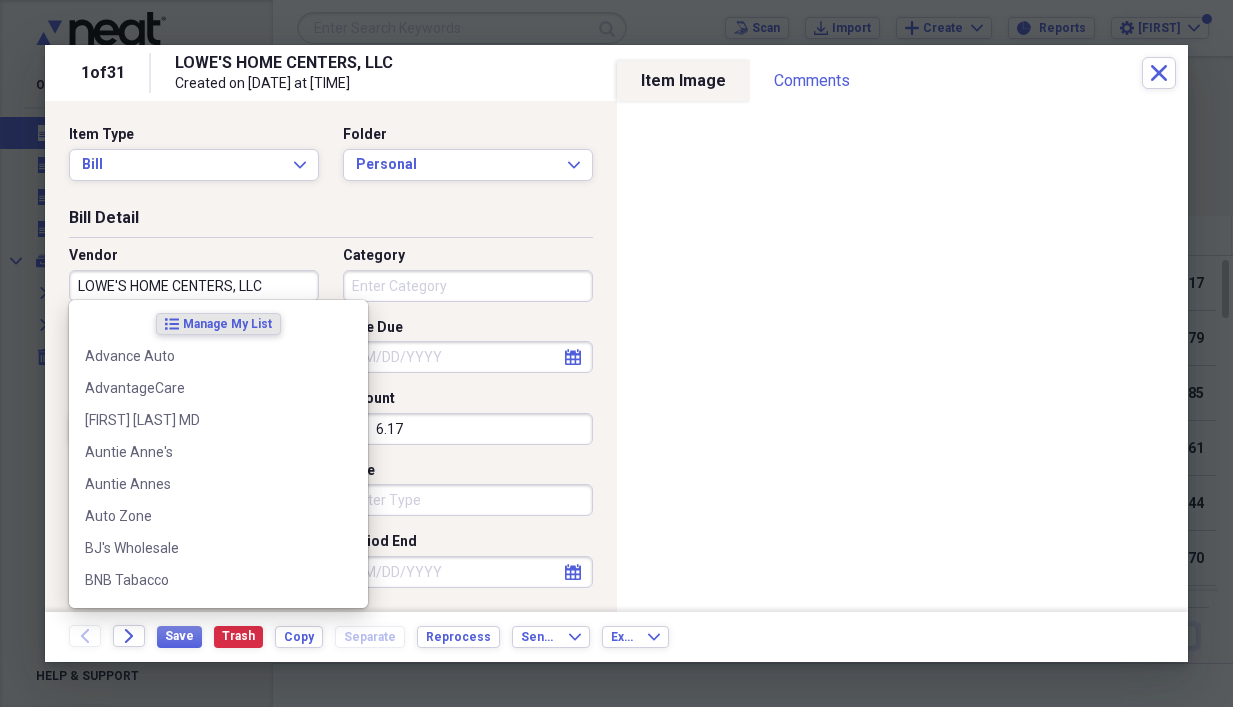 click on "LOWE'S HOME CENTERS, LLC" at bounding box center (194, 286) 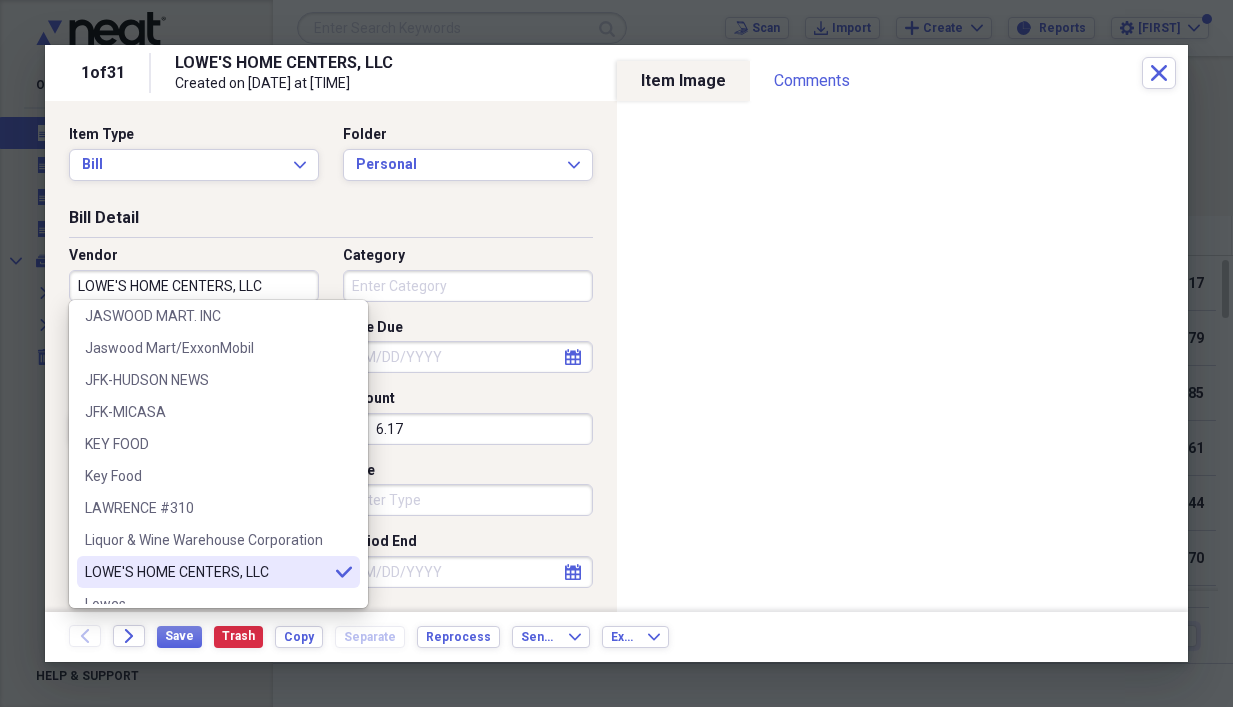 scroll, scrollTop: 1100, scrollLeft: 0, axis: vertical 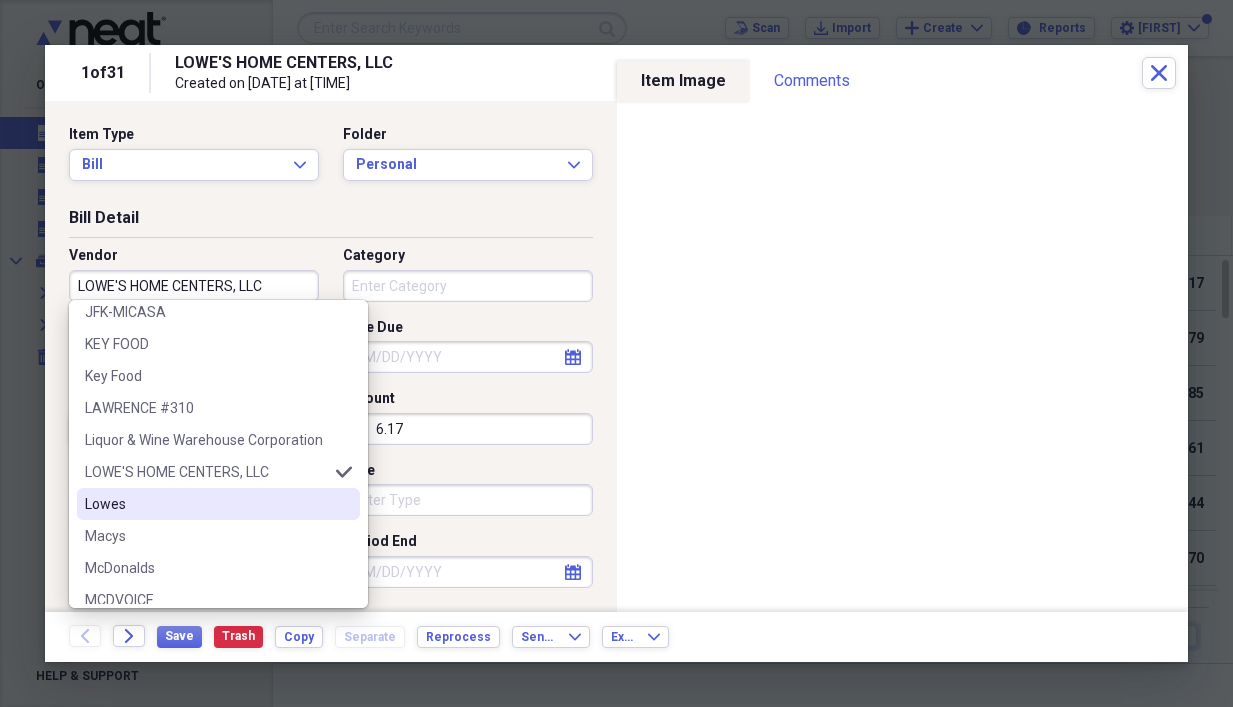 click on "Lowes" at bounding box center [206, 504] 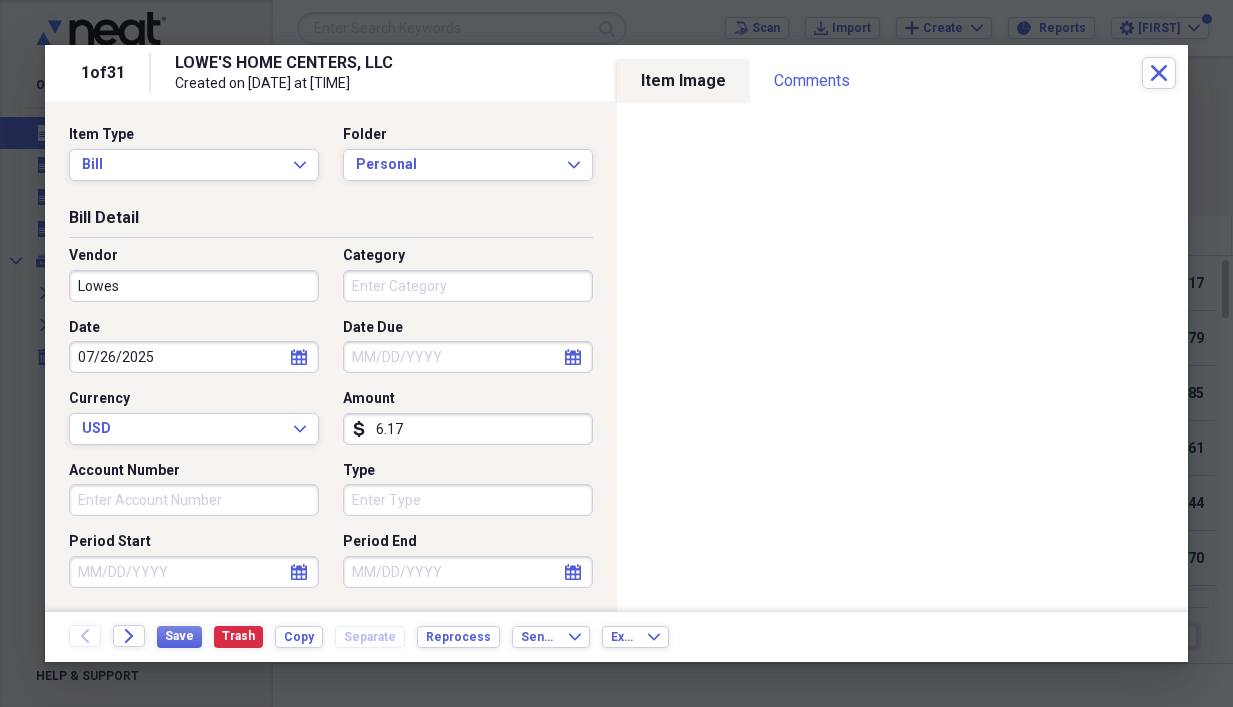 type on "General Retail" 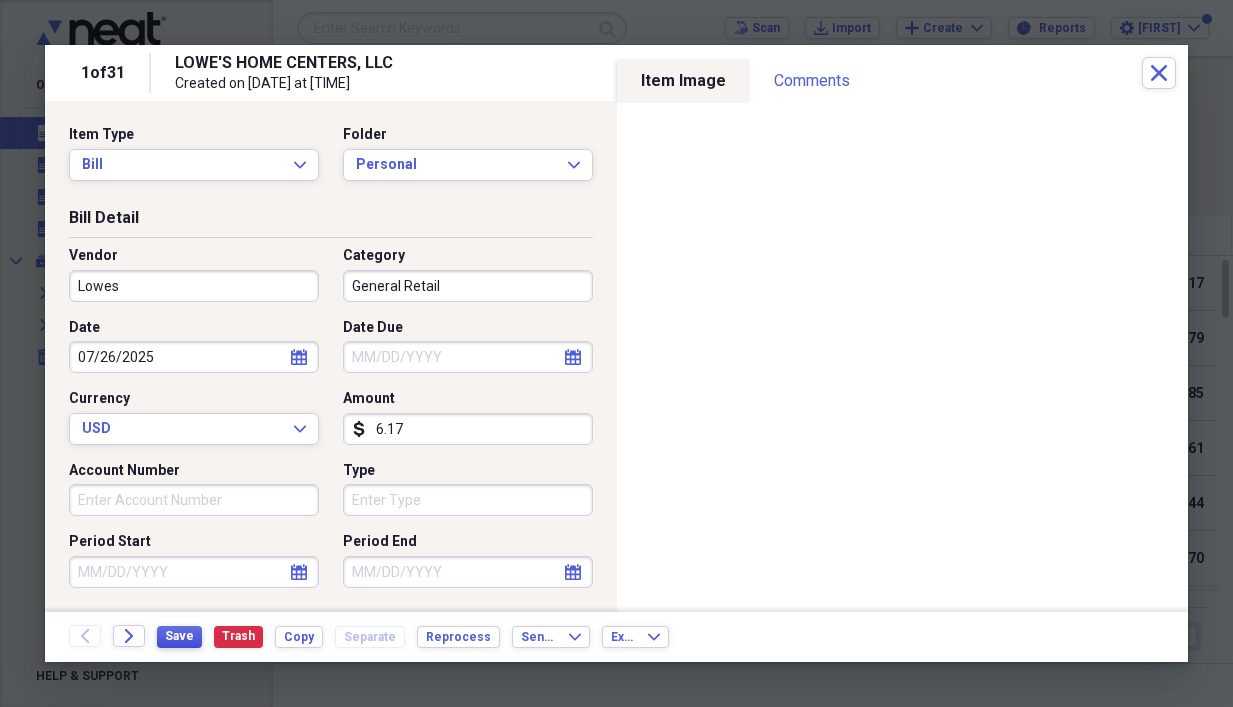 click on "Save" at bounding box center (179, 636) 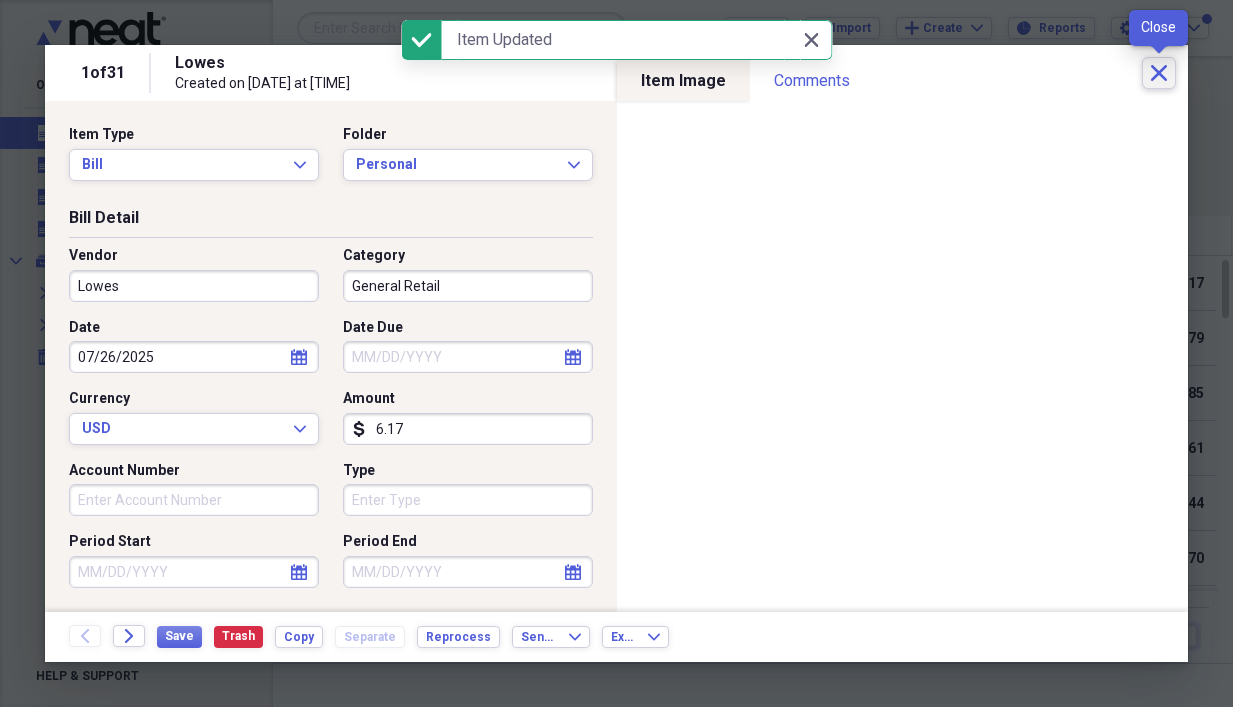 click on "Close" 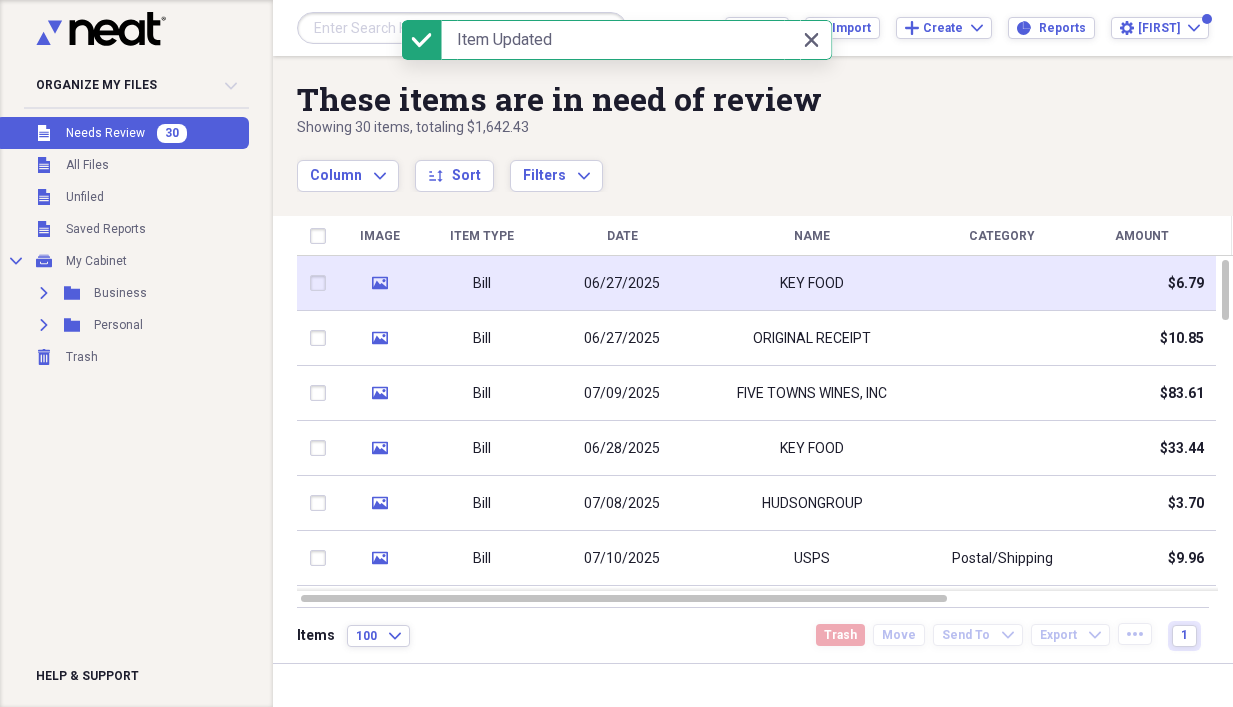 click on "KEY FOOD" at bounding box center (812, 283) 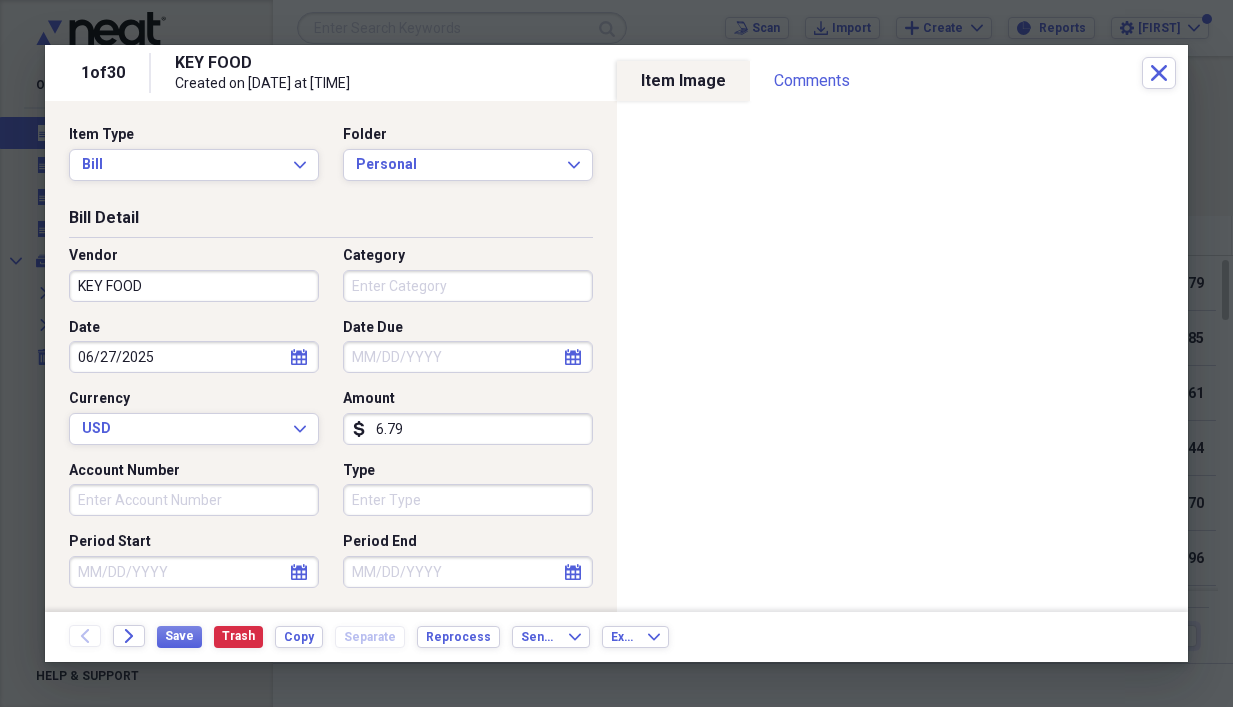 click on "Category" at bounding box center [468, 286] 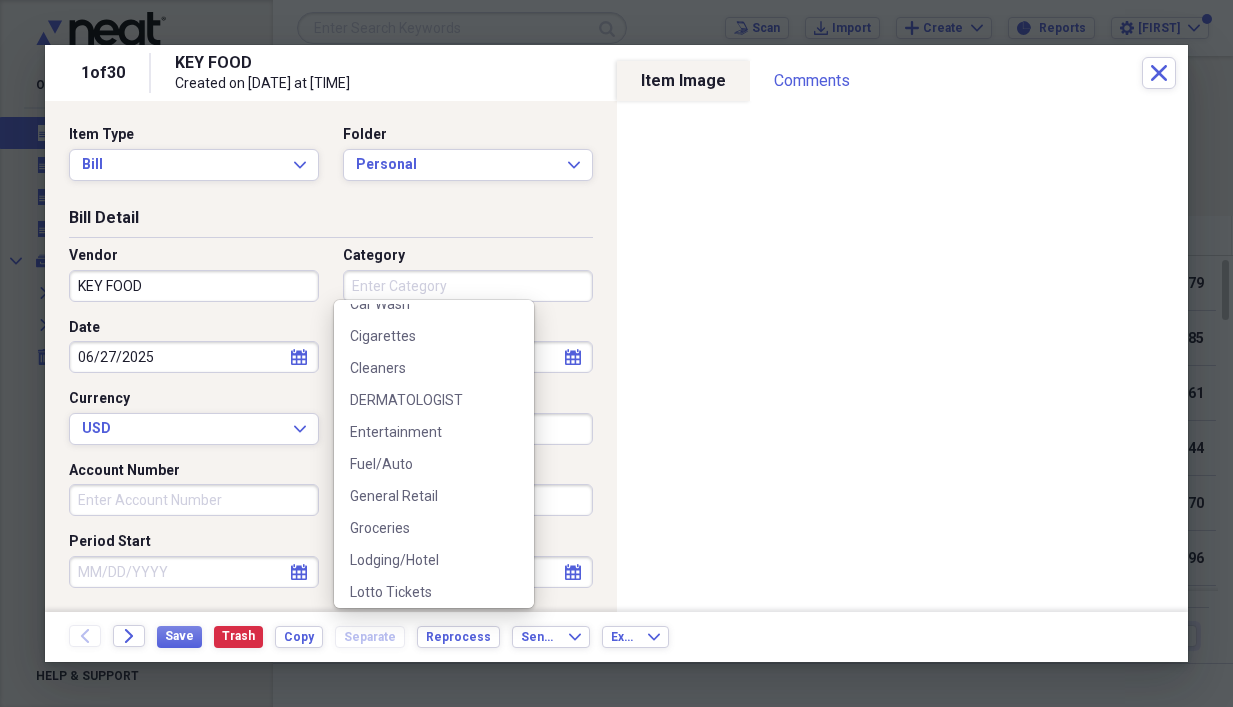 scroll, scrollTop: 100, scrollLeft: 0, axis: vertical 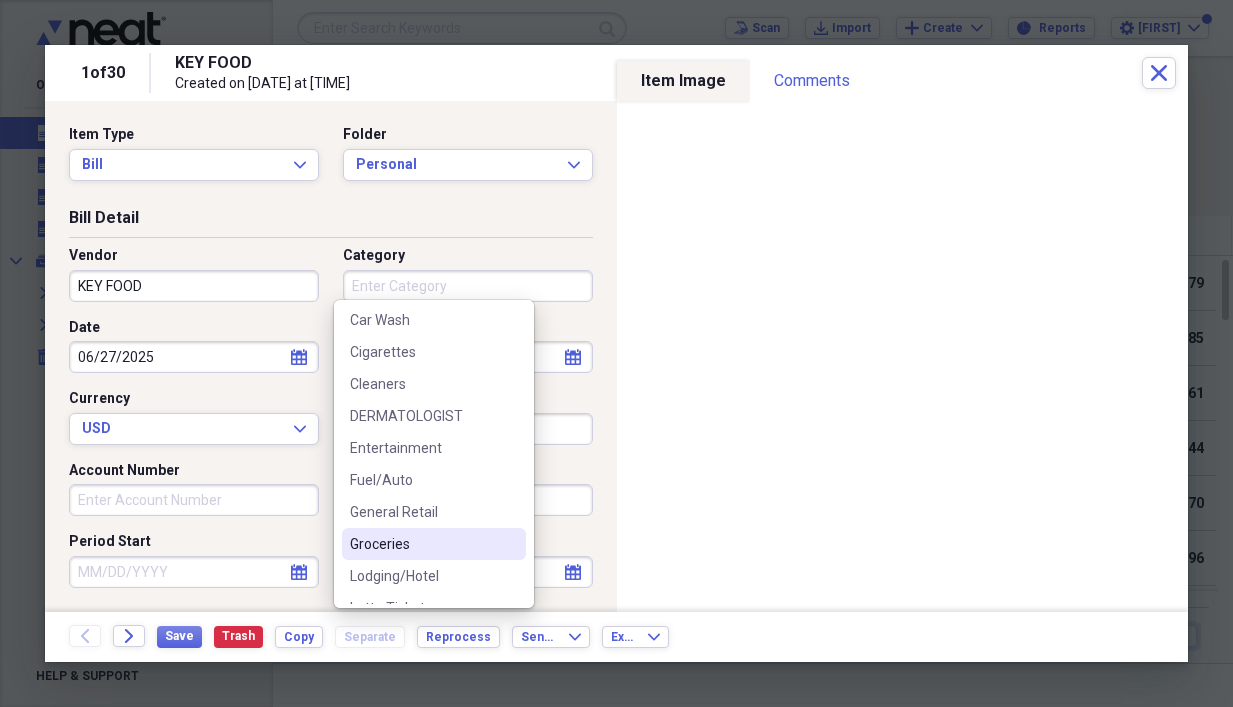 click on "Groceries" at bounding box center (422, 544) 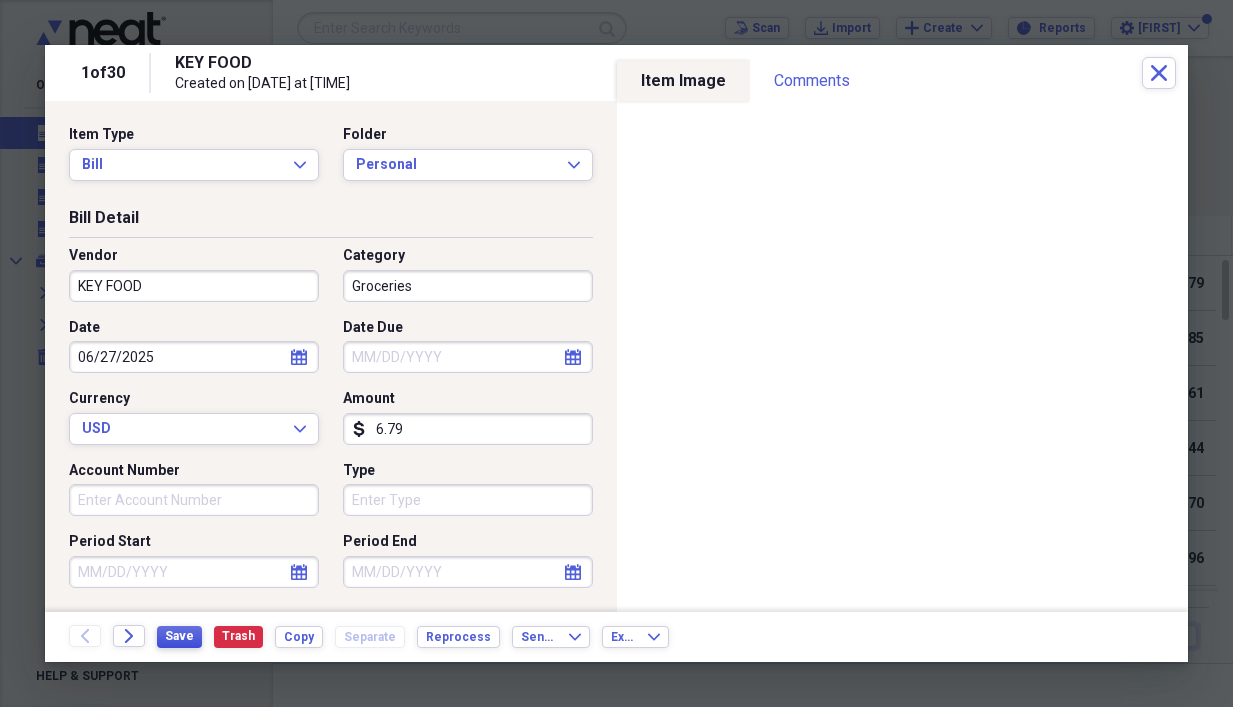 click on "Save" at bounding box center (179, 636) 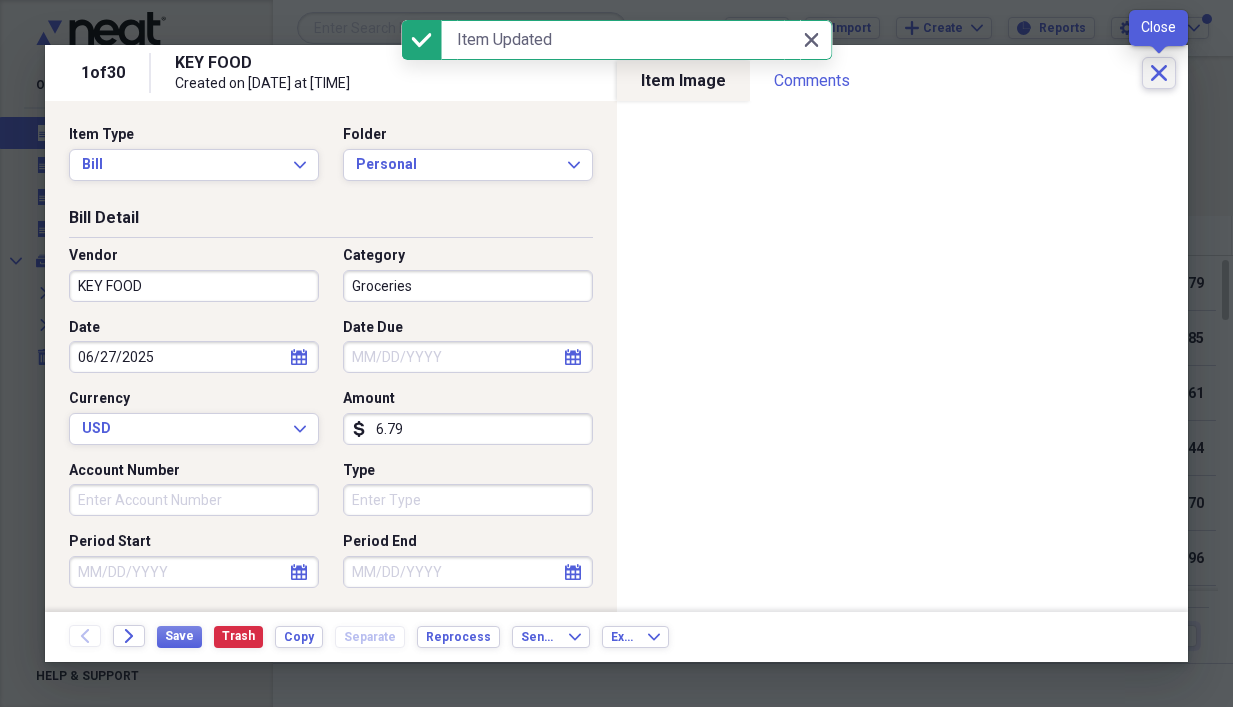 click on "Close" at bounding box center (1159, 73) 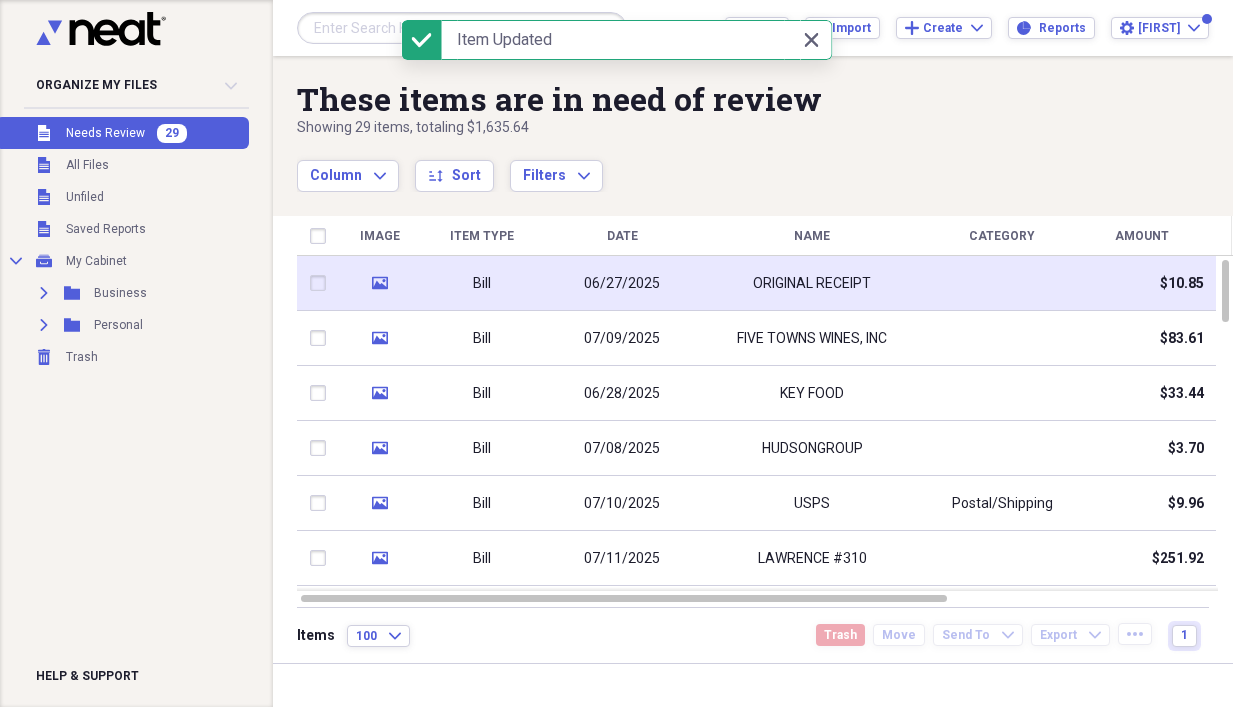 click on "06/27/2025" at bounding box center [622, 284] 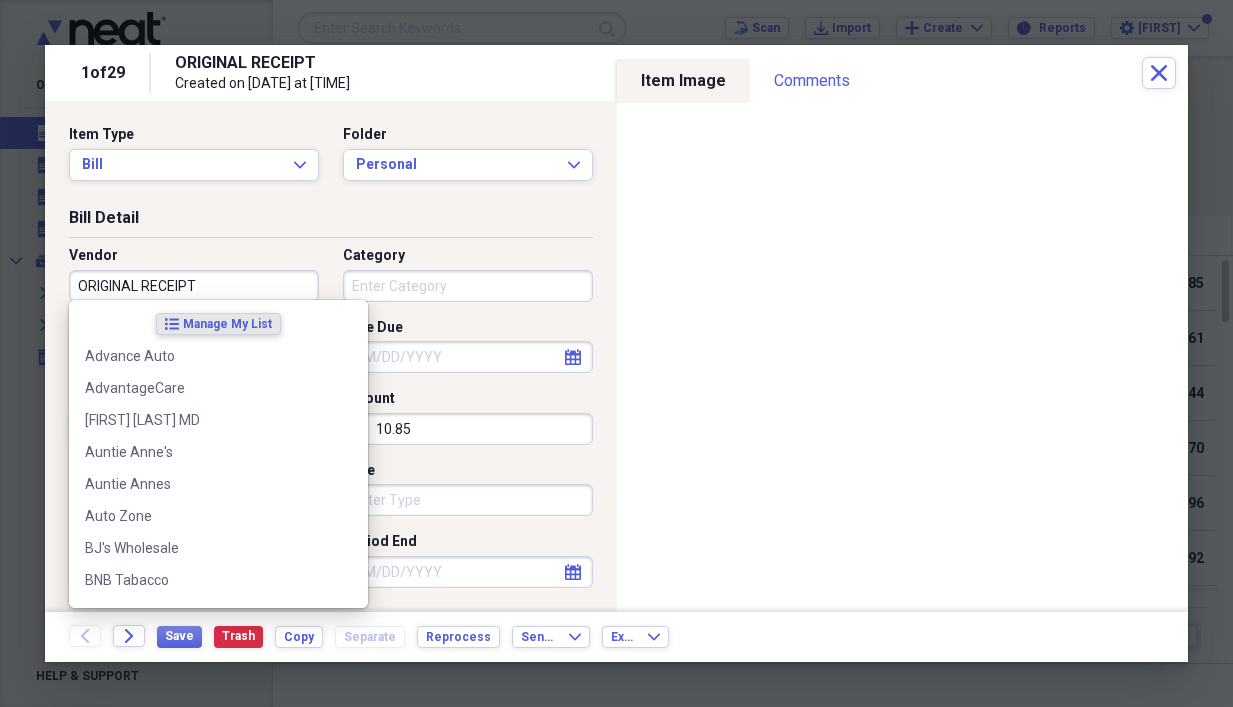 click on "ORIGINAL RECEIPT" at bounding box center [194, 286] 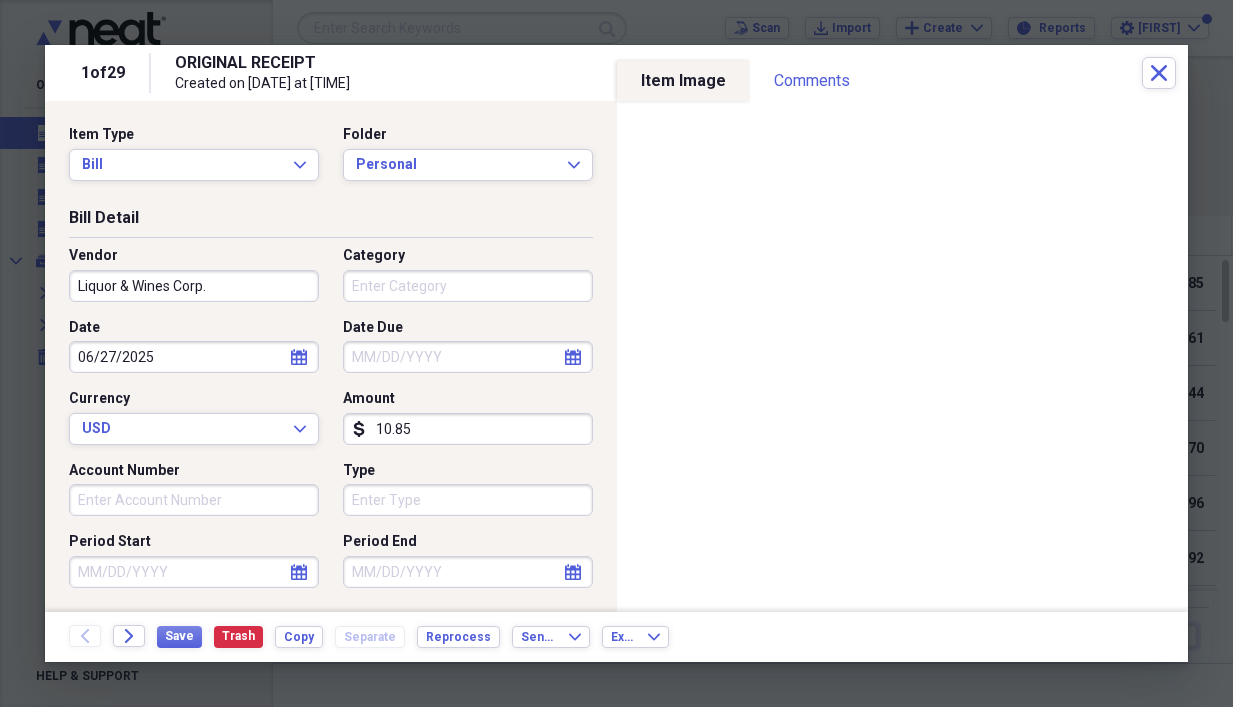 type on "Liquor & Wines Corp." 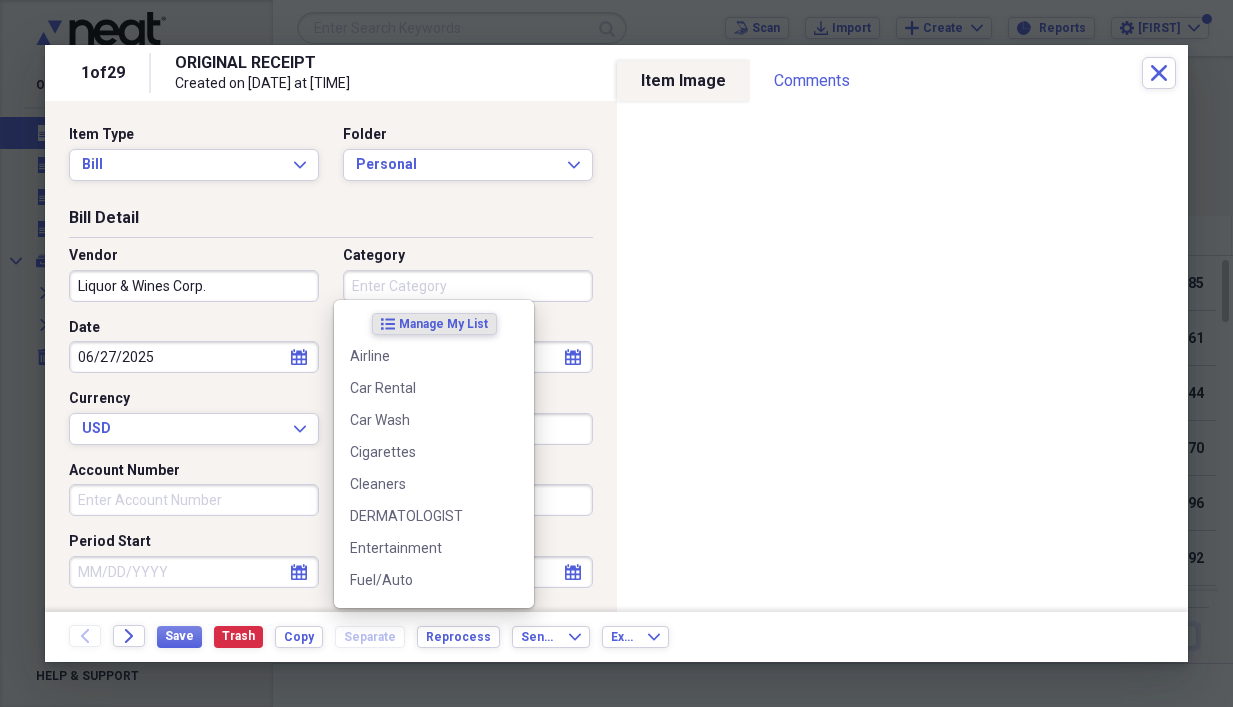 click on "Category" at bounding box center [468, 286] 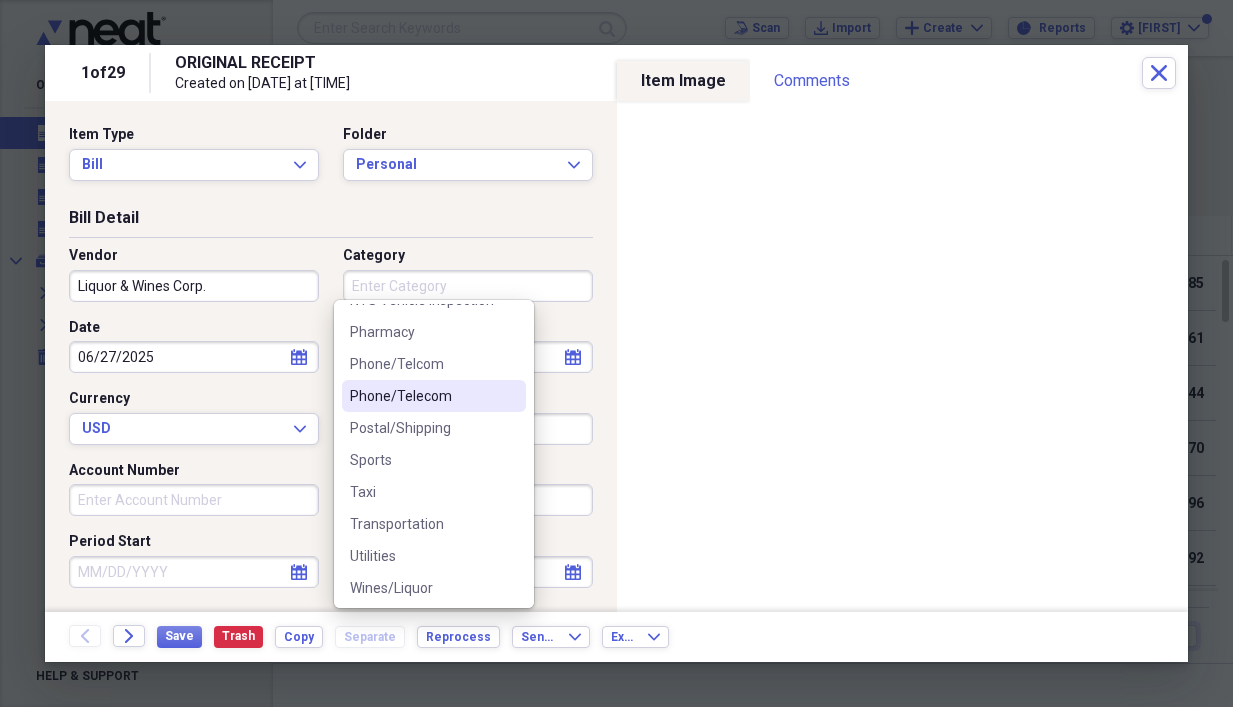 scroll, scrollTop: 572, scrollLeft: 0, axis: vertical 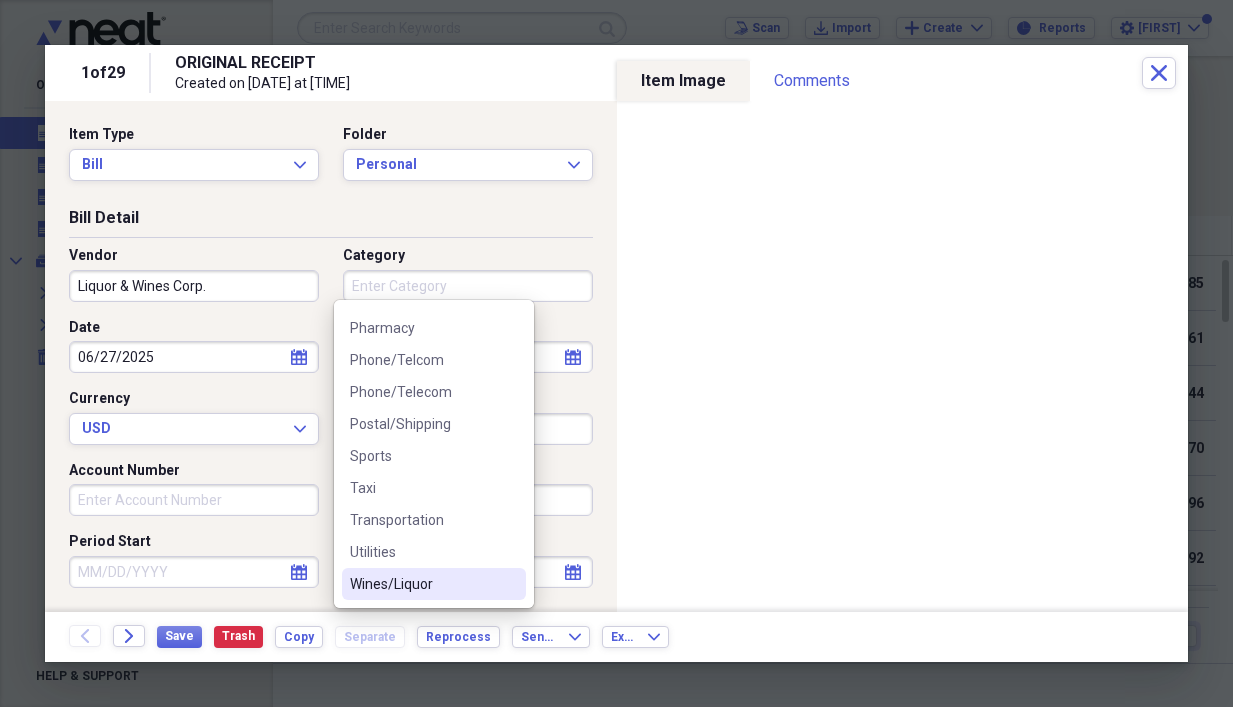 click on "Wines/Liquor" at bounding box center [422, 584] 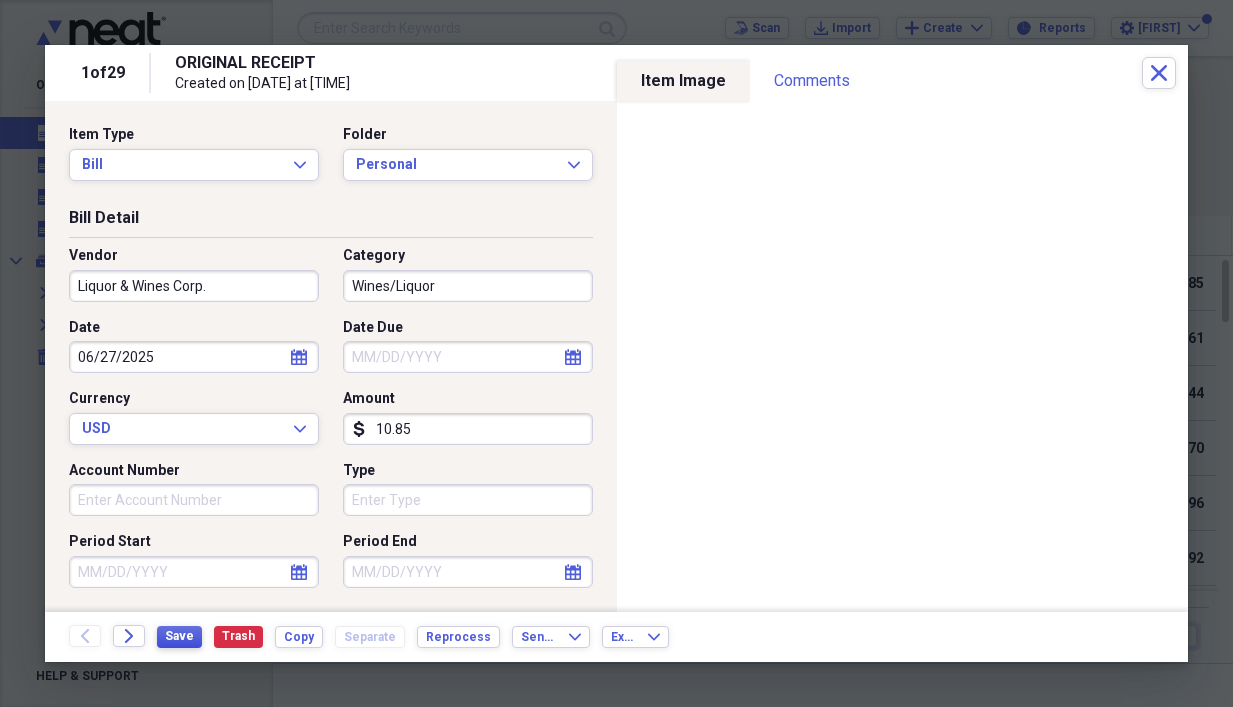 click on "Save" at bounding box center [179, 636] 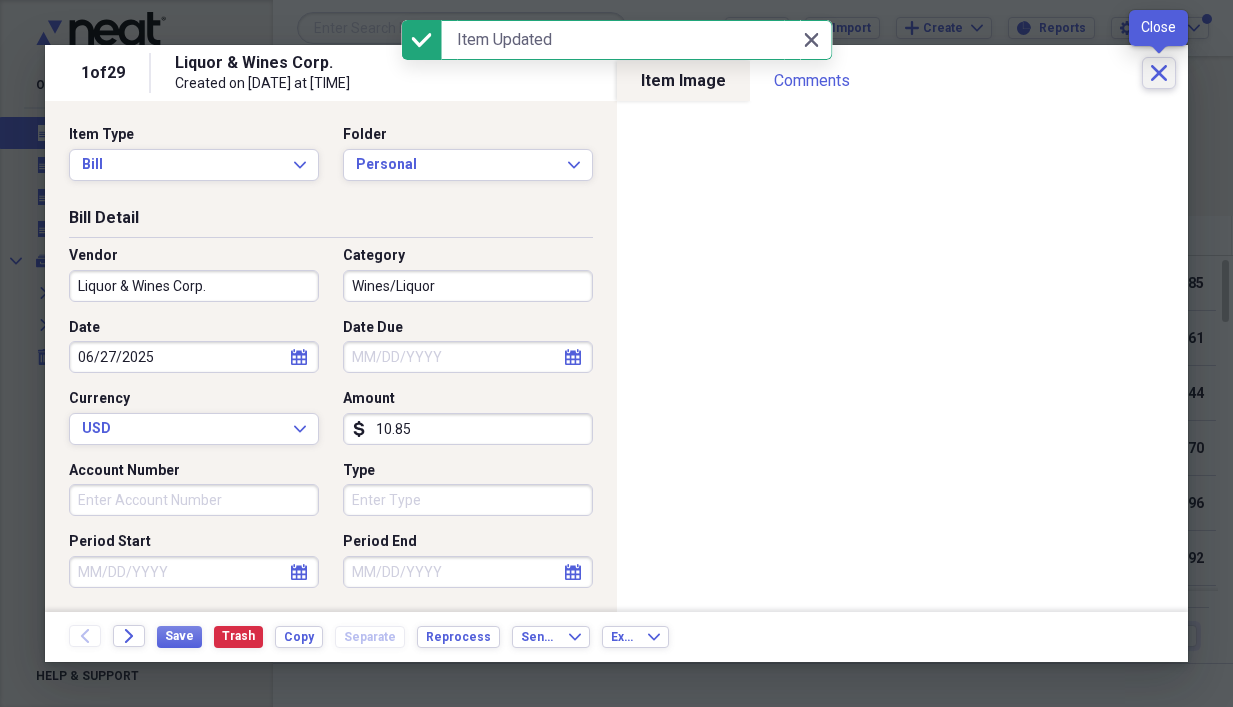 click on "Close" at bounding box center (1159, 73) 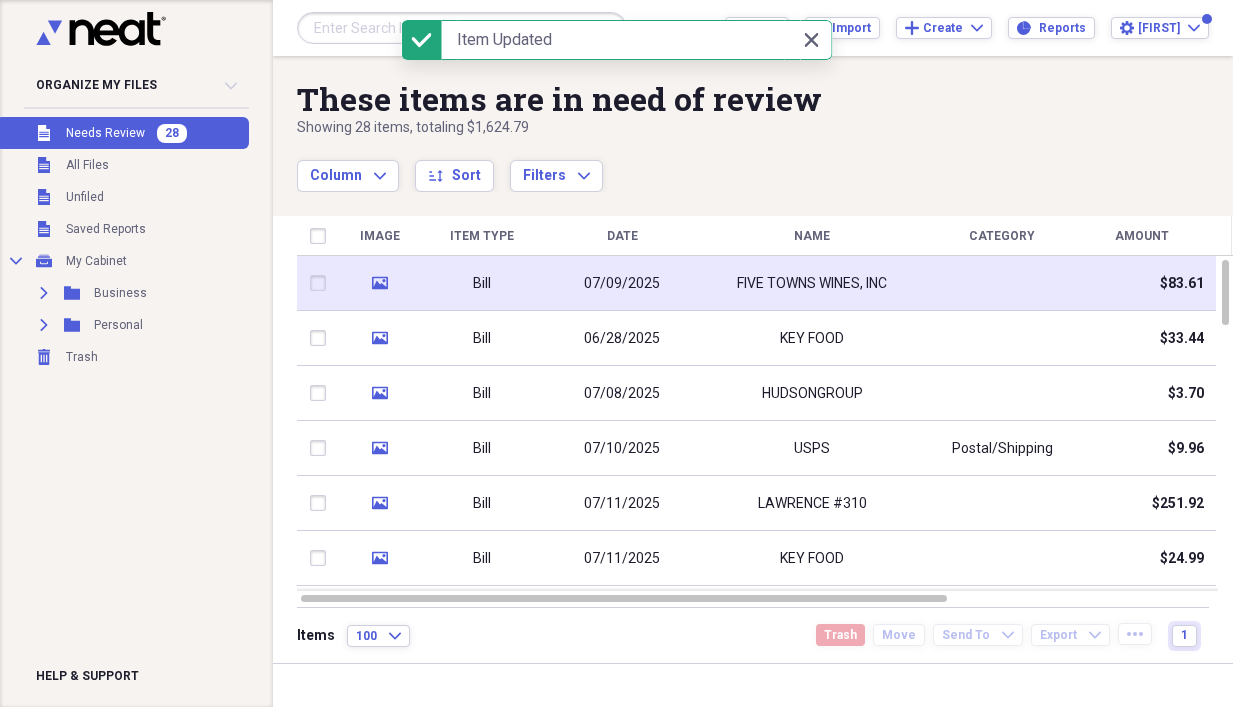 click on "07/09/2025" at bounding box center (622, 283) 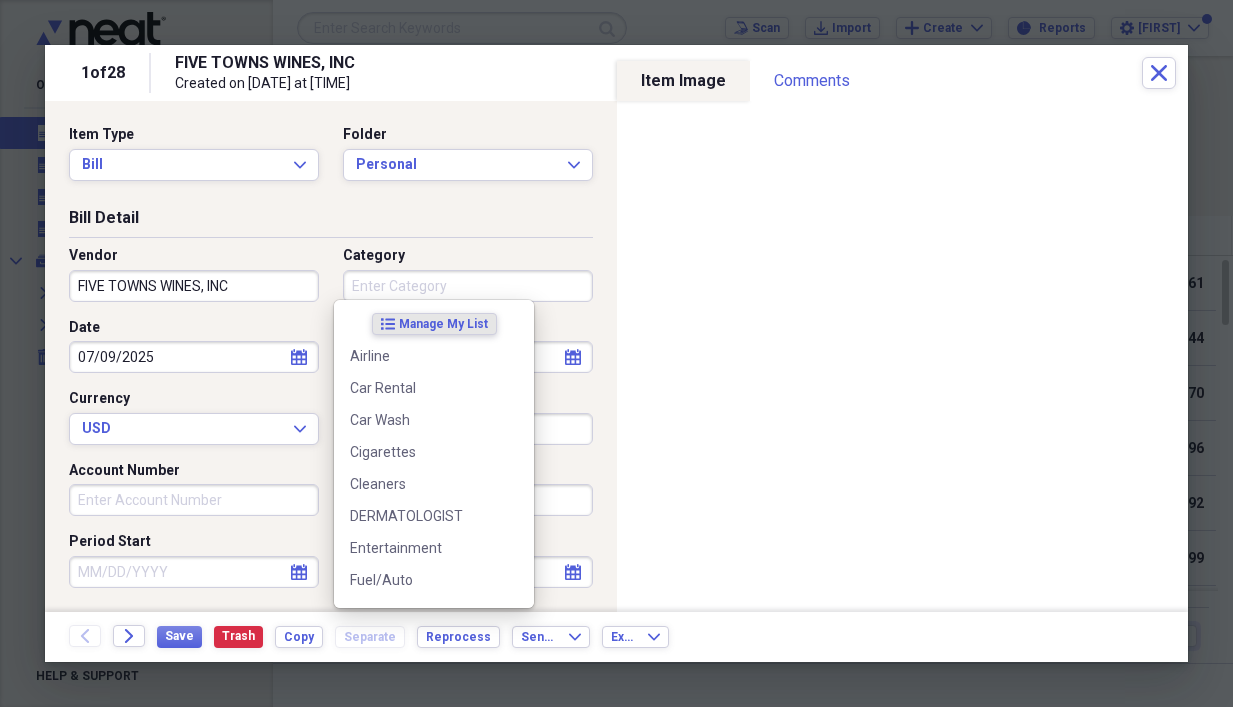 click on "Category" at bounding box center [468, 286] 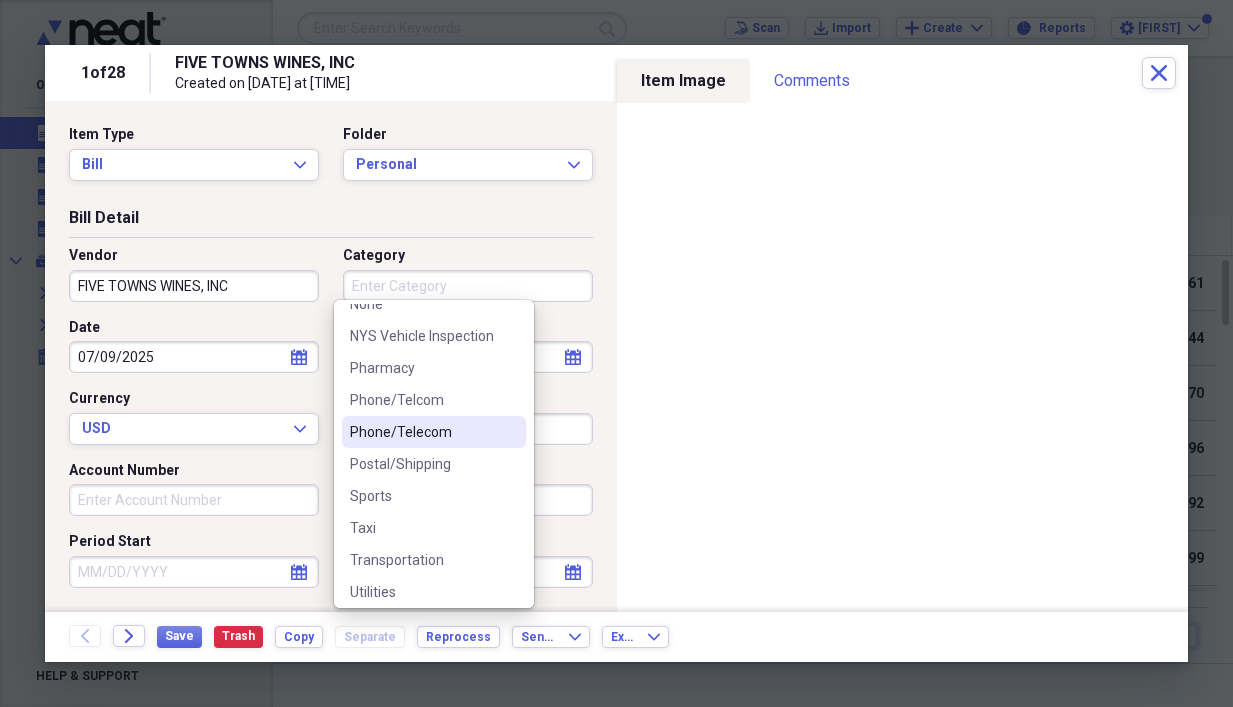 scroll, scrollTop: 572, scrollLeft: 0, axis: vertical 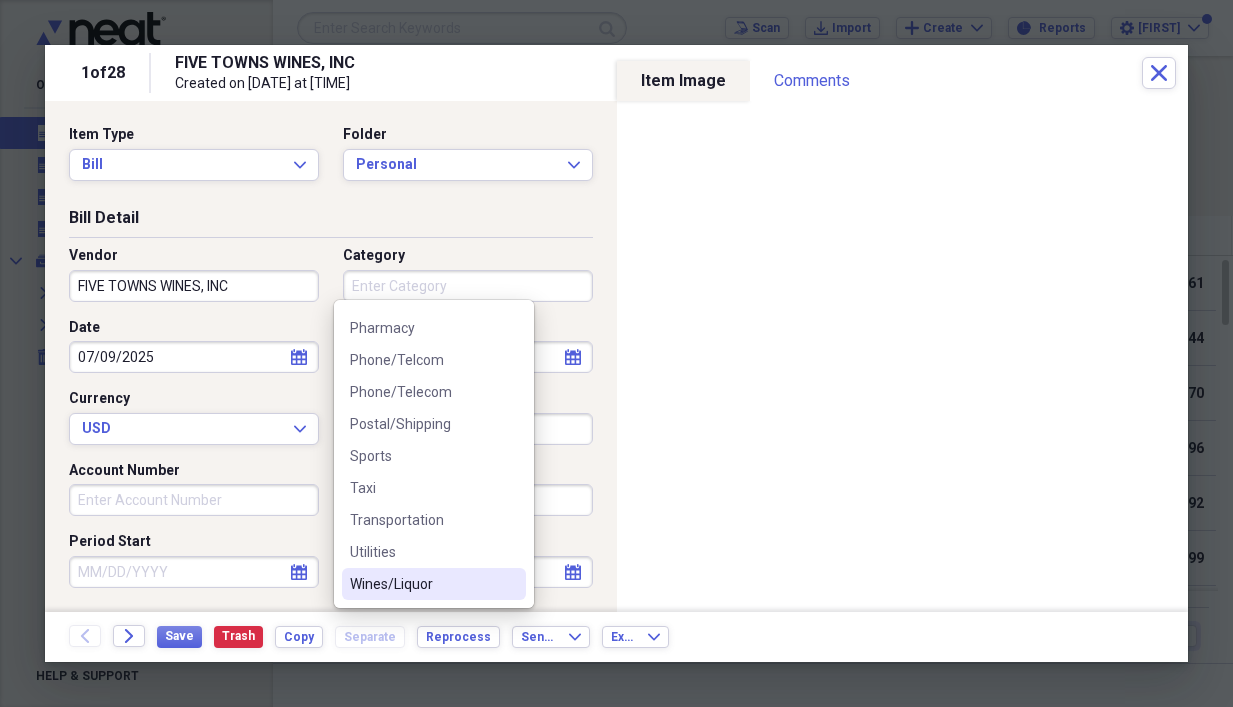 click on "Wines/Liquor" at bounding box center (434, 584) 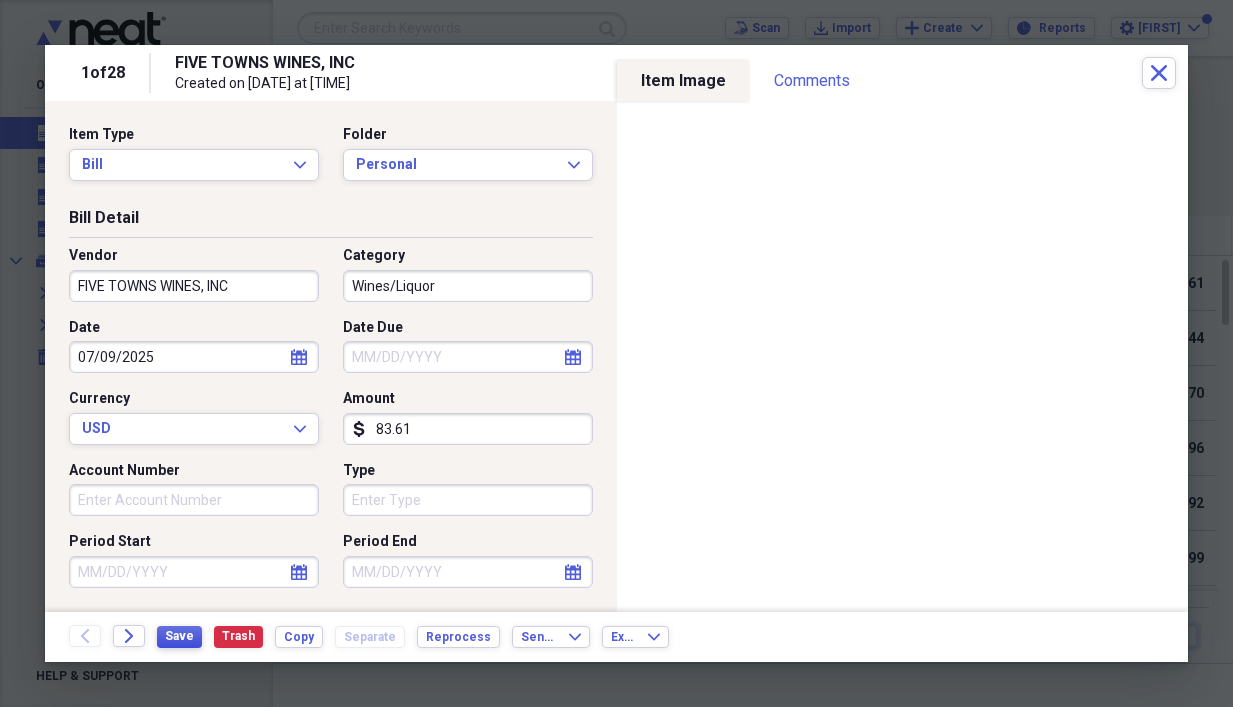 click on "Save" at bounding box center [179, 636] 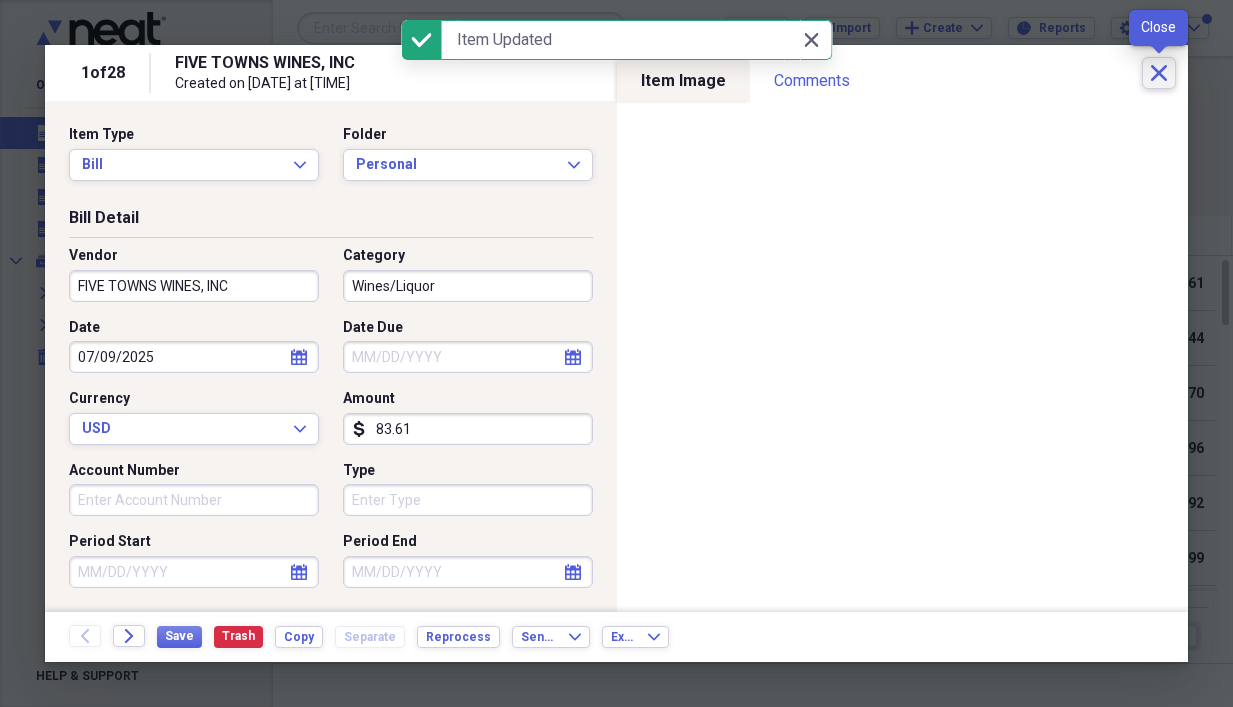 click on "Close" at bounding box center (1159, 73) 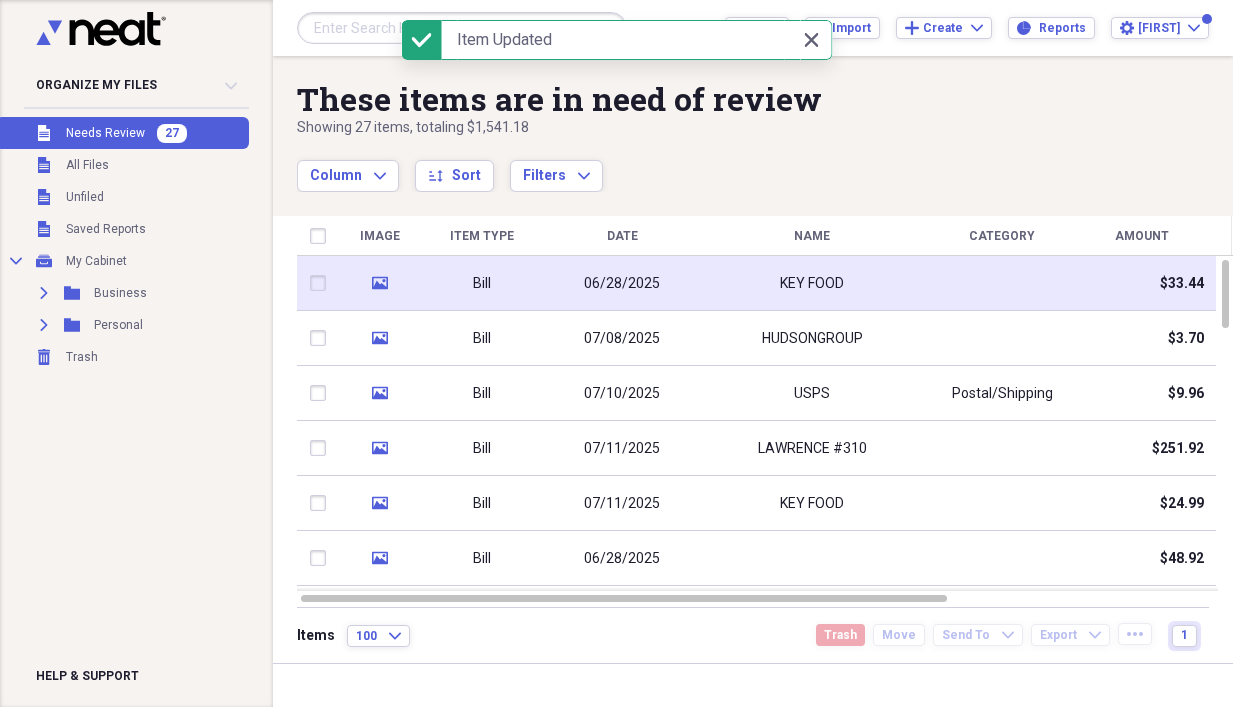 click on "06/28/2025" at bounding box center (622, 284) 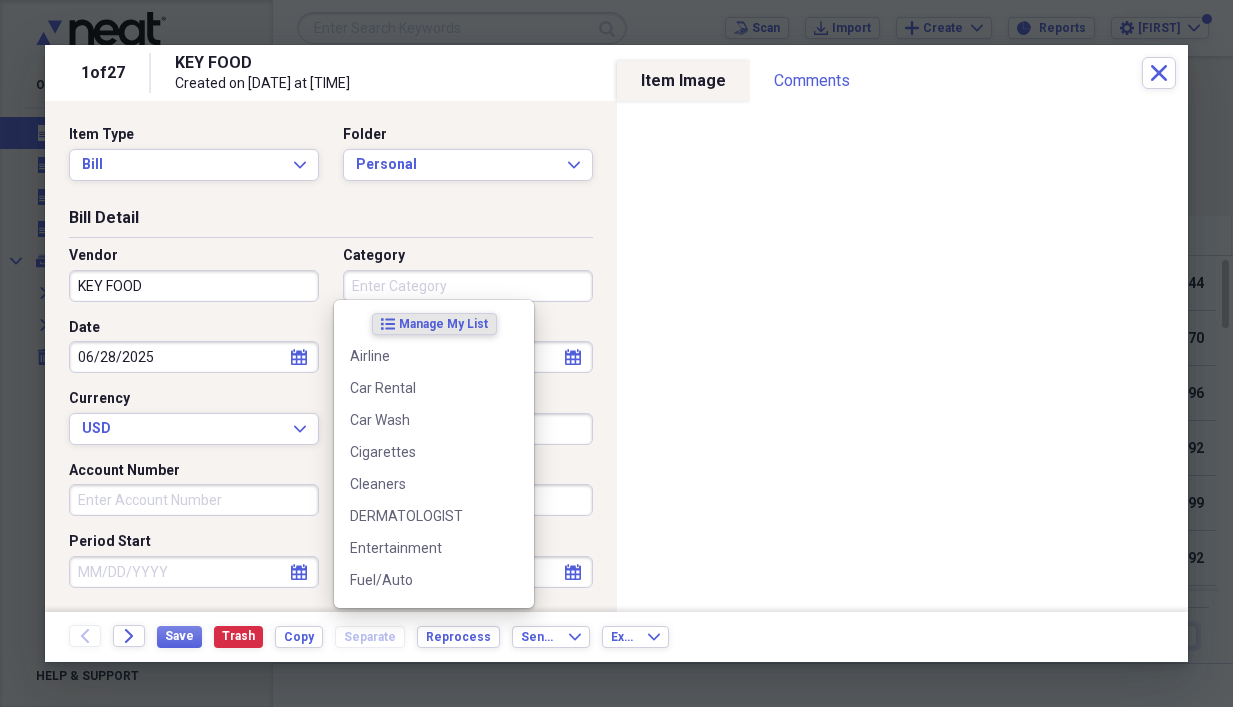 click on "Category" at bounding box center (468, 286) 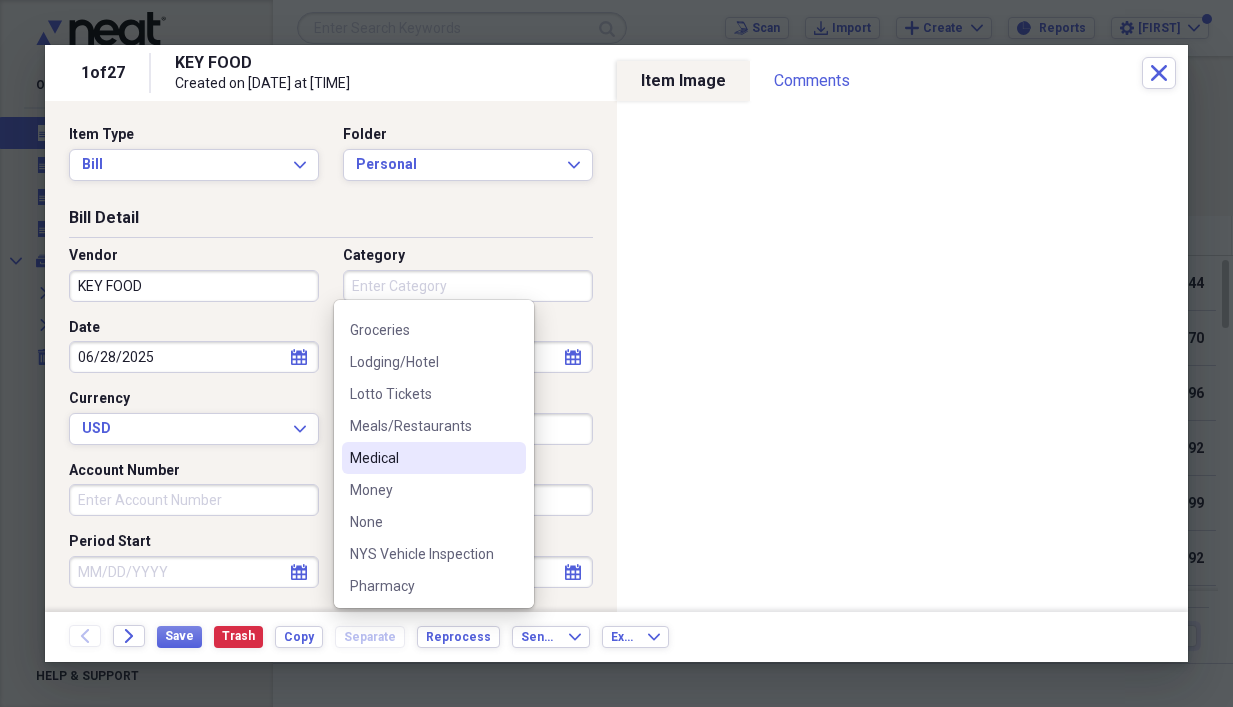 scroll, scrollTop: 300, scrollLeft: 0, axis: vertical 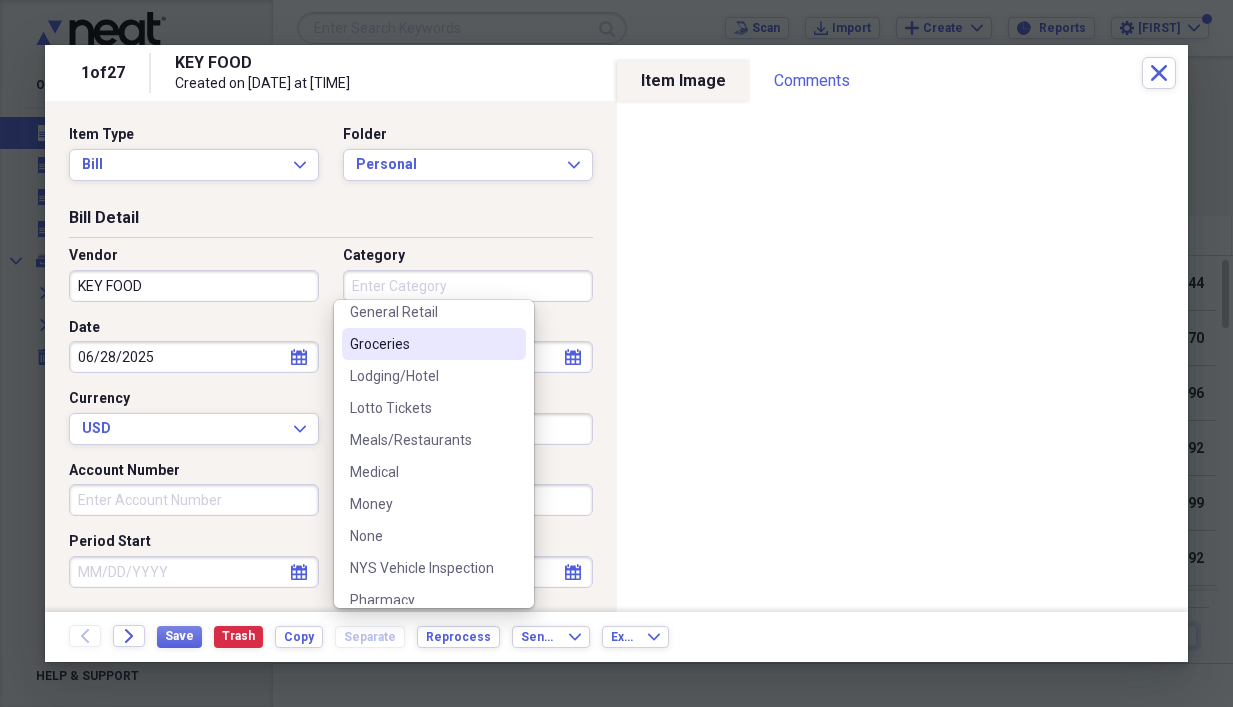click on "Groceries" at bounding box center [422, 344] 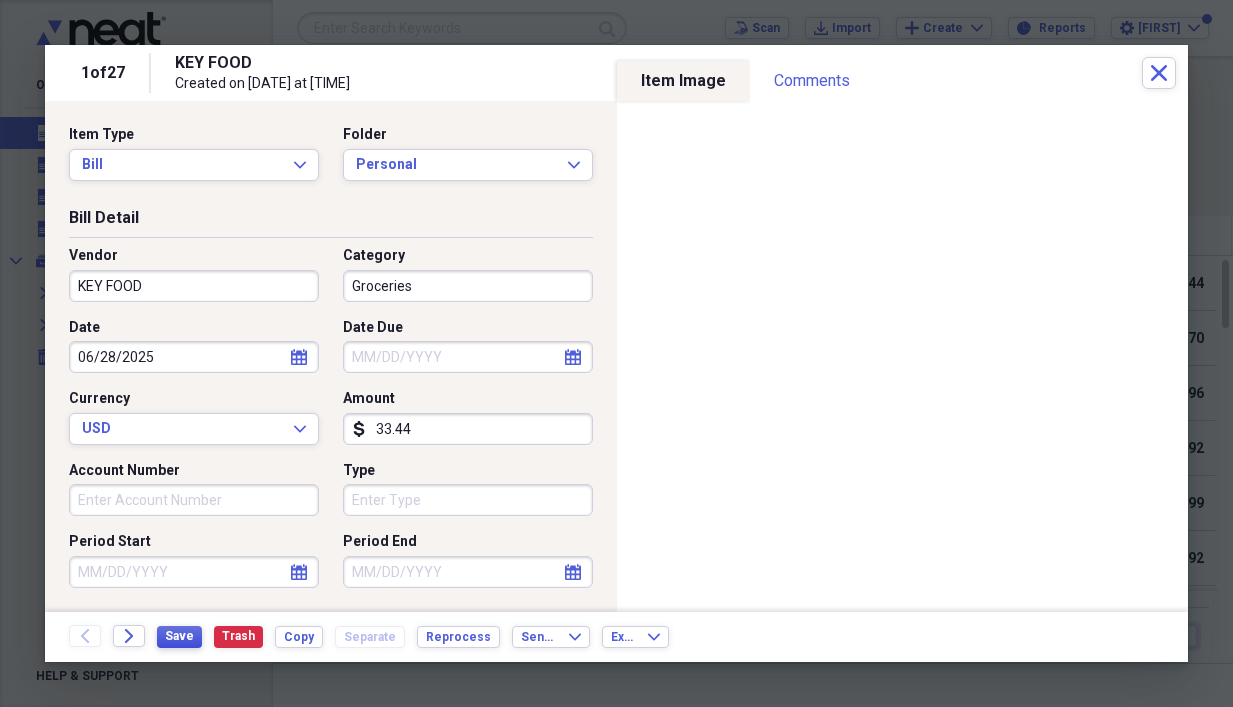 click on "Save" at bounding box center [179, 637] 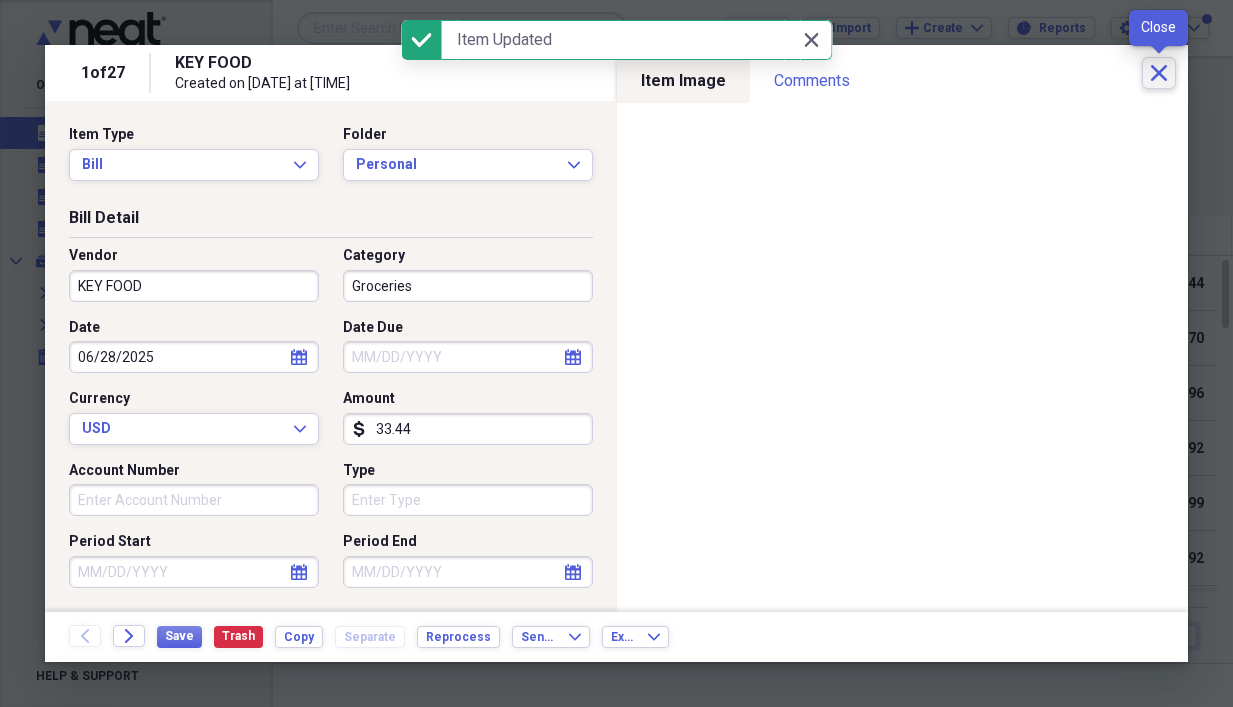 click on "Close" at bounding box center [1159, 73] 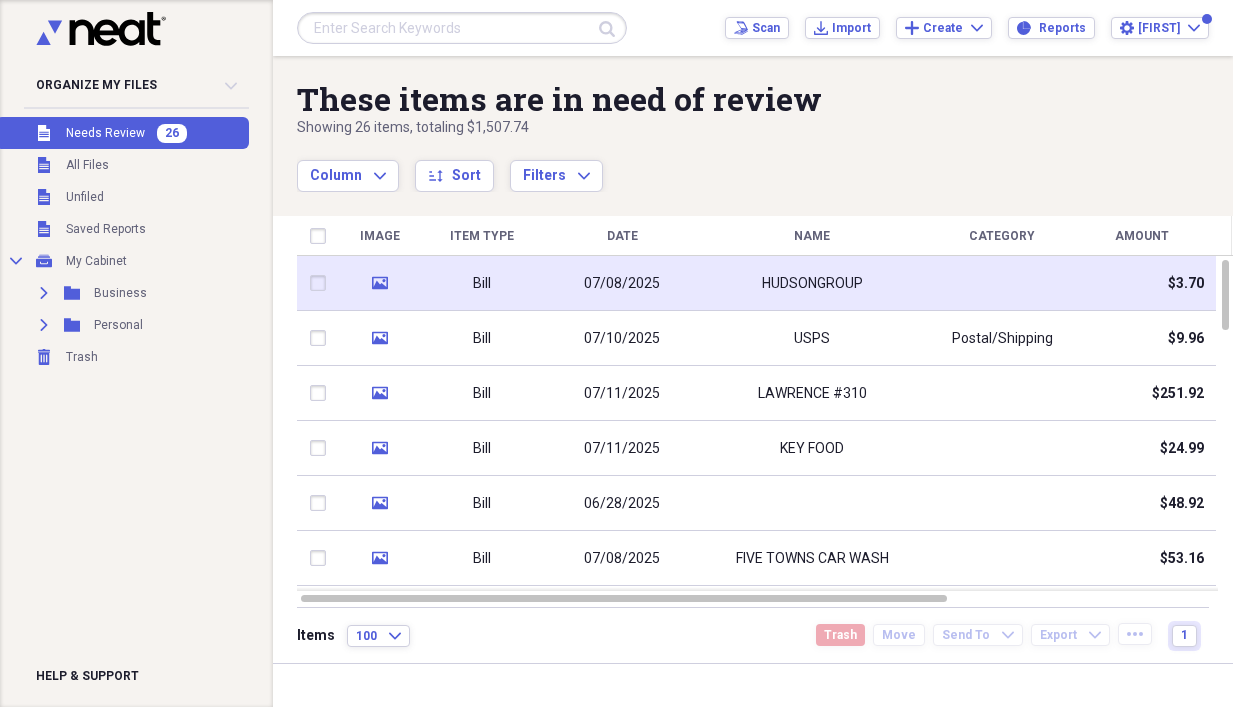 click on "07/08/2025" at bounding box center [622, 284] 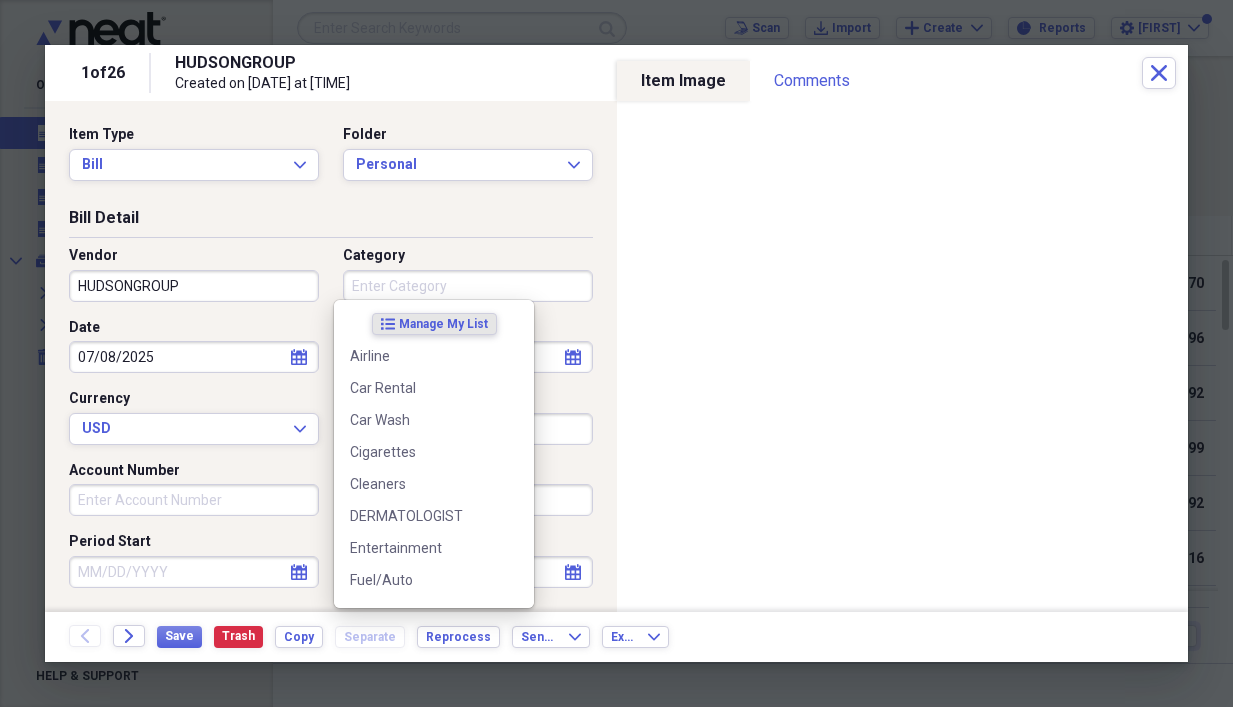 click on "Category" at bounding box center [468, 286] 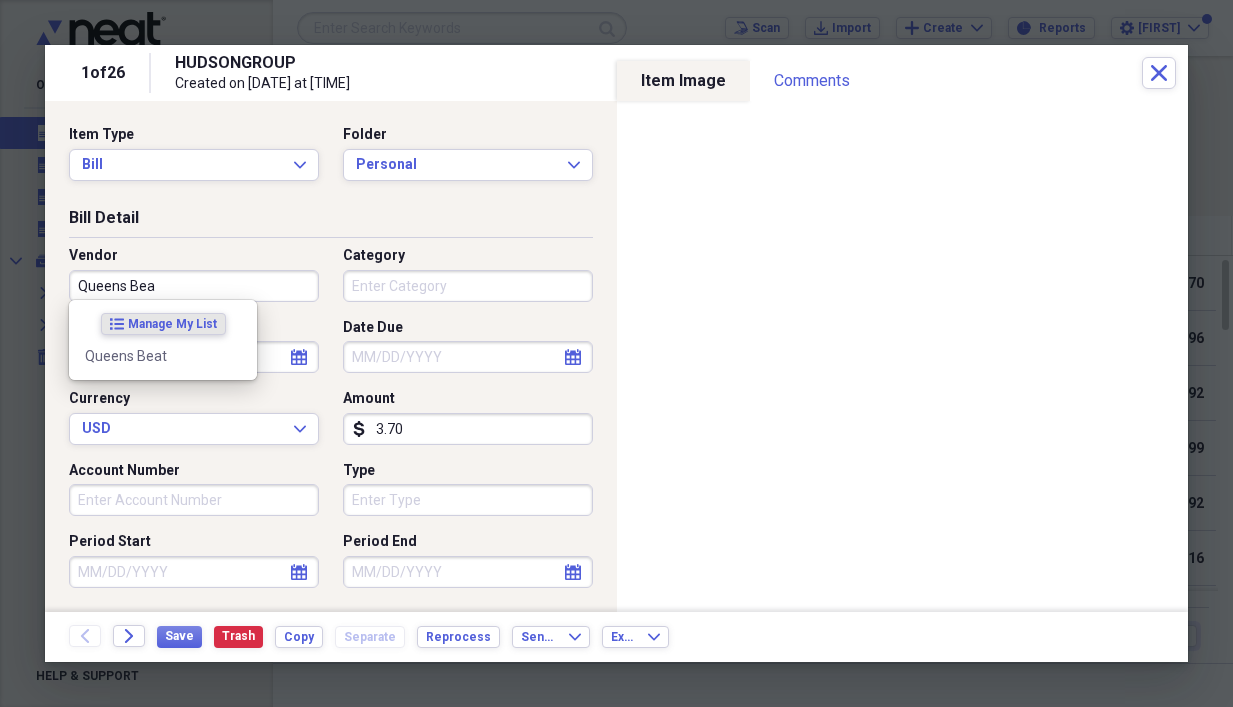 type on "Queens Beat" 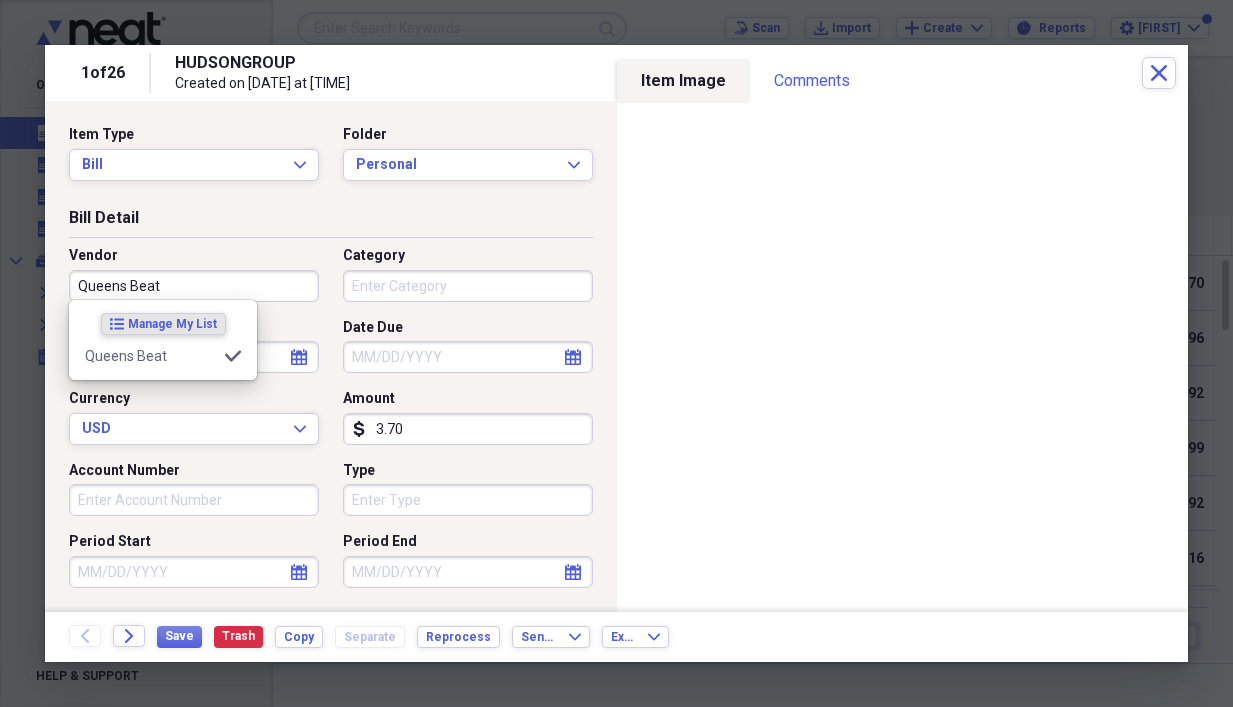 type on "Meals/Restaurants" 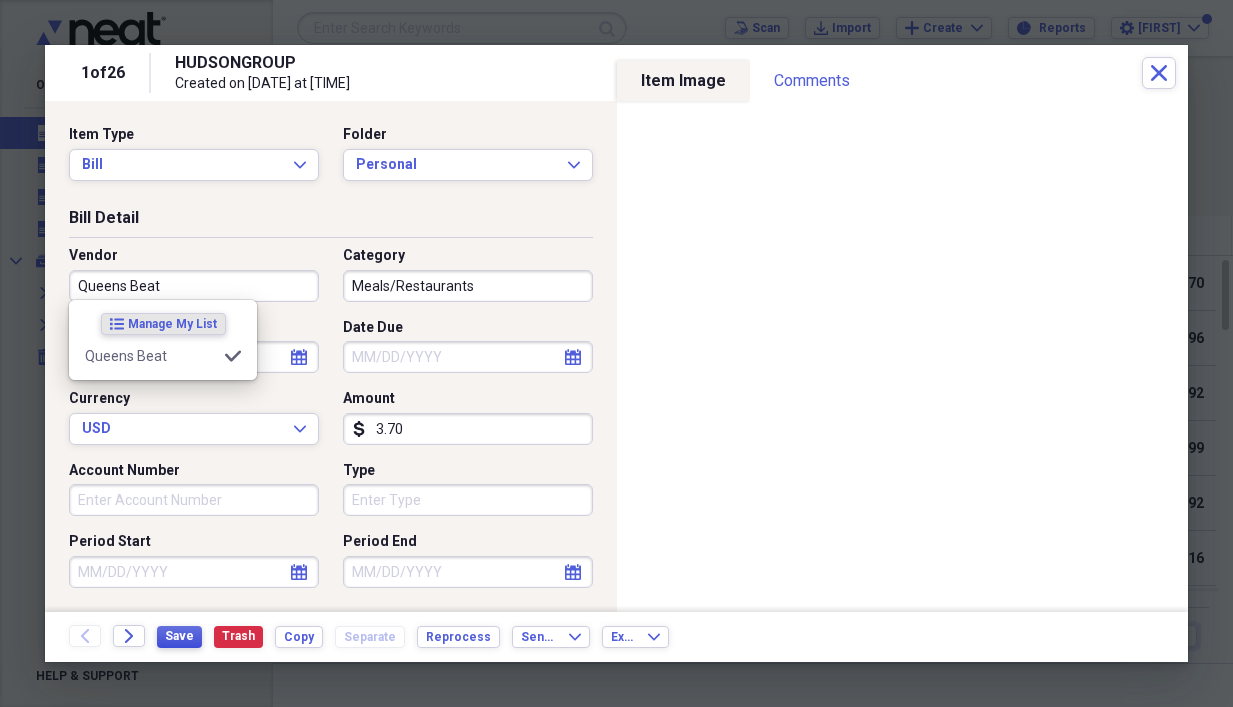 type on "Queens Beat" 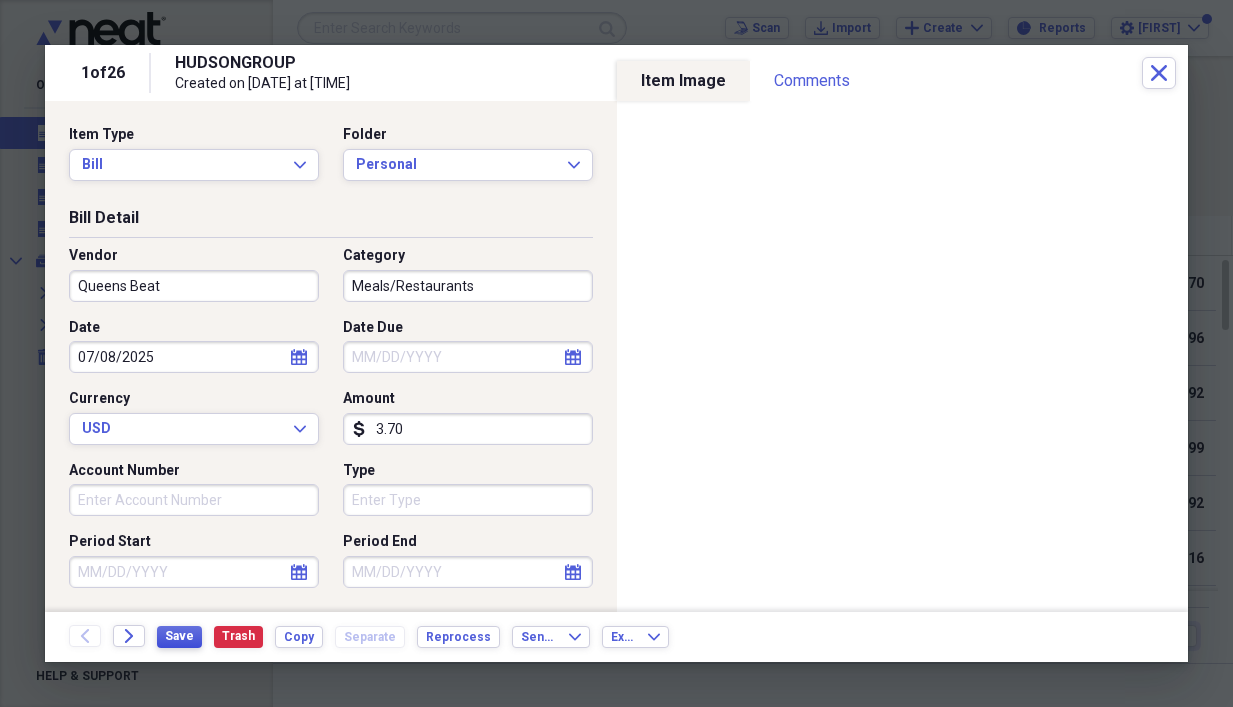 click on "Save" at bounding box center [179, 637] 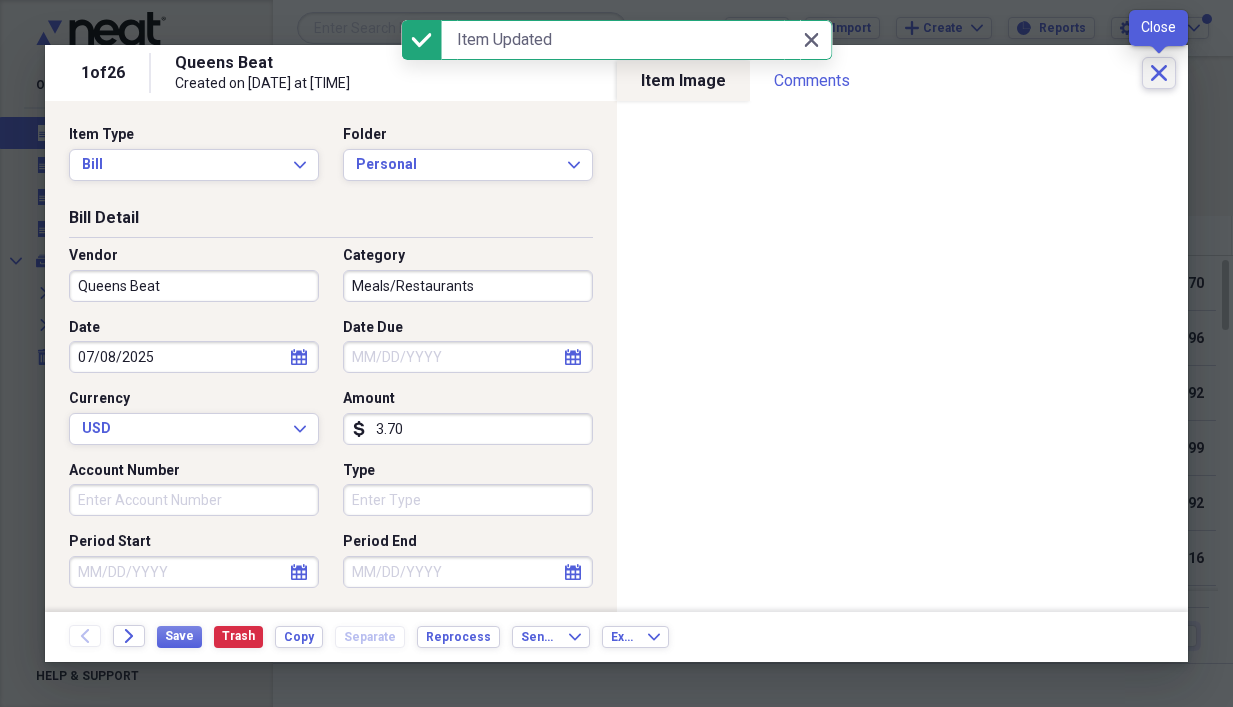 click 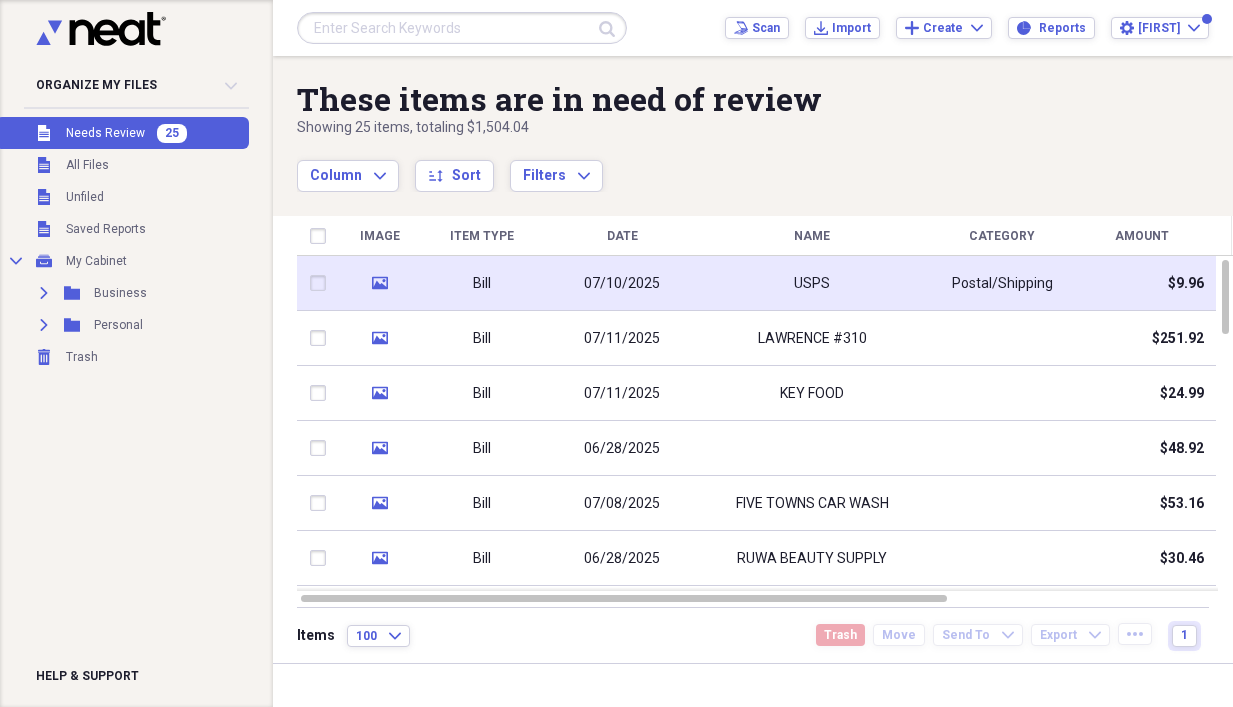 click on "07/10/2025" at bounding box center [622, 283] 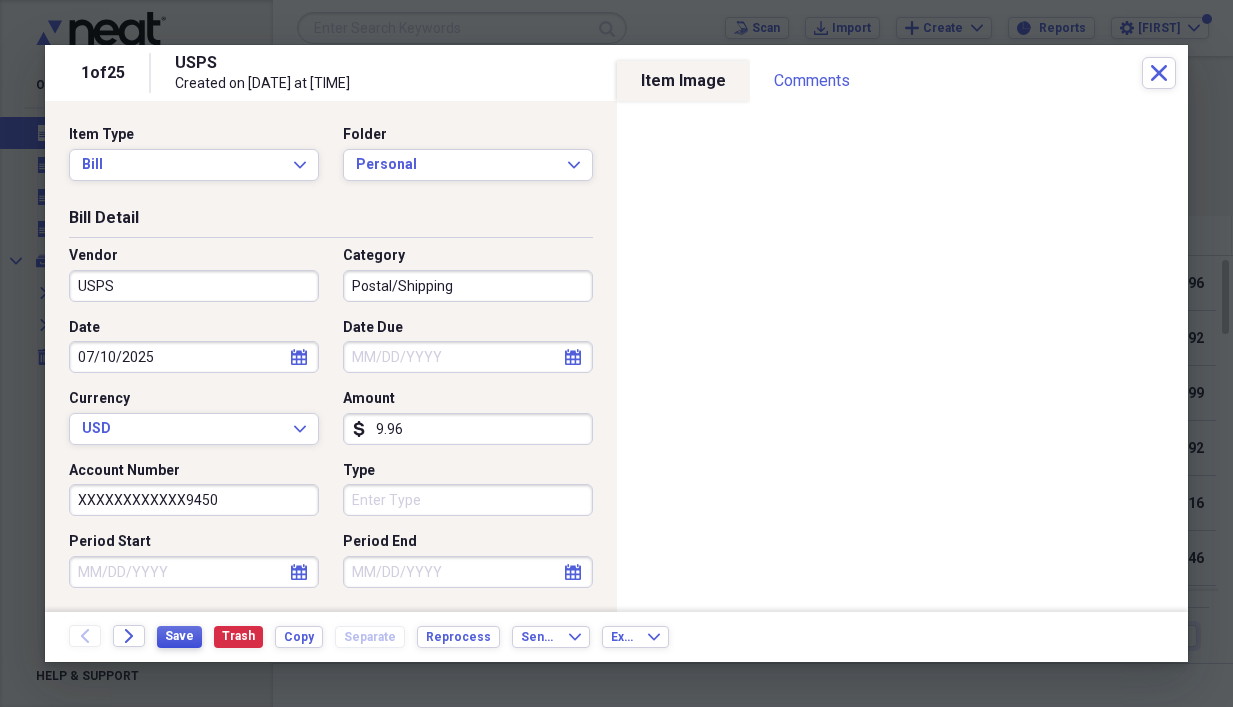 click on "Save" at bounding box center [179, 636] 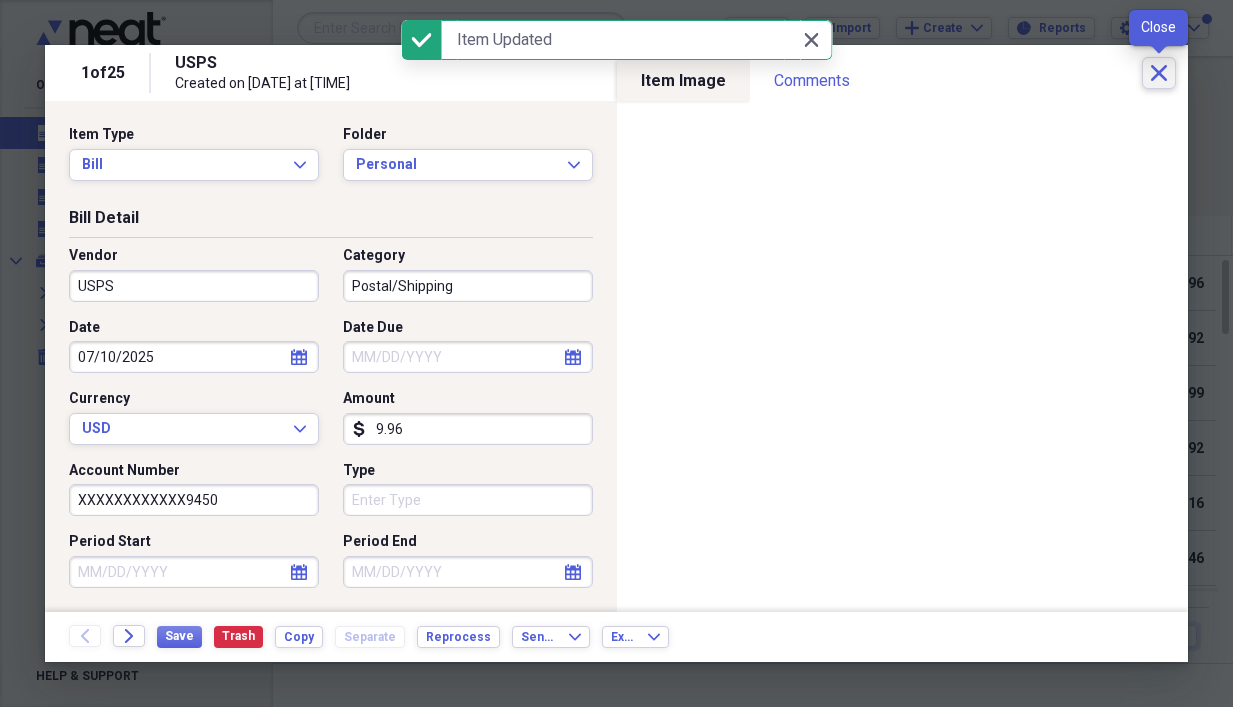 click on "Close" 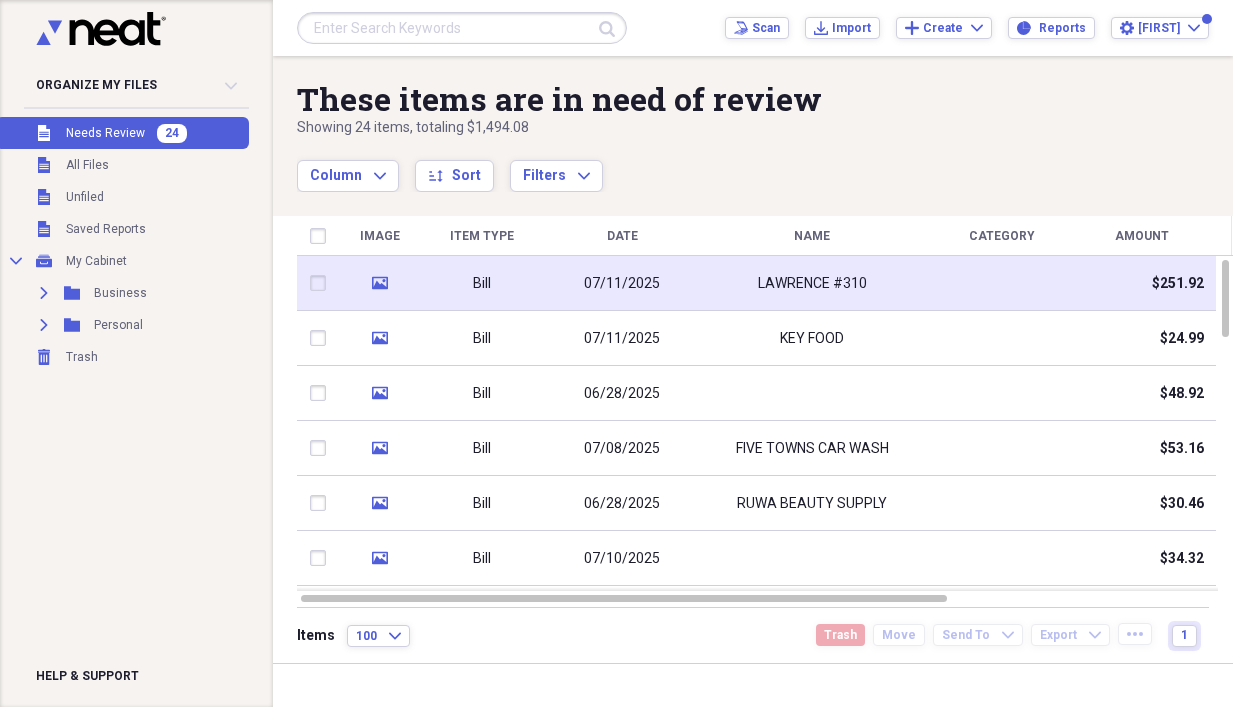 click on "07/11/2025" at bounding box center [622, 284] 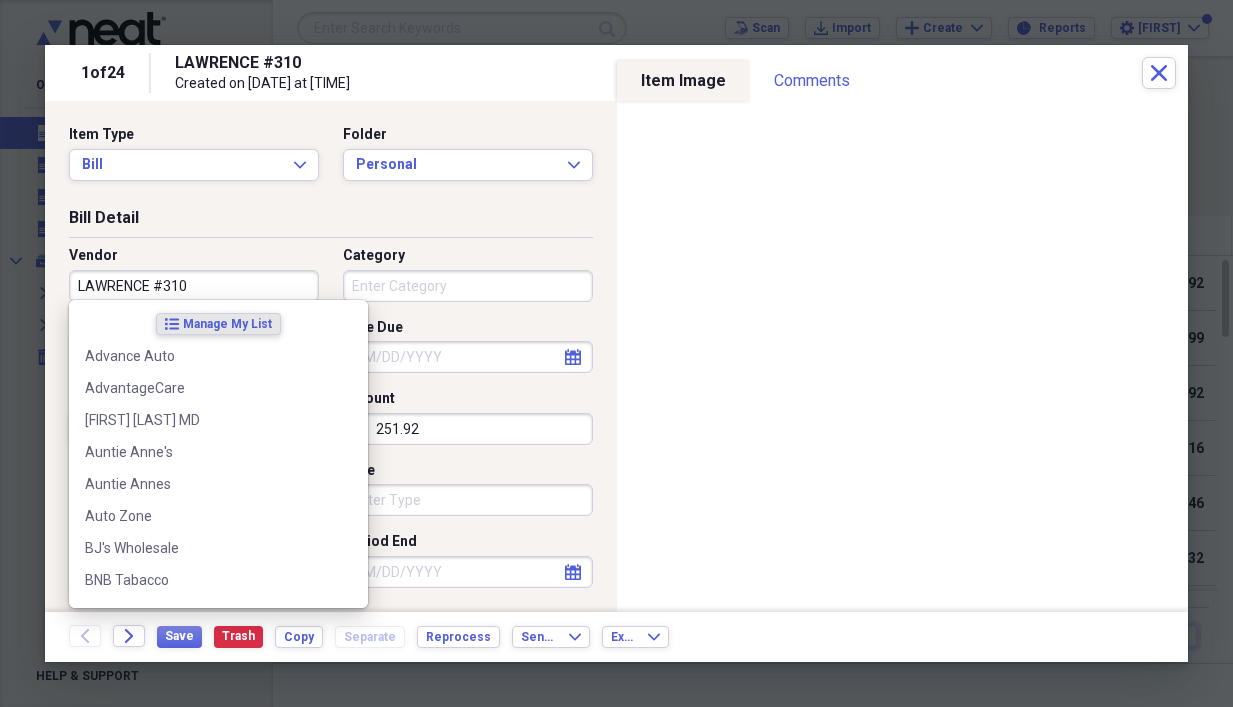 click on "LAWRENCE #310" at bounding box center [194, 286] 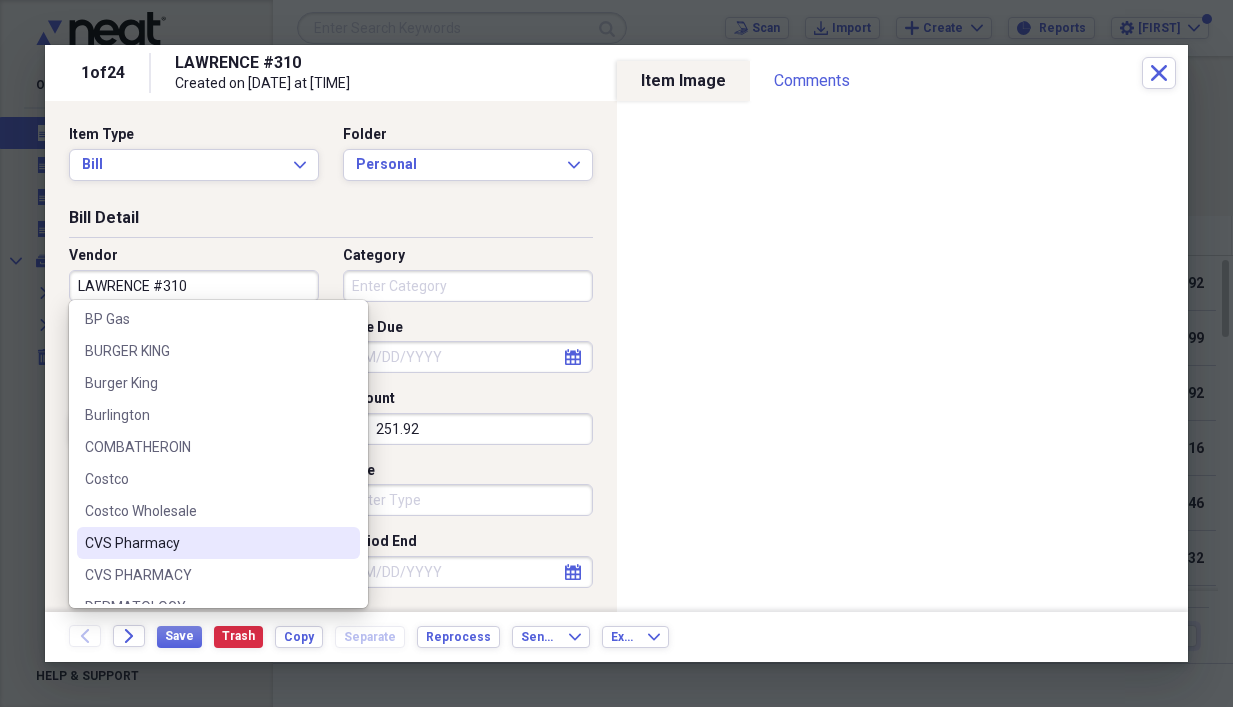 scroll, scrollTop: 400, scrollLeft: 0, axis: vertical 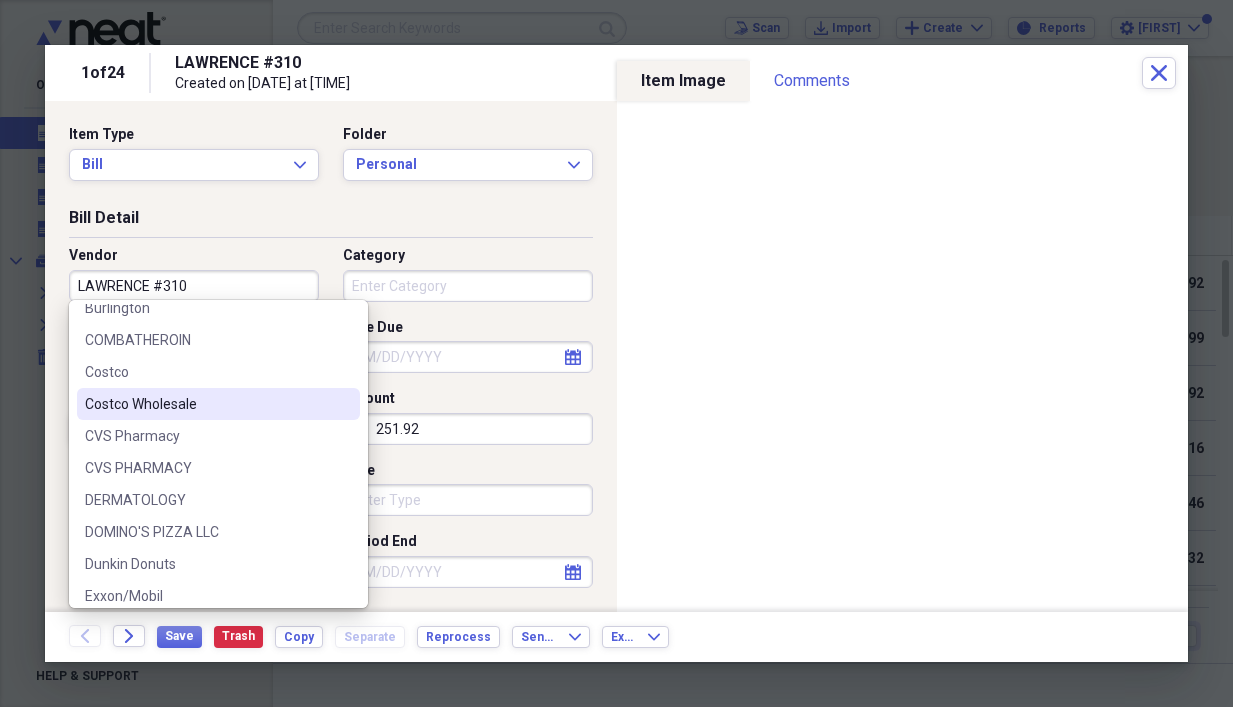 click on "Costco Wholesale" at bounding box center (206, 404) 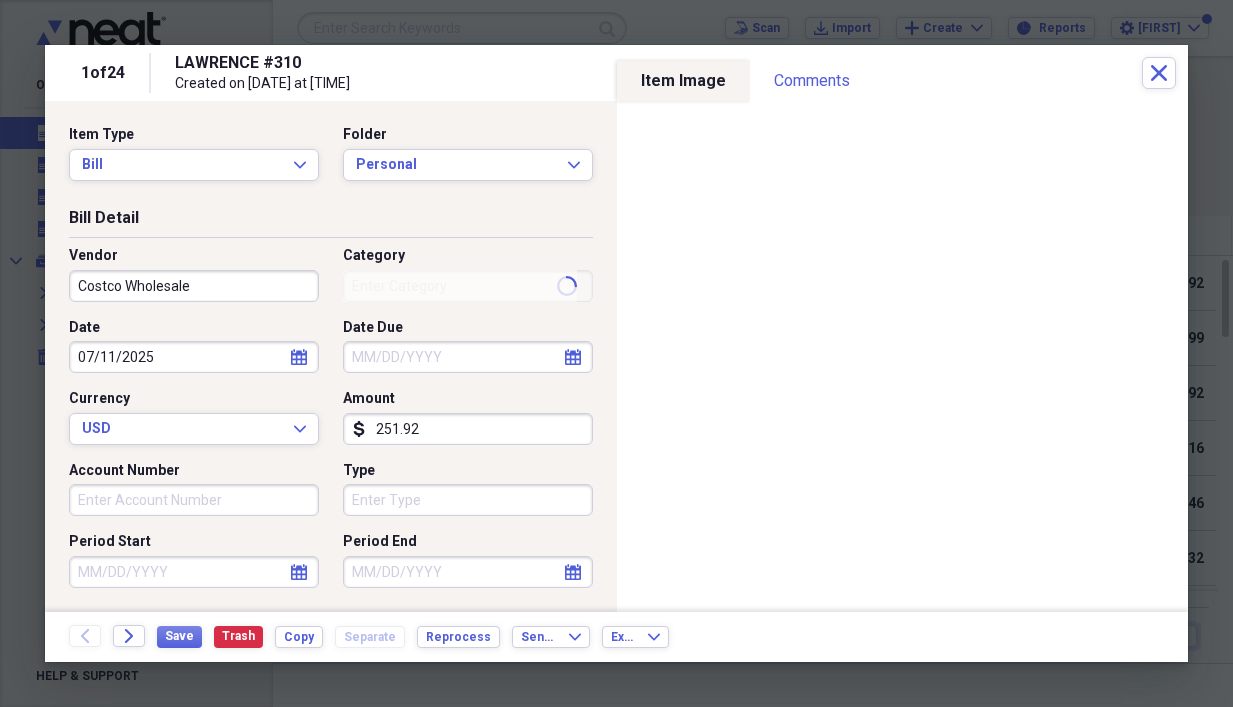 type on "General Retail" 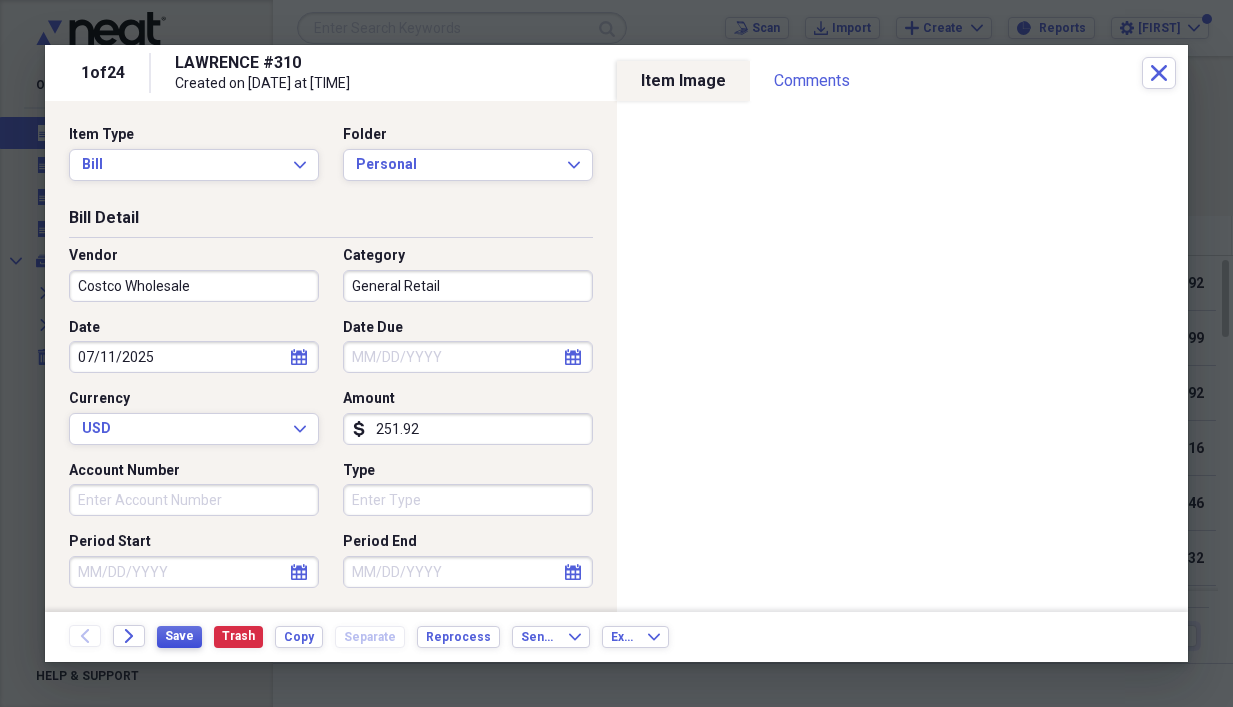 click on "Save" at bounding box center [179, 636] 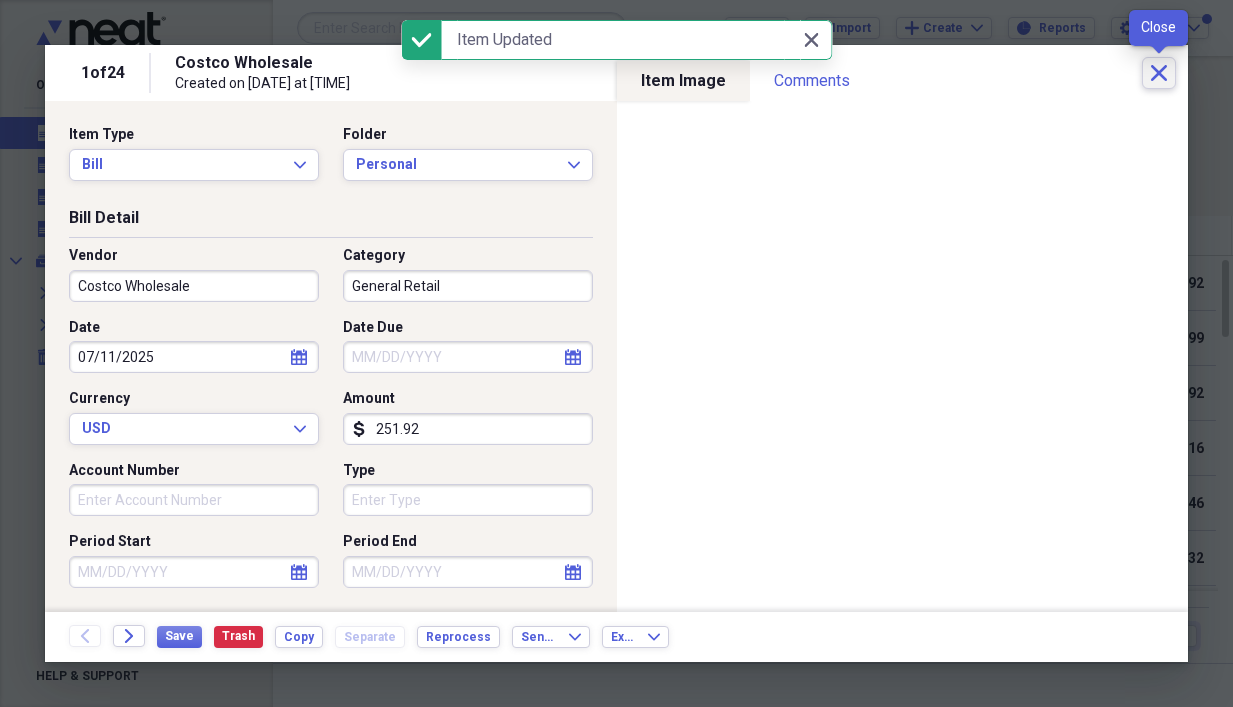 click on "Close" 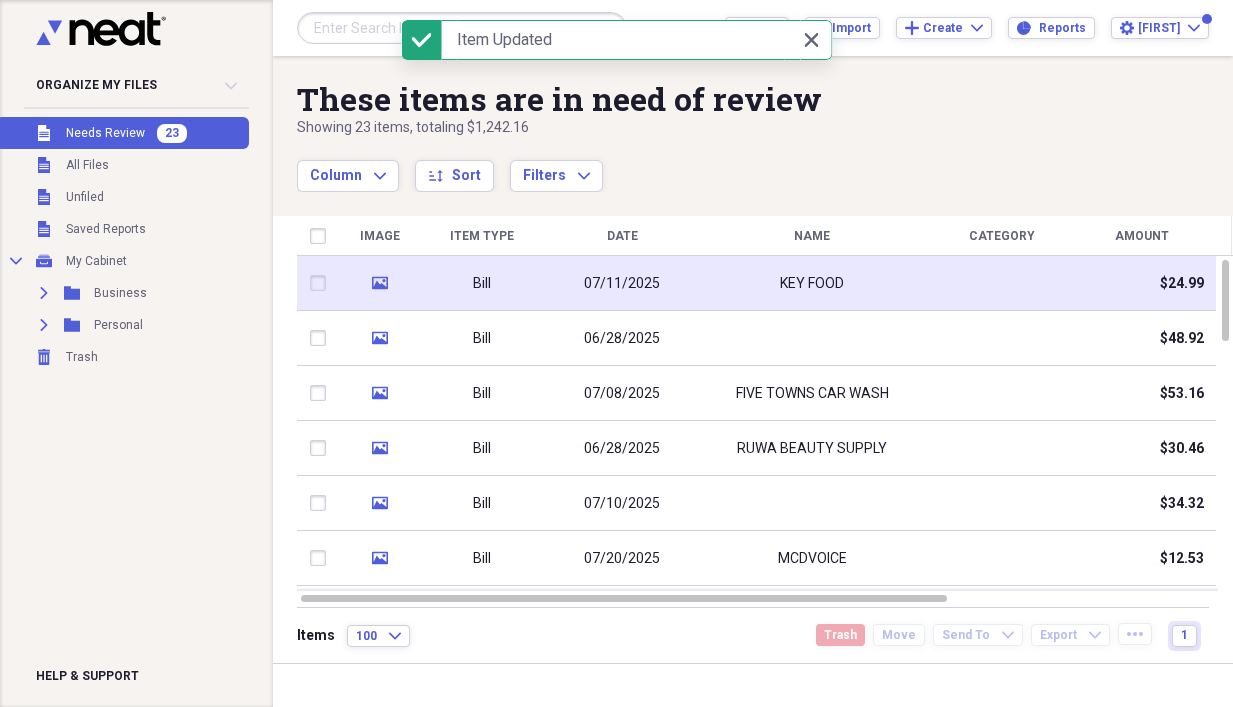 click on "07/11/2025" at bounding box center (622, 284) 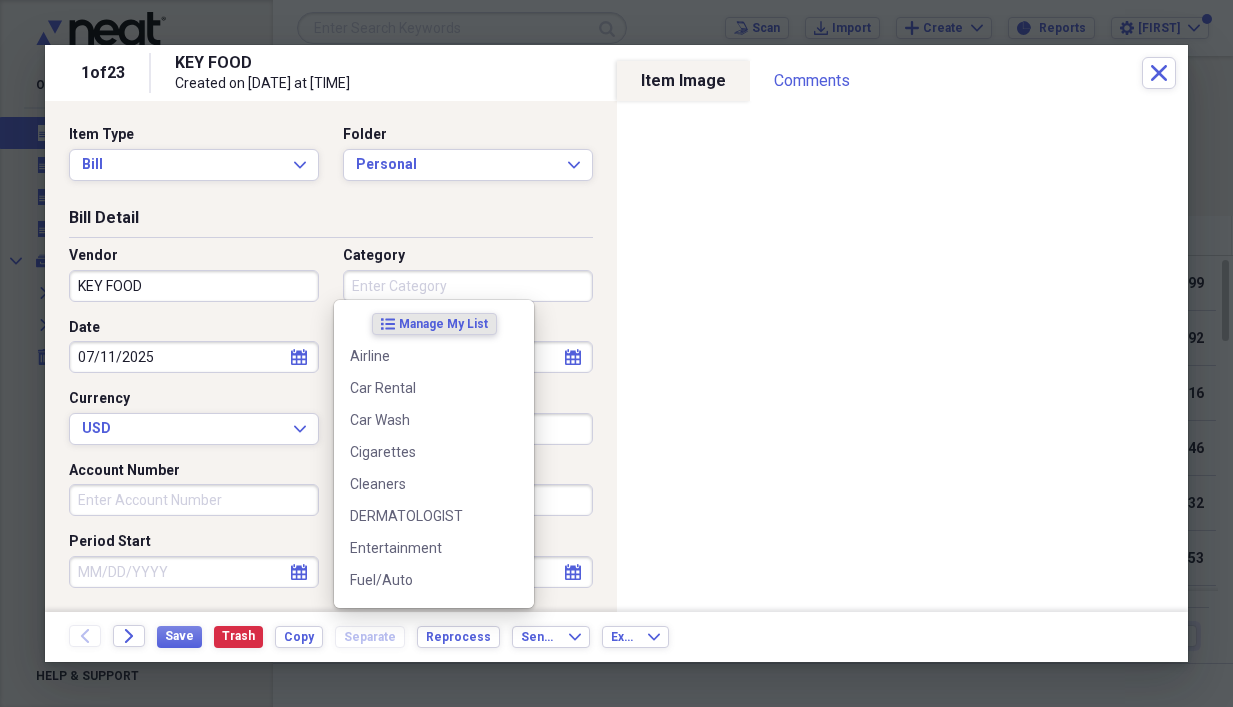 click on "Category" at bounding box center [468, 286] 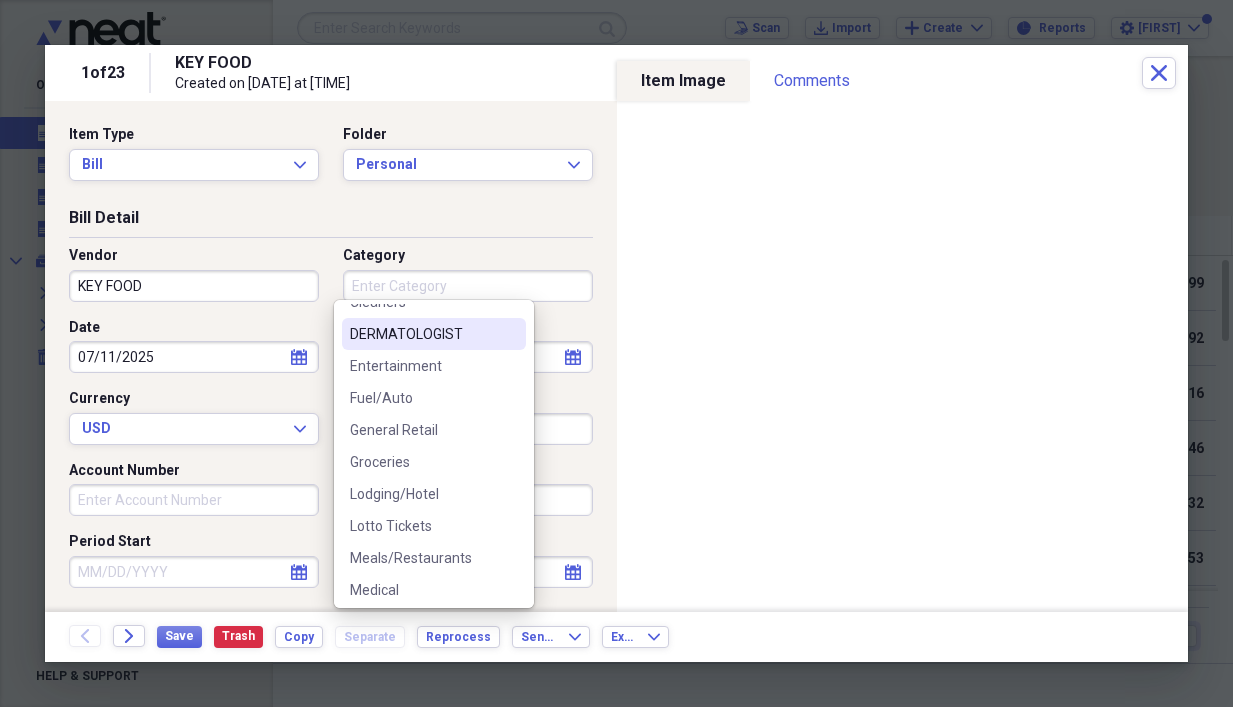 scroll, scrollTop: 200, scrollLeft: 0, axis: vertical 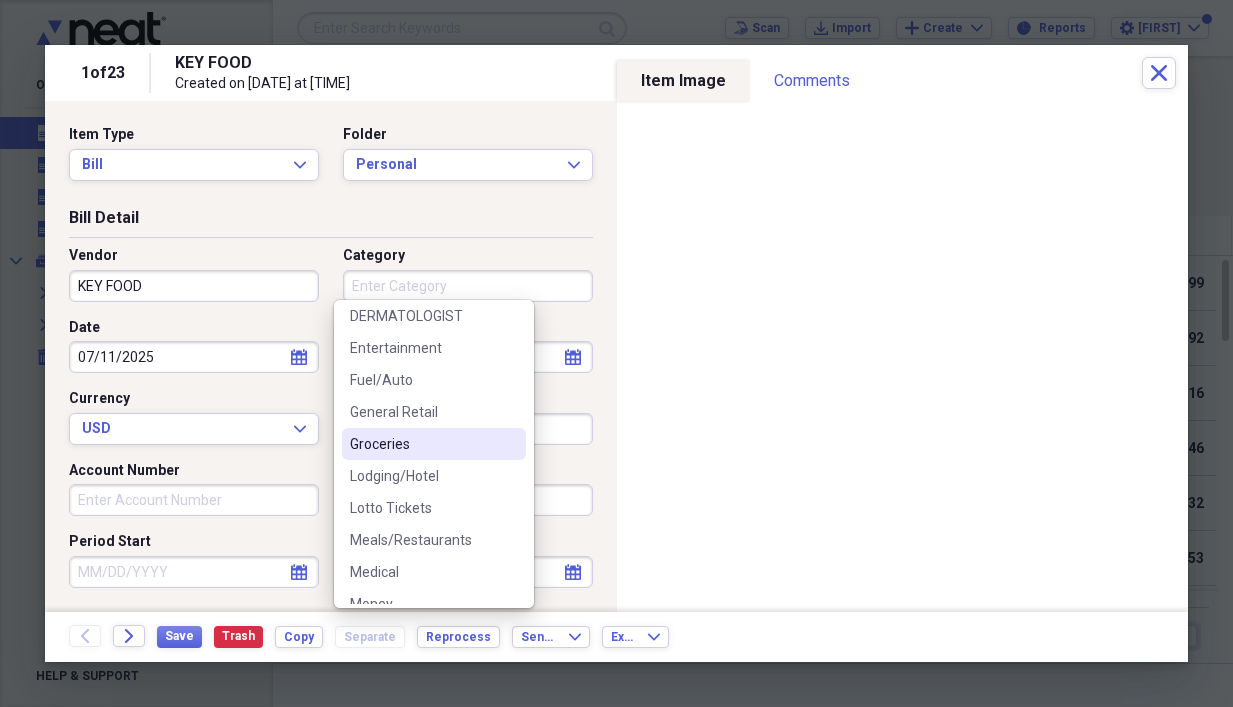 click on "Groceries" at bounding box center (434, 444) 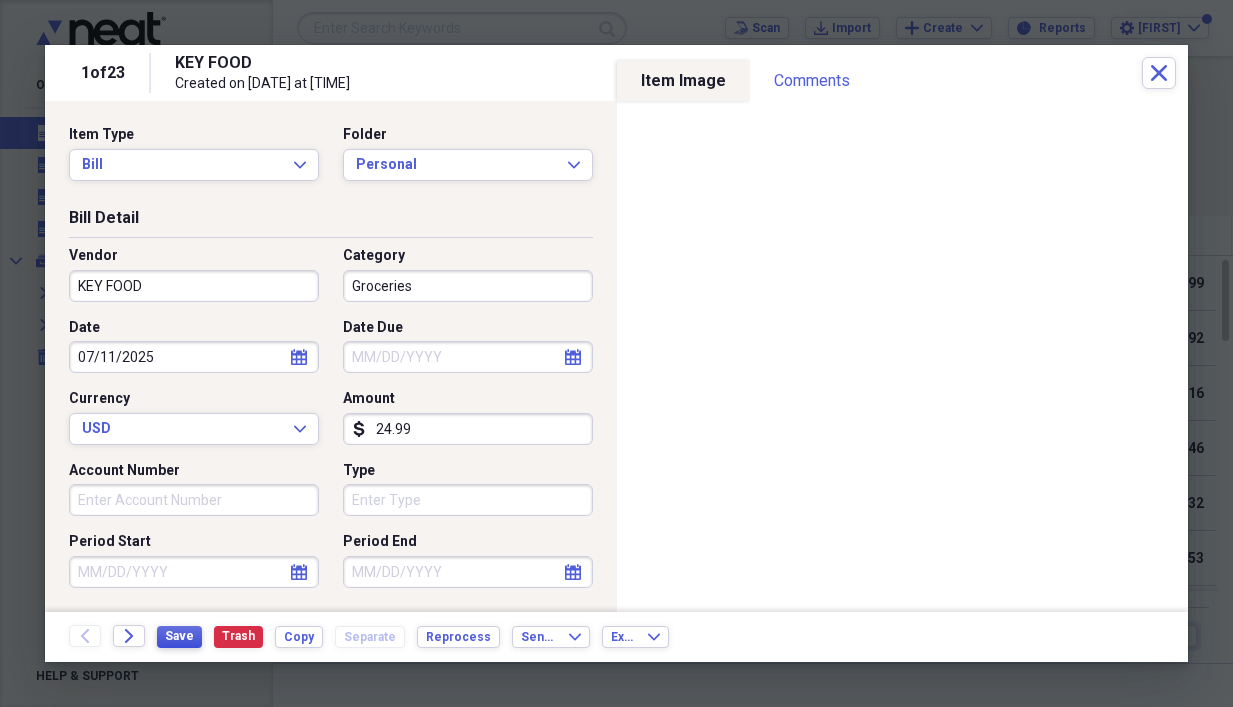 click on "Save" at bounding box center (179, 637) 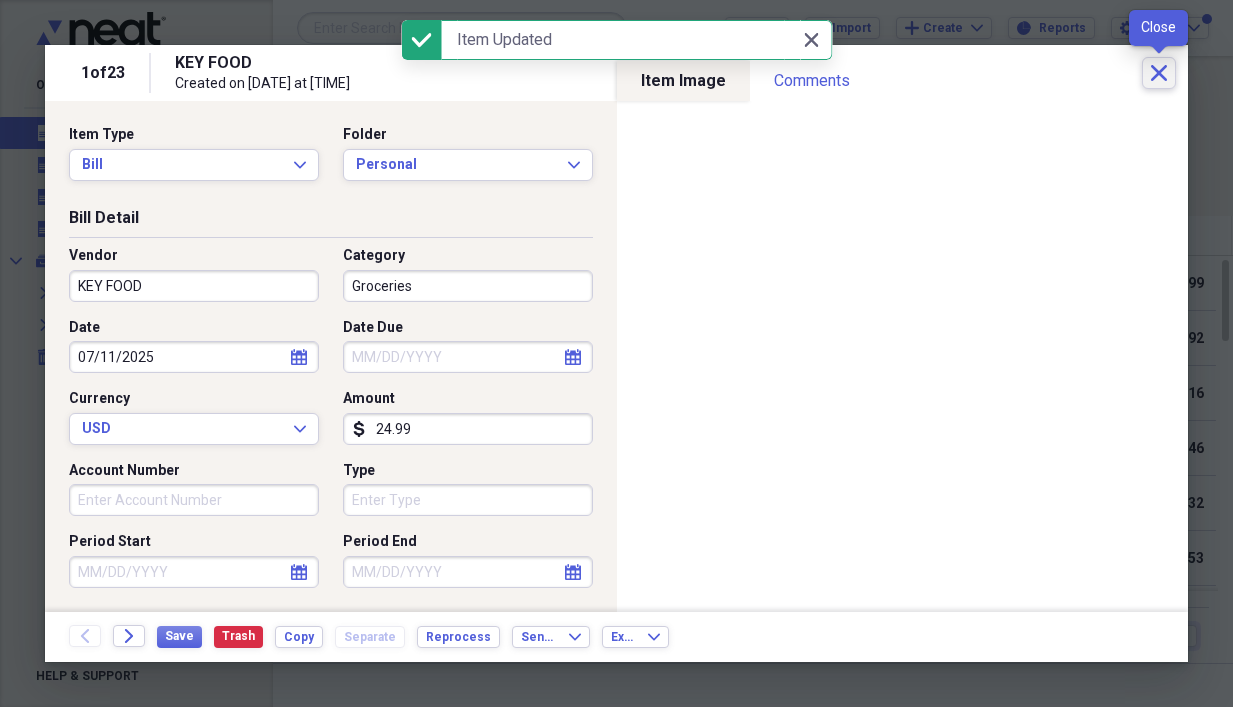 click on "Close" at bounding box center [1159, 73] 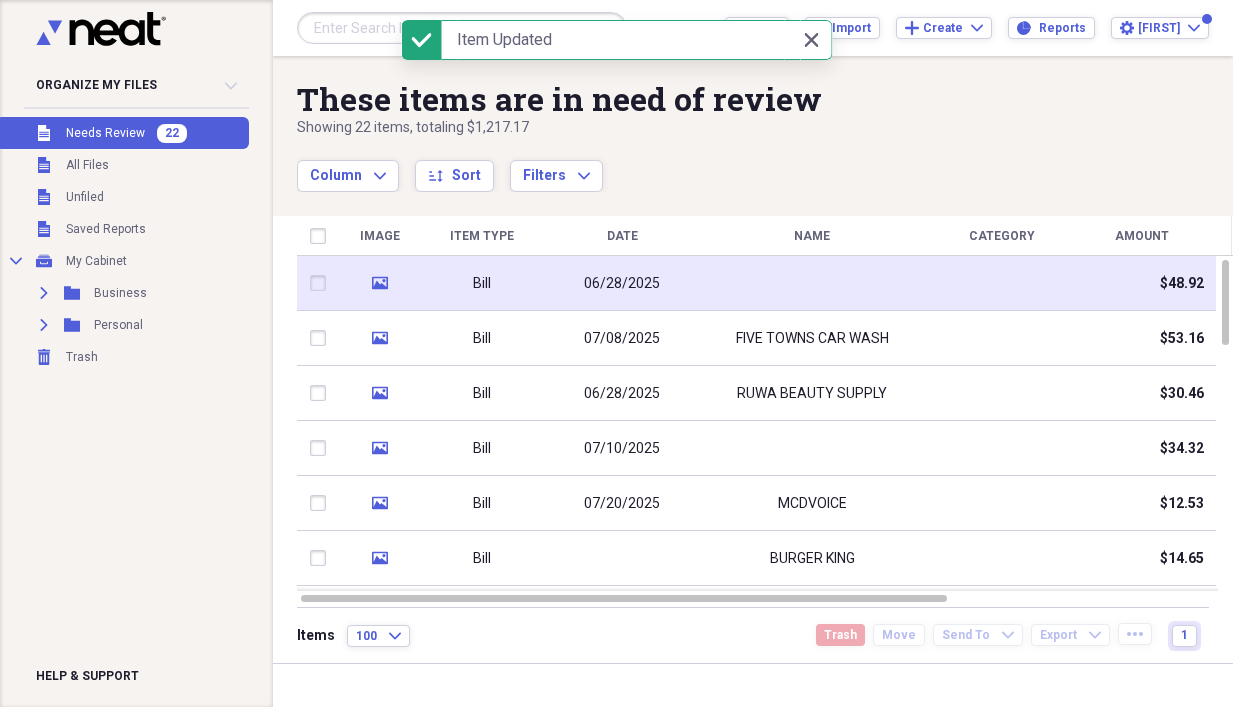 click on "06/28/2025" at bounding box center (622, 284) 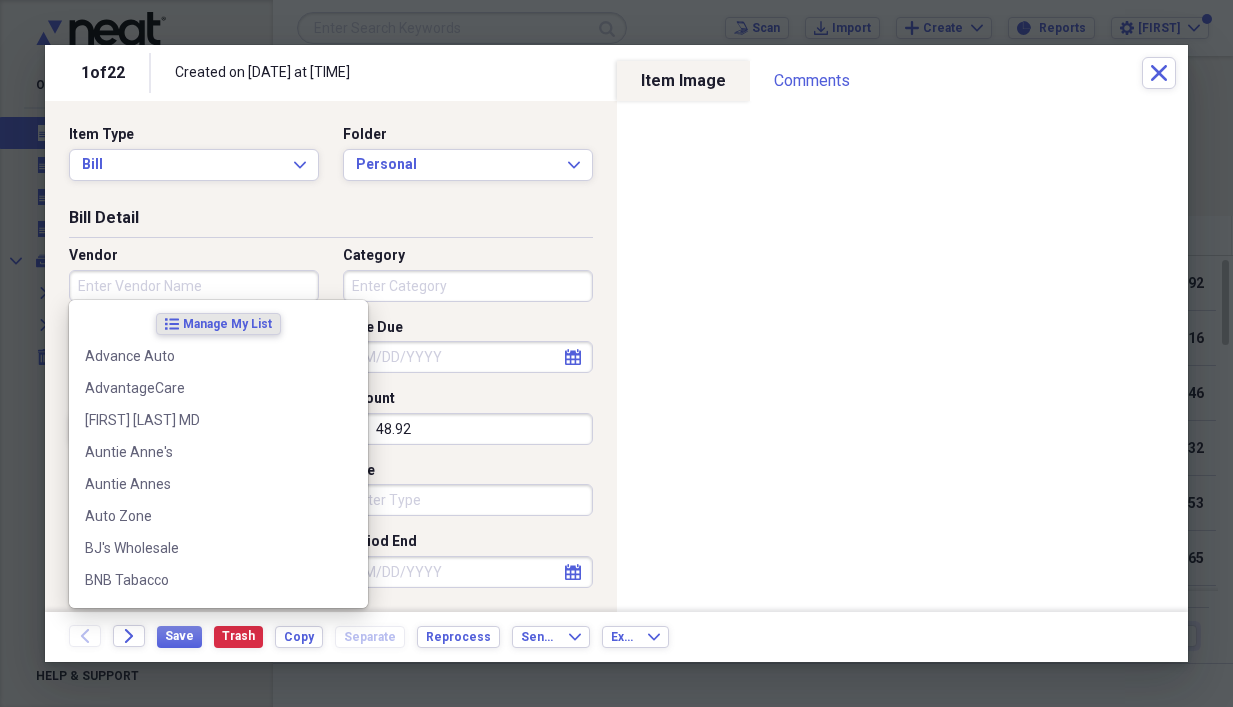 click on "Vendor" at bounding box center [194, 286] 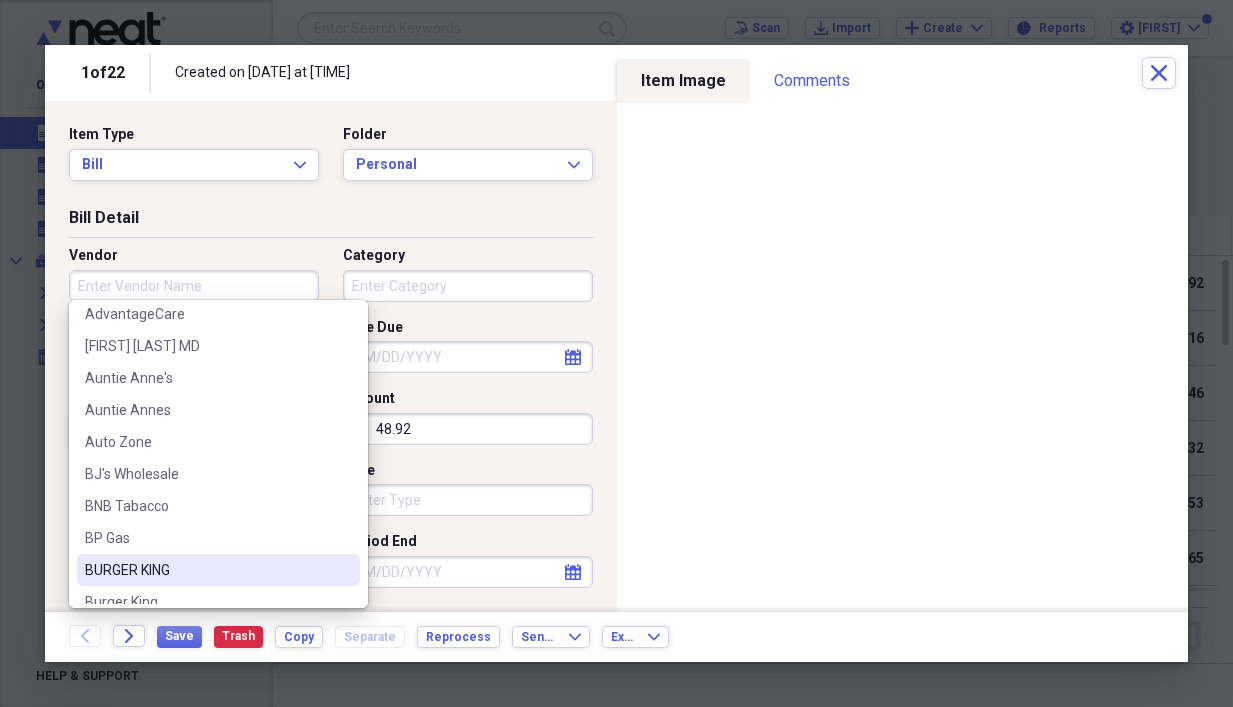 scroll, scrollTop: 100, scrollLeft: 0, axis: vertical 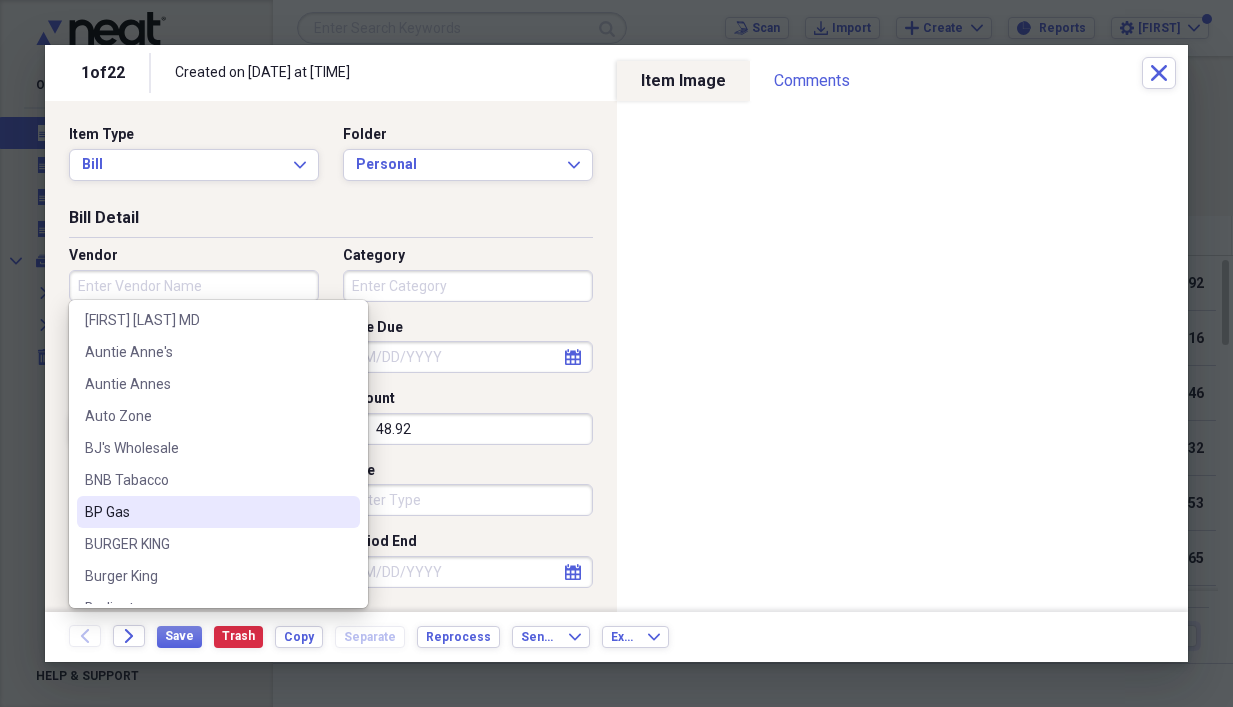 click on "BP Gas" at bounding box center [206, 512] 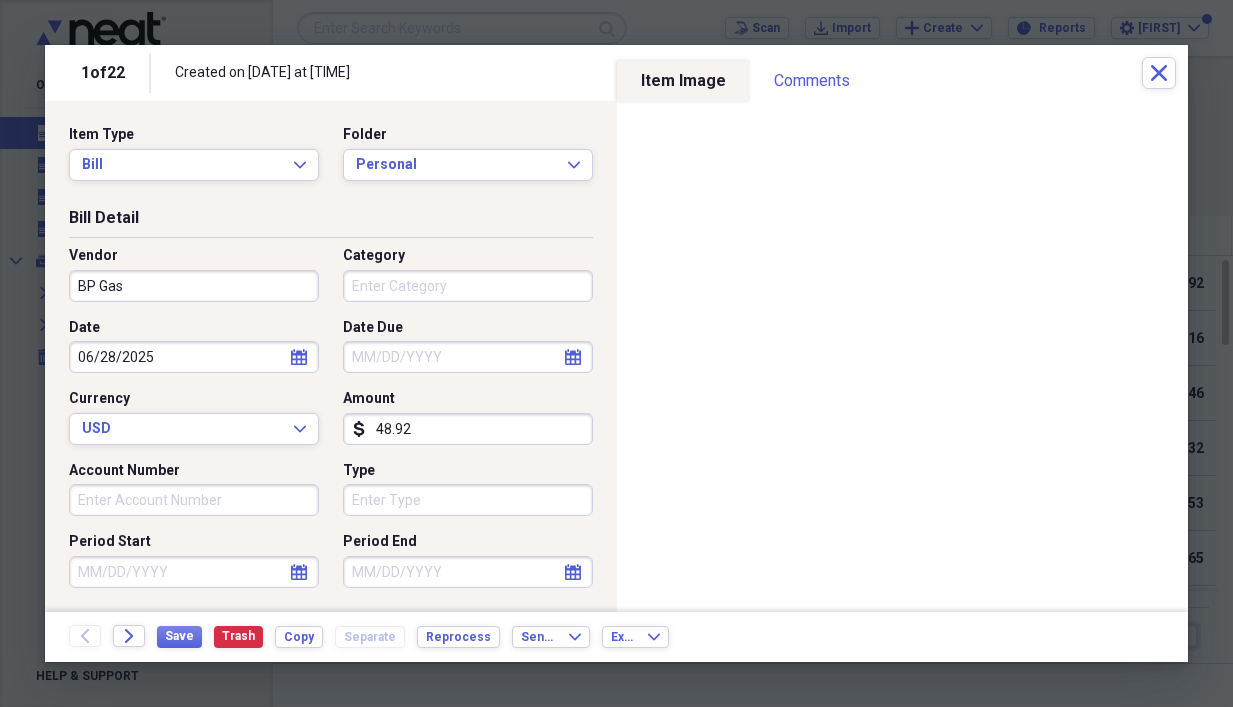type on "BP Gas" 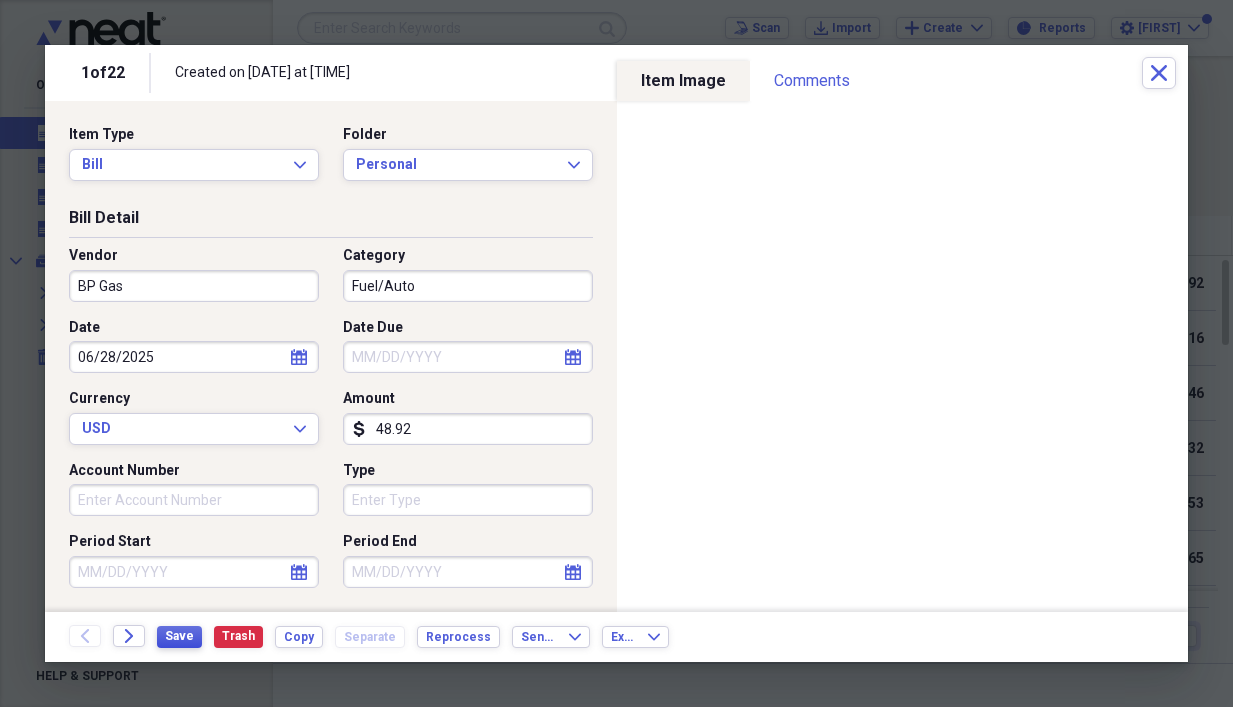 click on "Save" at bounding box center [179, 636] 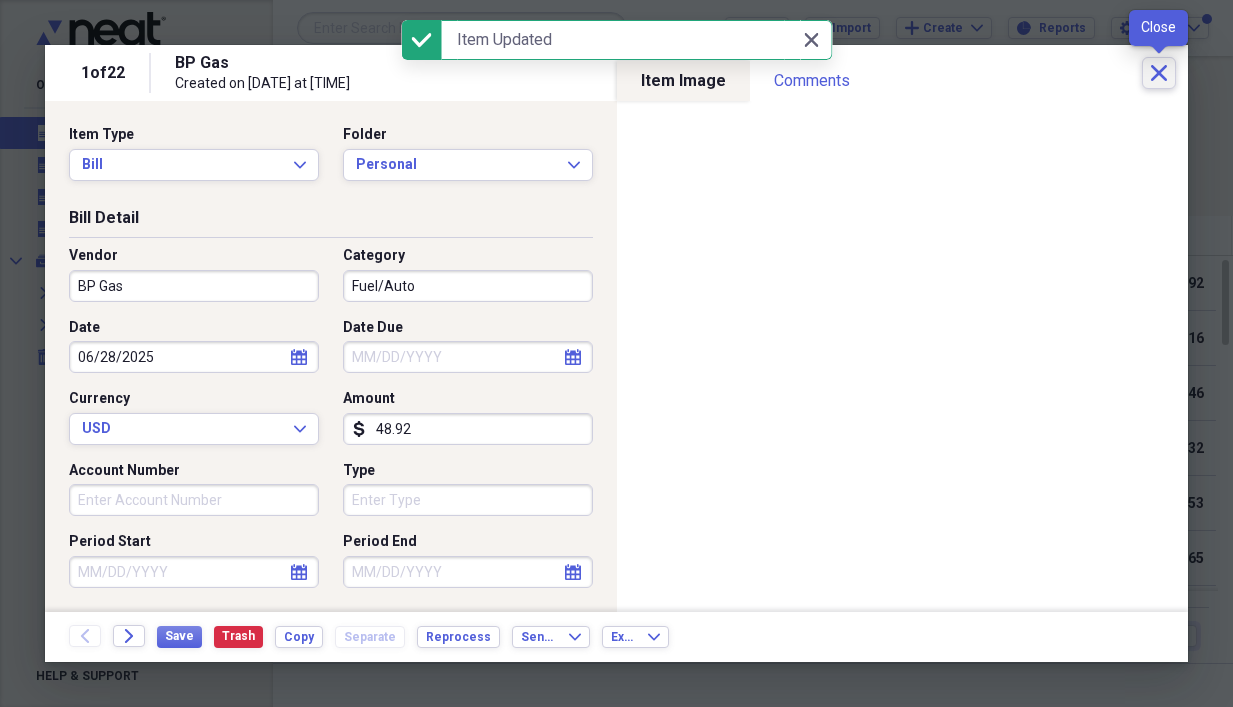 click on "Close" at bounding box center [1159, 73] 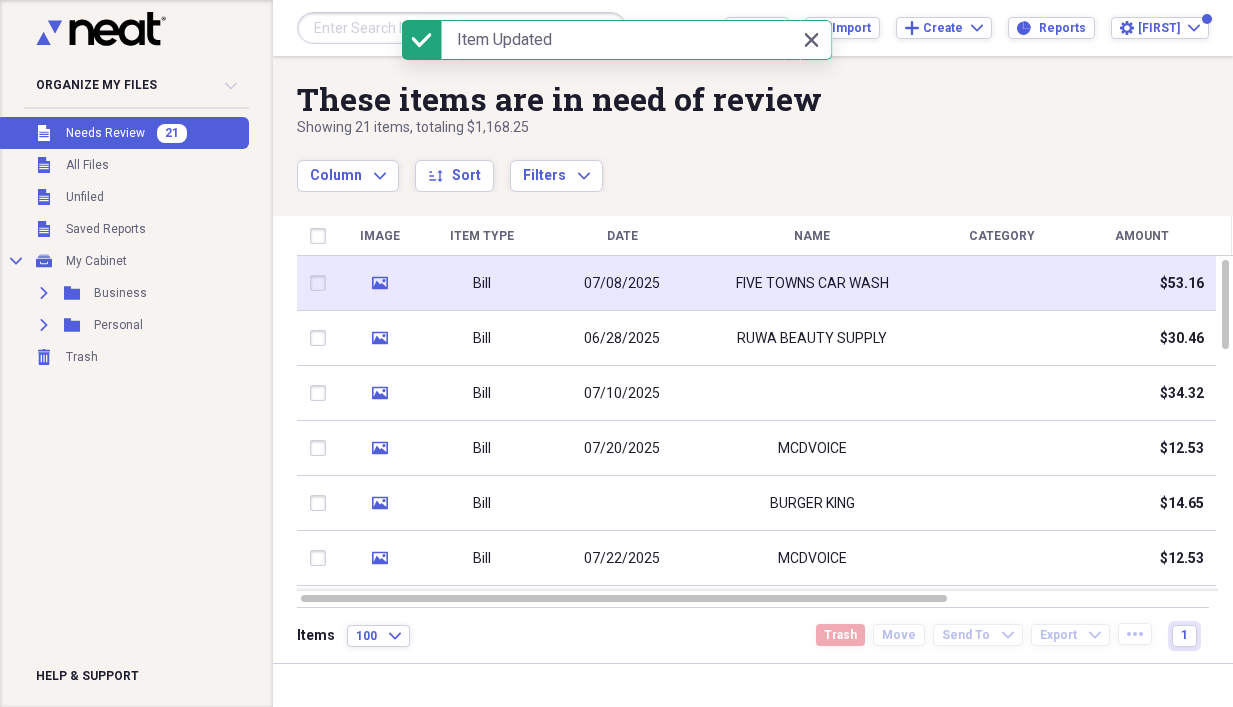 click on "07/08/2025" at bounding box center [622, 284] 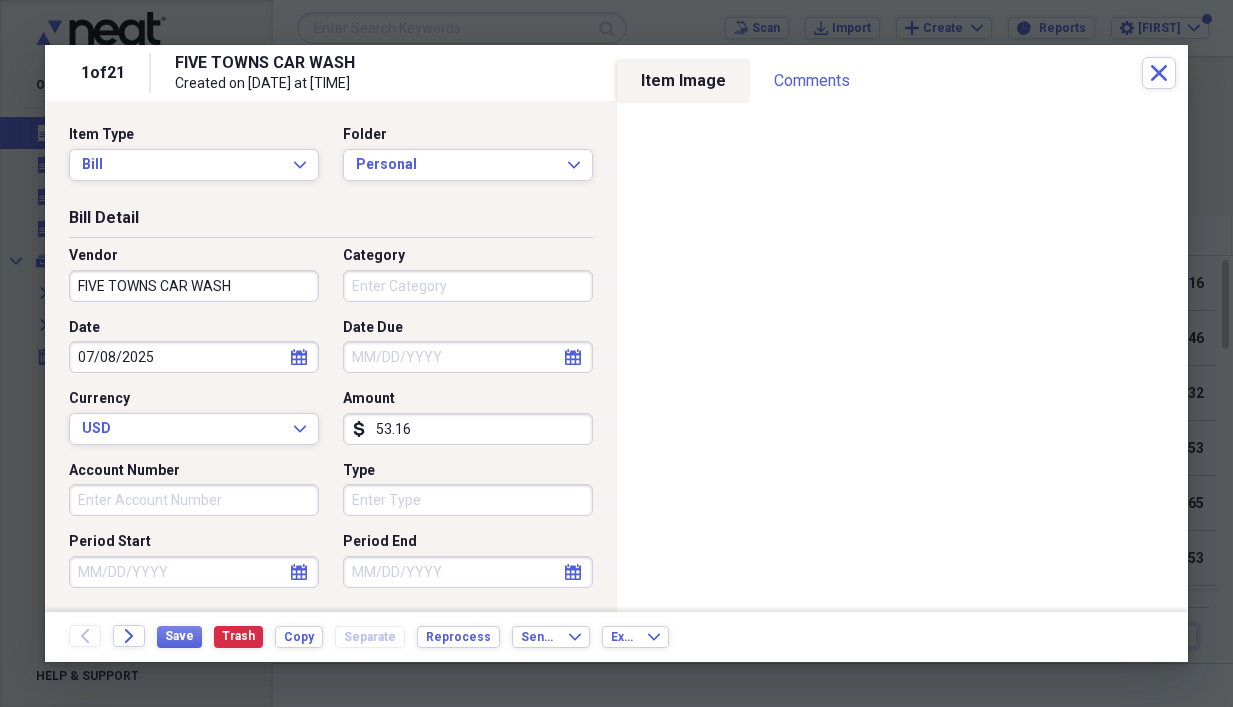 click on "Category" at bounding box center [468, 286] 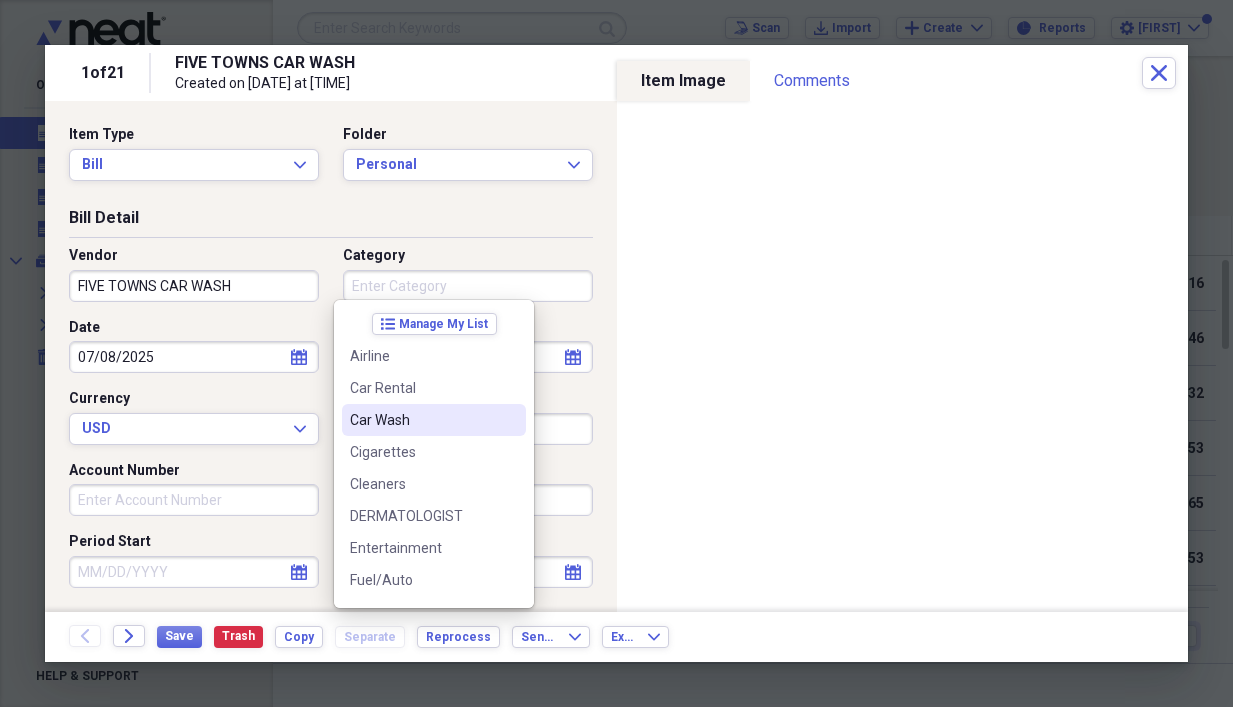 click on "Car Wash" at bounding box center [422, 420] 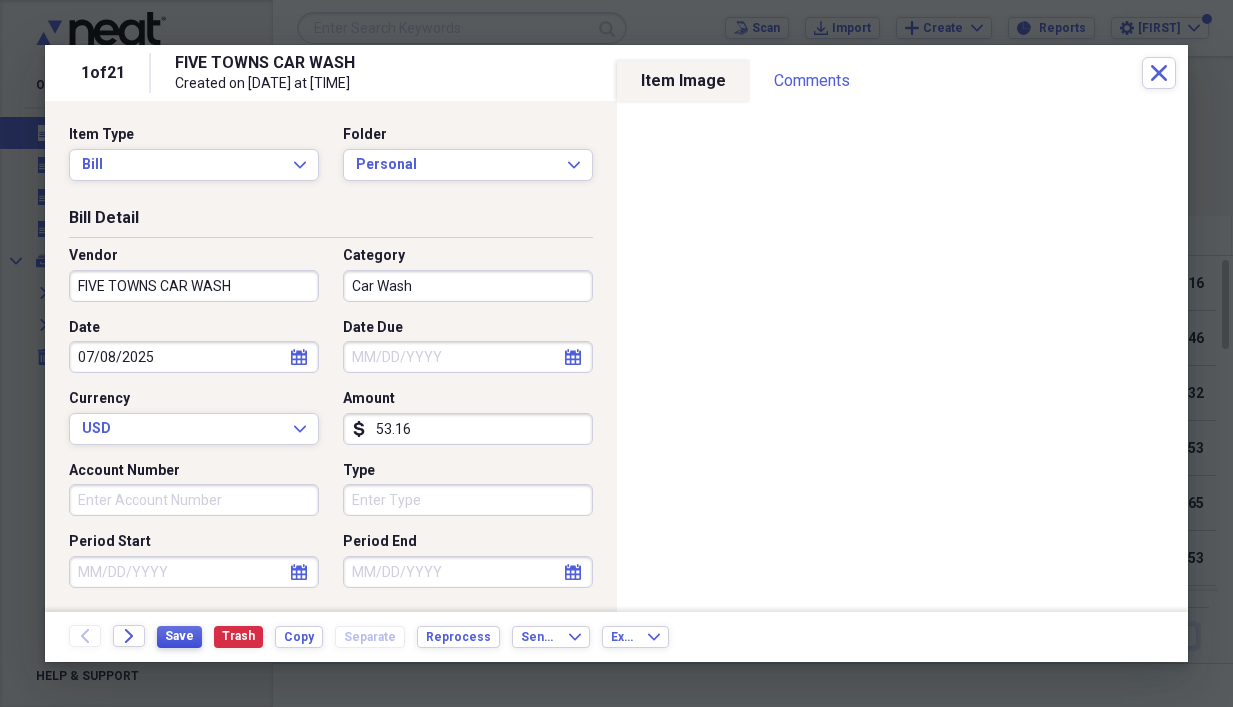 click on "Save" at bounding box center (179, 636) 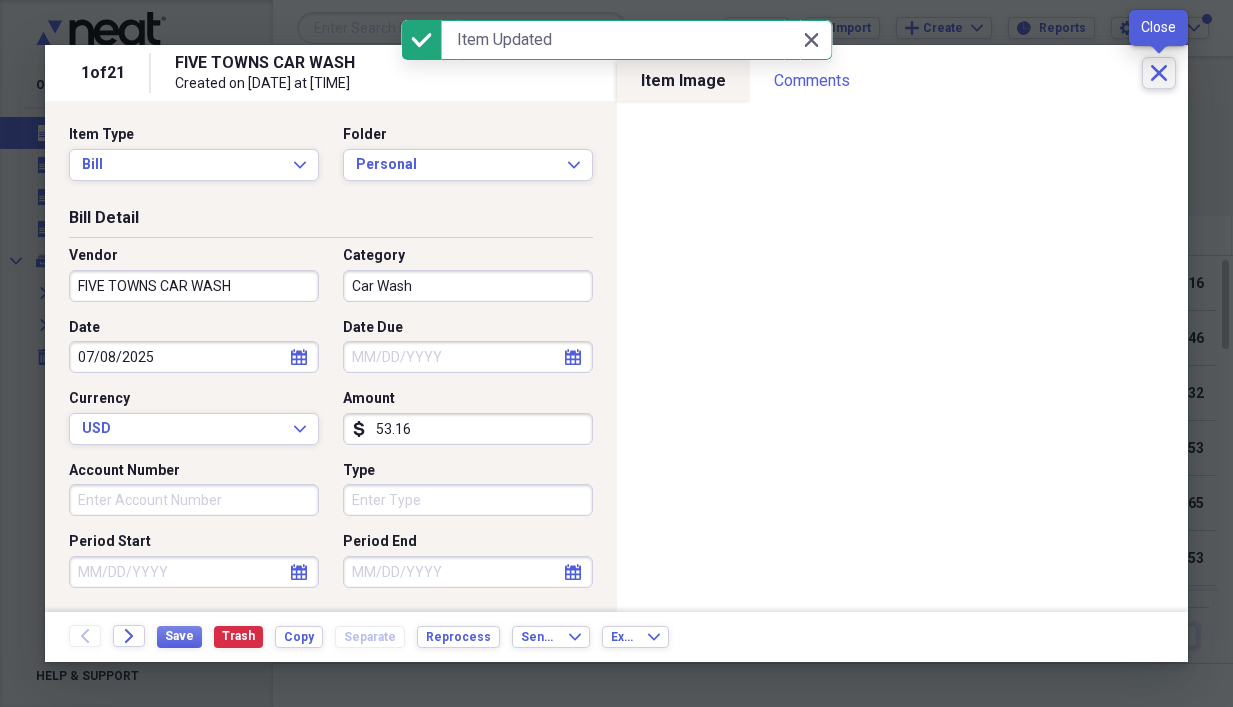 click on "Close" 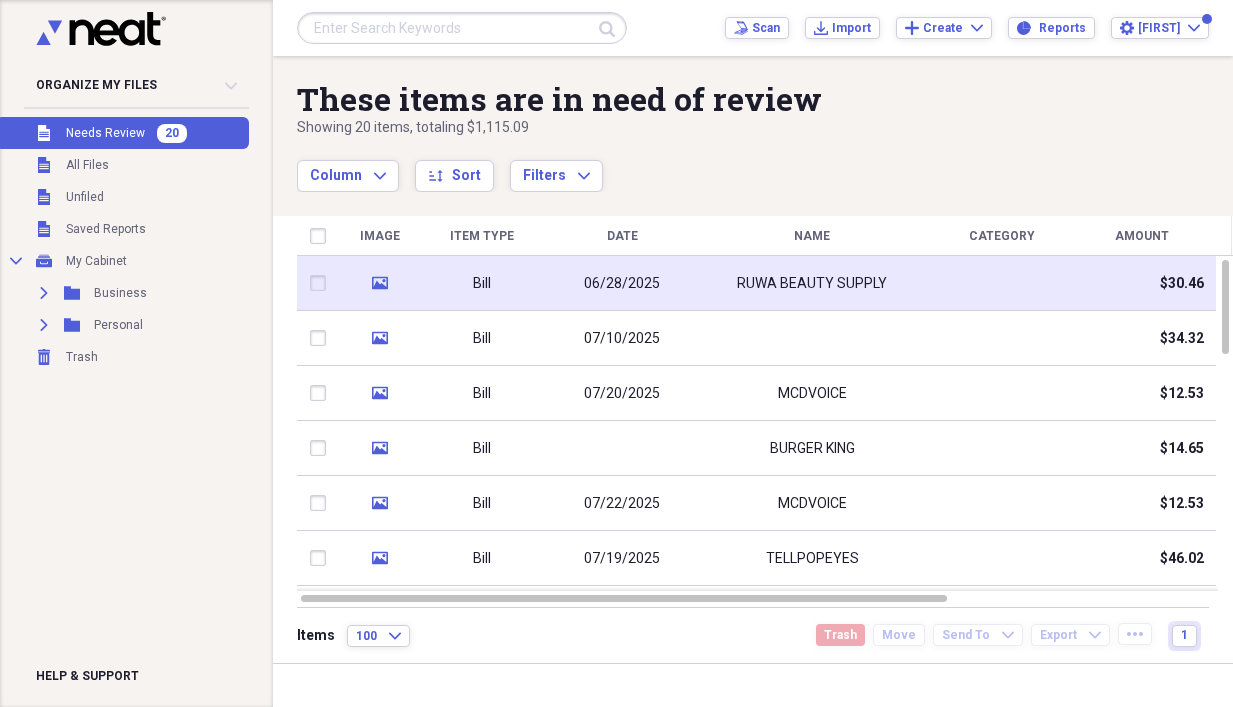 click on "06/28/2025" at bounding box center [622, 284] 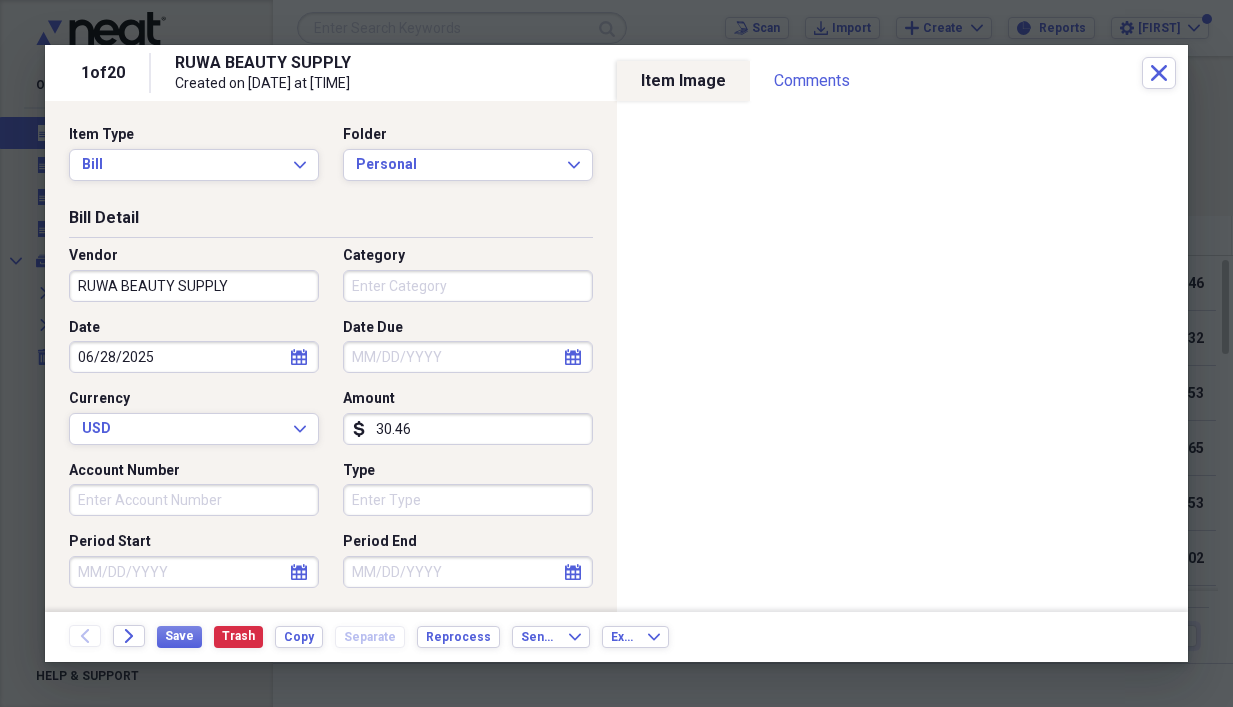 click on "Category" at bounding box center (468, 286) 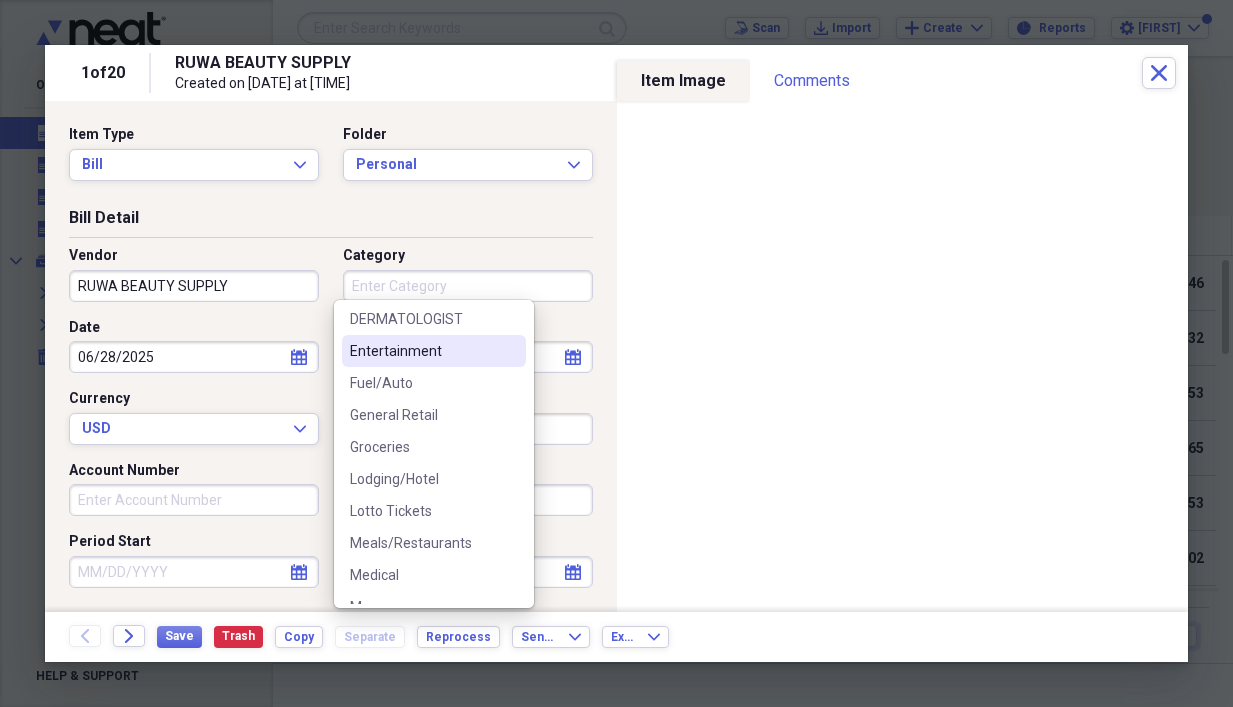 scroll, scrollTop: 200, scrollLeft: 0, axis: vertical 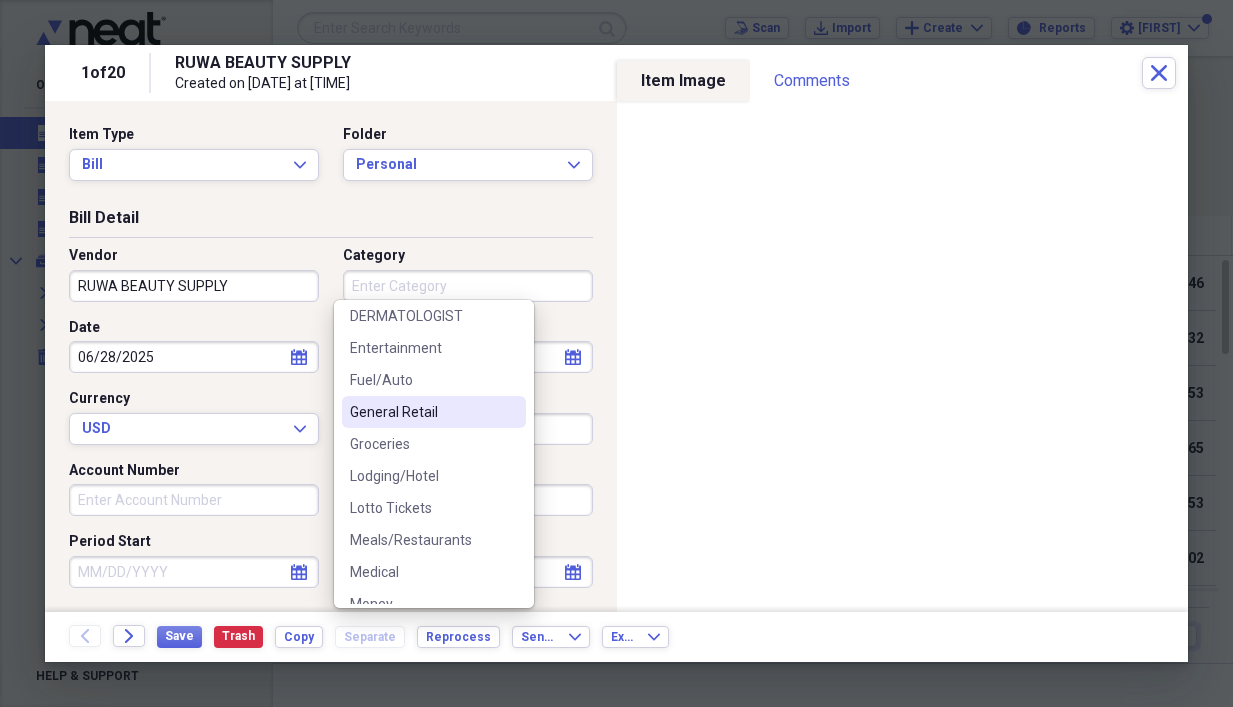 click on "General Retail" at bounding box center (422, 412) 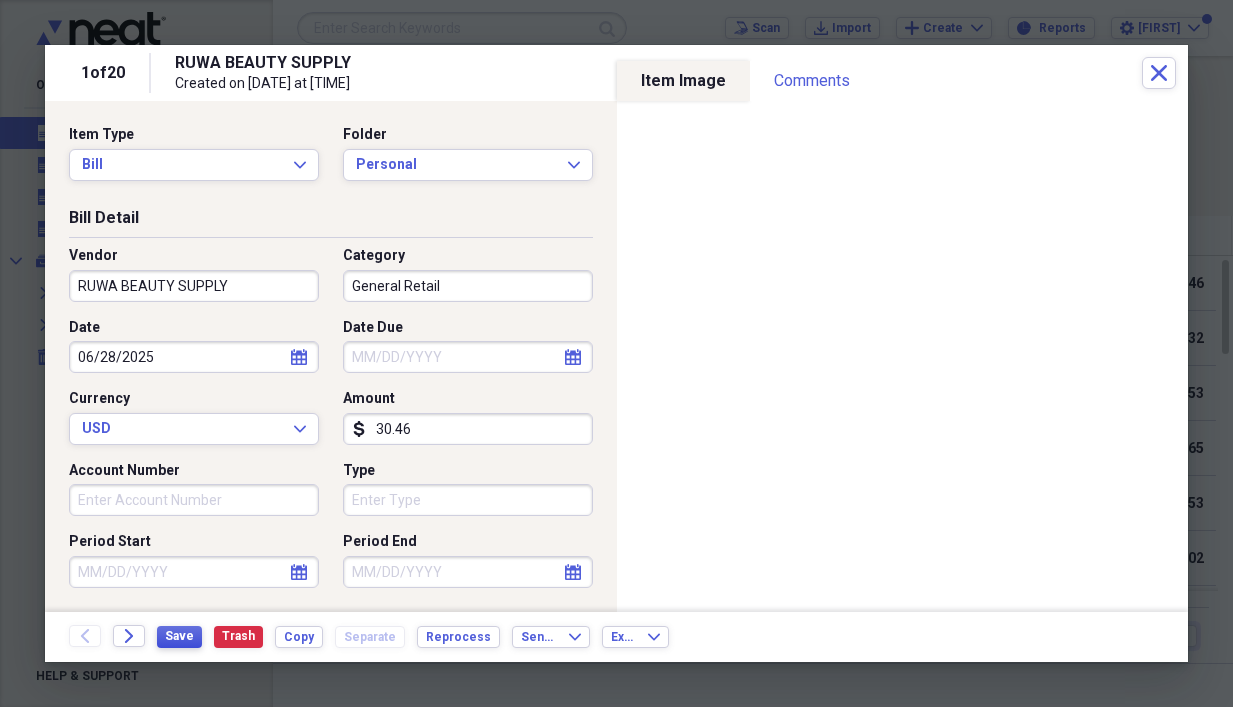 drag, startPoint x: 176, startPoint y: 640, endPoint x: 187, endPoint y: 664, distance: 26.400757 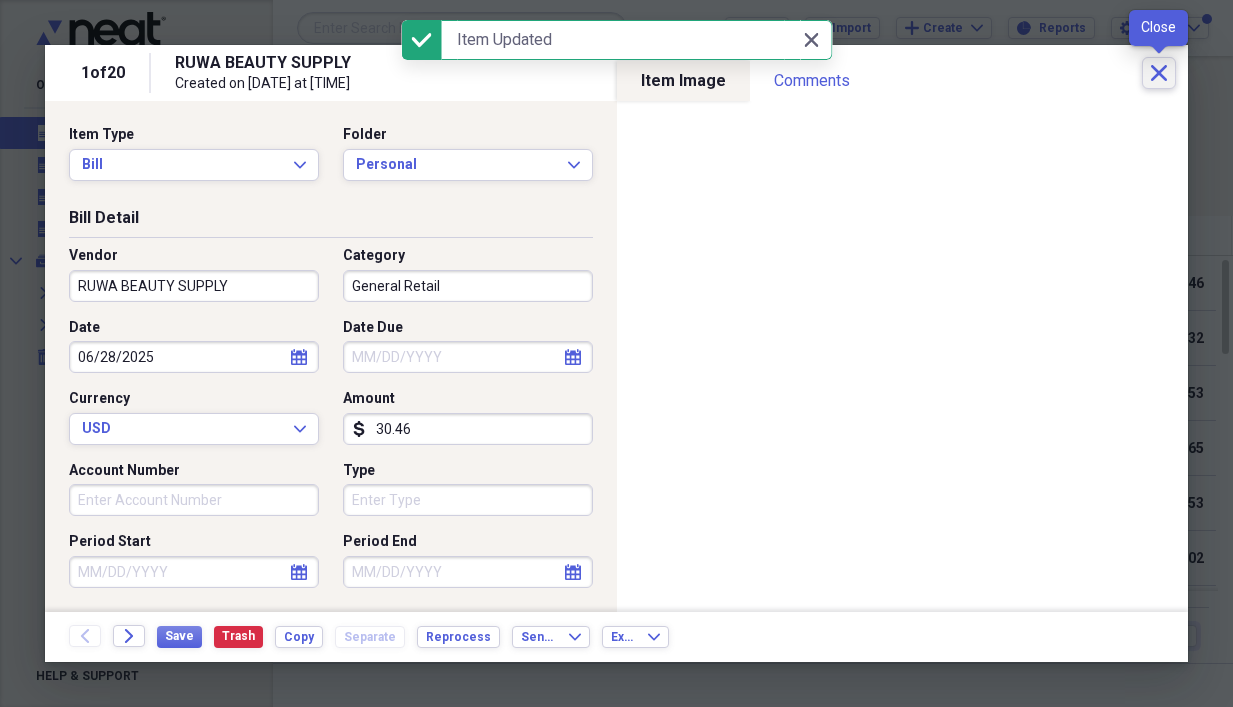 click on "Close" 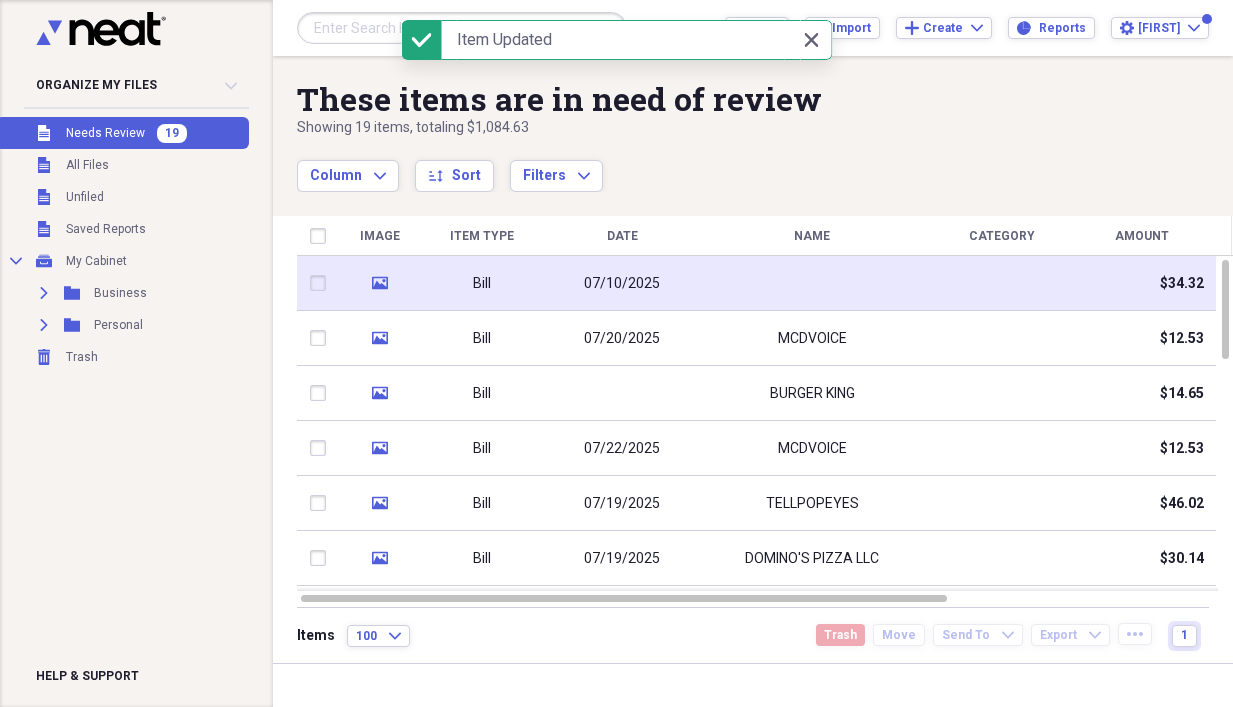 click on "07/10/2025" at bounding box center (622, 283) 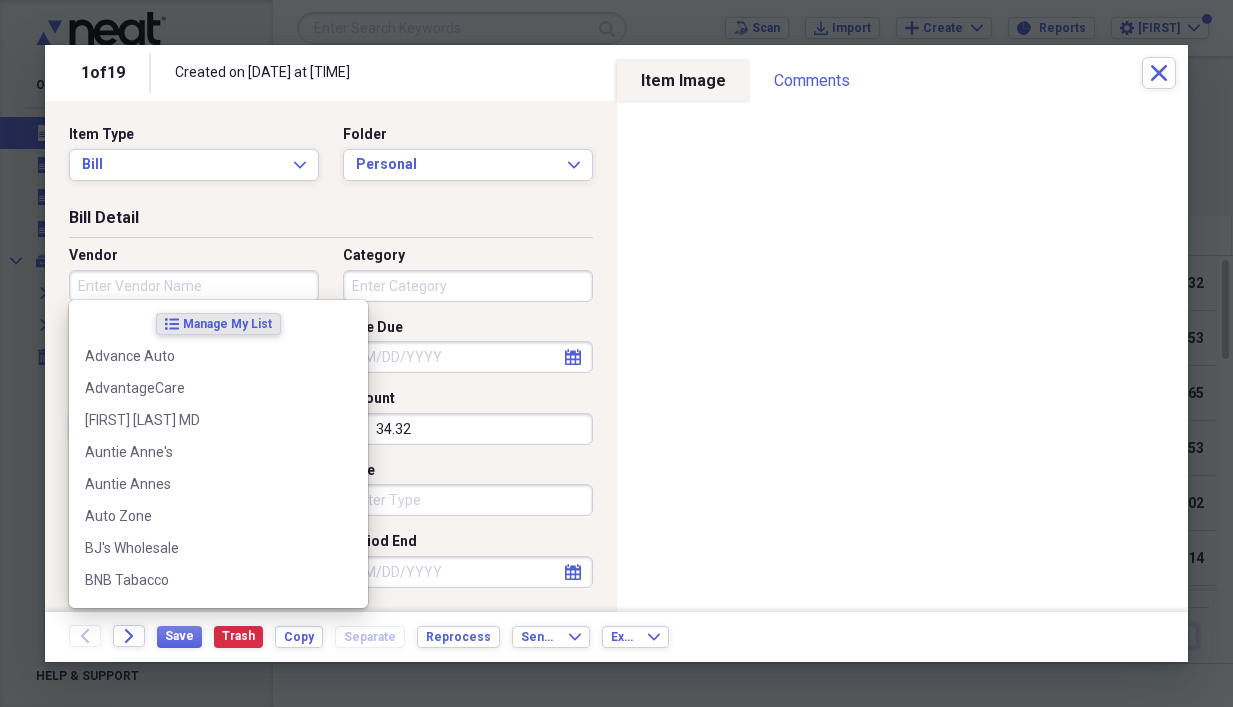 click on "Vendor" at bounding box center [194, 286] 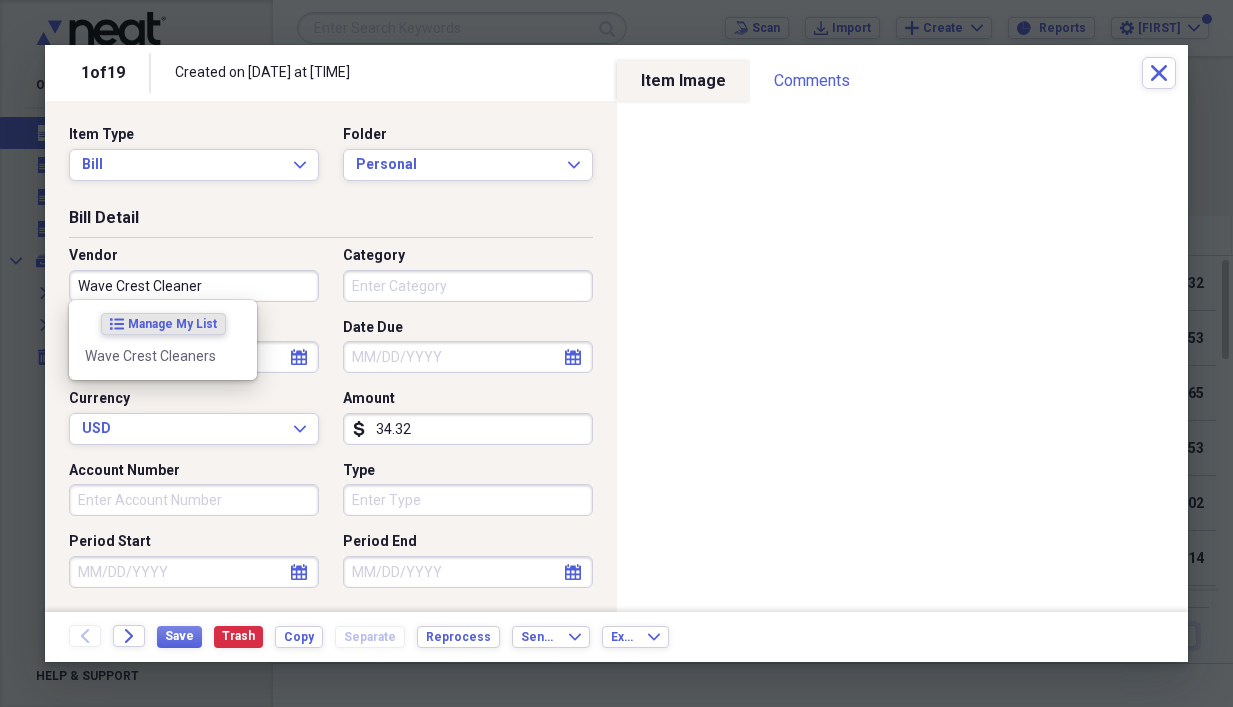 type on "Wave Crest Cleaners" 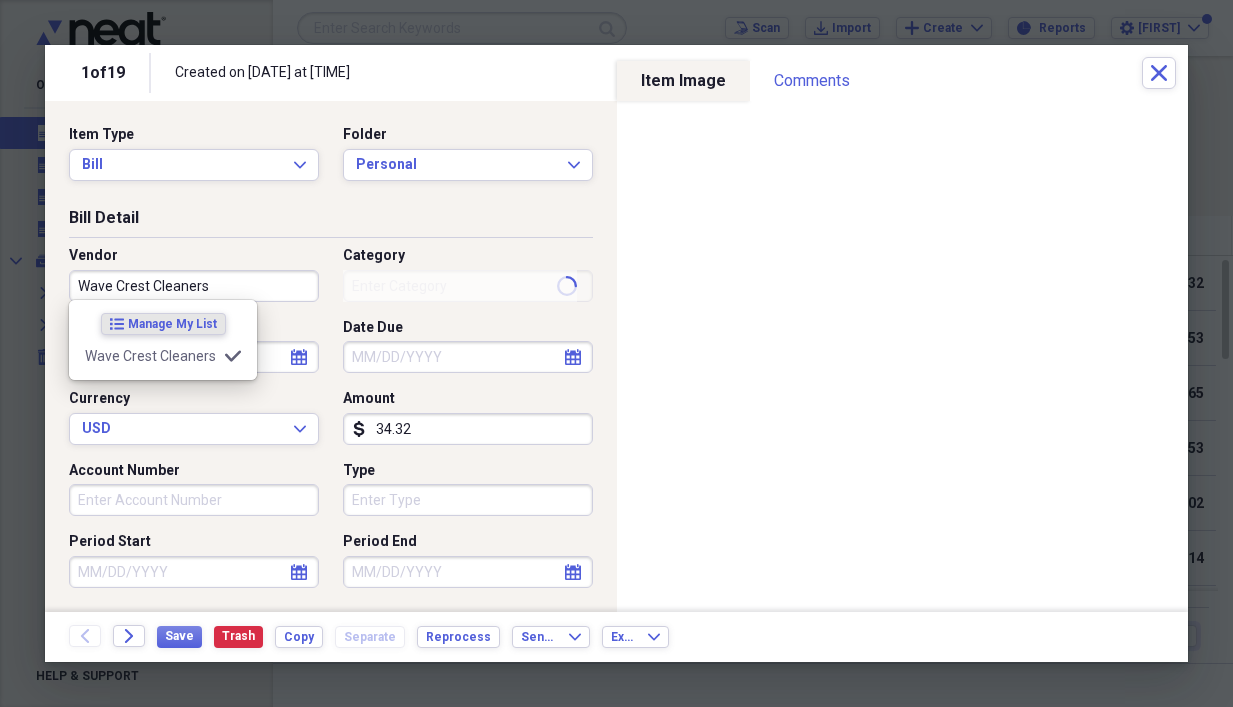 type on "Cleaners" 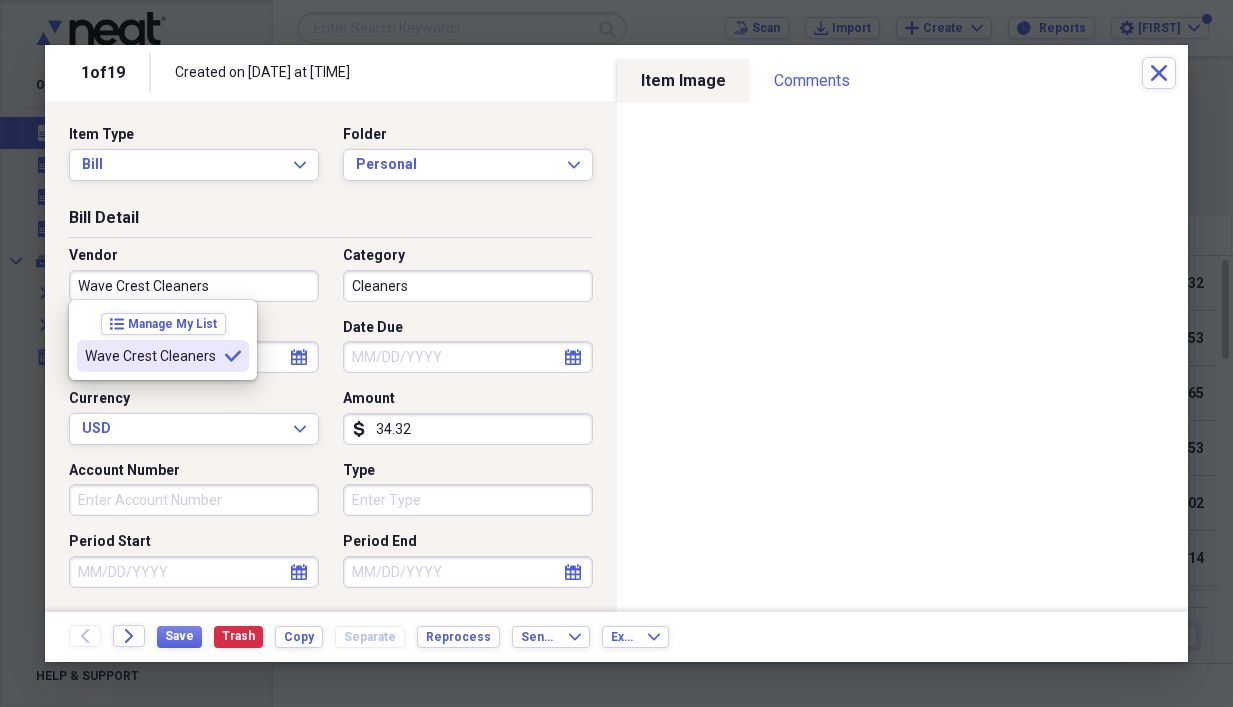 type on "Wave Crest Cleaners" 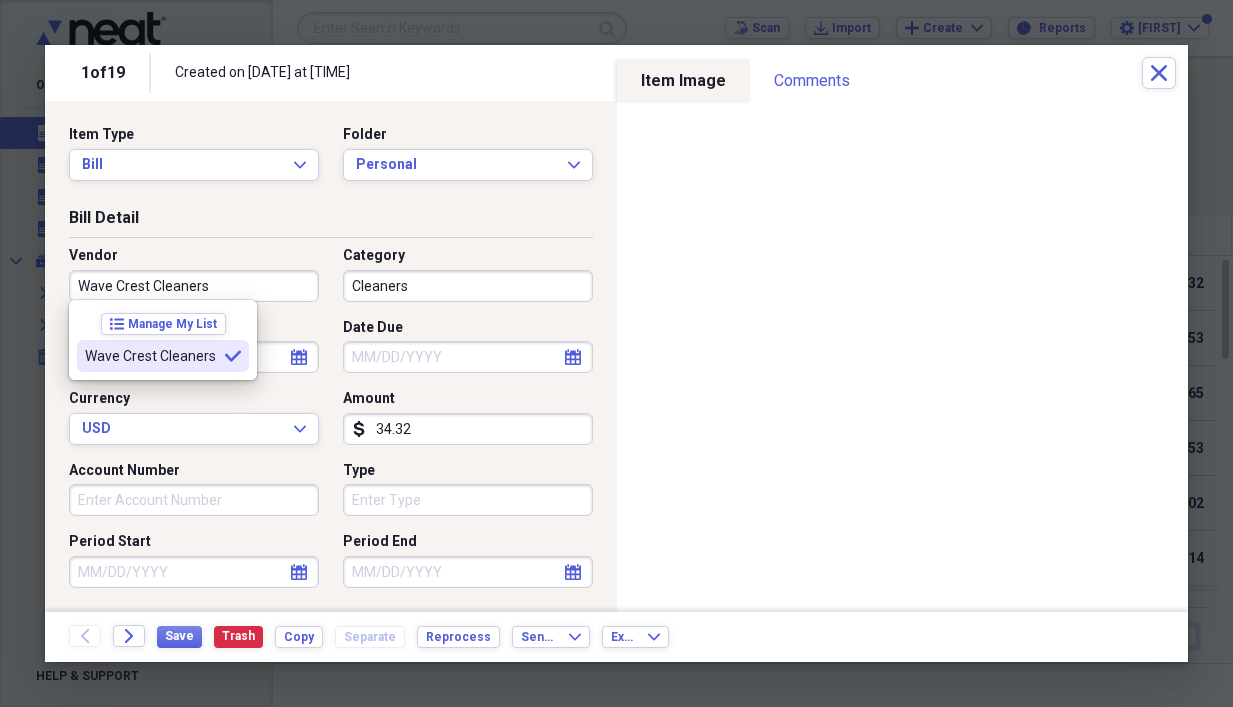 click on "Wave Crest Cleaners" at bounding box center [151, 356] 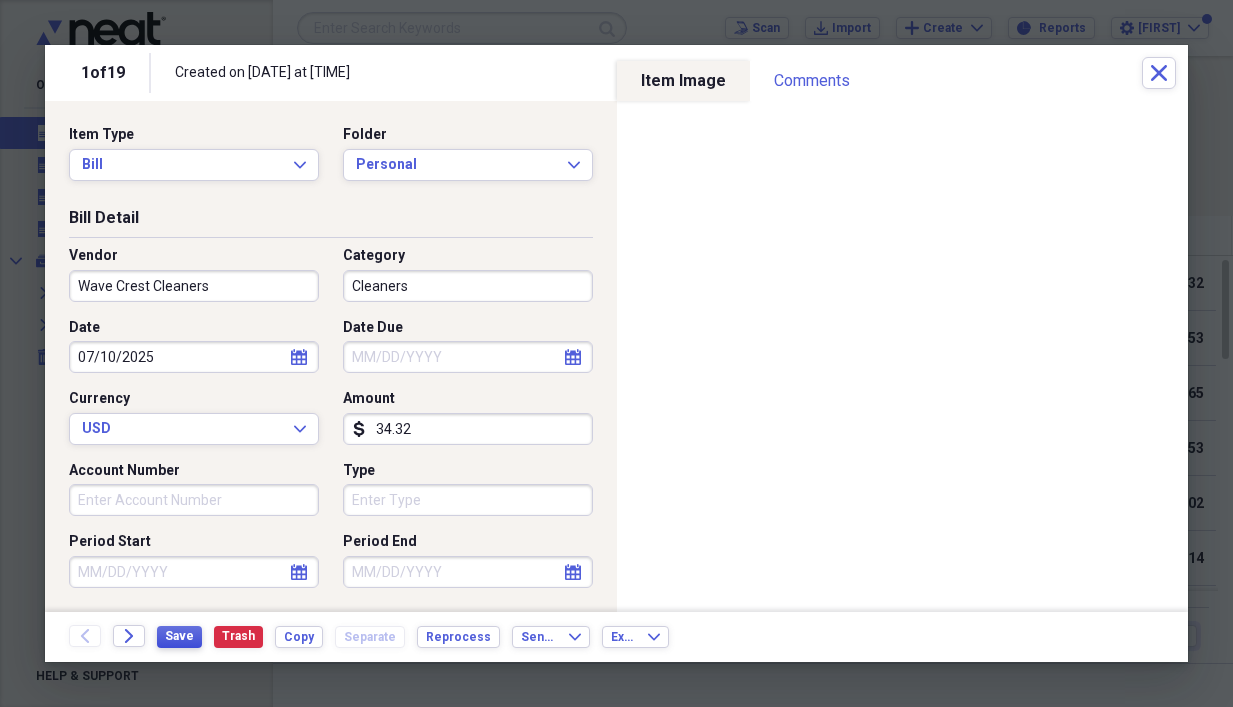 click on "Save" at bounding box center [179, 636] 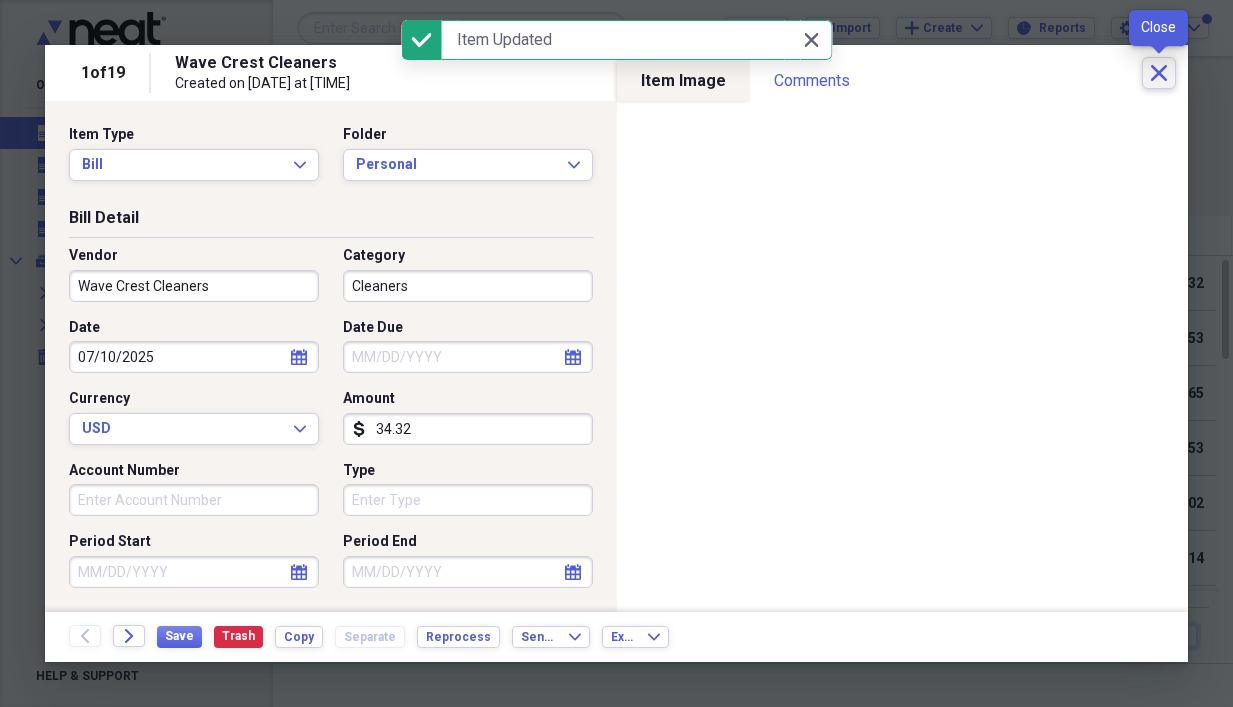 click on "Close" at bounding box center (1159, 73) 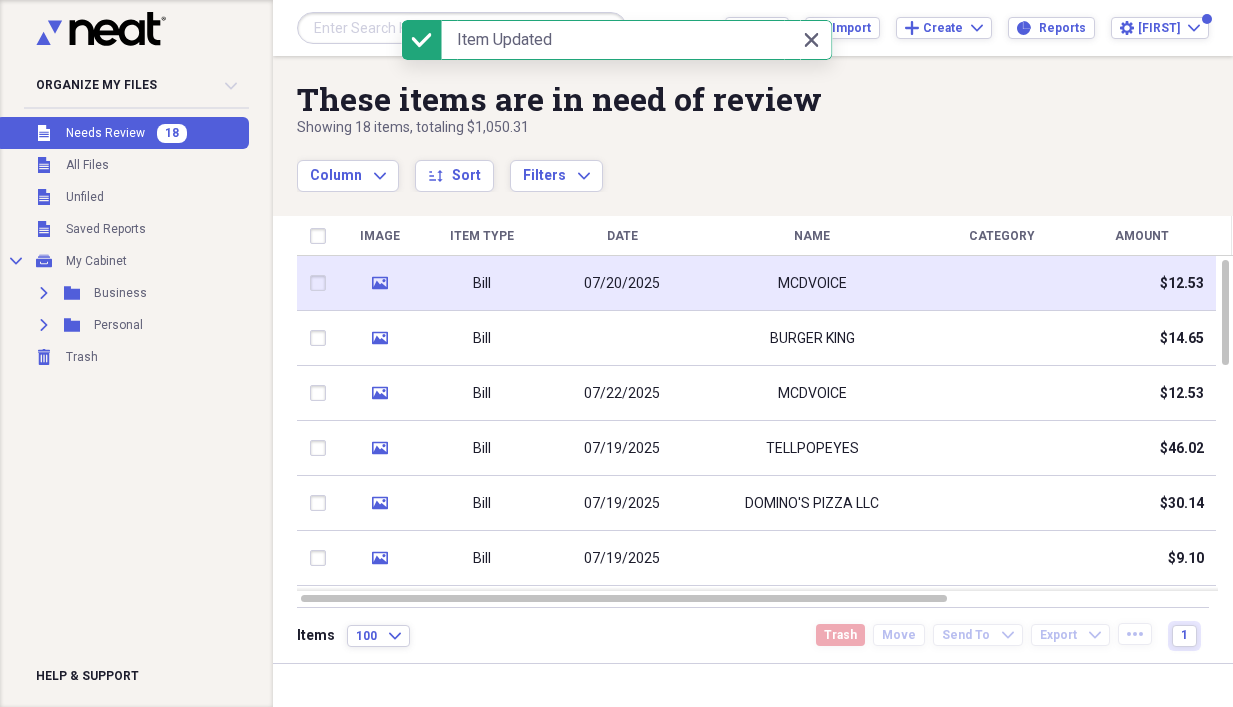 click on "MCDVOICE" at bounding box center (812, 284) 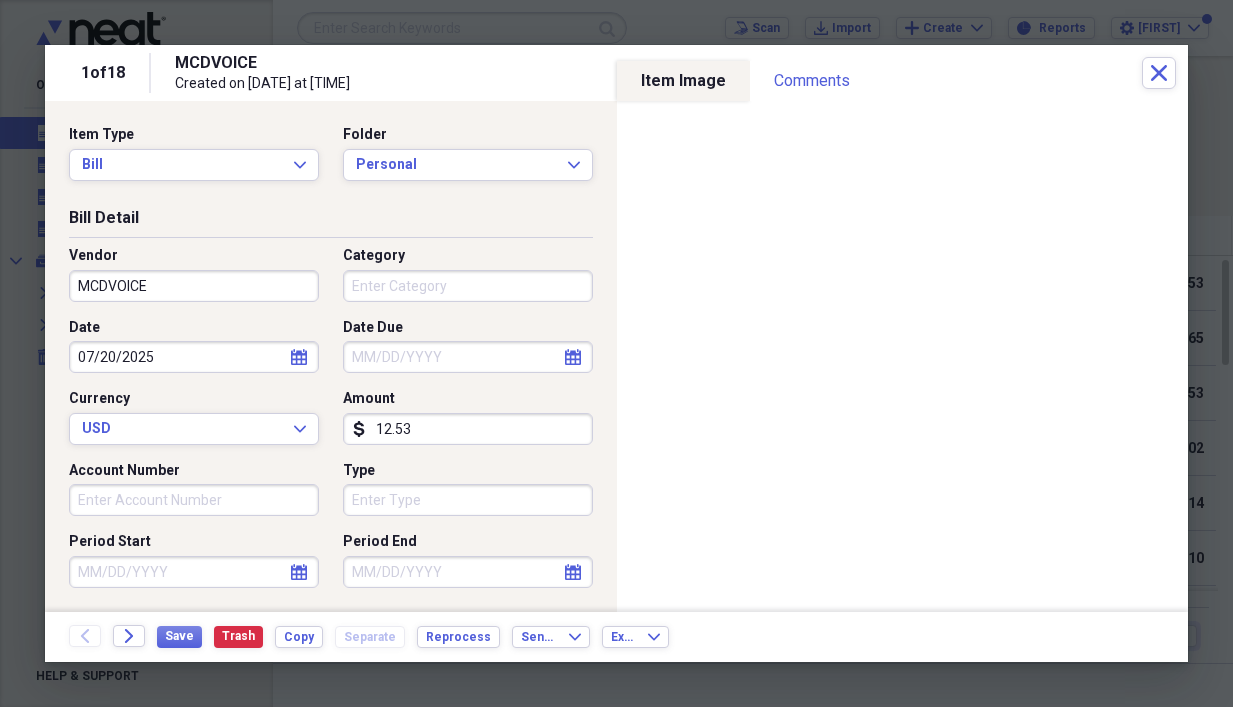 click on "MCDVOICE" at bounding box center (194, 286) 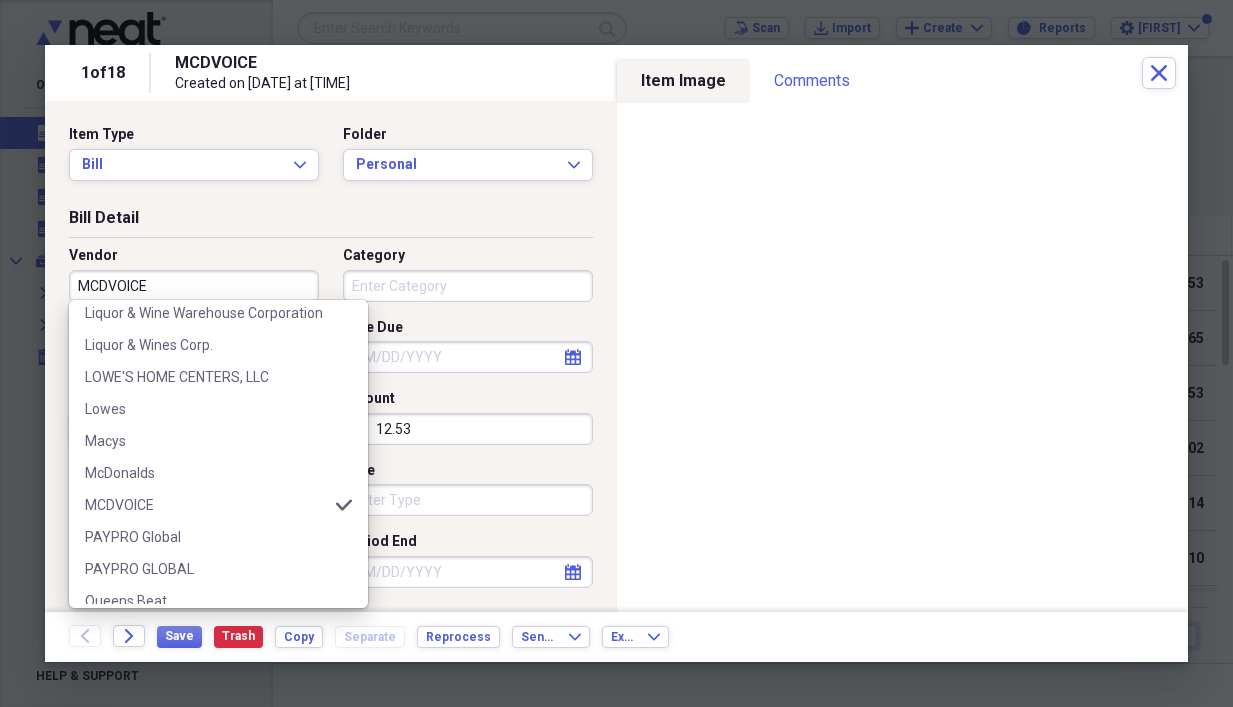 scroll, scrollTop: 1200, scrollLeft: 0, axis: vertical 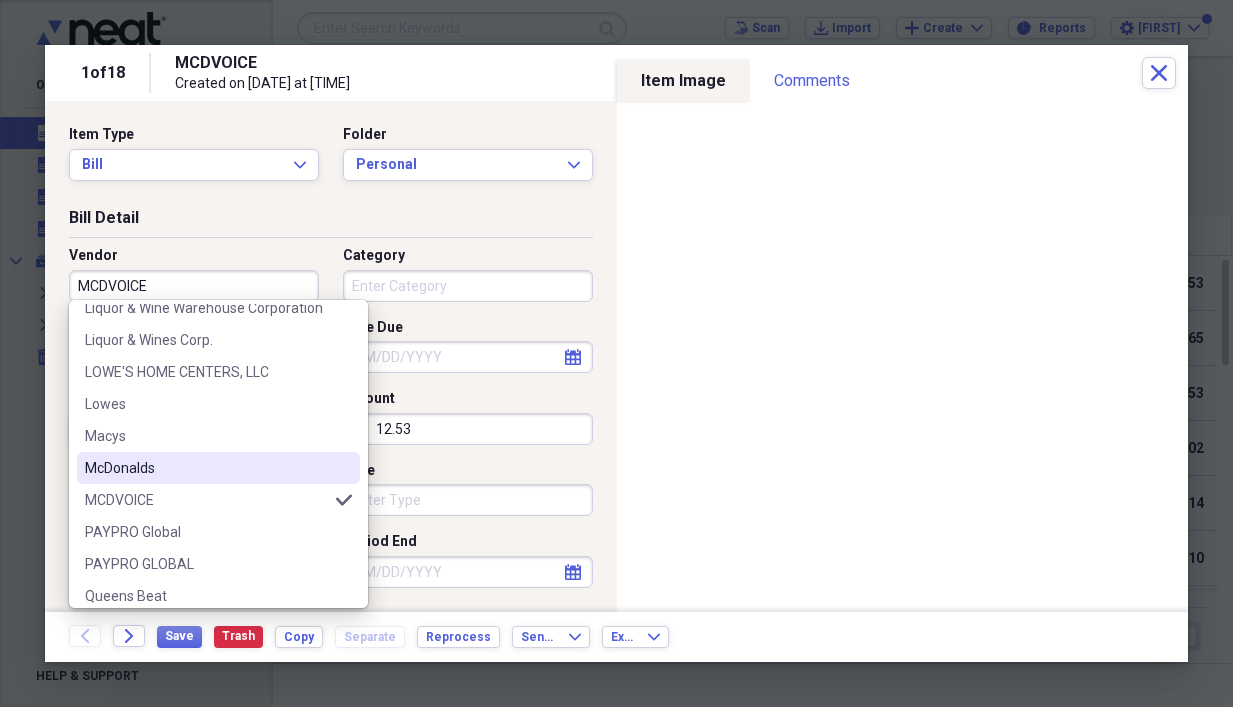 click on "McDonalds" at bounding box center [206, 468] 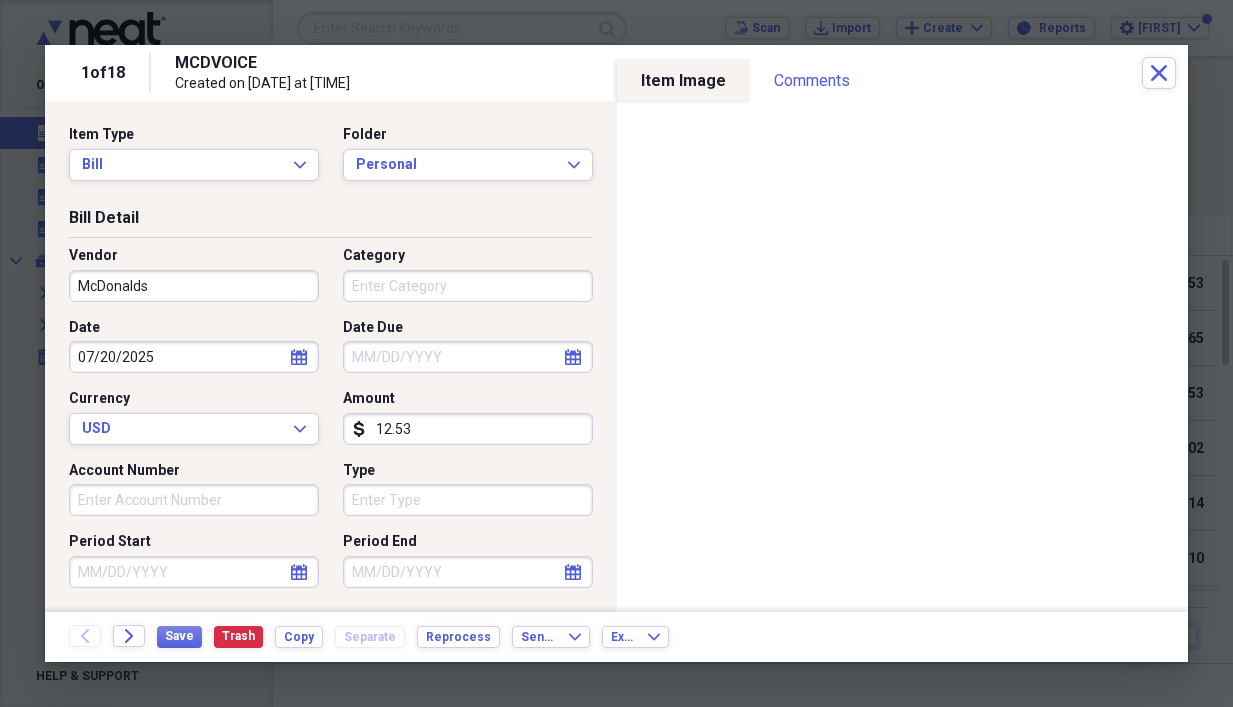 type on "Meals/Restaurants" 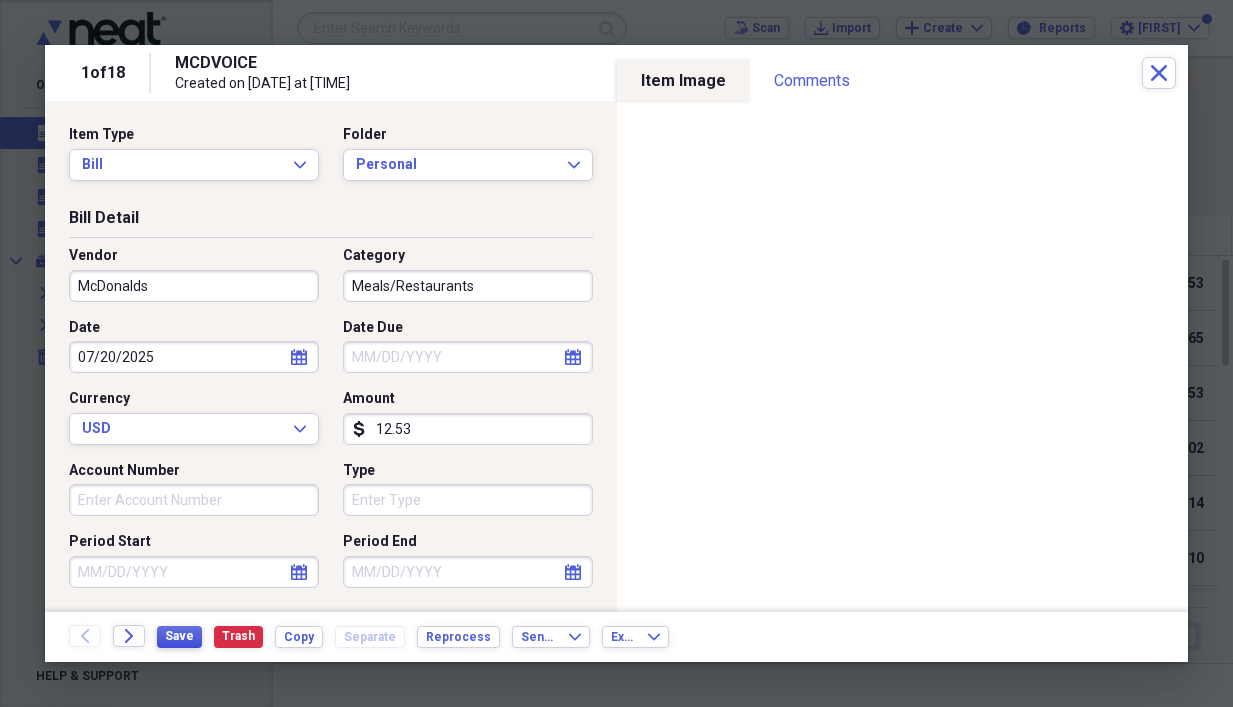 click on "Save" at bounding box center [179, 636] 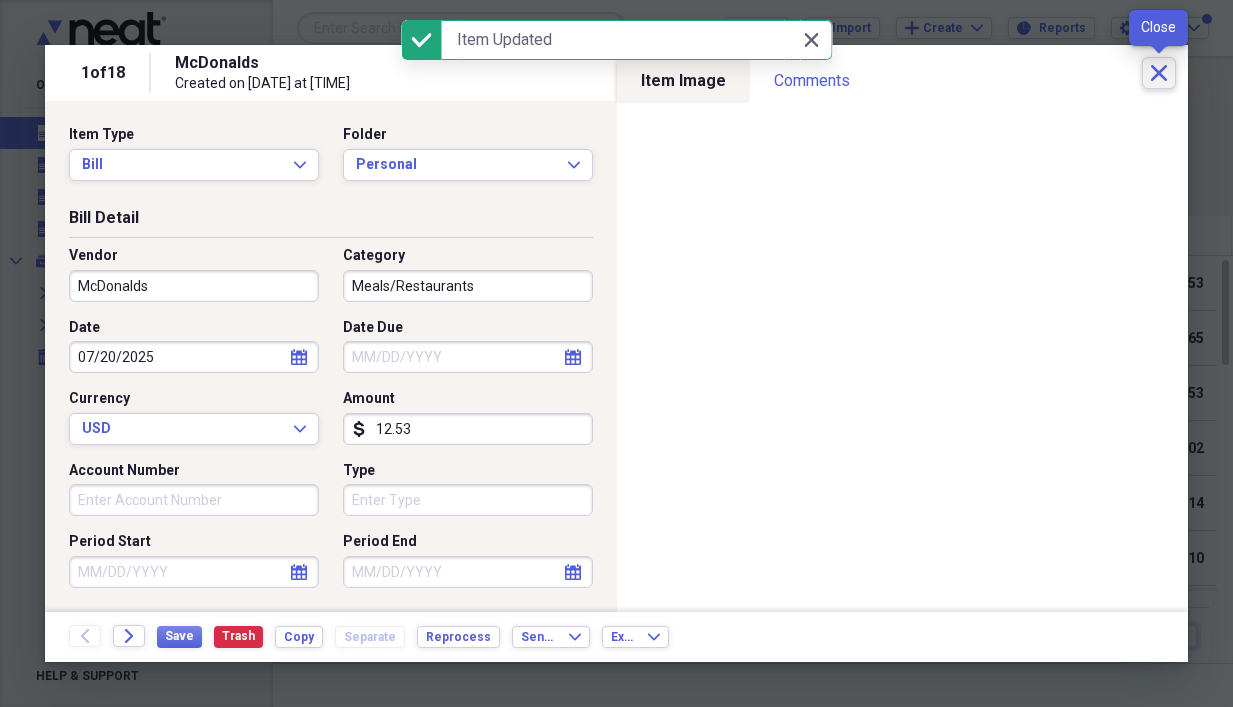 click on "Close" 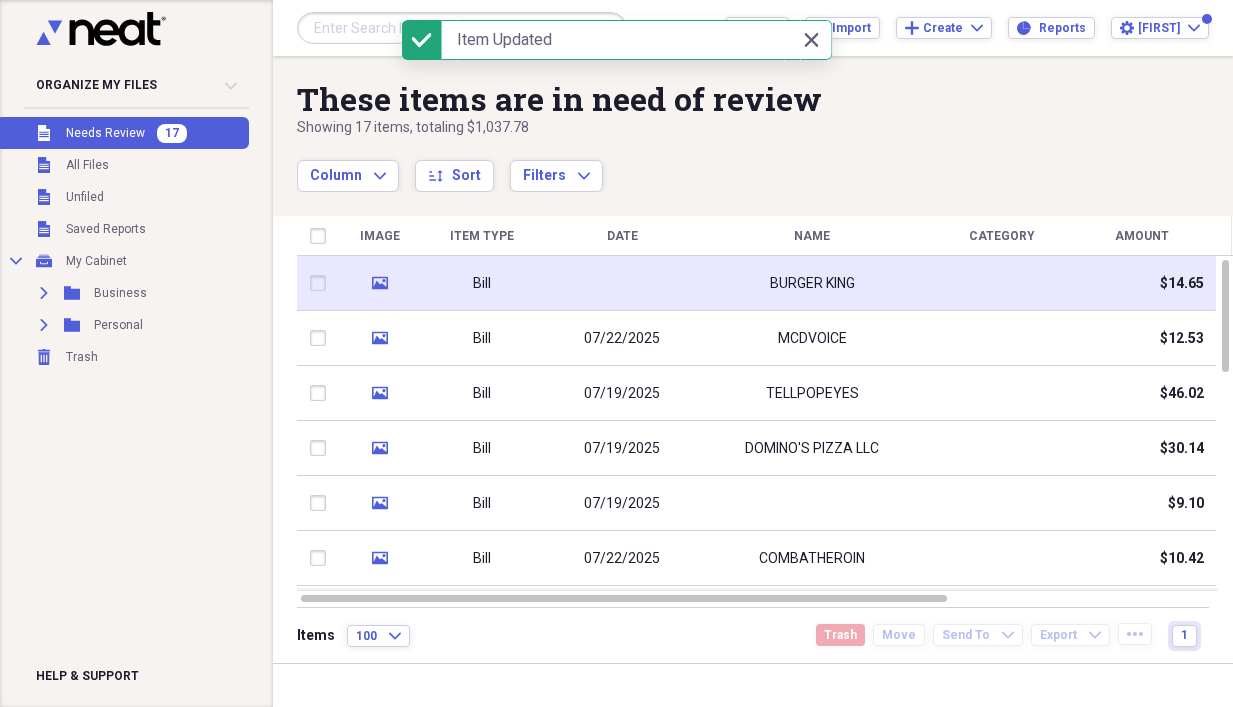 click at bounding box center [622, 283] 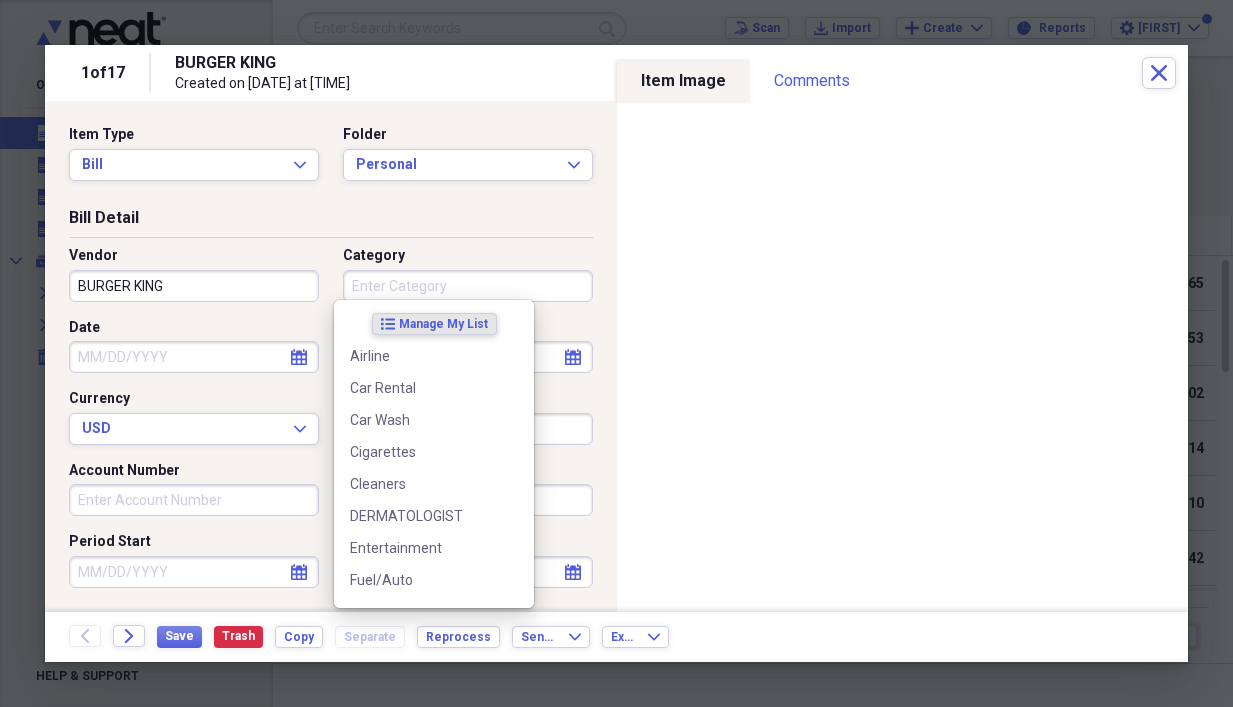 click on "Category" at bounding box center [468, 286] 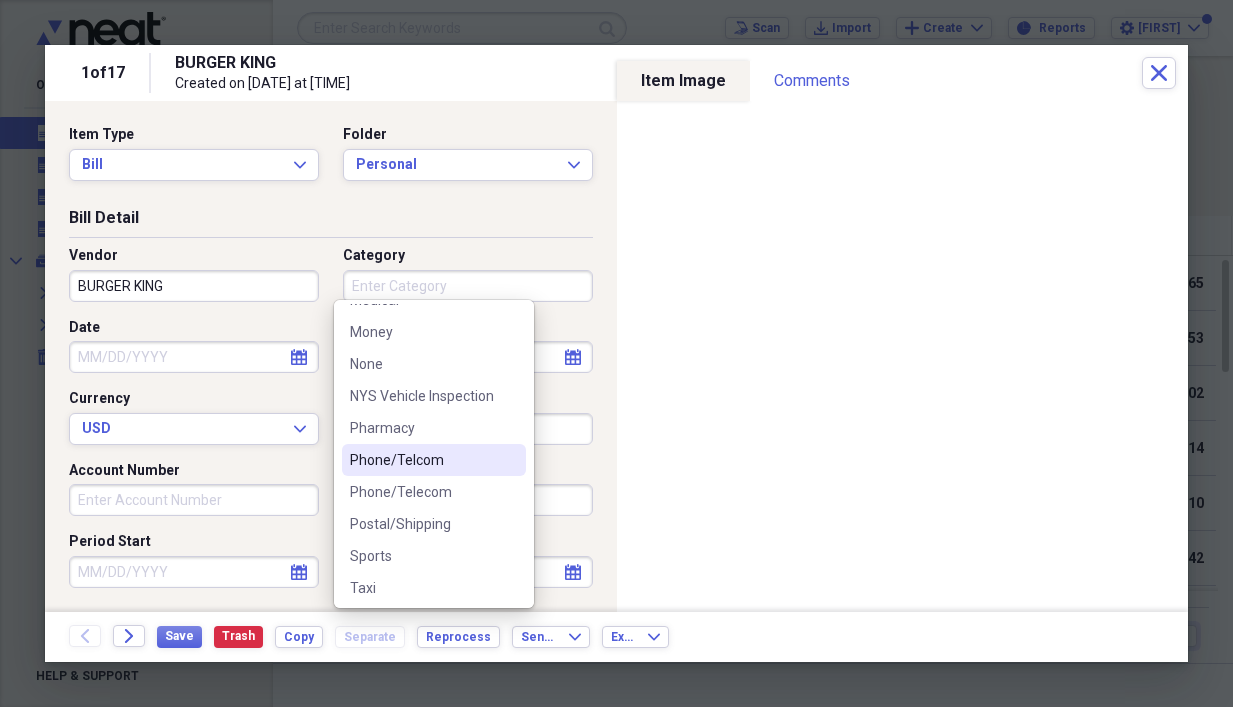 scroll, scrollTop: 272, scrollLeft: 0, axis: vertical 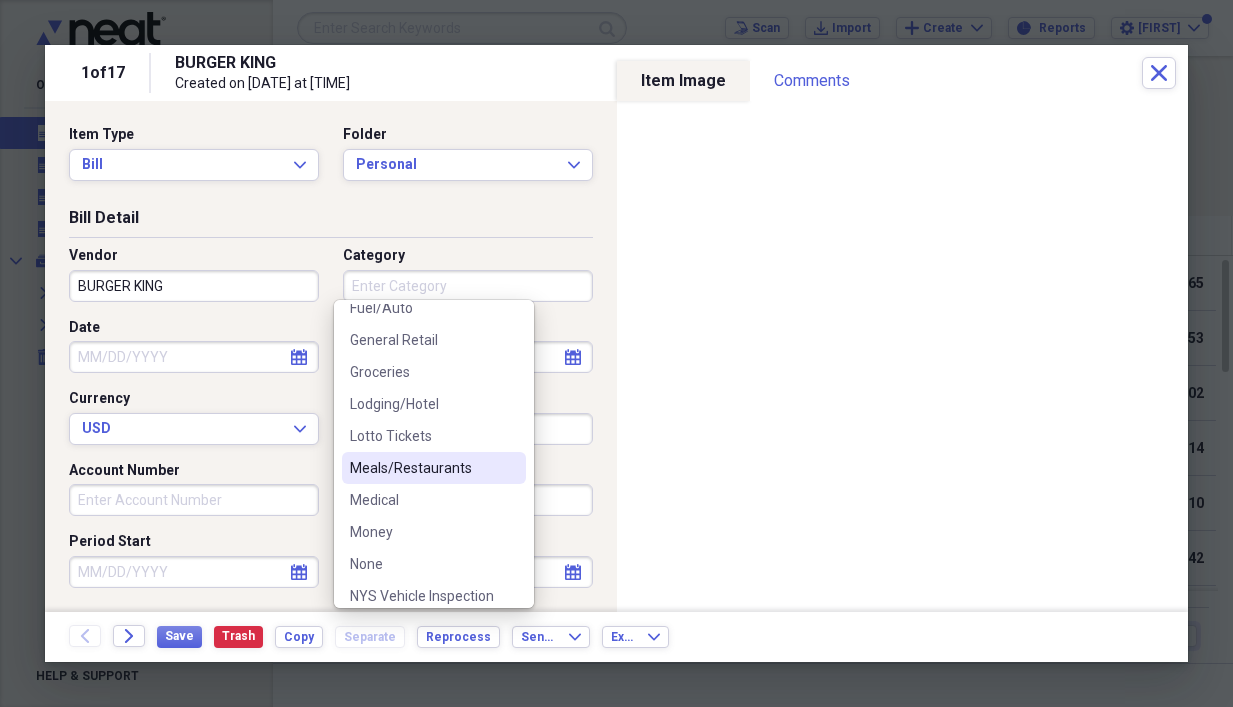 click on "Meals/Restaurants" at bounding box center [422, 468] 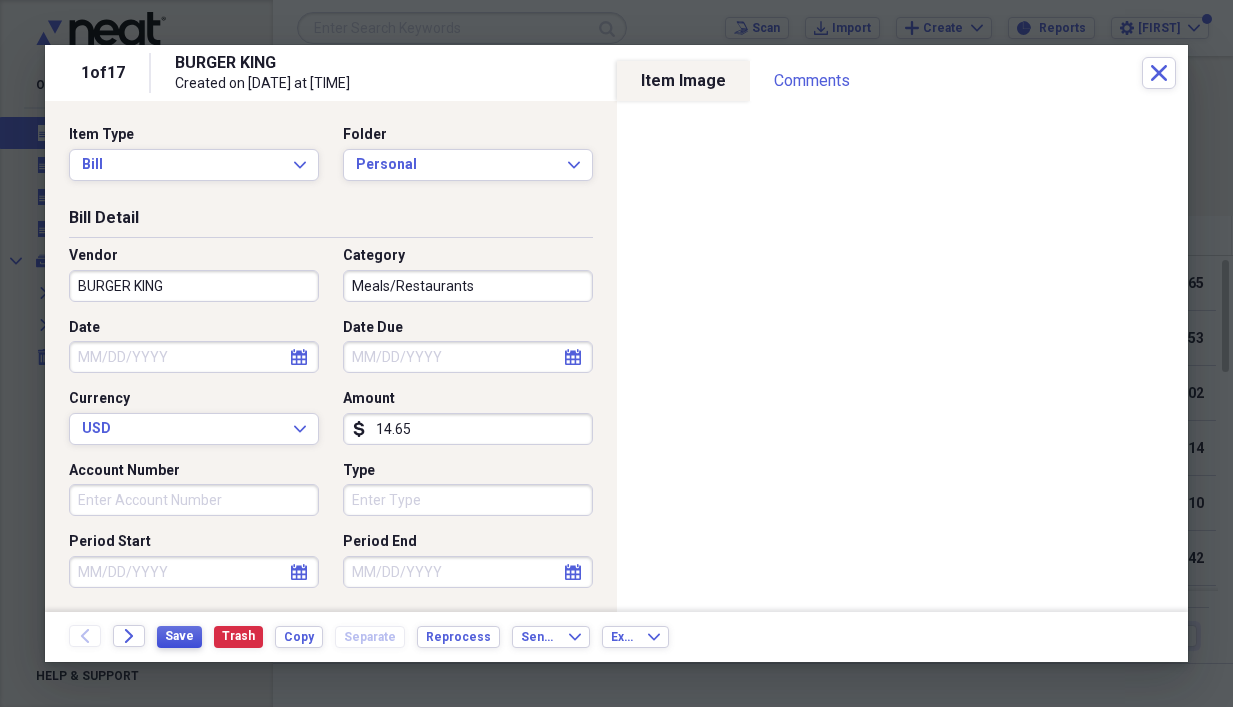 click on "Save" at bounding box center [179, 636] 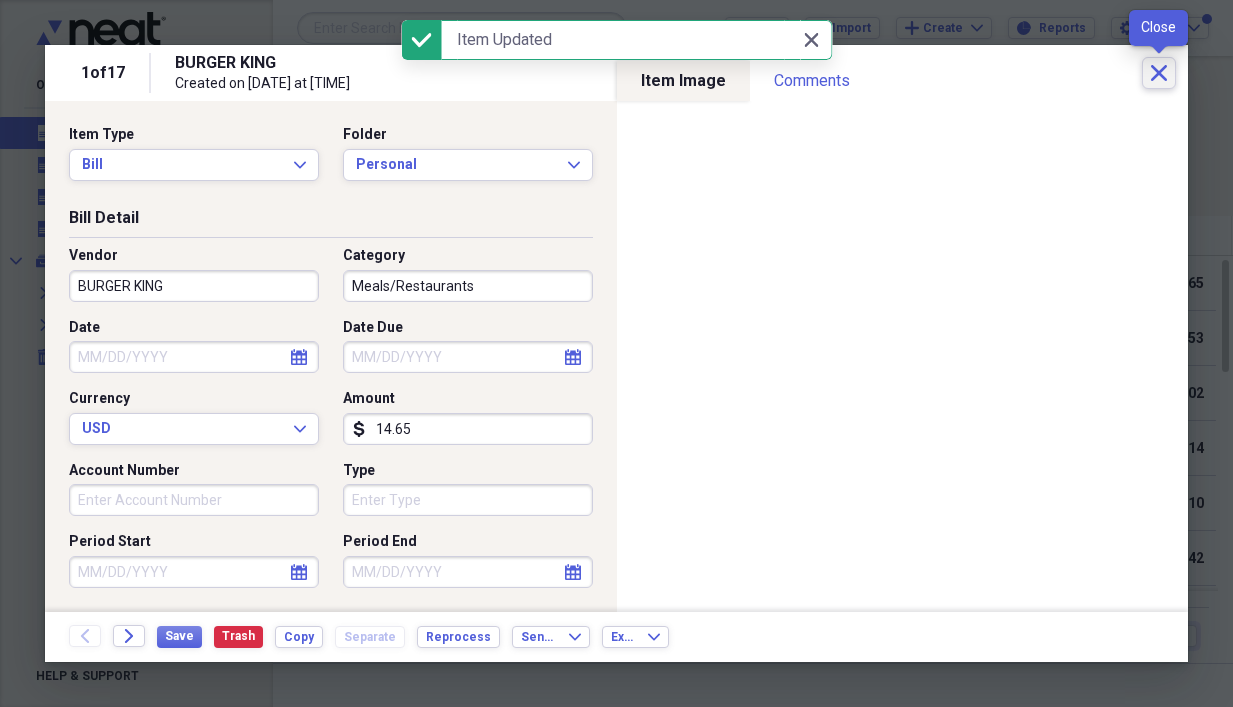 click on "Close" at bounding box center (1159, 73) 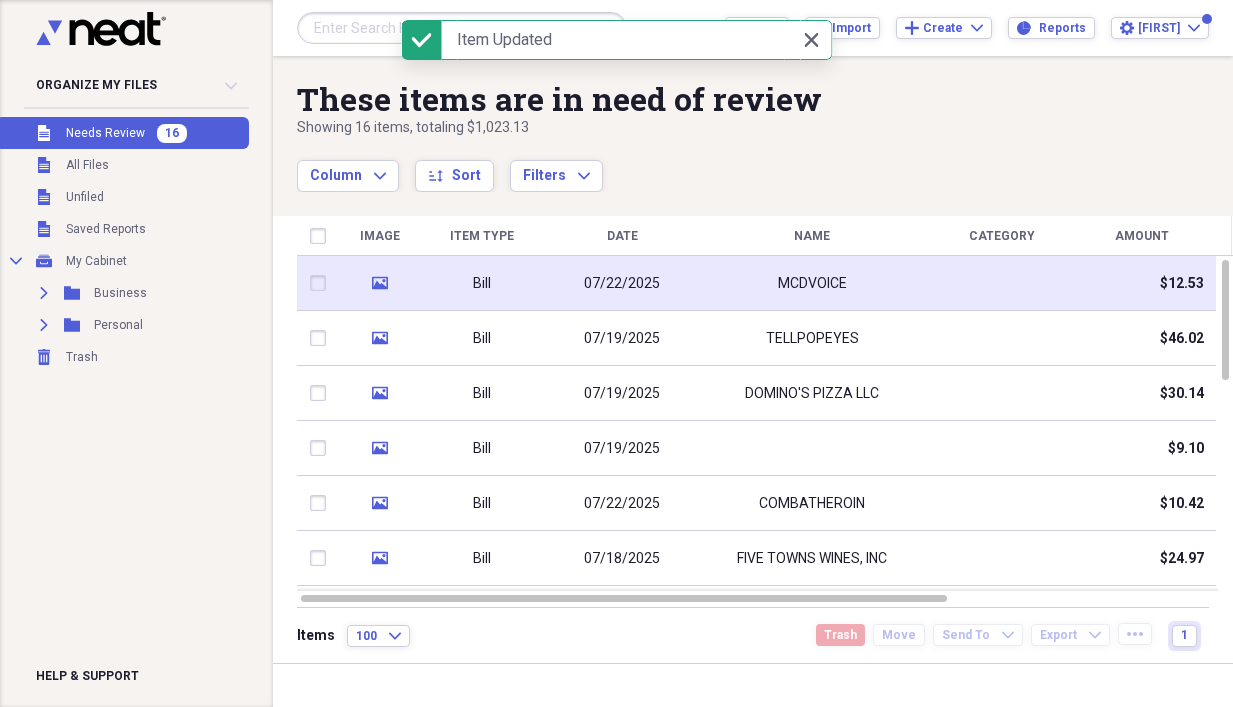 click on "07/22/2025" at bounding box center (622, 283) 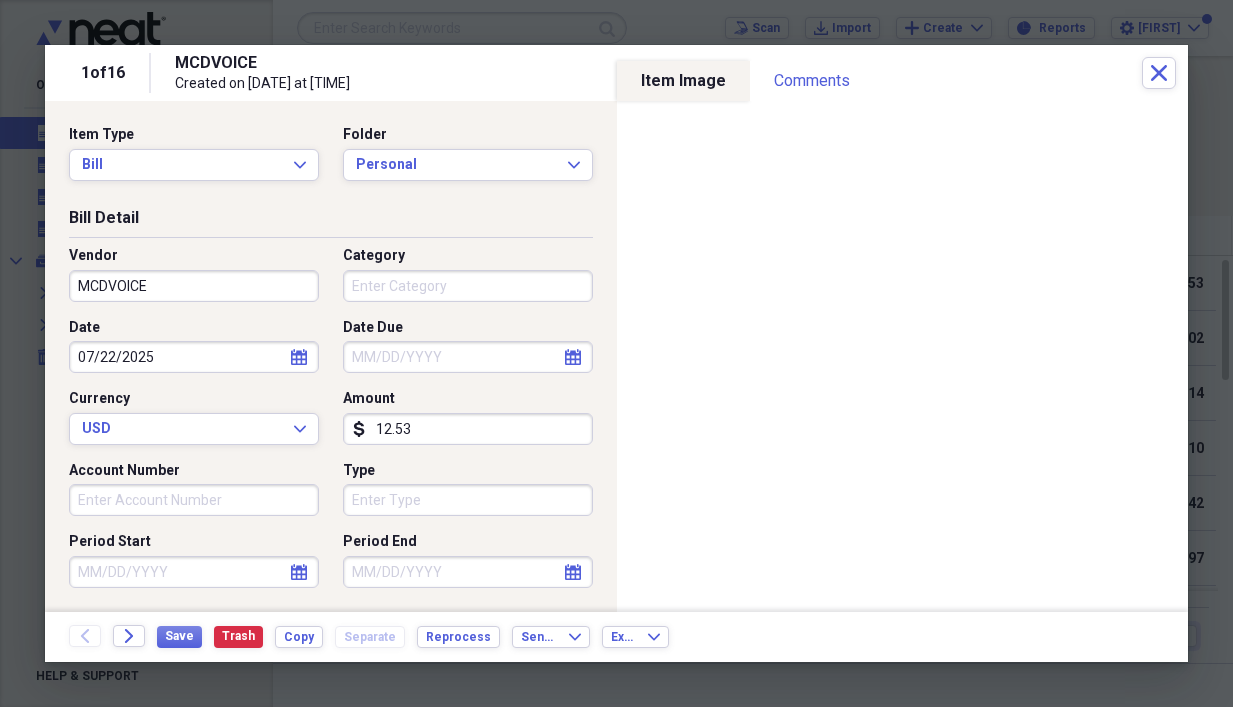 click on "MCDVOICE" at bounding box center (194, 286) 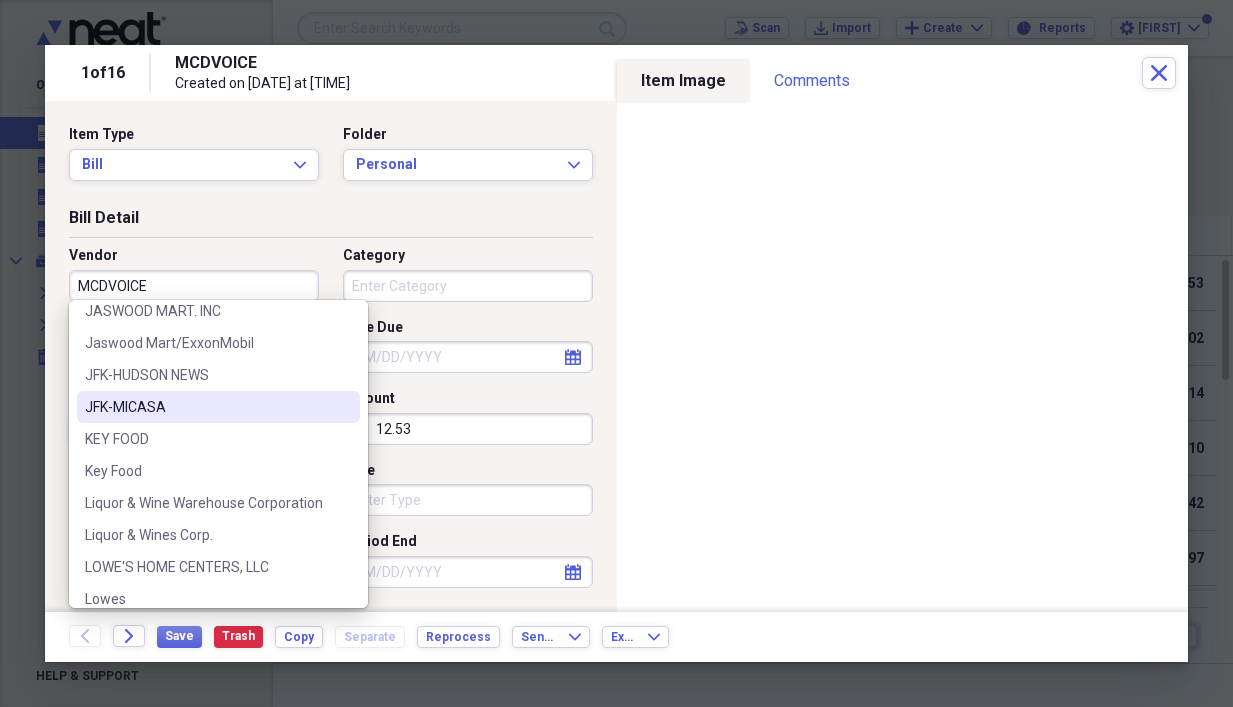 scroll, scrollTop: 1100, scrollLeft: 0, axis: vertical 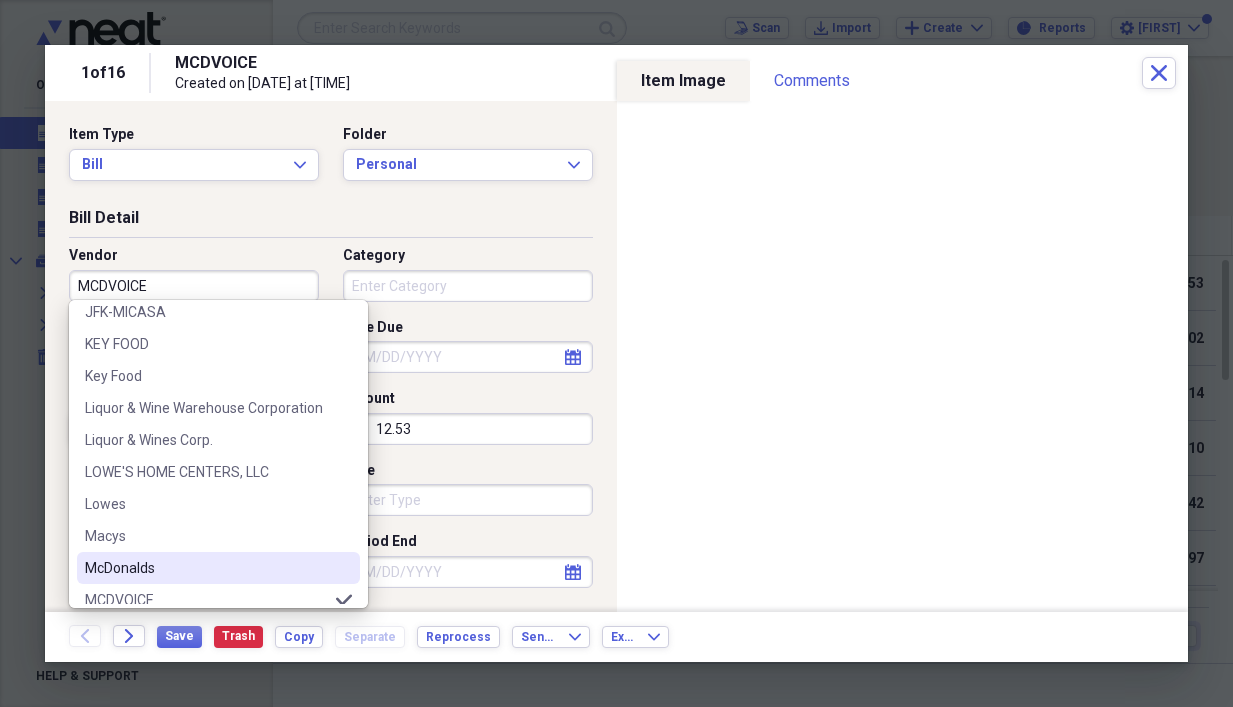 click on "McDonalds" at bounding box center [218, 568] 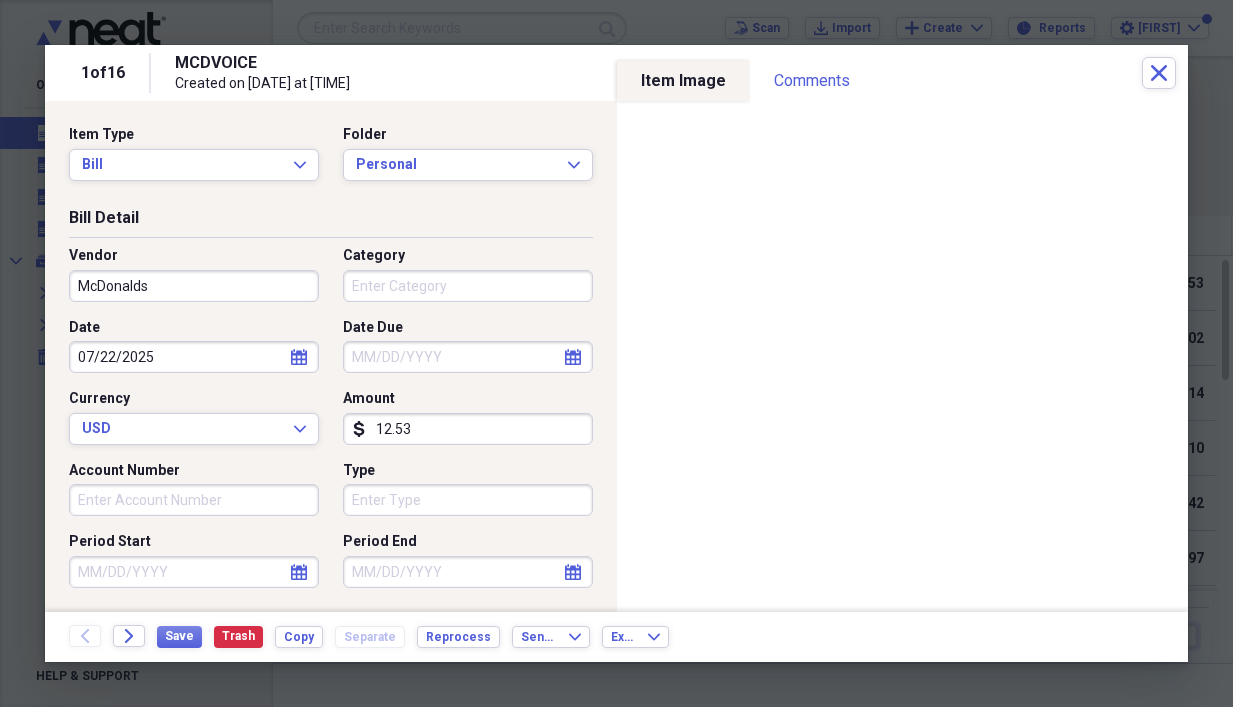 type on "Meals/Restaurants" 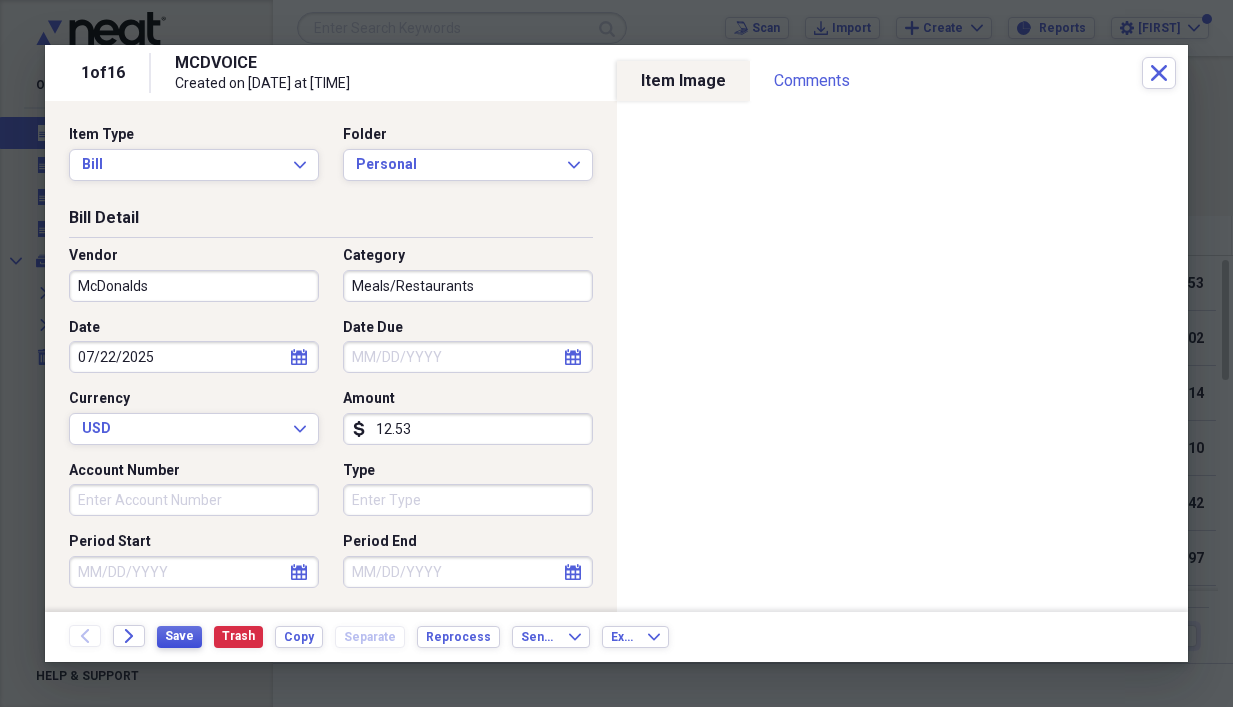 click on "Save" at bounding box center (179, 636) 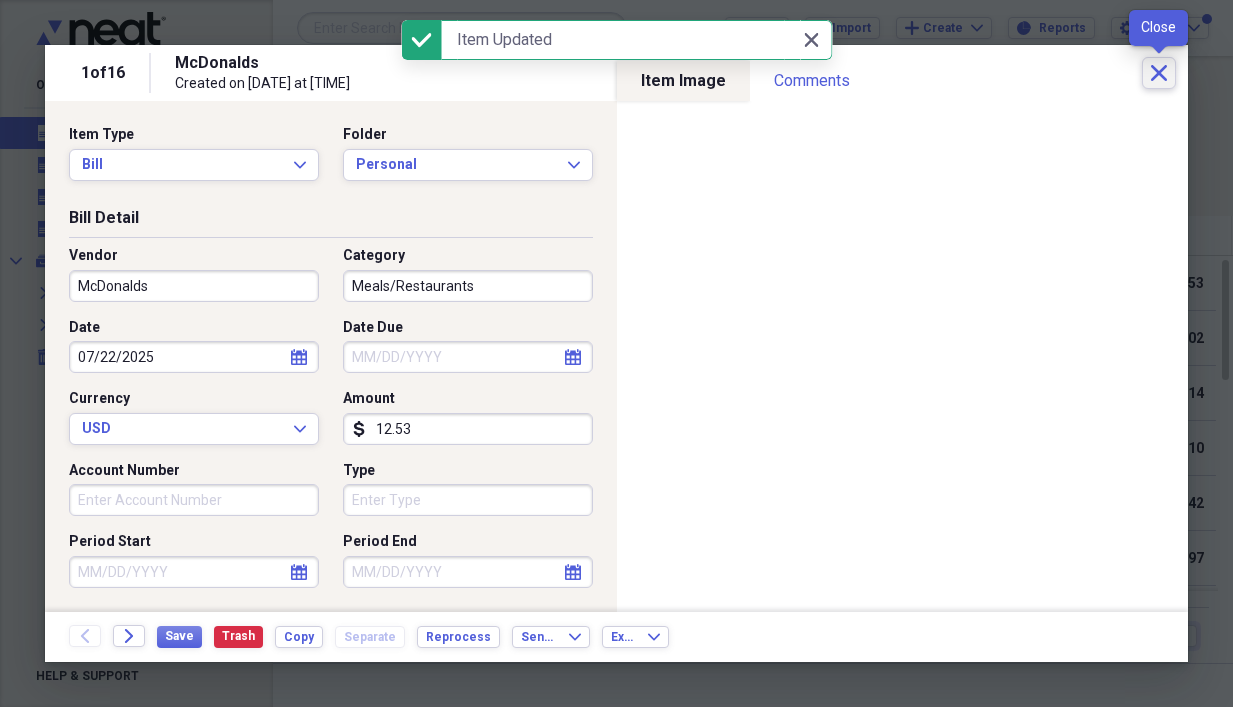 click on "Close" at bounding box center (1159, 73) 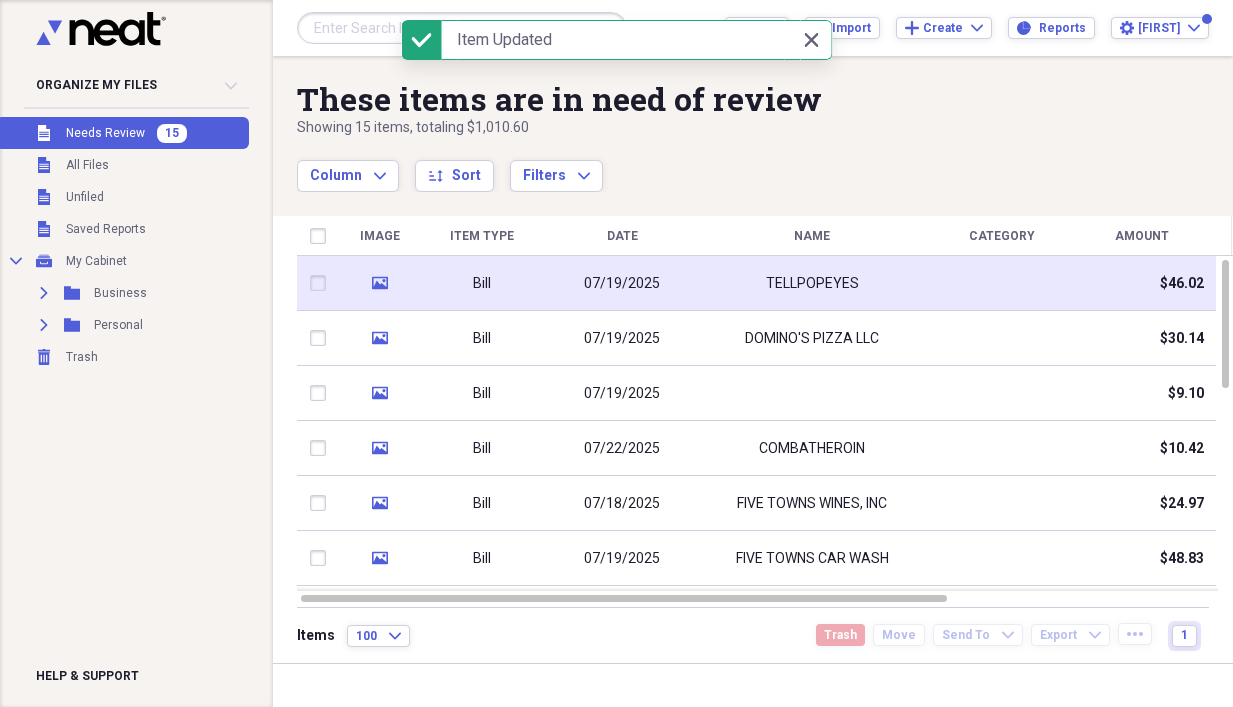 click on "07/19/2025" at bounding box center [622, 284] 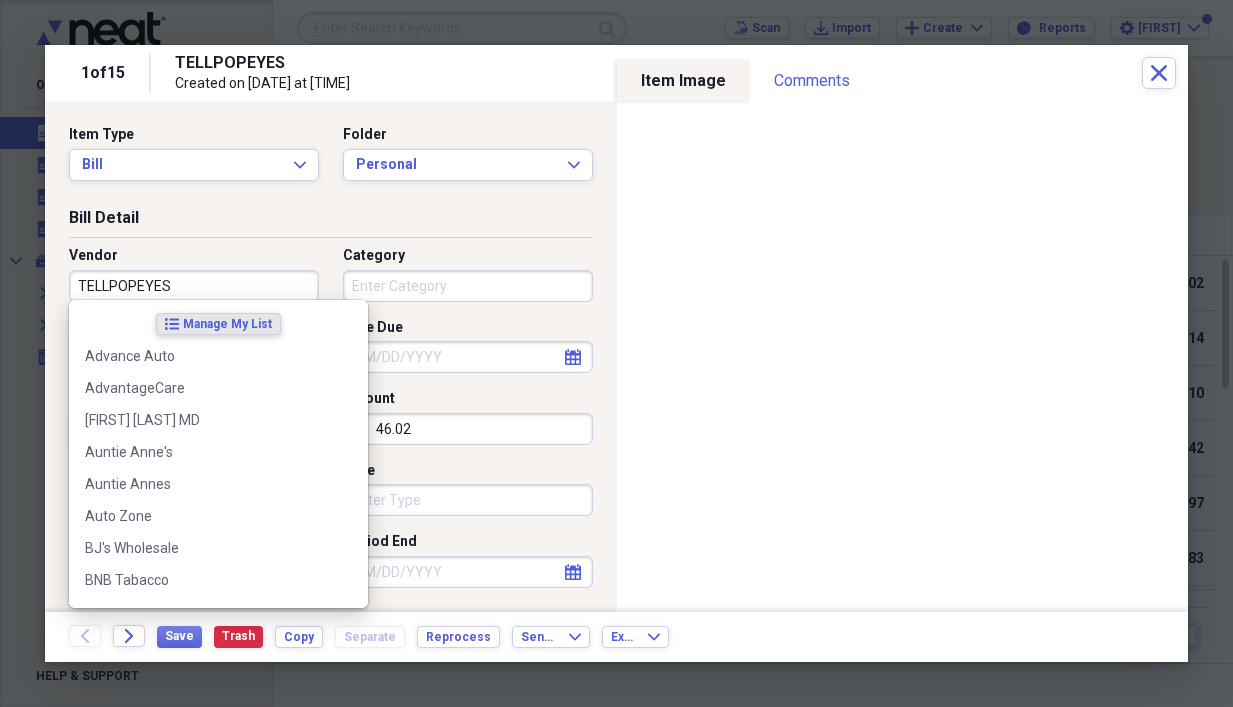click on "TELLPOPEYES" at bounding box center (194, 286) 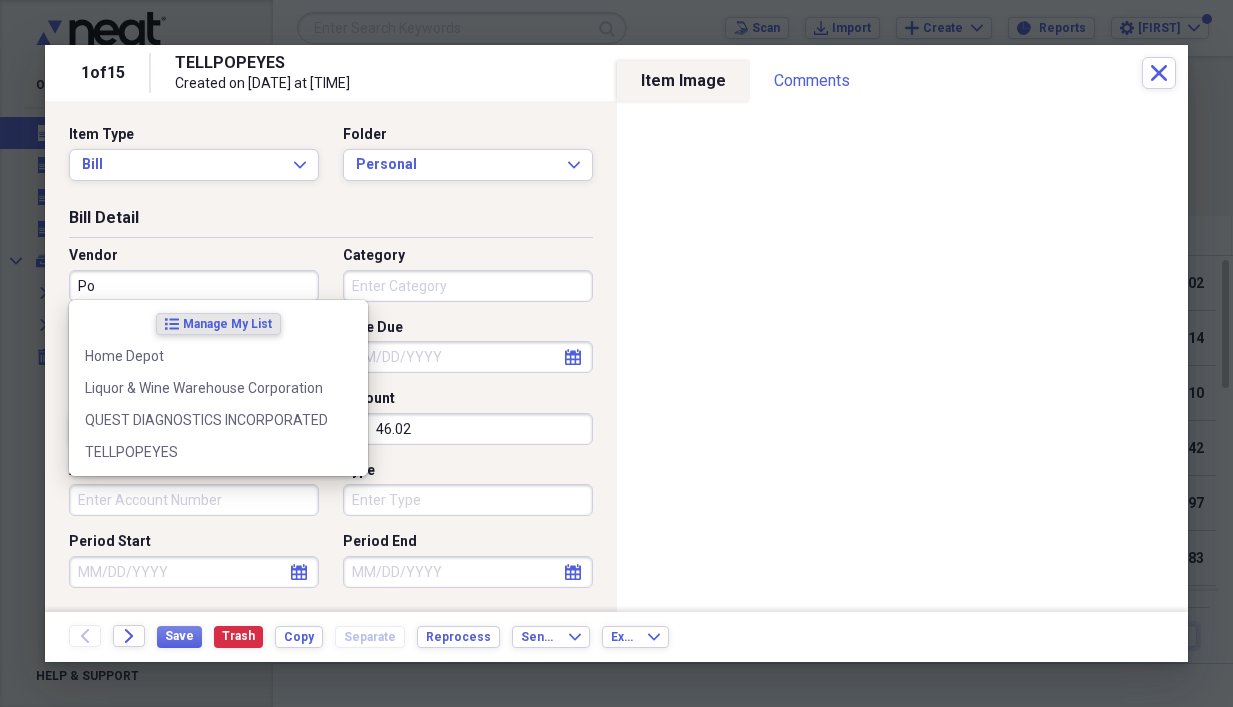 type on "P" 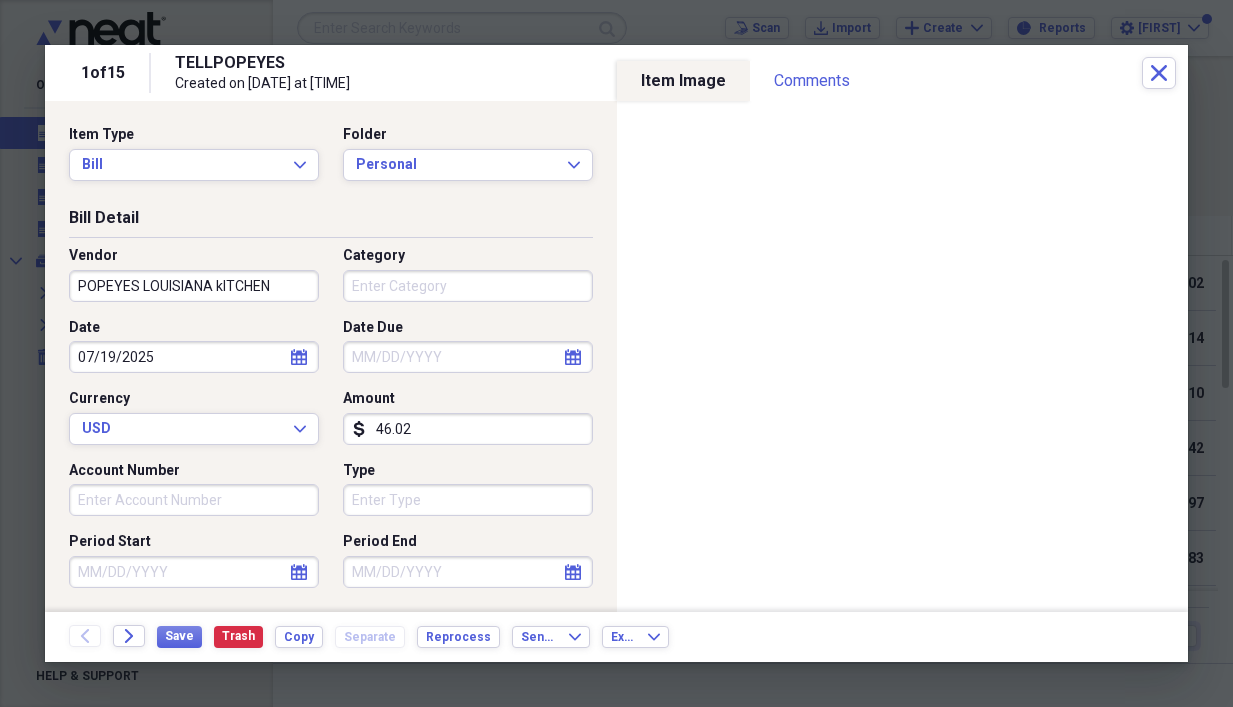 type on "POPEYES LOUISIANA kITCHEN" 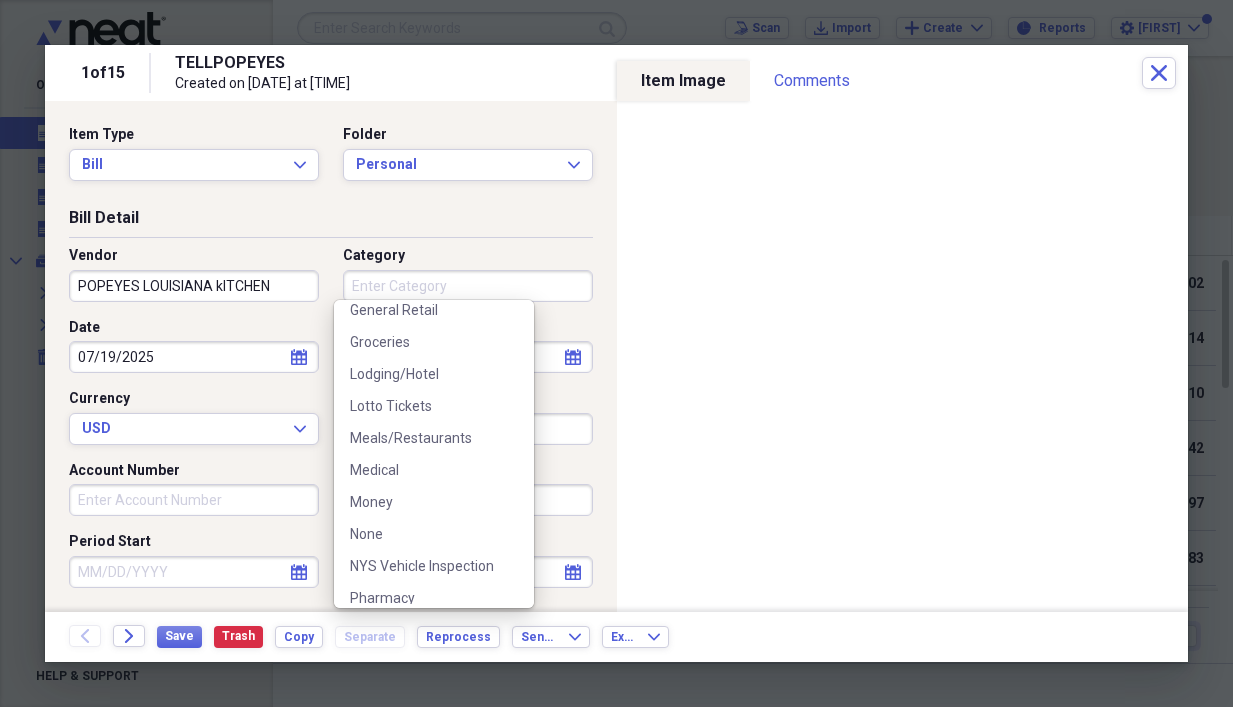 scroll, scrollTop: 172, scrollLeft: 0, axis: vertical 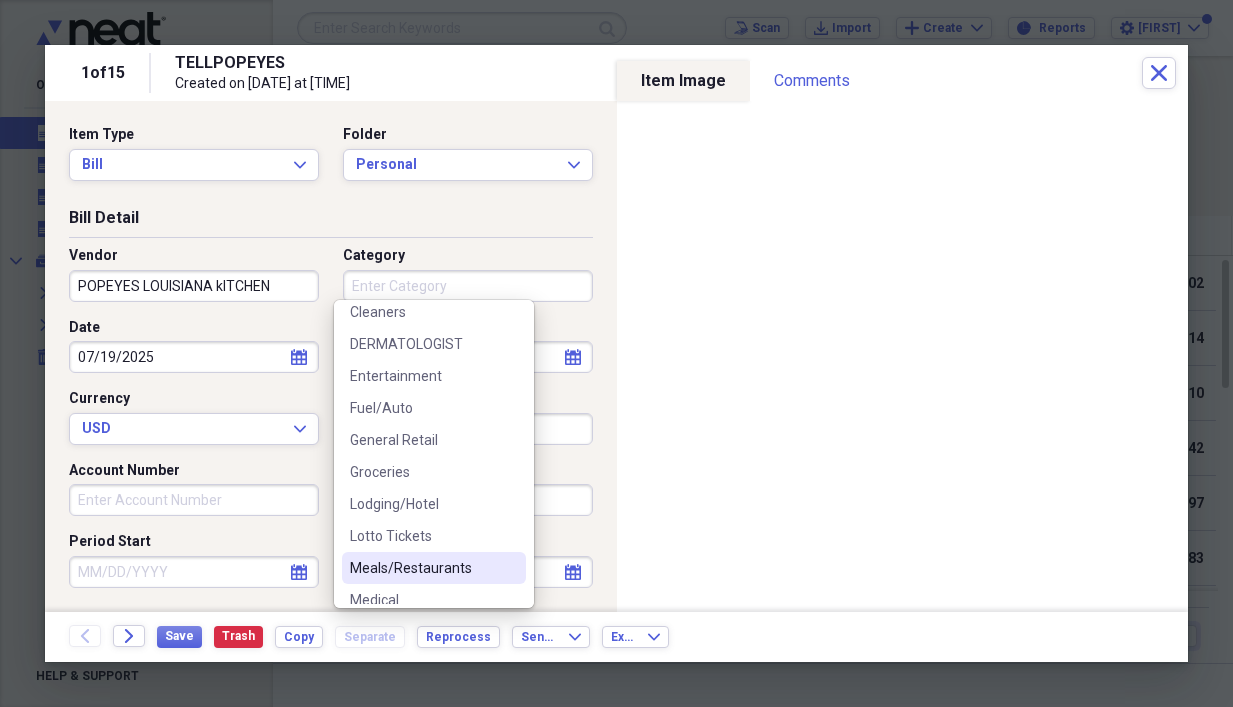 click on "Meals/Restaurants" at bounding box center [422, 568] 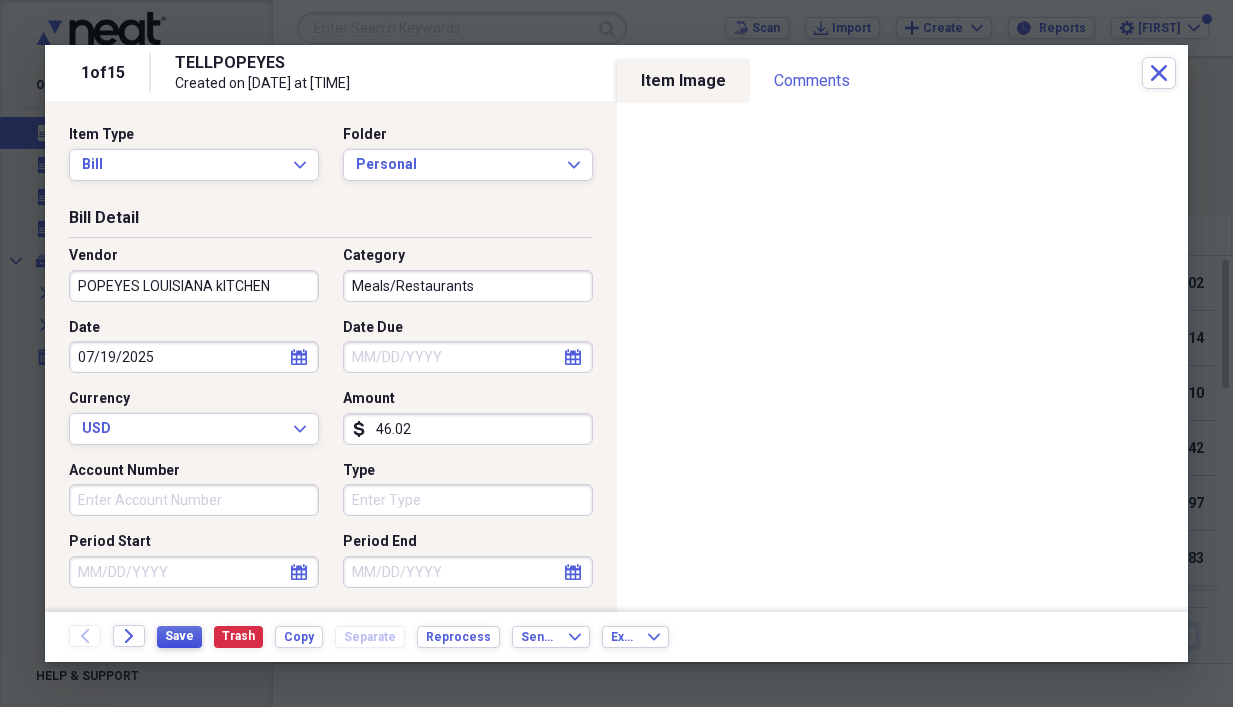 click on "Save" at bounding box center (179, 636) 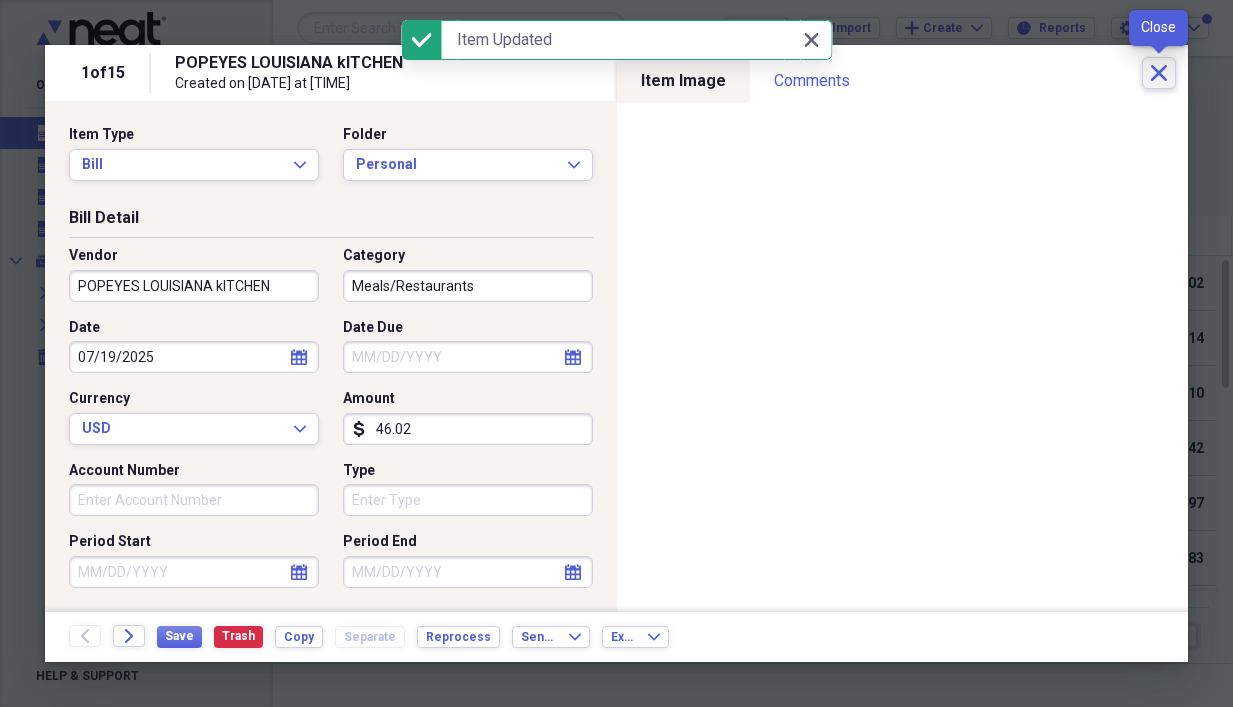 click on "Close" 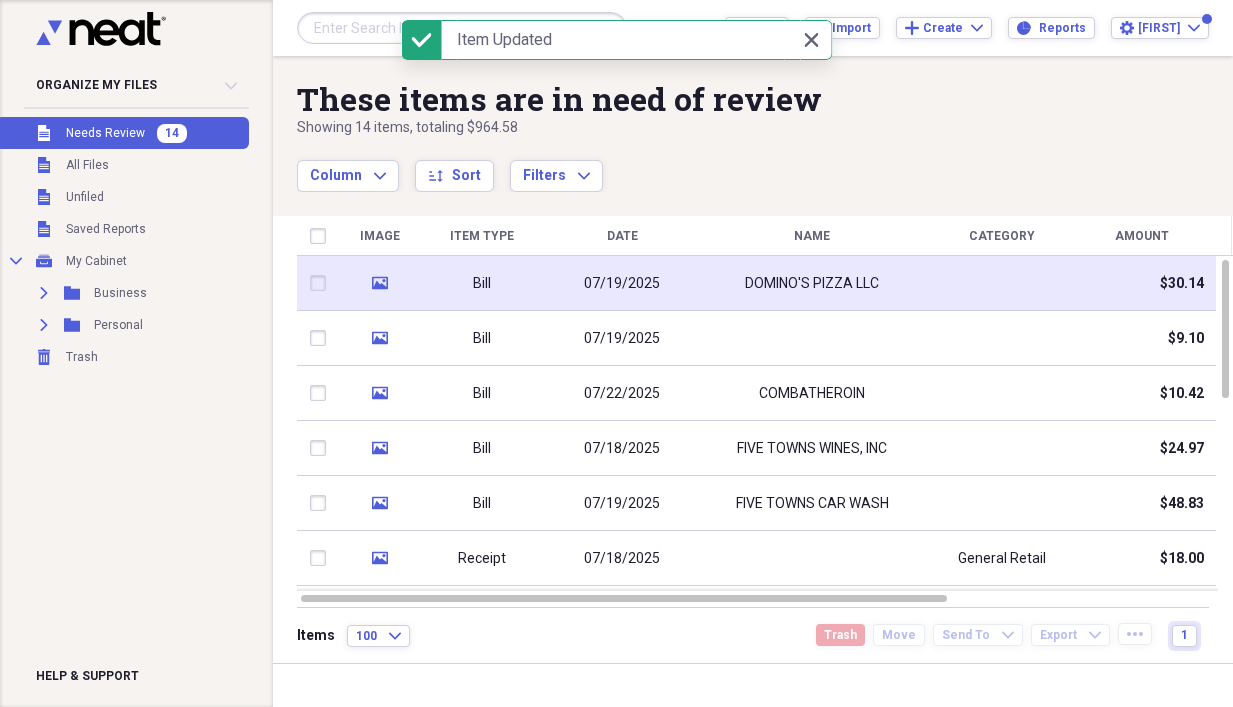 click on "07/19/2025" at bounding box center (622, 283) 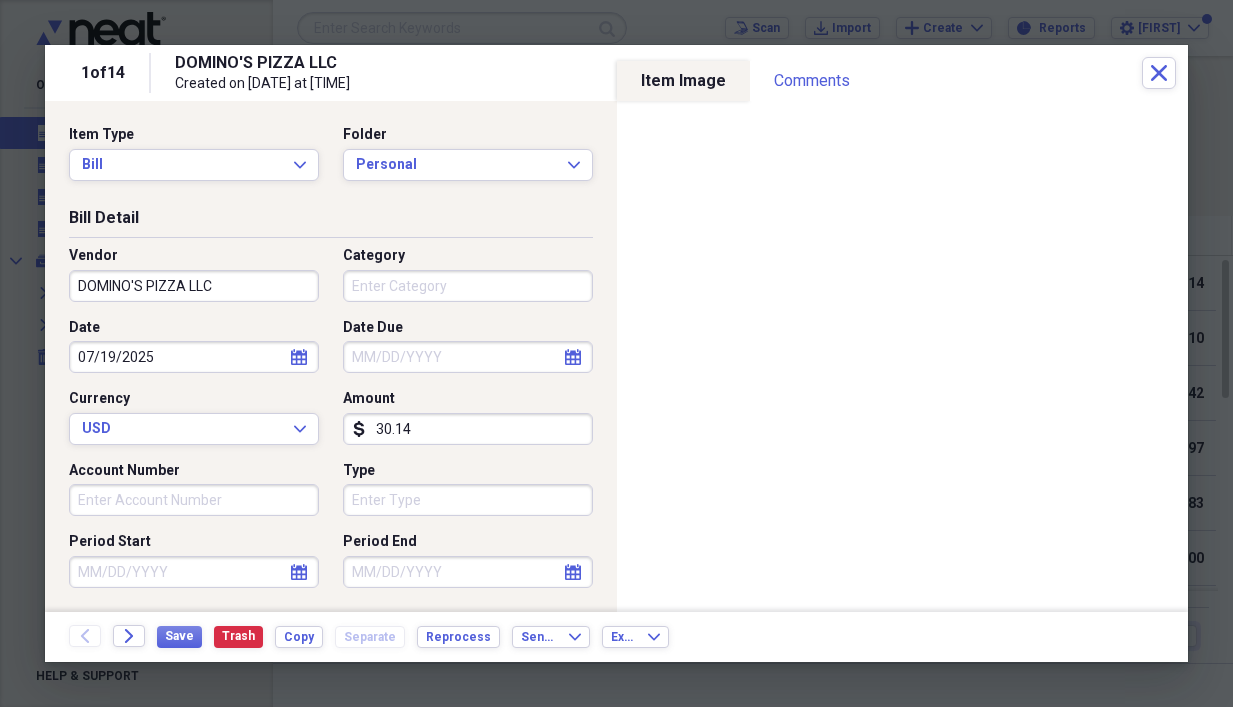 click on "Category" at bounding box center (468, 286) 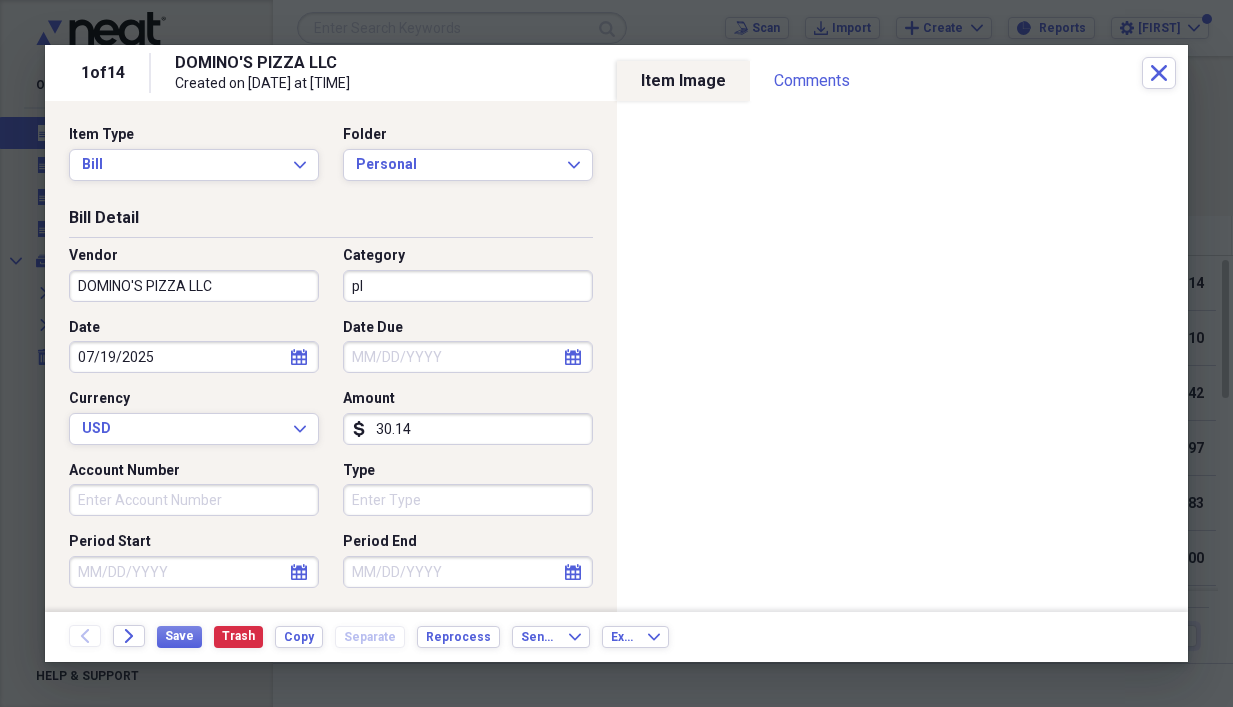 type on "p" 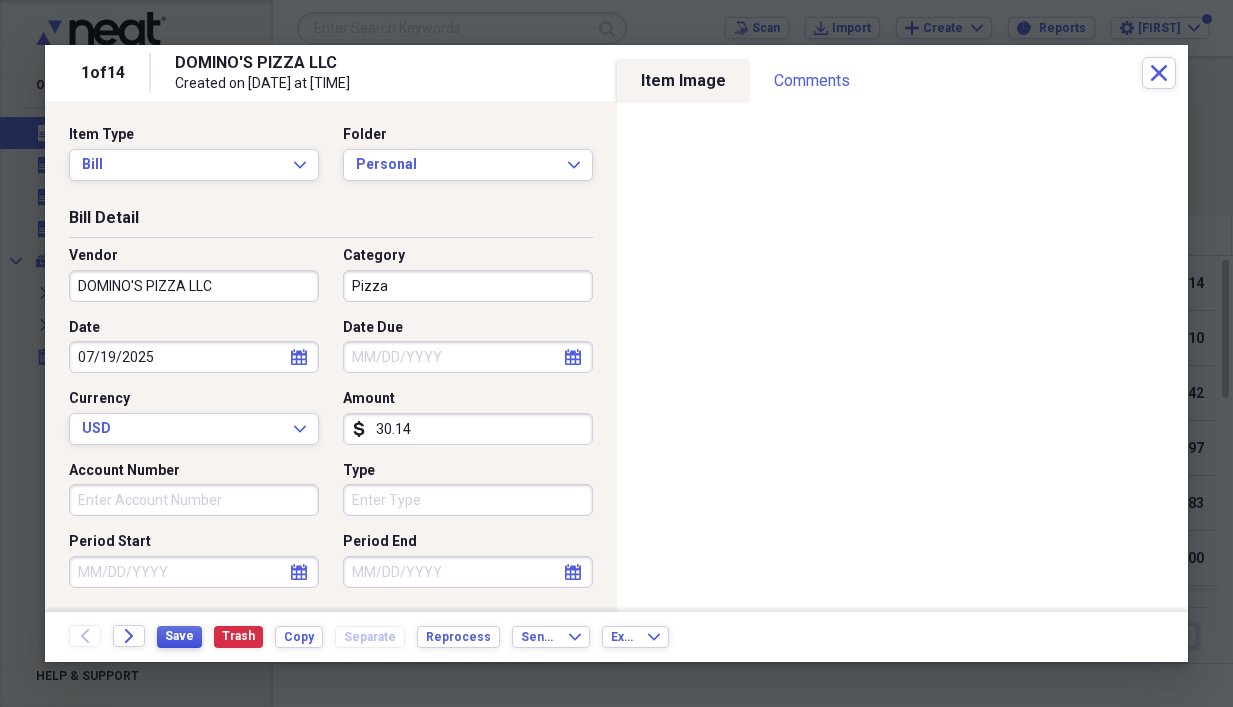 type on "Pizza" 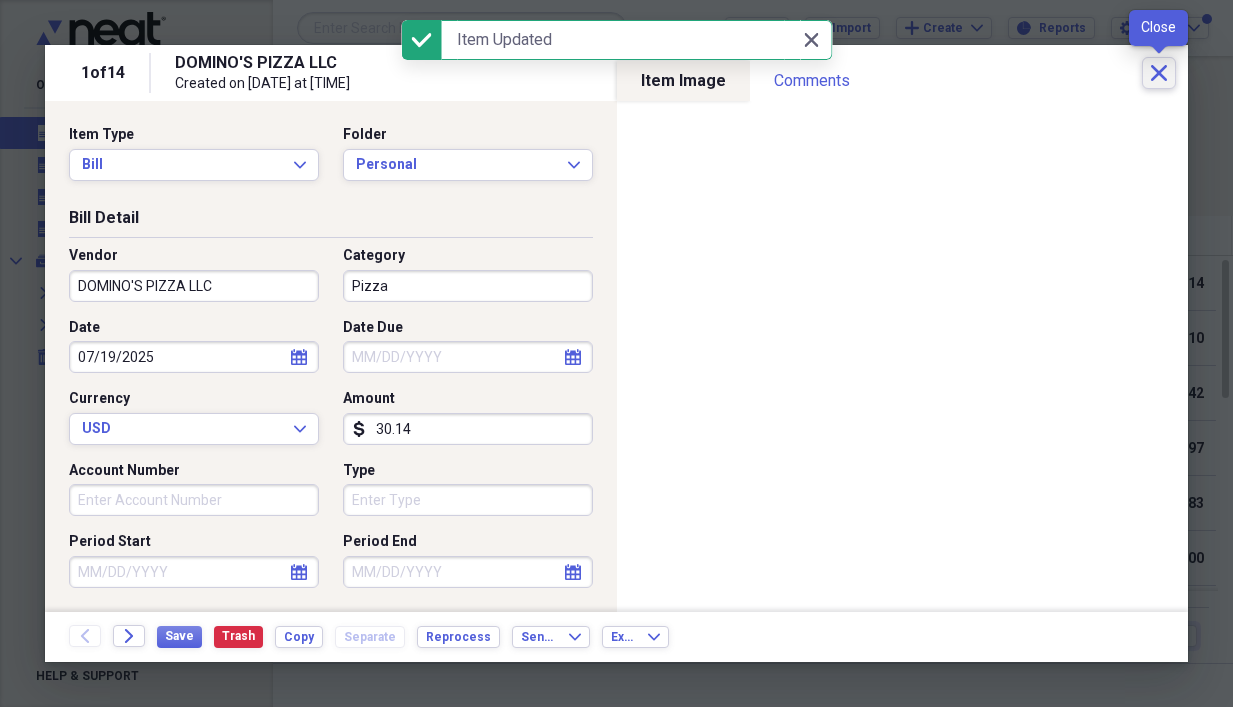 click on "Close" 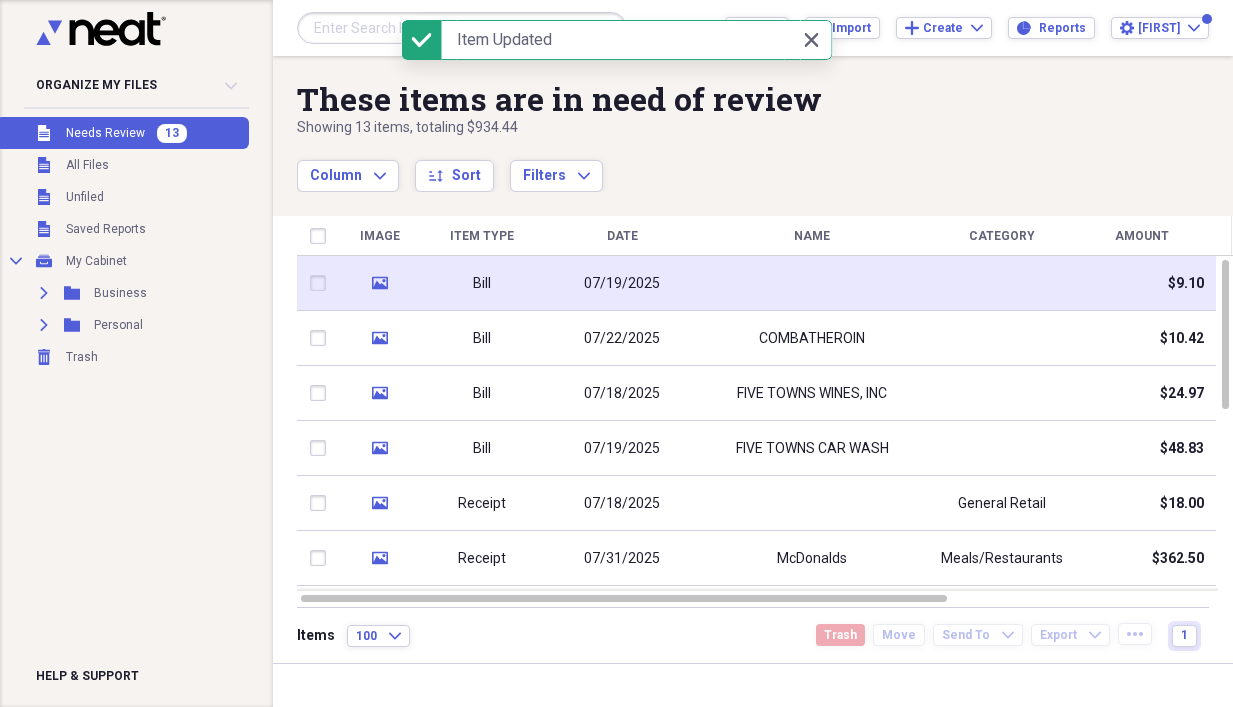 click on "07/19/2025" at bounding box center [622, 284] 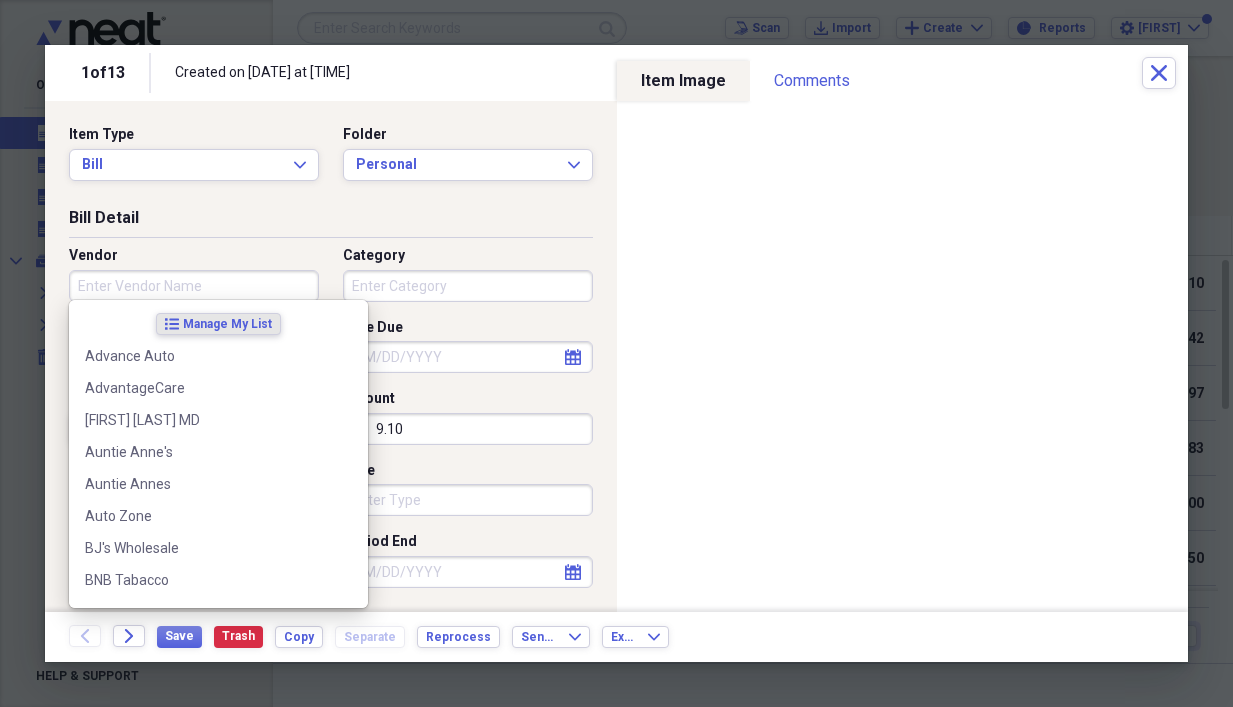click on "Vendor" at bounding box center (194, 286) 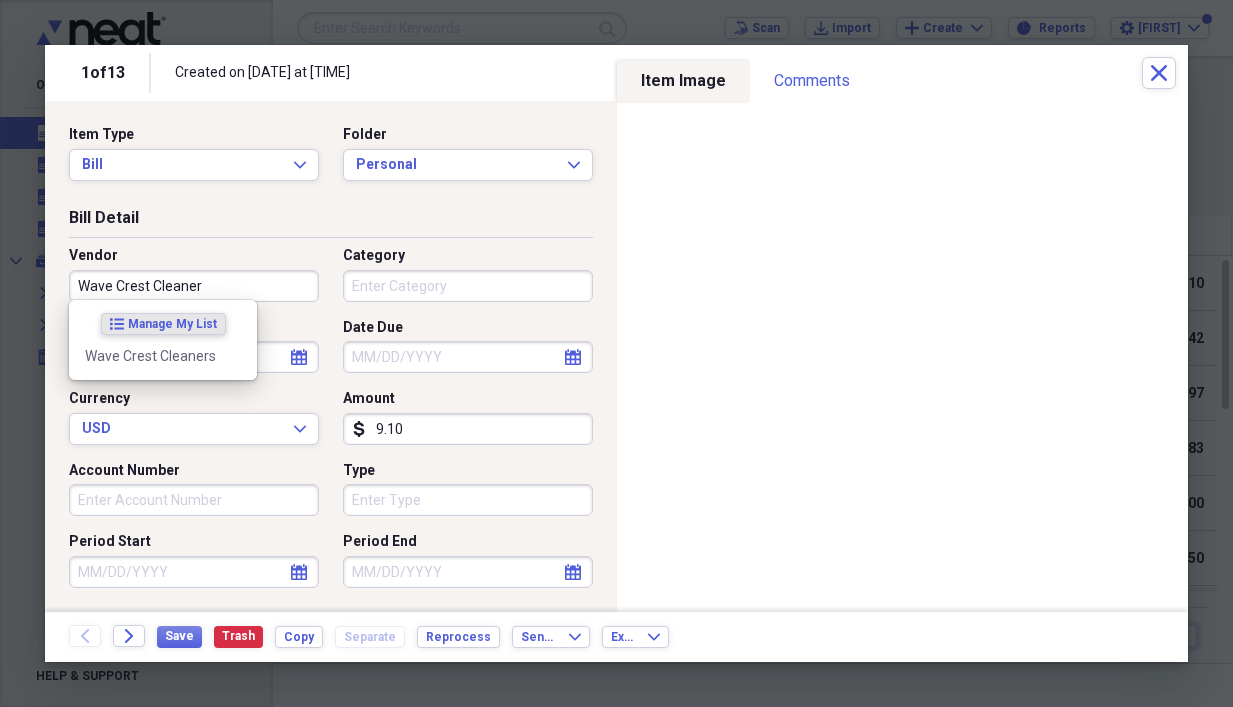 type on "Wave Crest Cleaners" 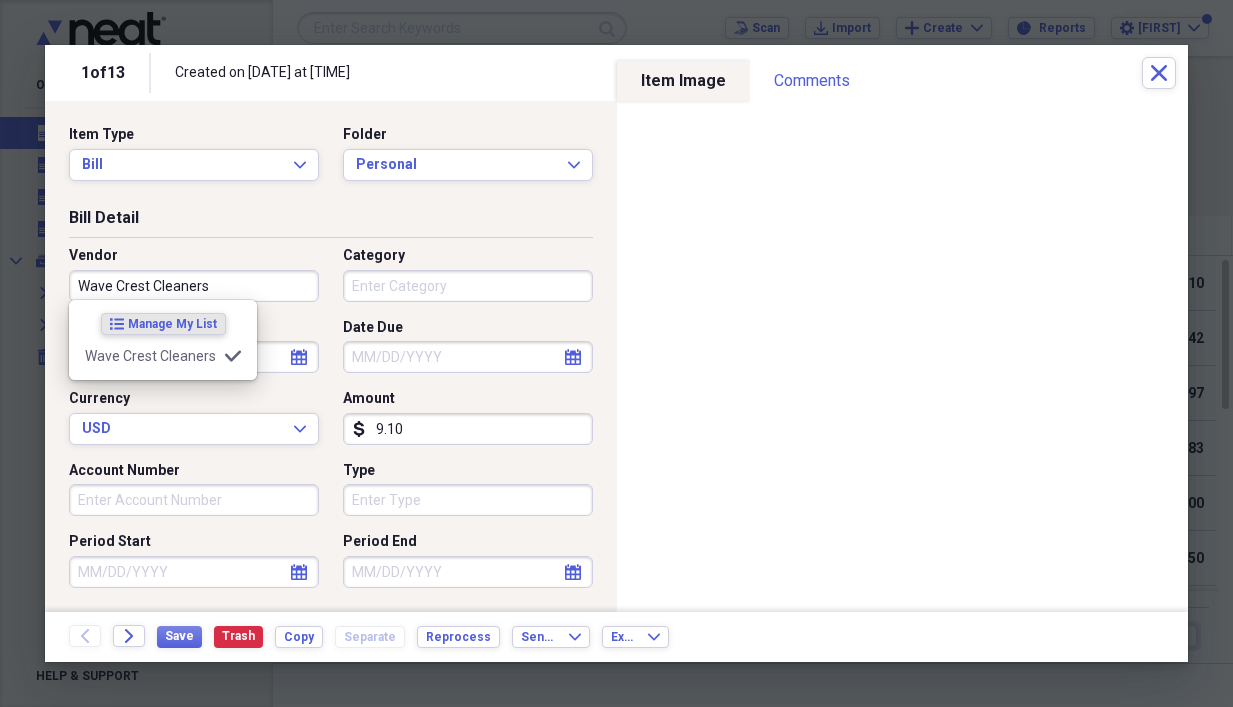 type on "Cleaners" 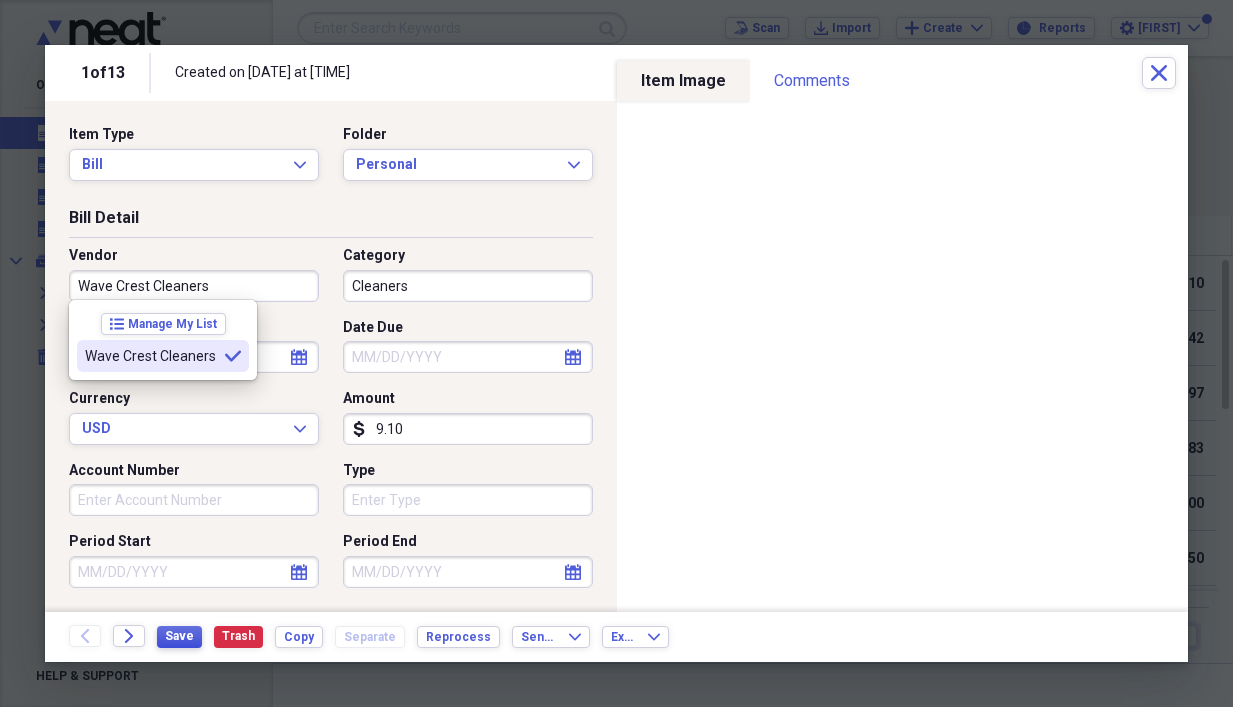type on "Wave Crest Cleaners" 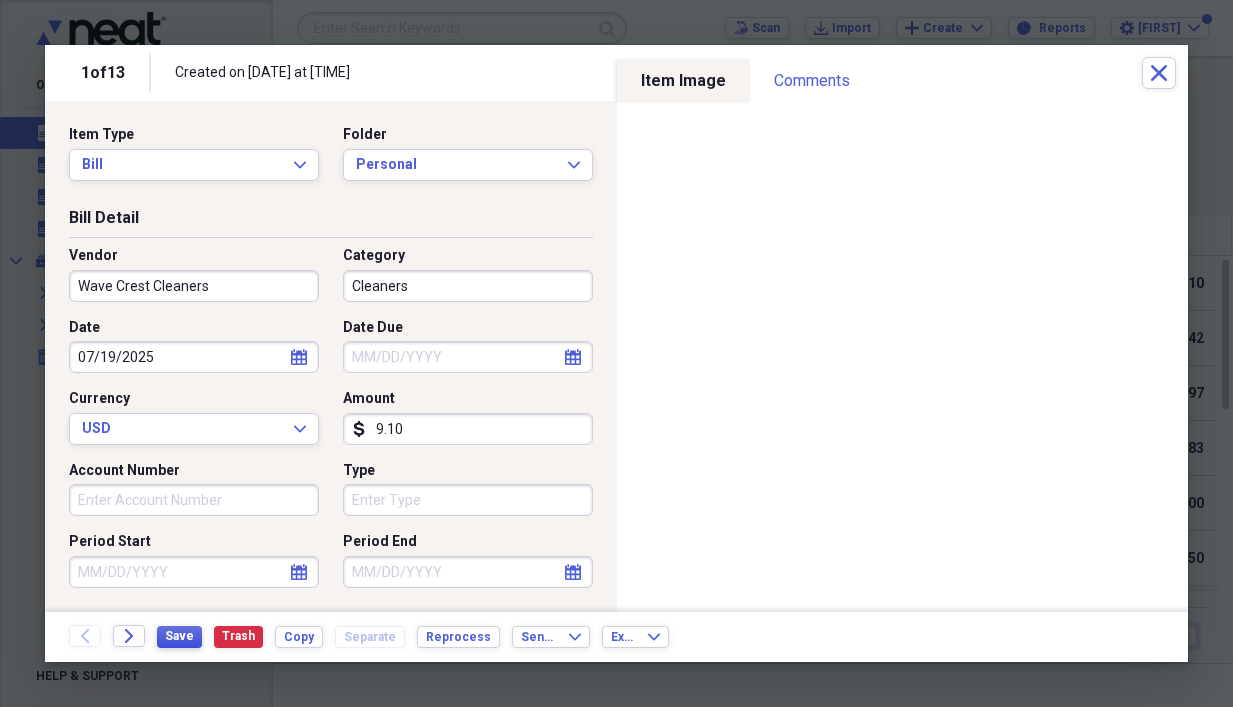 click on "Save" at bounding box center (179, 636) 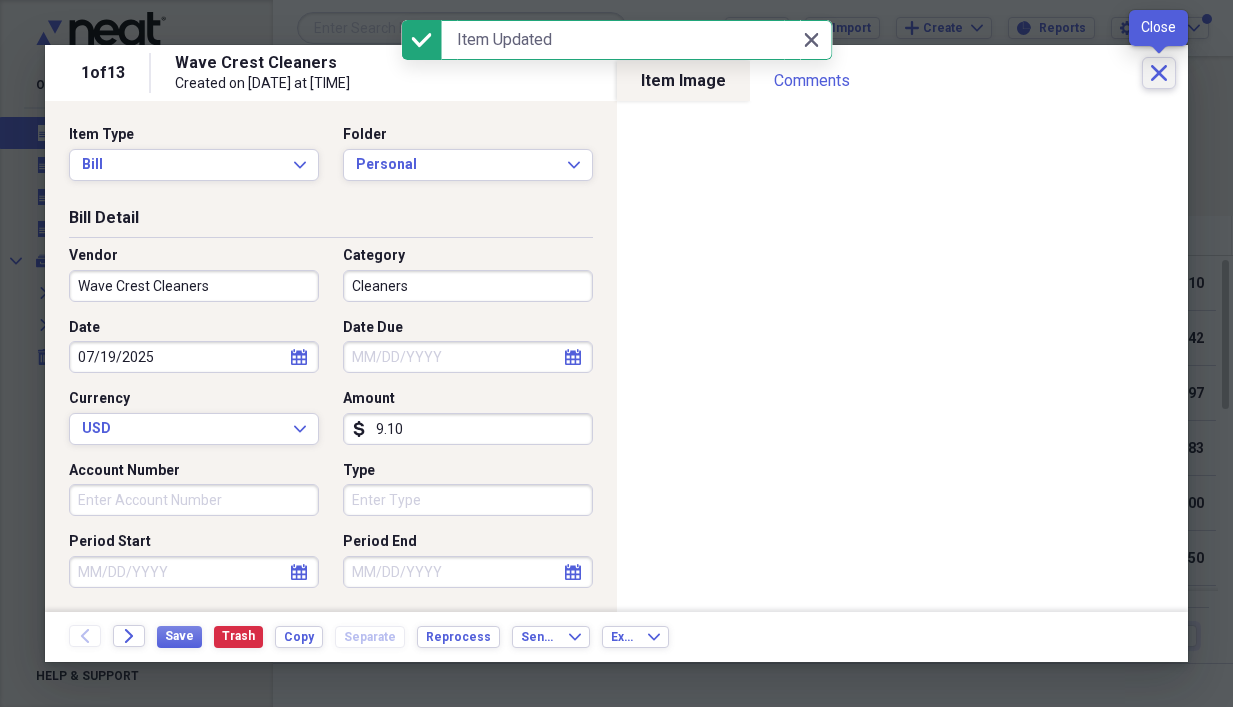click on "Close" at bounding box center (1159, 73) 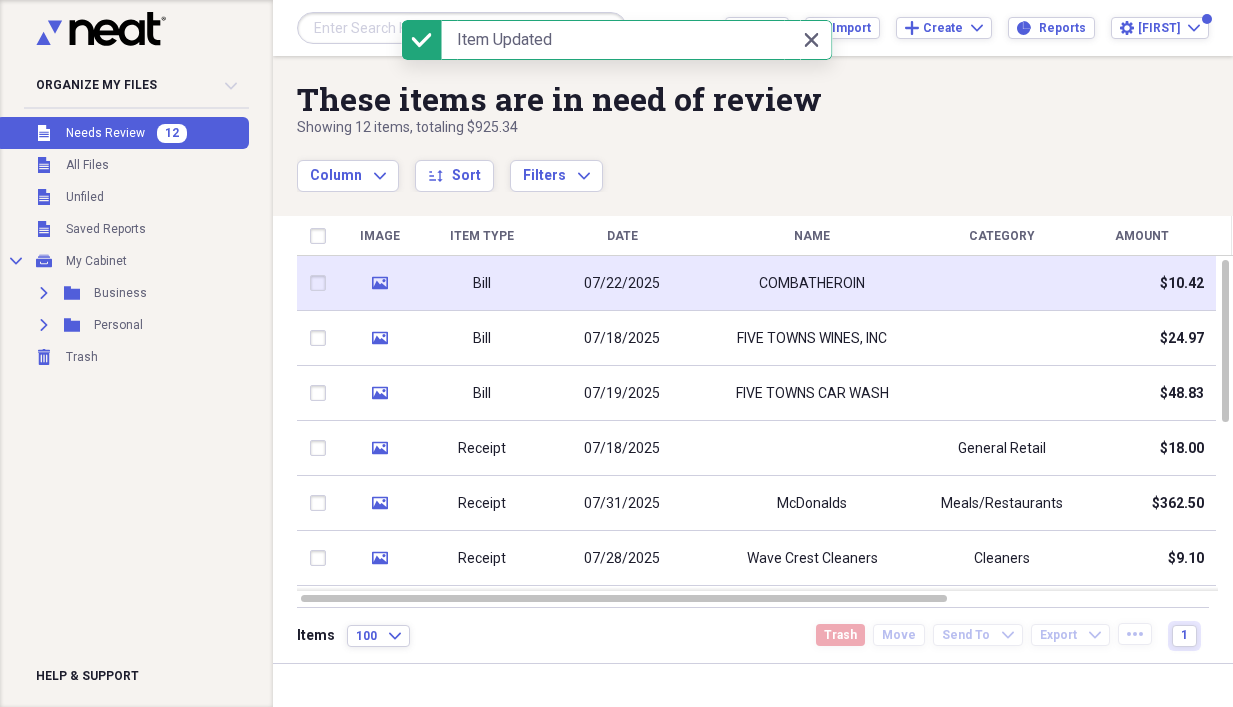 click on "07/22/2025" at bounding box center (622, 284) 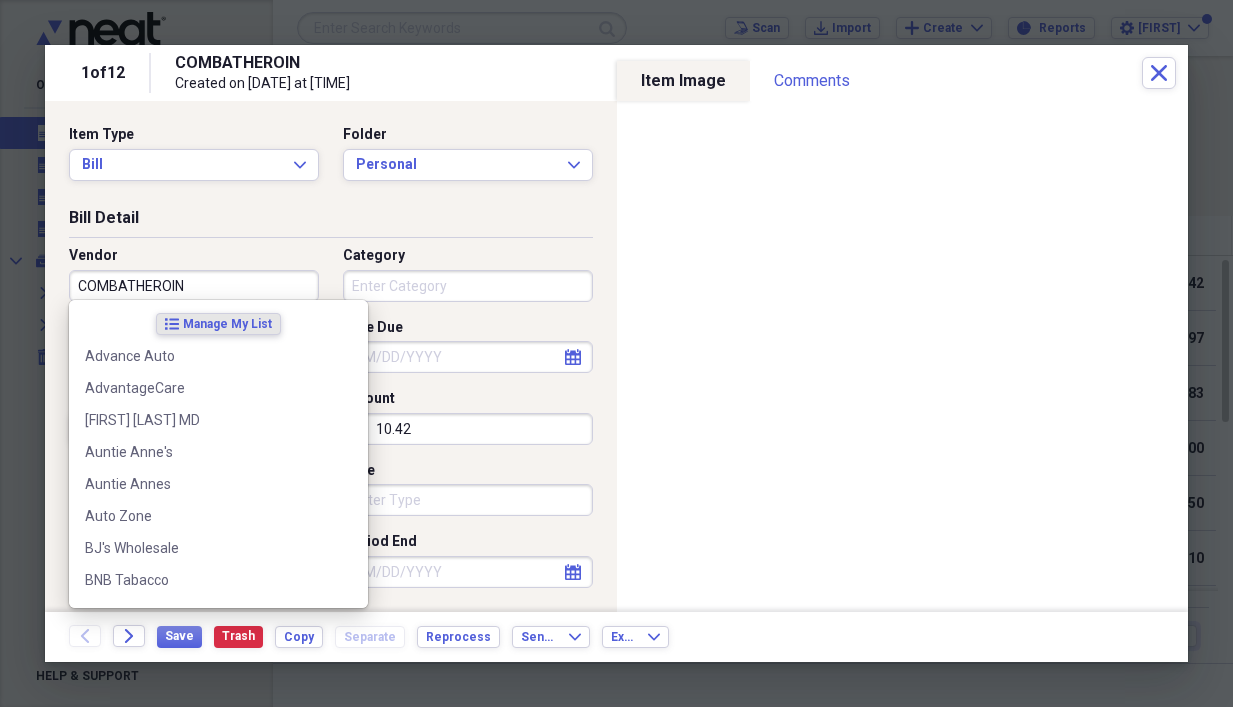 click on "COMBATHEROIN" at bounding box center (194, 286) 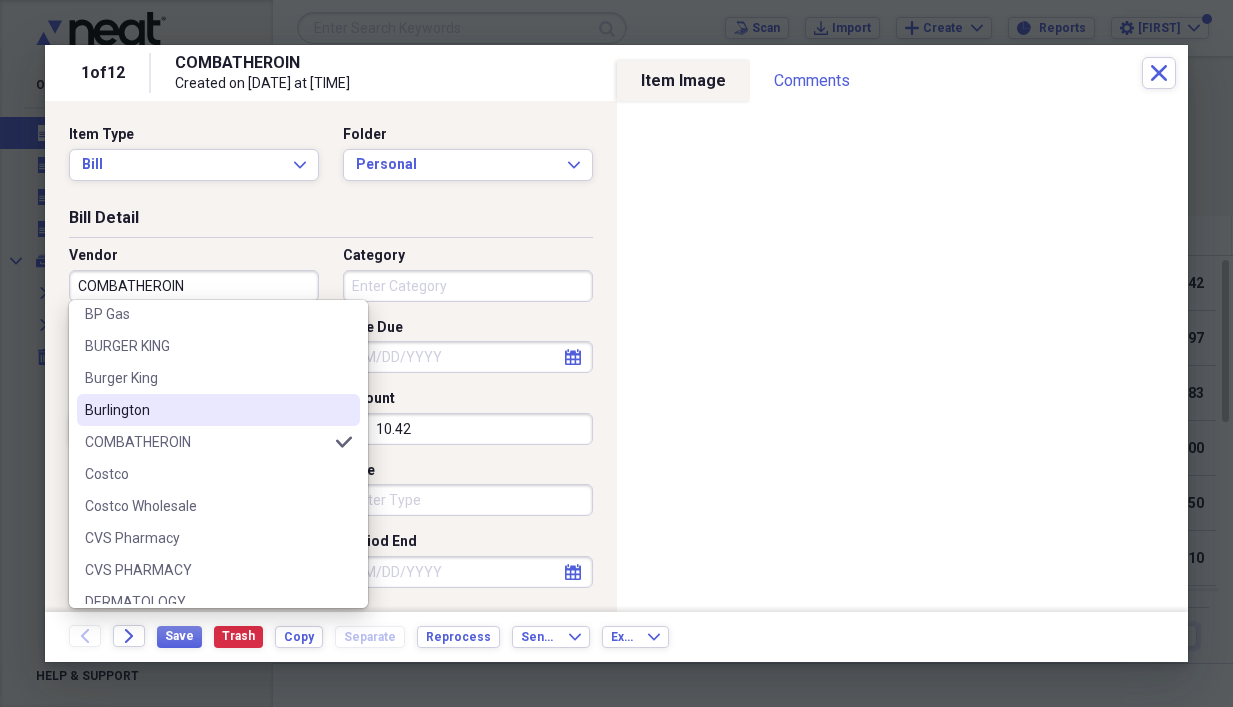 scroll, scrollTop: 300, scrollLeft: 0, axis: vertical 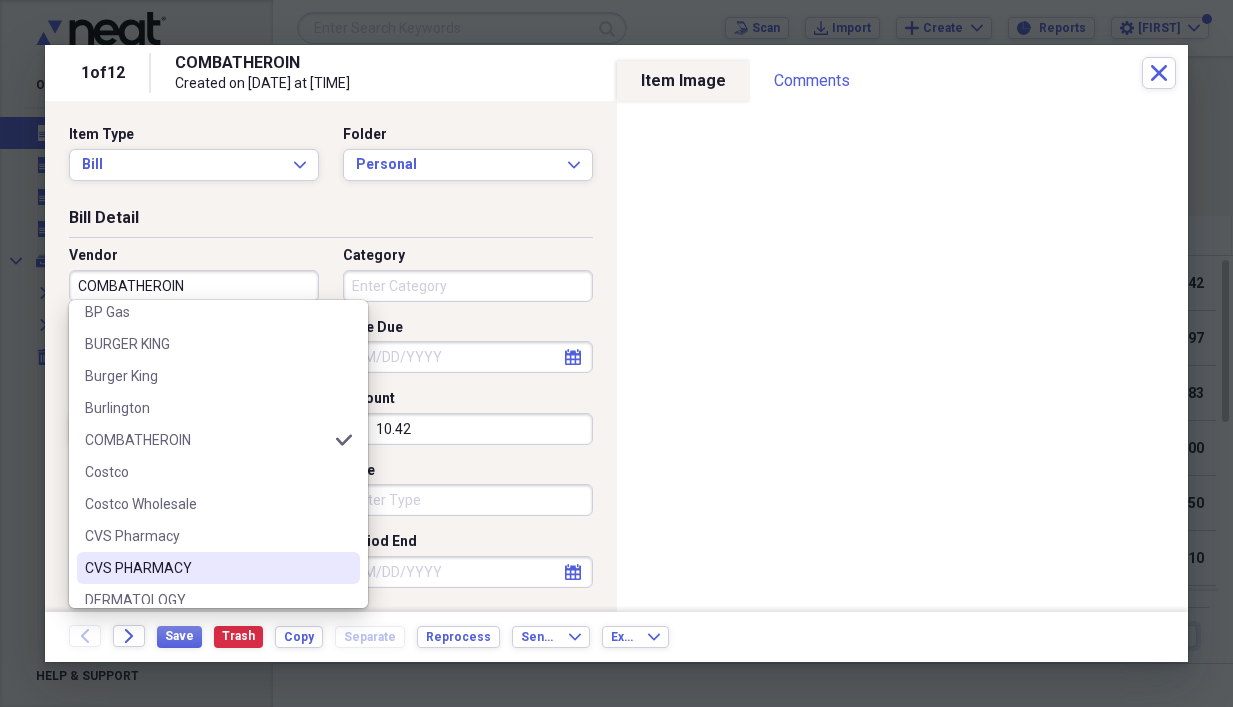 click on "CVS PHARMACY" at bounding box center (218, 568) 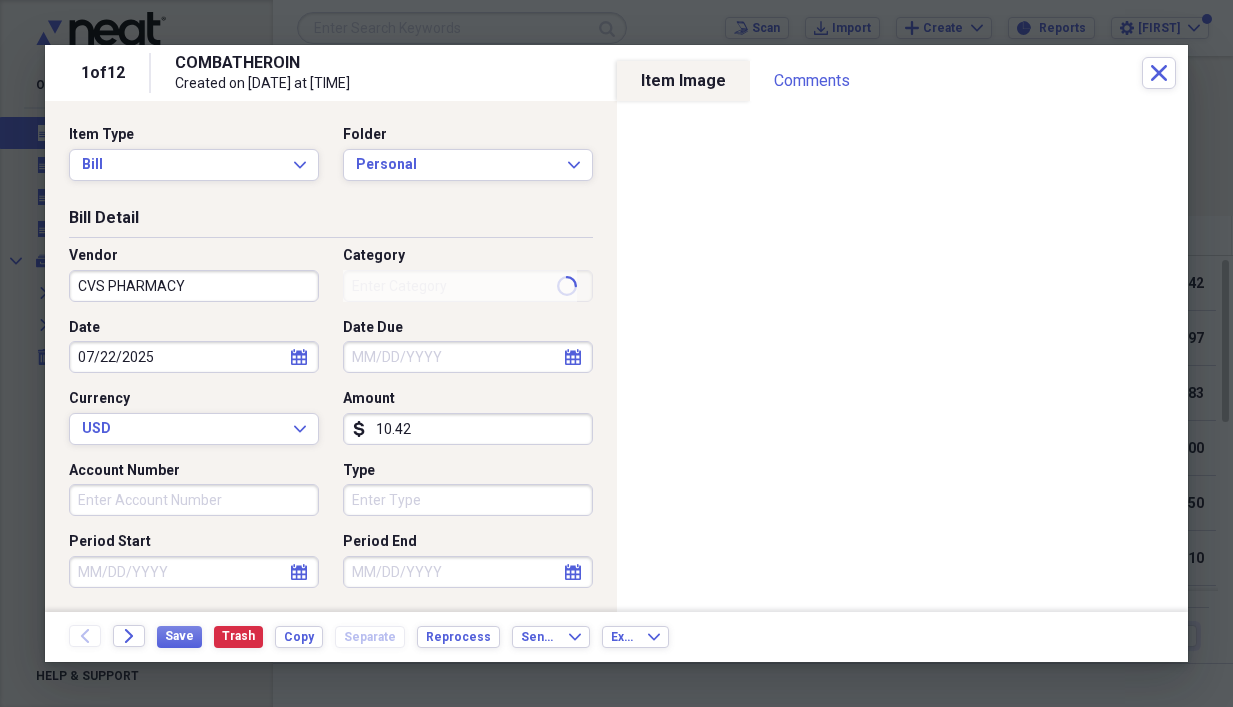 type on "Pharmacy" 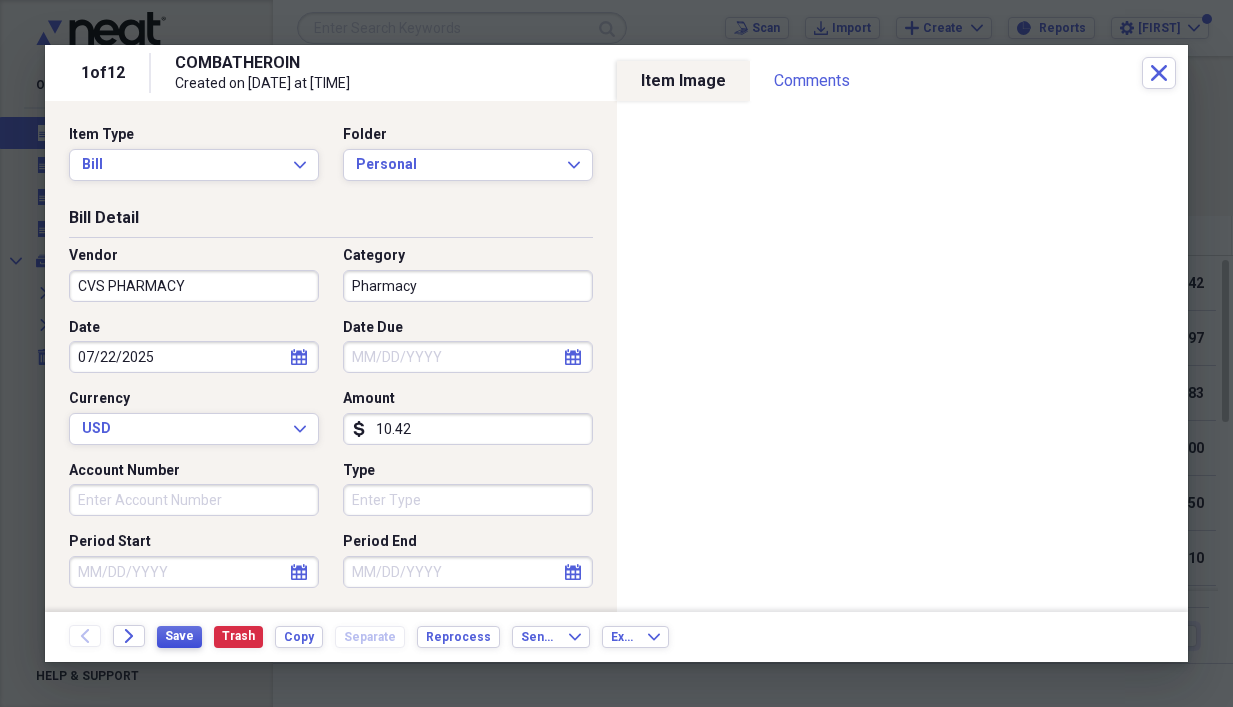 click on "Save" at bounding box center (179, 636) 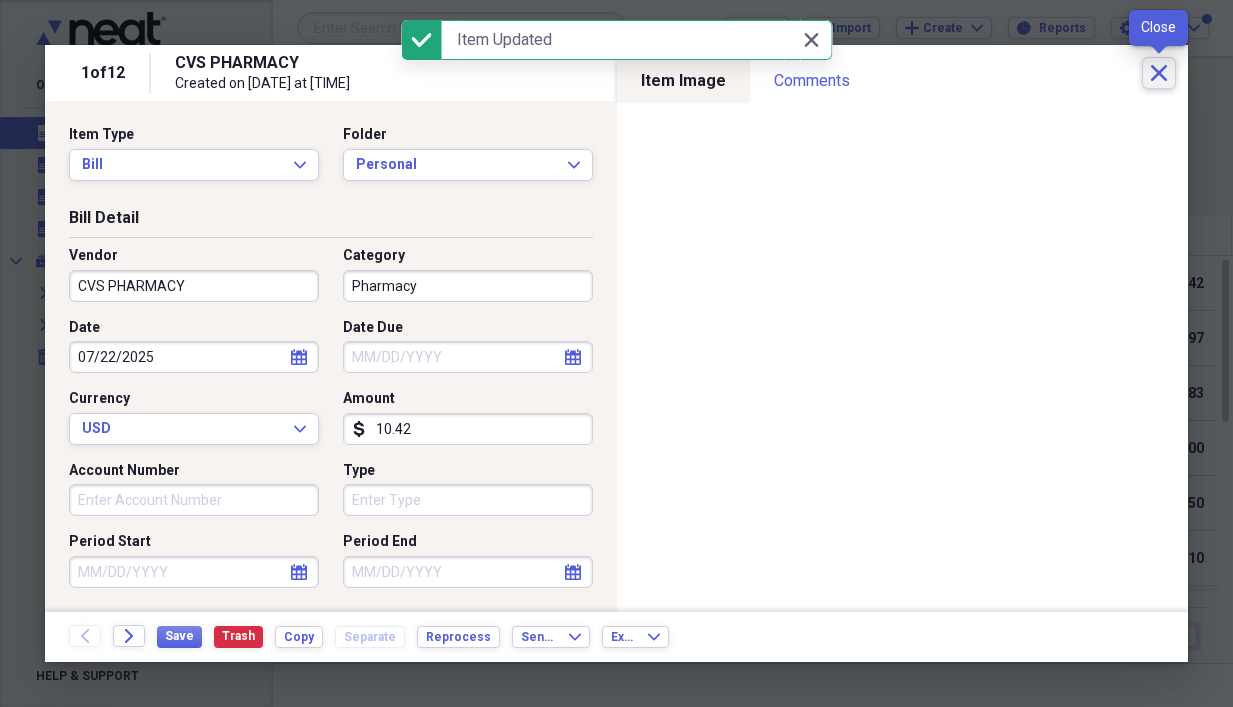 click on "Close" 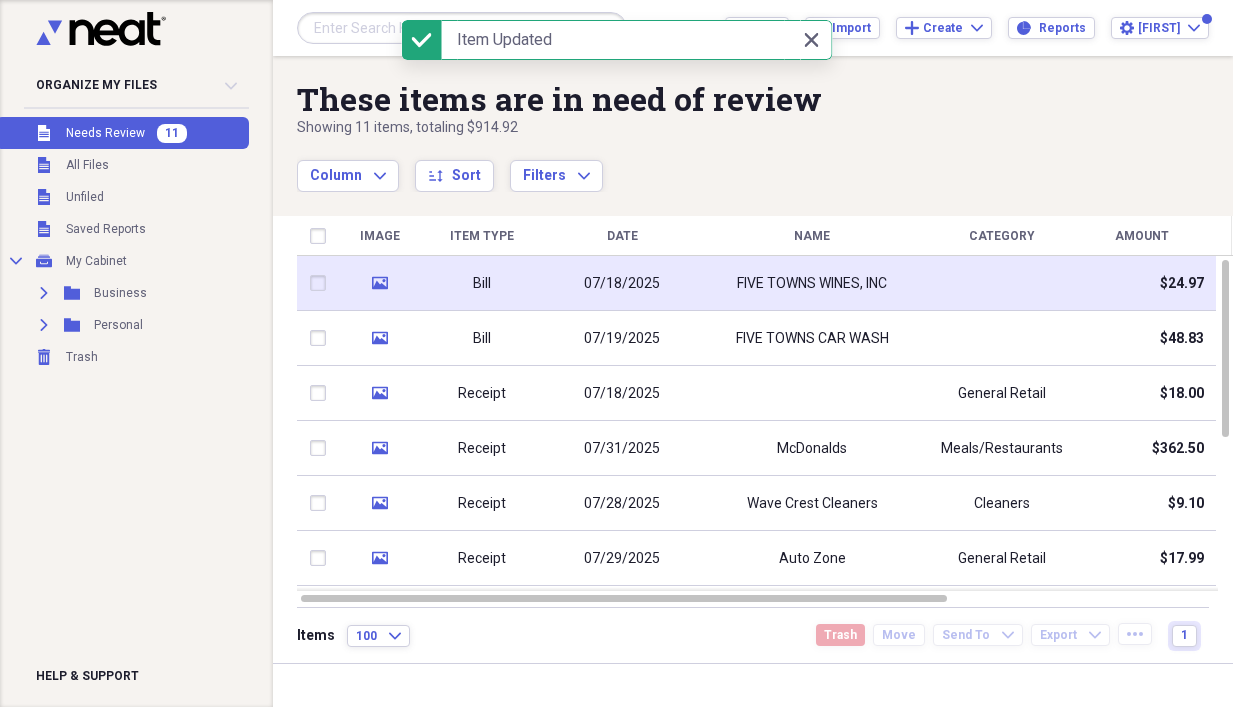 click on "FIVE TOWNS WINES, INC" at bounding box center [812, 283] 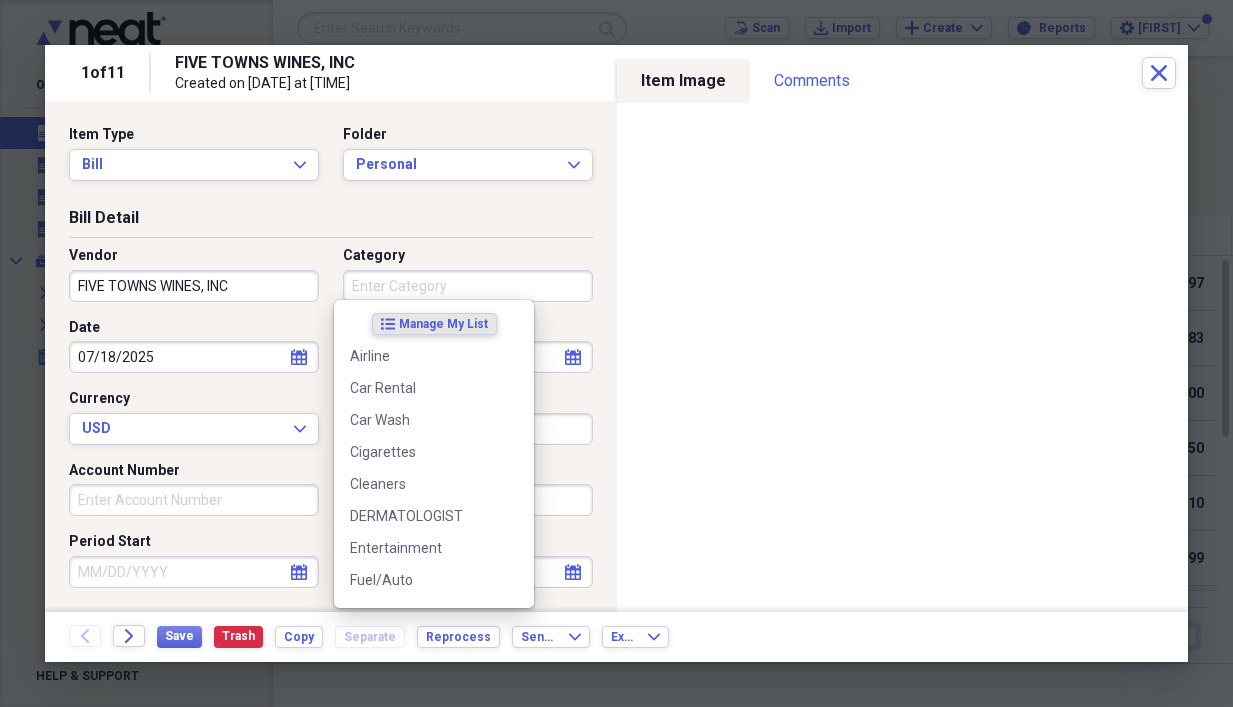click on "Category" at bounding box center [468, 286] 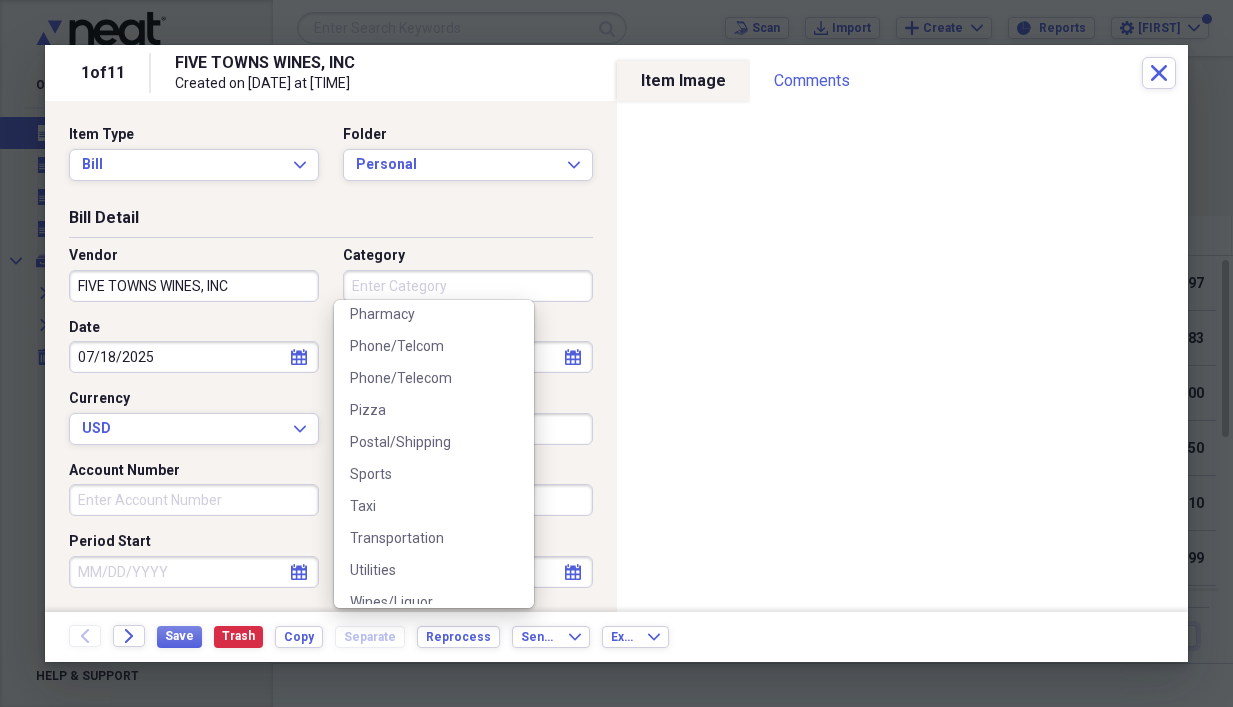scroll, scrollTop: 600, scrollLeft: 0, axis: vertical 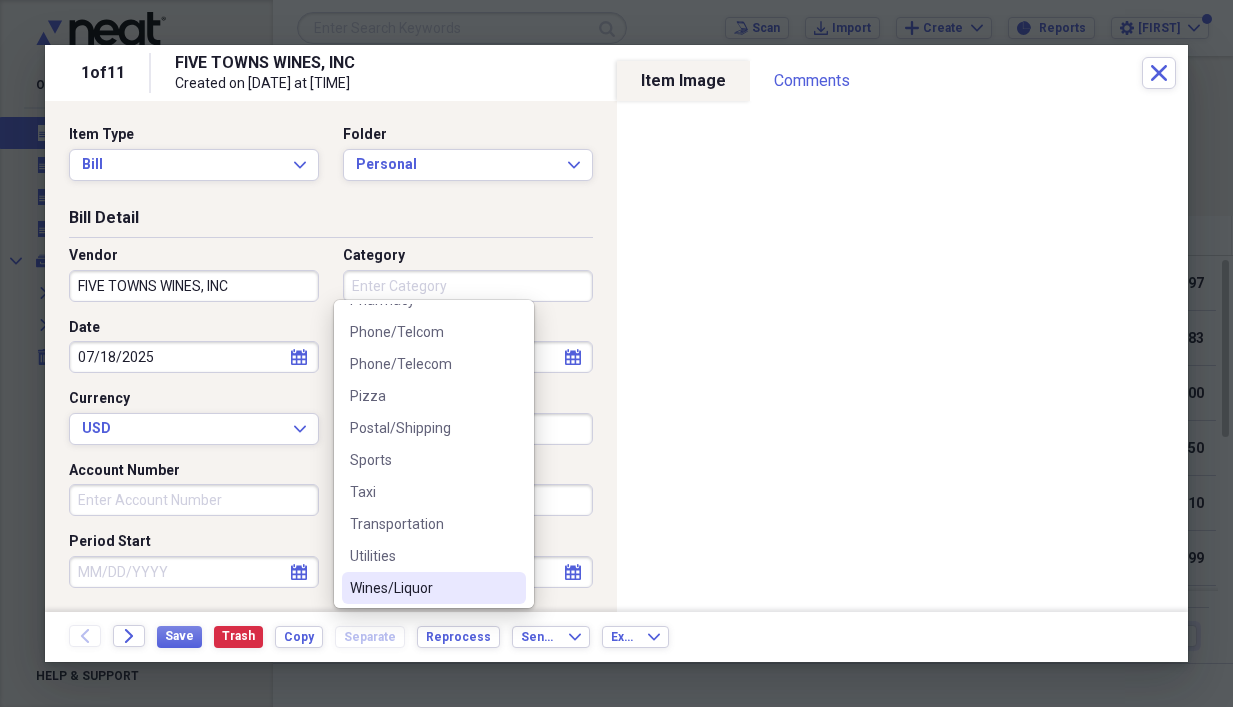 click on "Wines/Liquor" at bounding box center [422, 588] 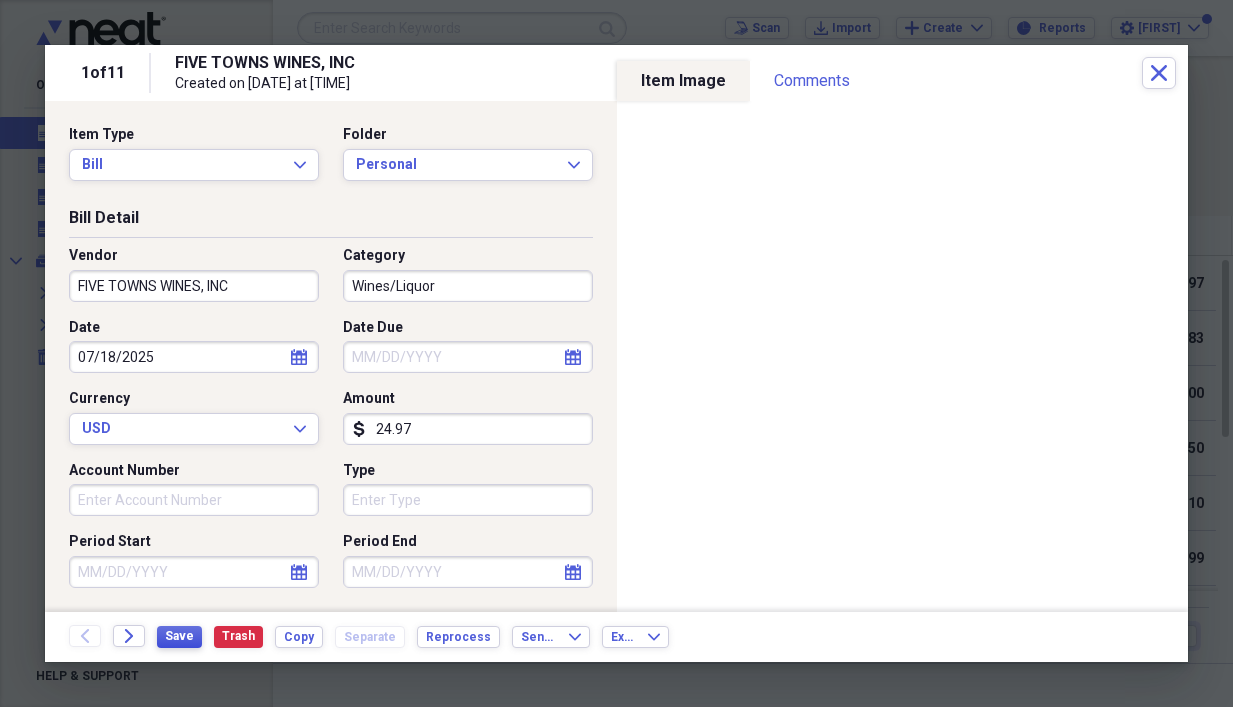 click on "Save" at bounding box center [179, 636] 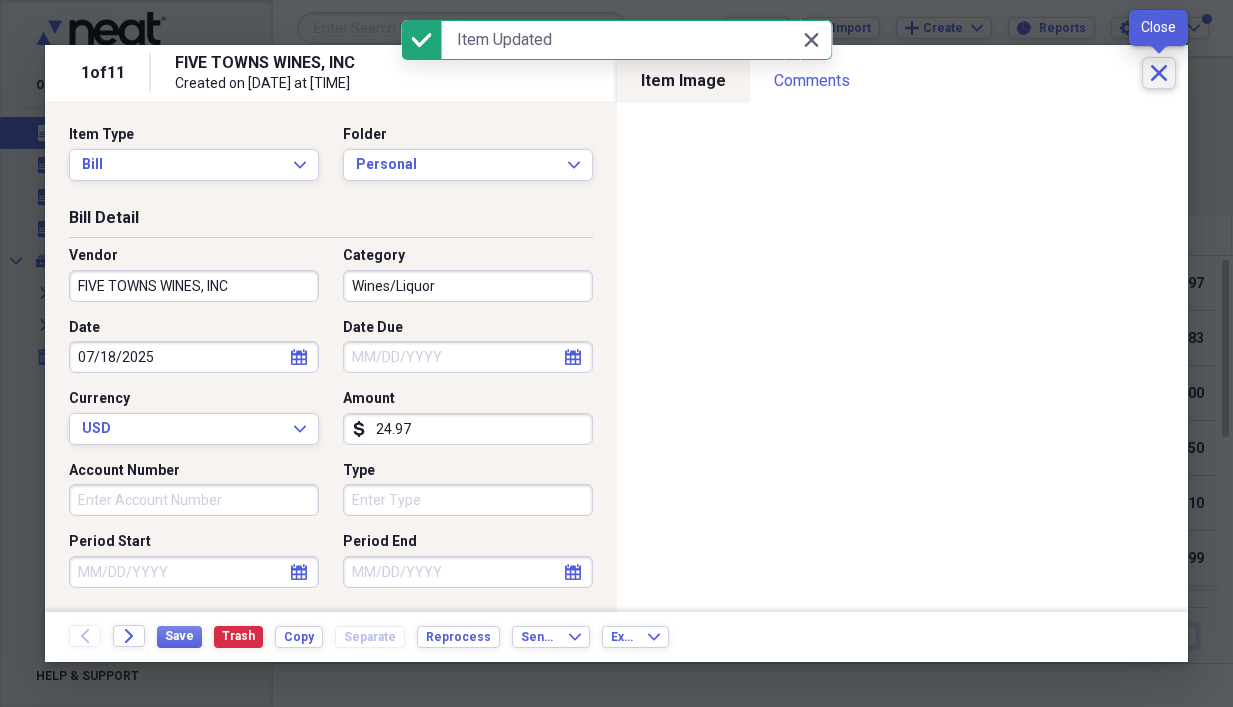 click on "Close" 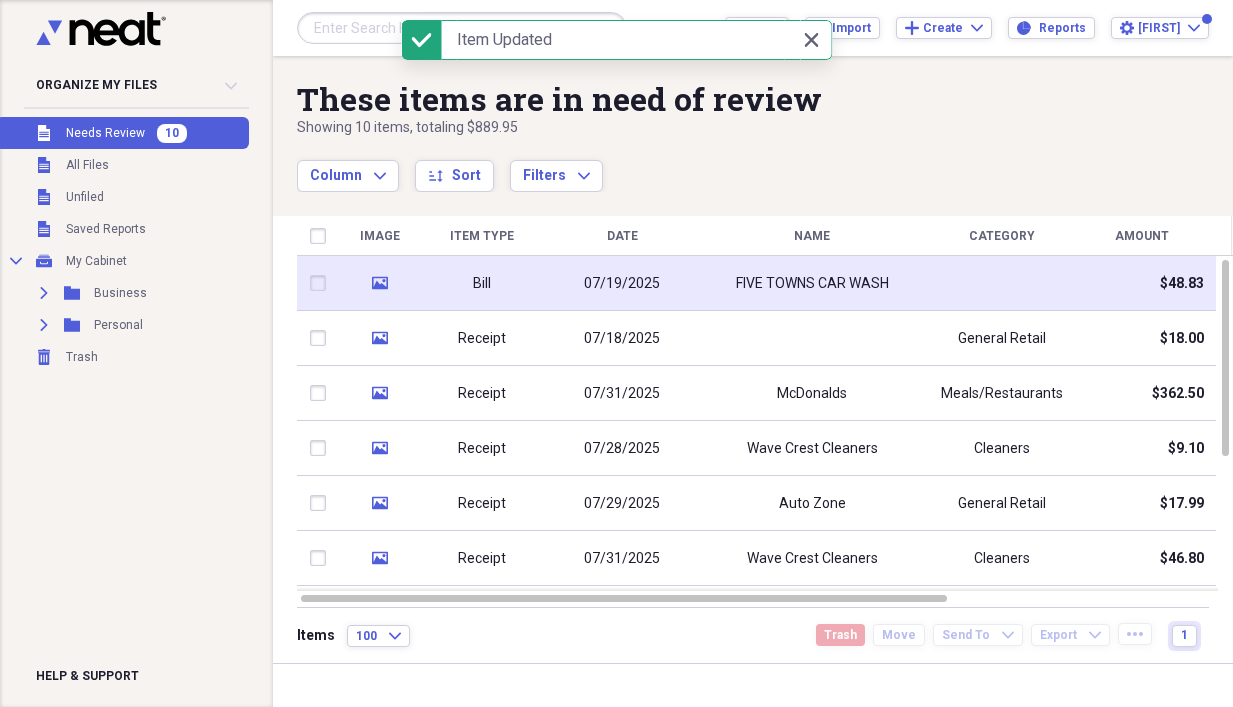click on "FIVE TOWNS CAR WASH" at bounding box center [812, 284] 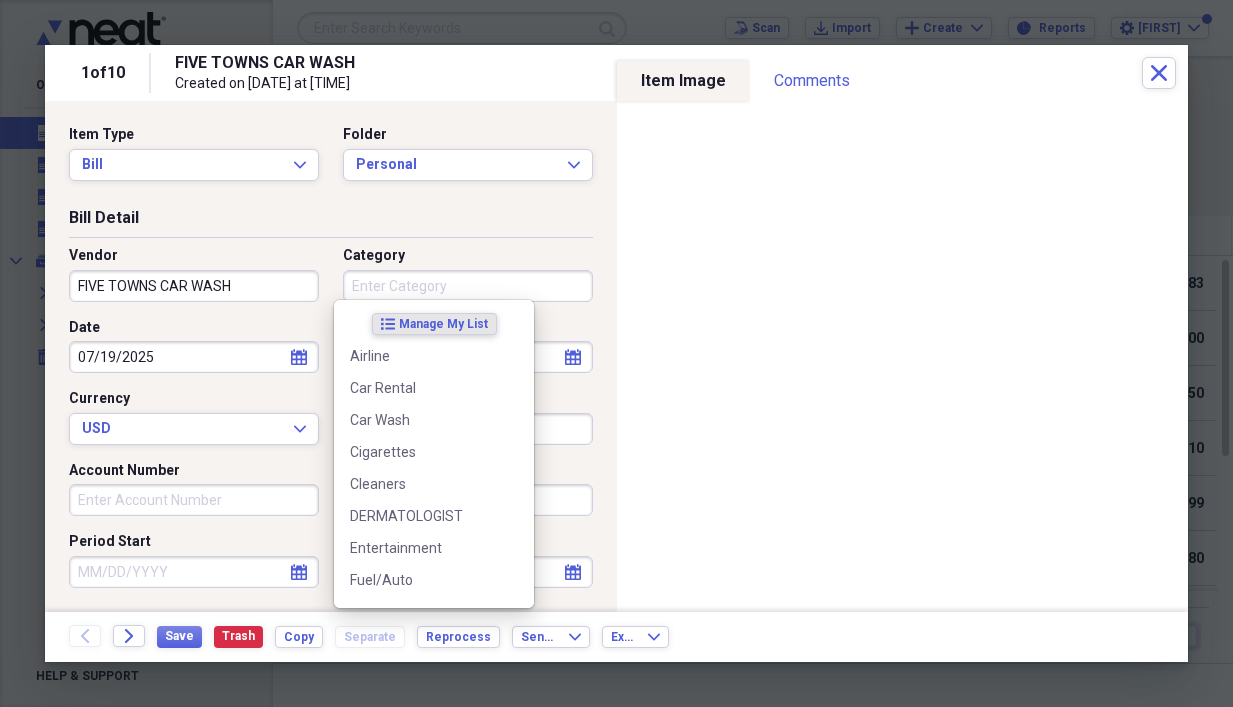 click on "Category" at bounding box center [468, 286] 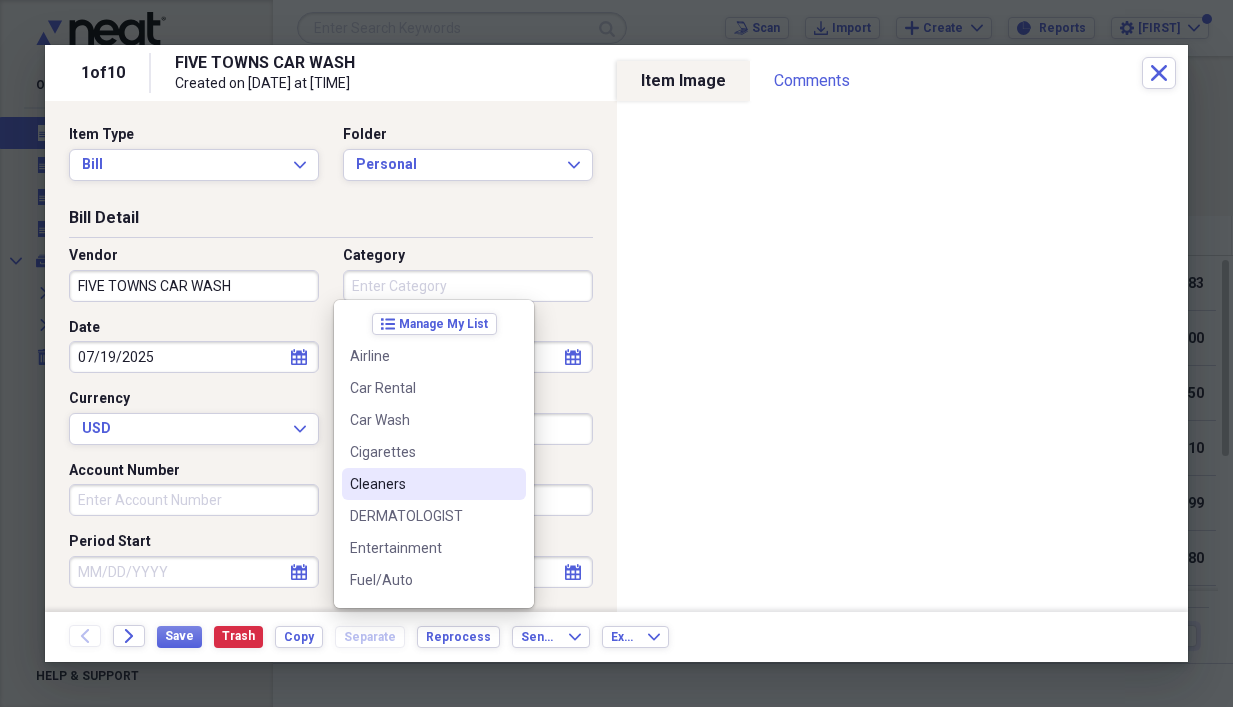 scroll, scrollTop: 100, scrollLeft: 0, axis: vertical 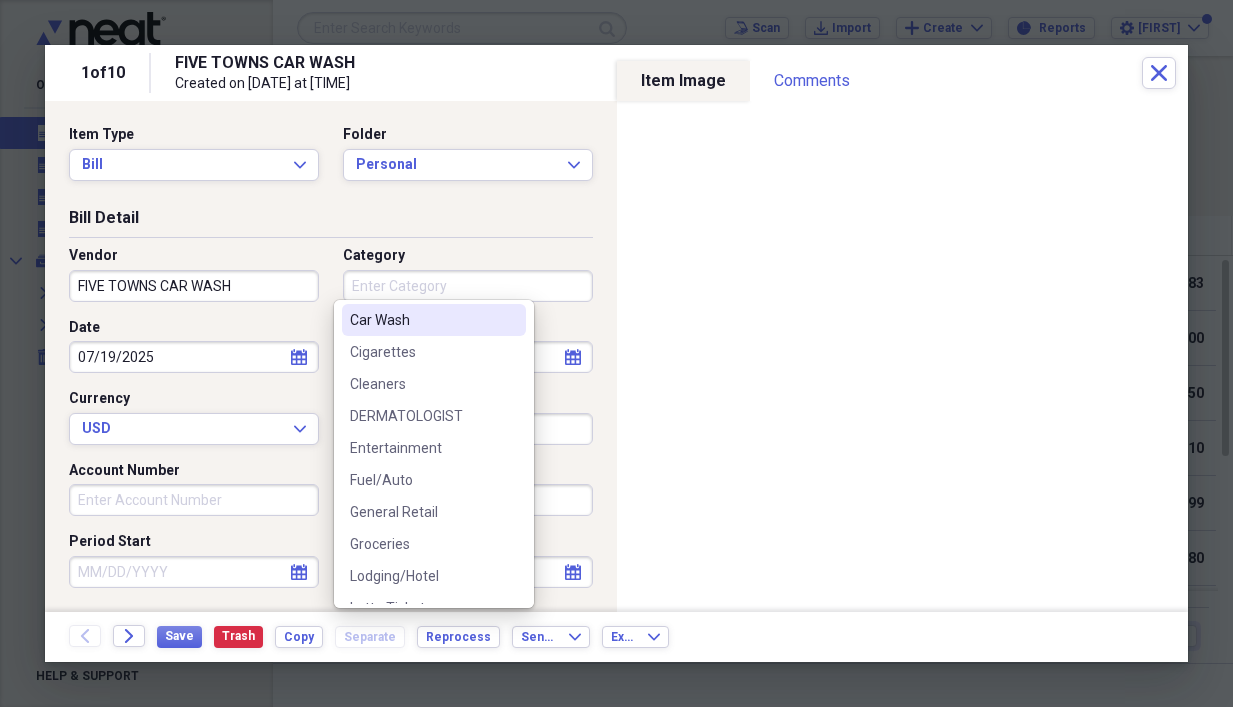 click on "Car Wash" at bounding box center (422, 320) 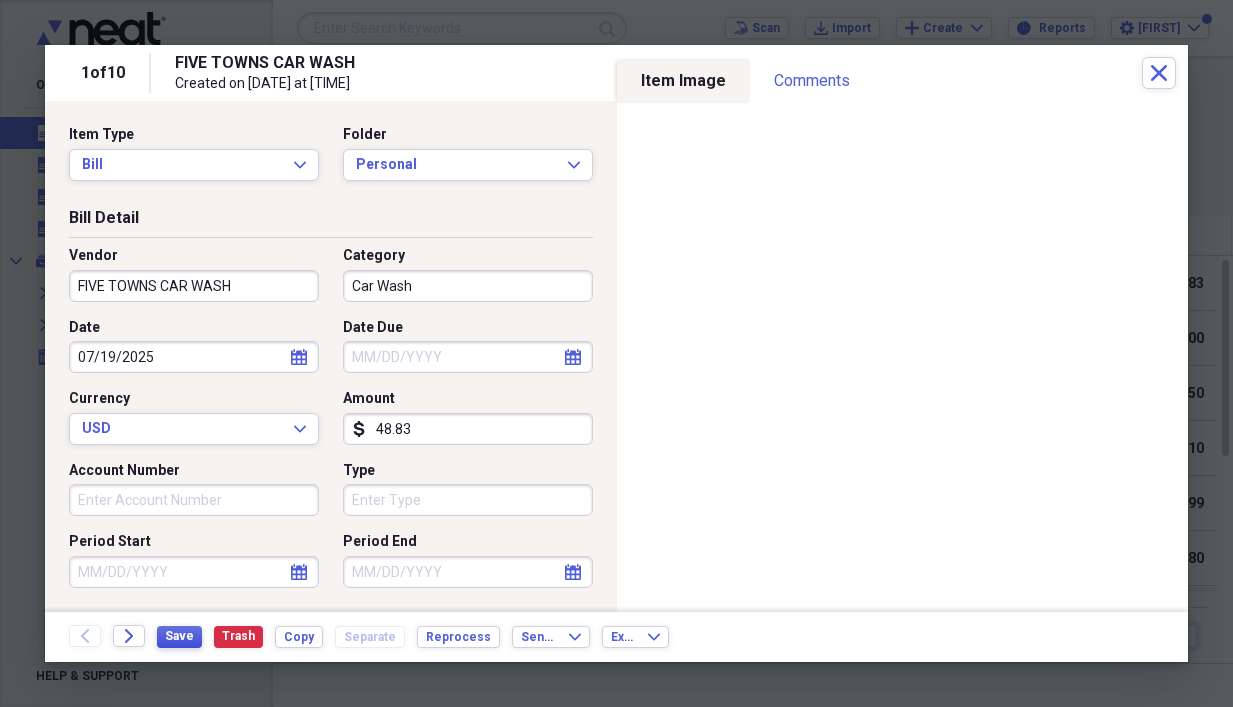 click on "Save" at bounding box center [179, 636] 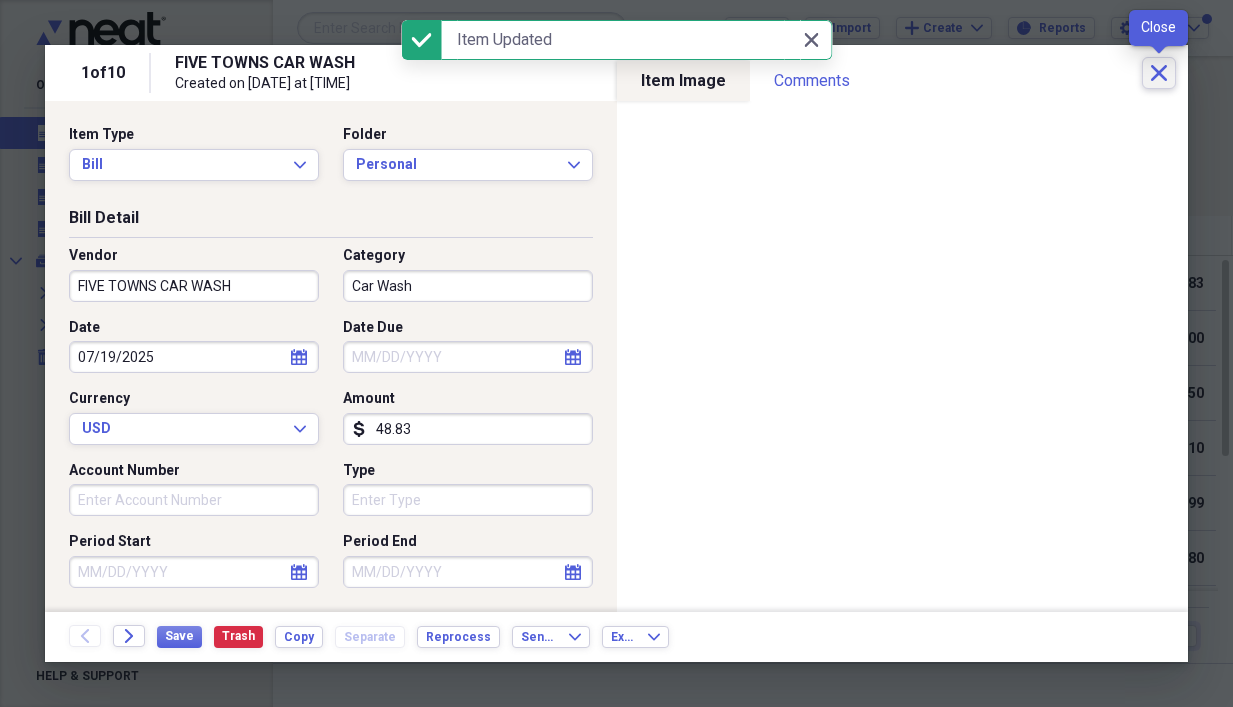 click 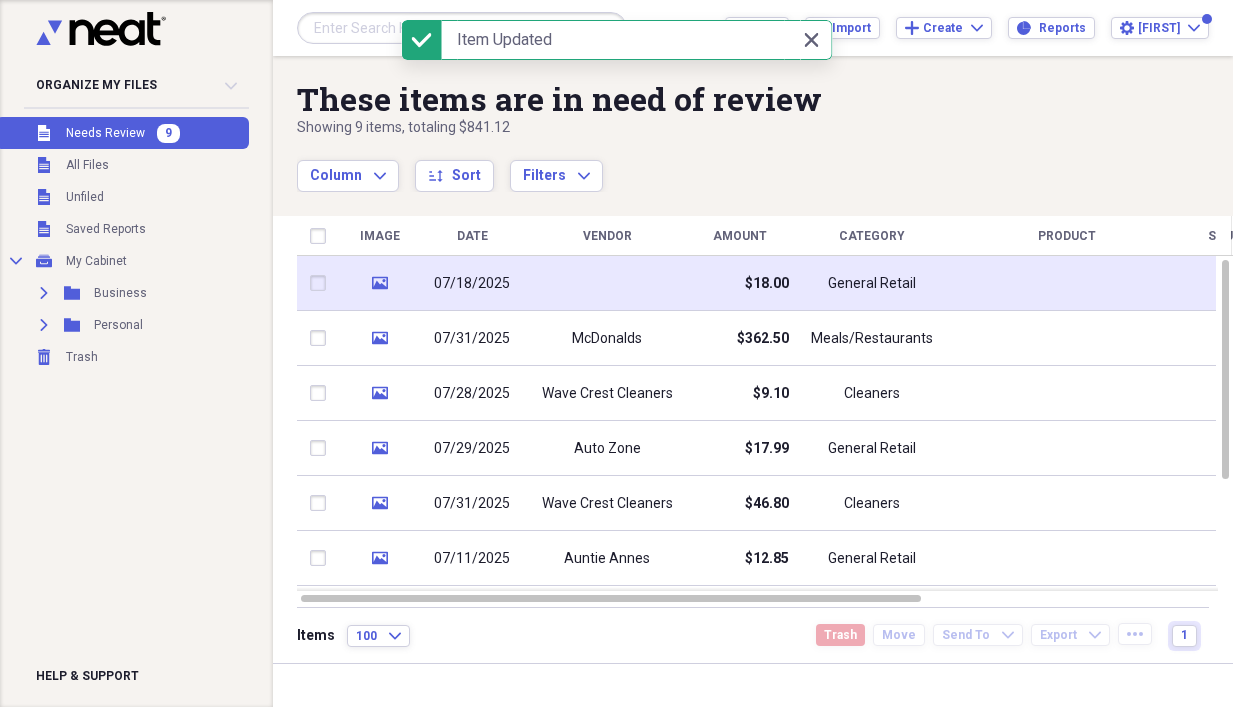 click on "07/18/2025" at bounding box center (472, 283) 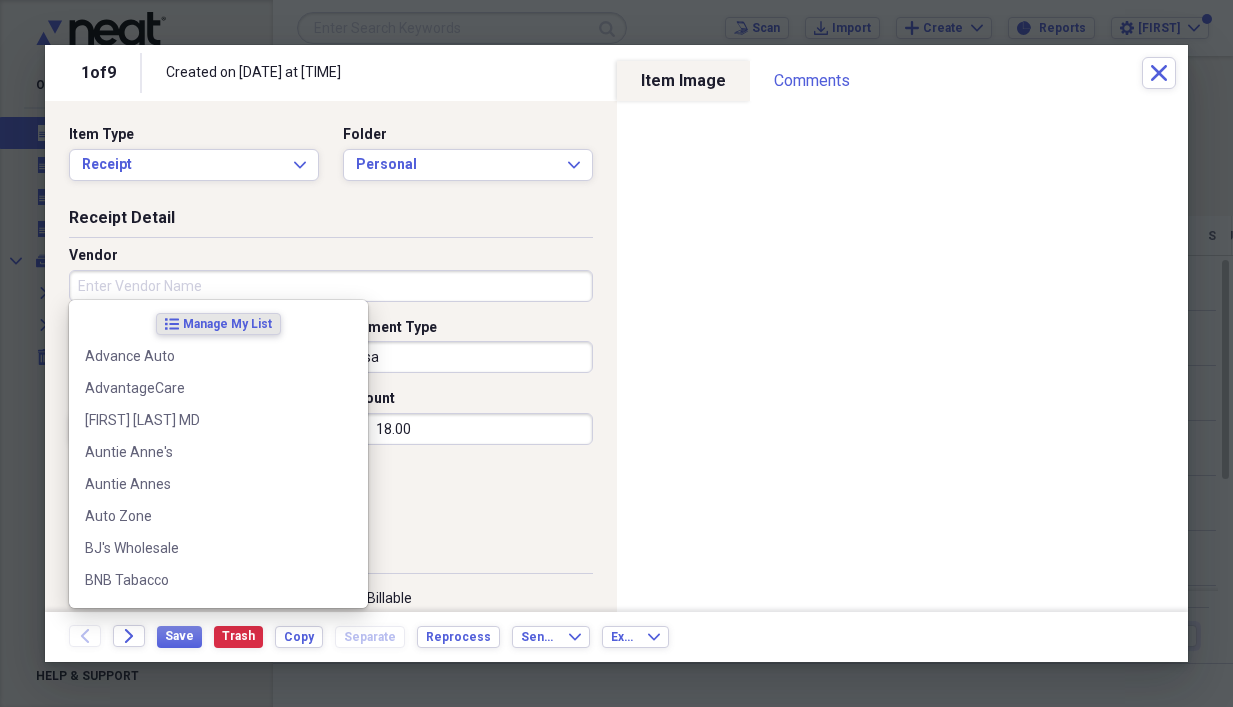 click on "Vendor" at bounding box center (331, 286) 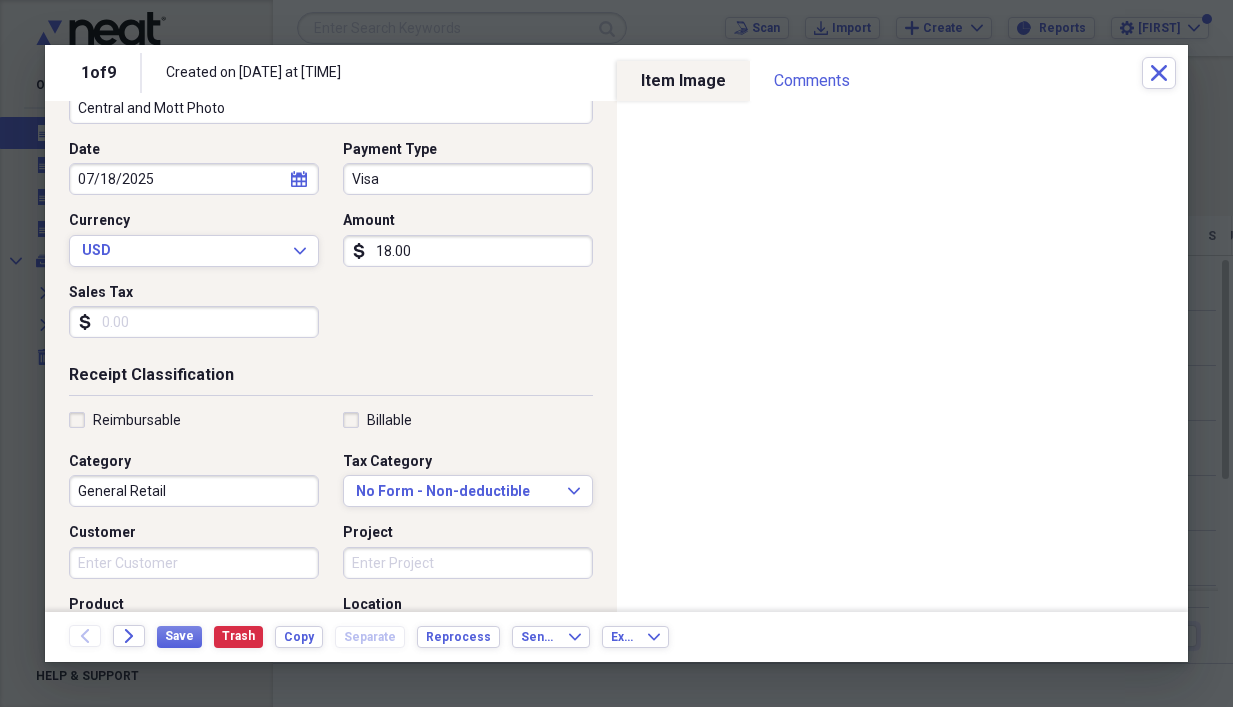 scroll, scrollTop: 300, scrollLeft: 0, axis: vertical 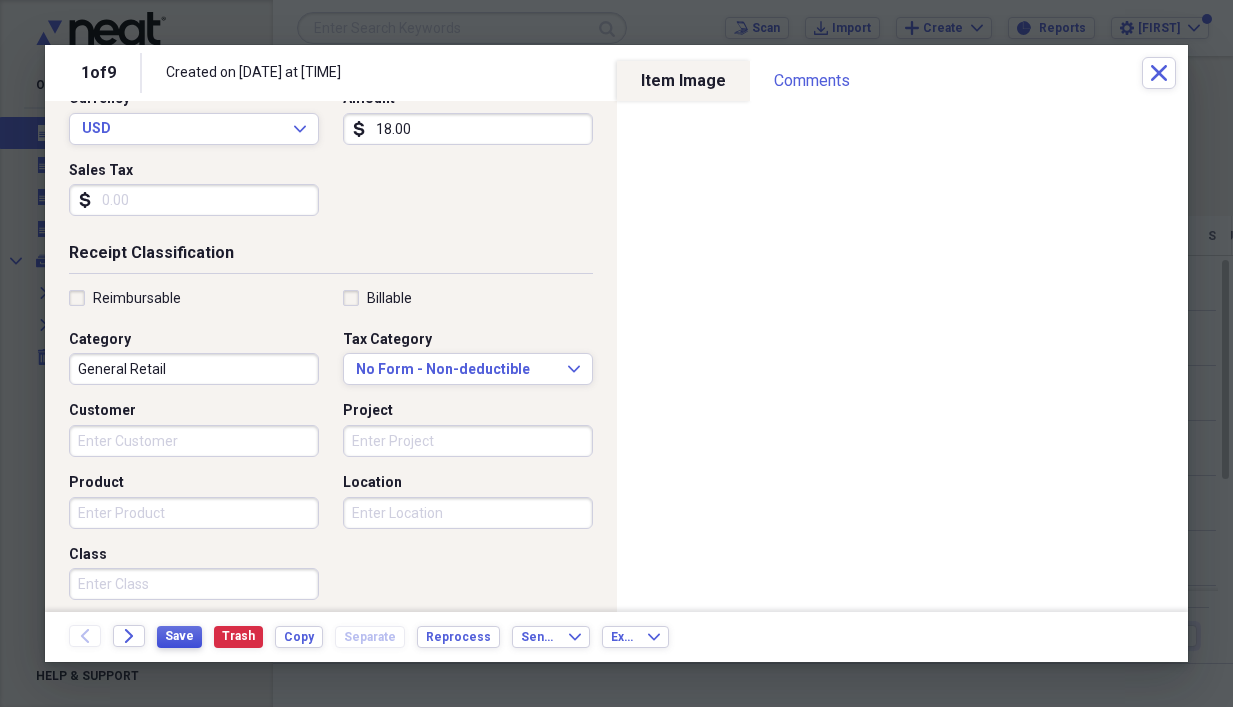 type on "Central and Mott Photo" 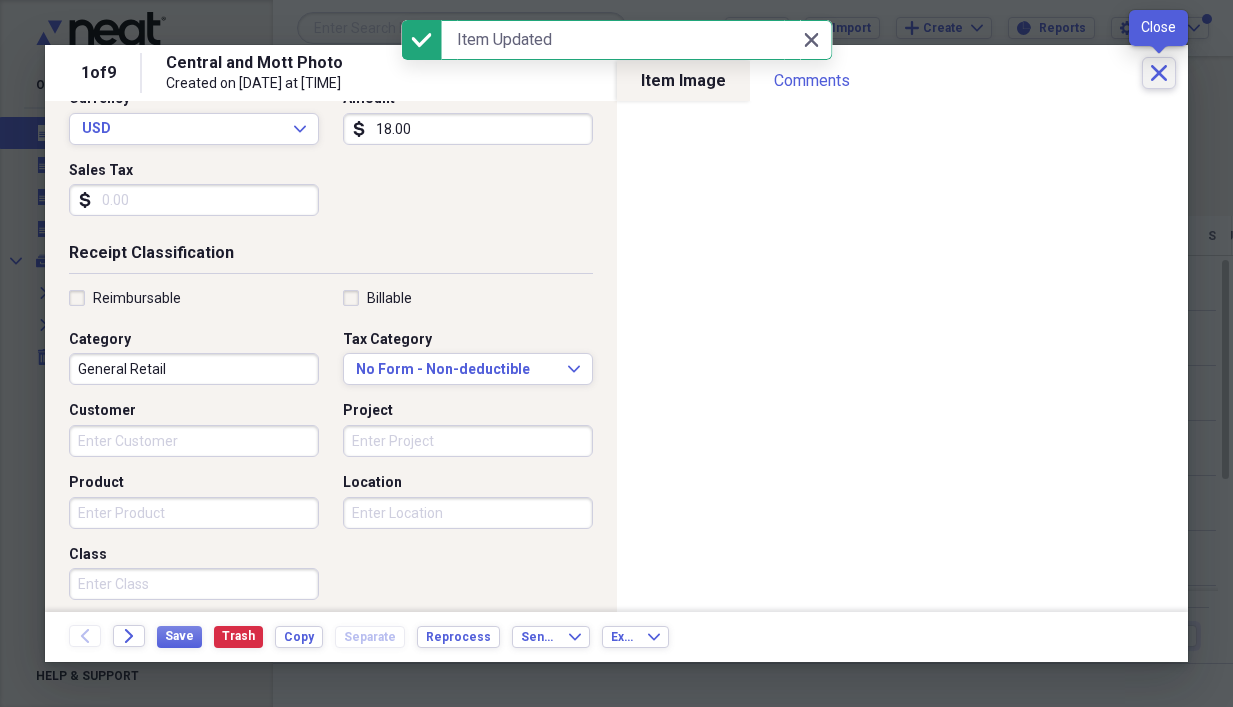 click on "Close" 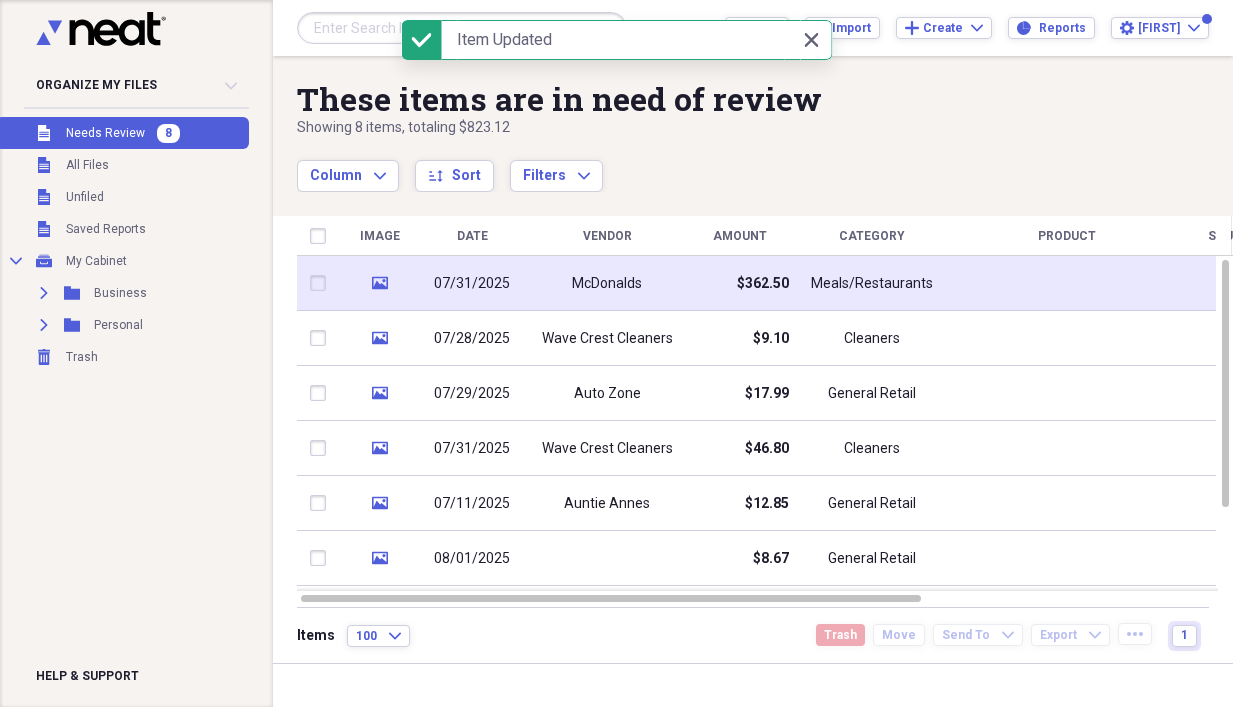 click on "McDonalds" at bounding box center [607, 284] 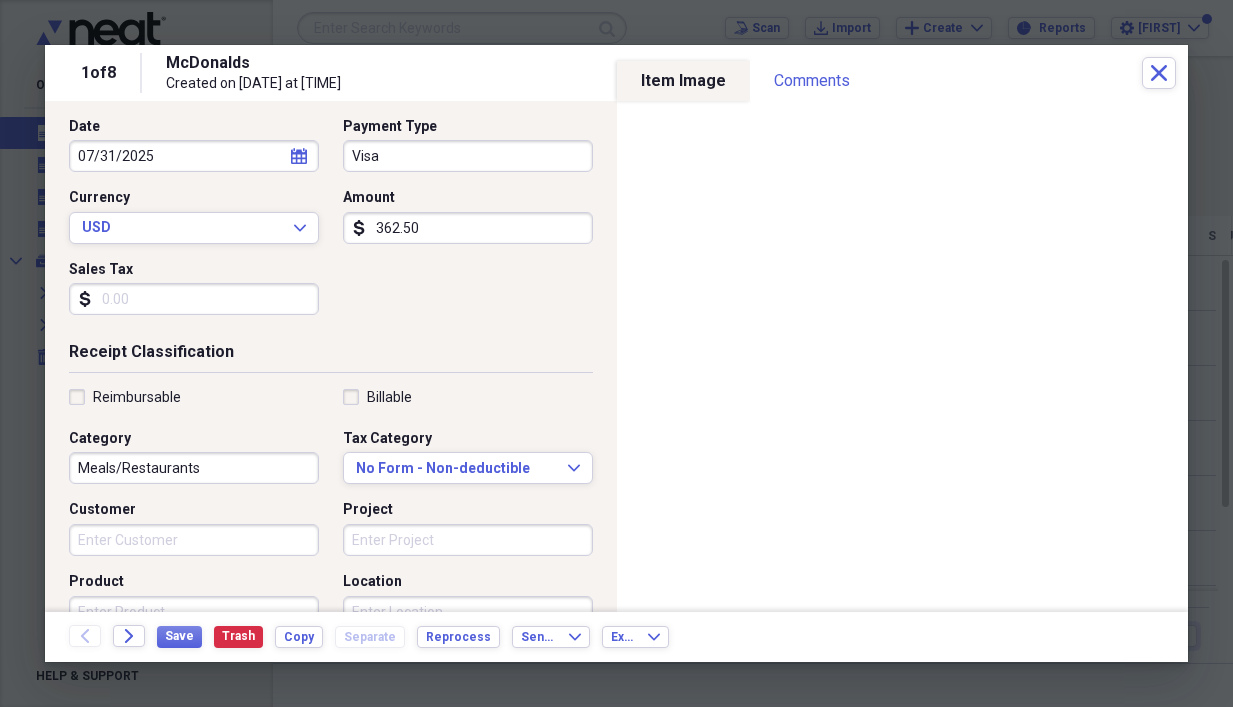 scroll, scrollTop: 300, scrollLeft: 0, axis: vertical 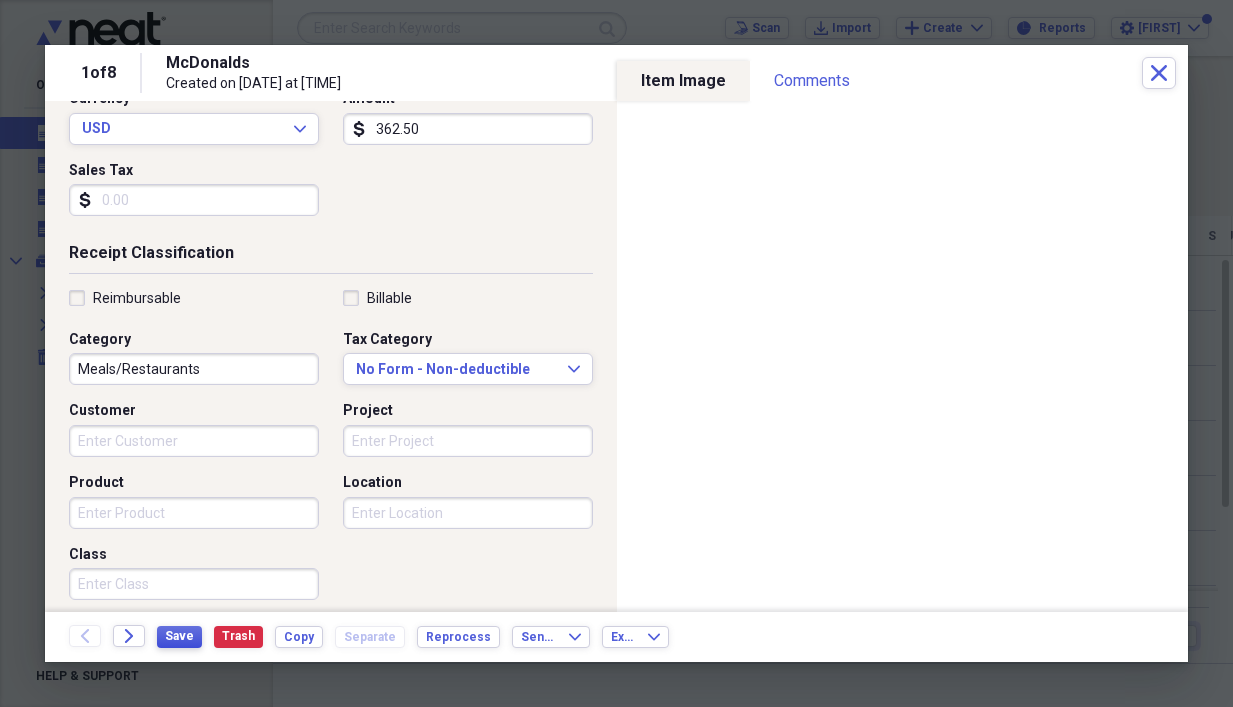 click on "Save" at bounding box center (179, 636) 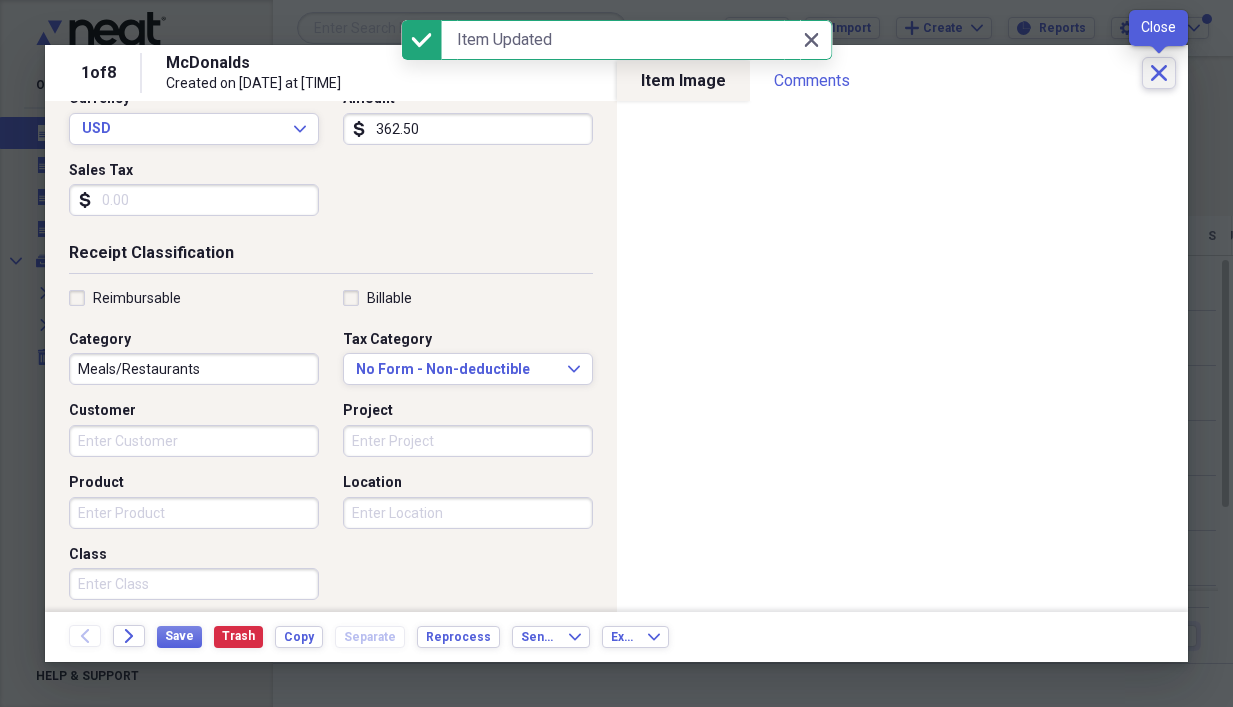 click on "Close" at bounding box center [1159, 73] 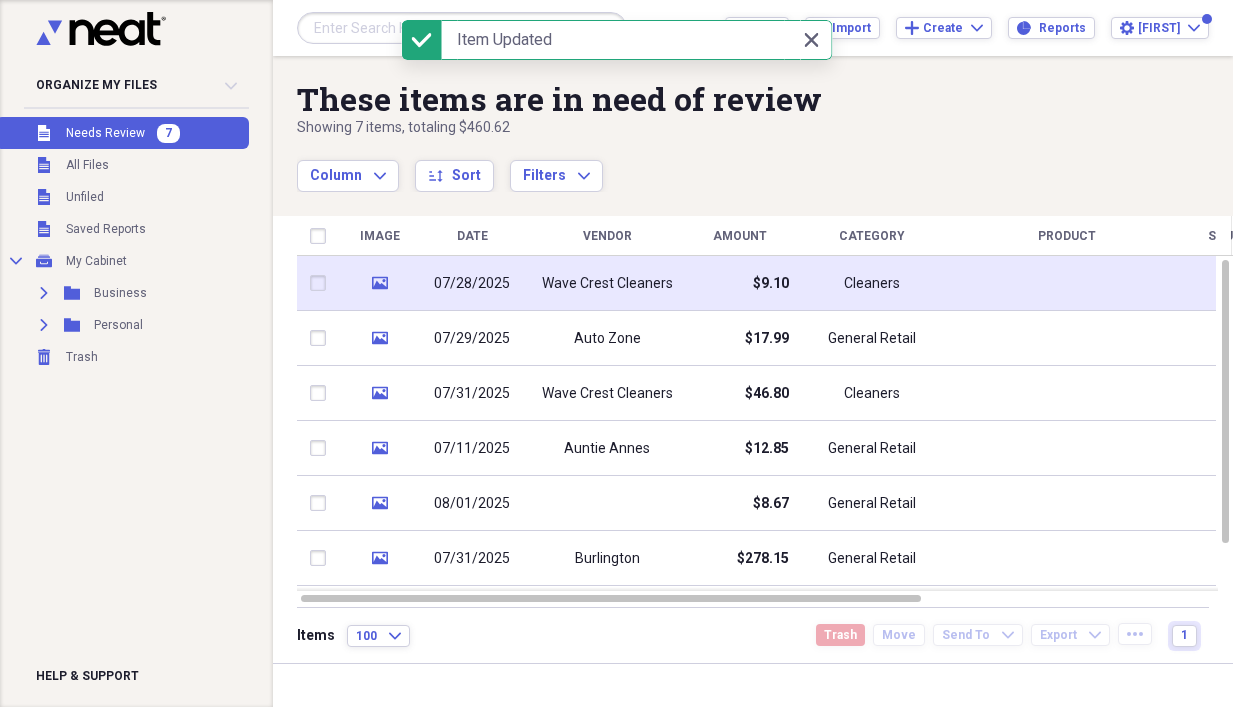 click on "Wave Crest Cleaners" at bounding box center (607, 284) 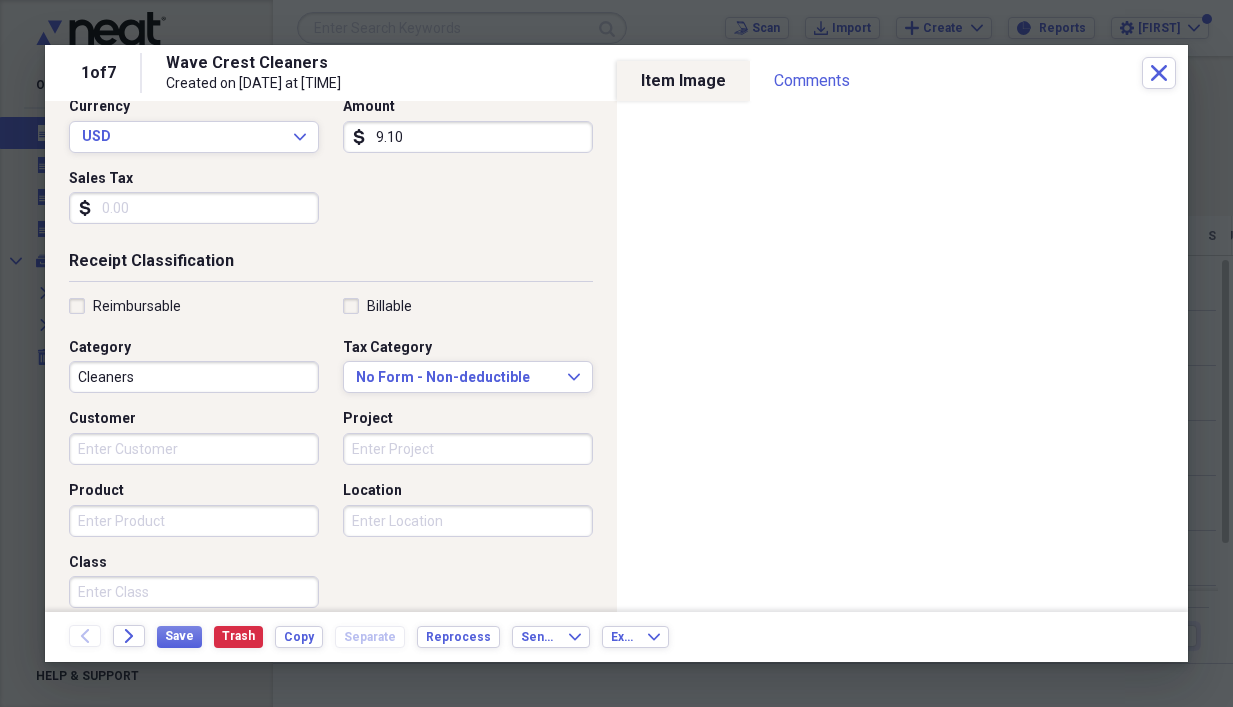 scroll, scrollTop: 300, scrollLeft: 0, axis: vertical 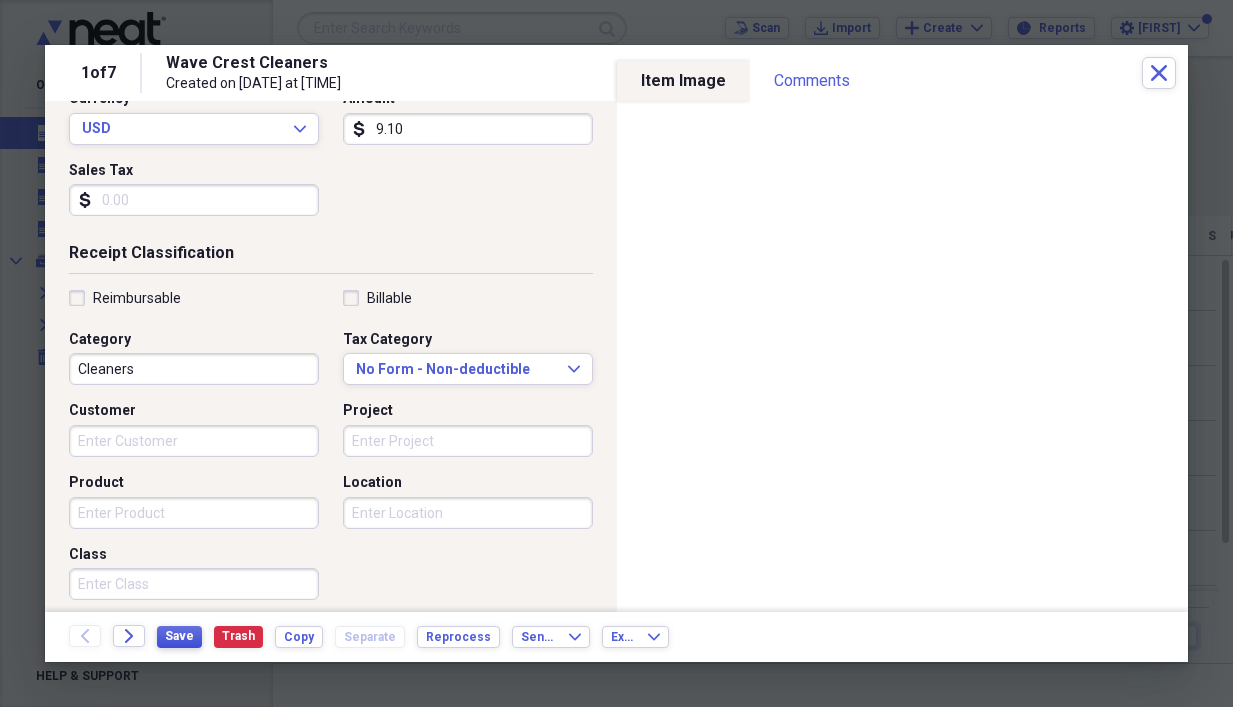 click on "Save" at bounding box center [179, 636] 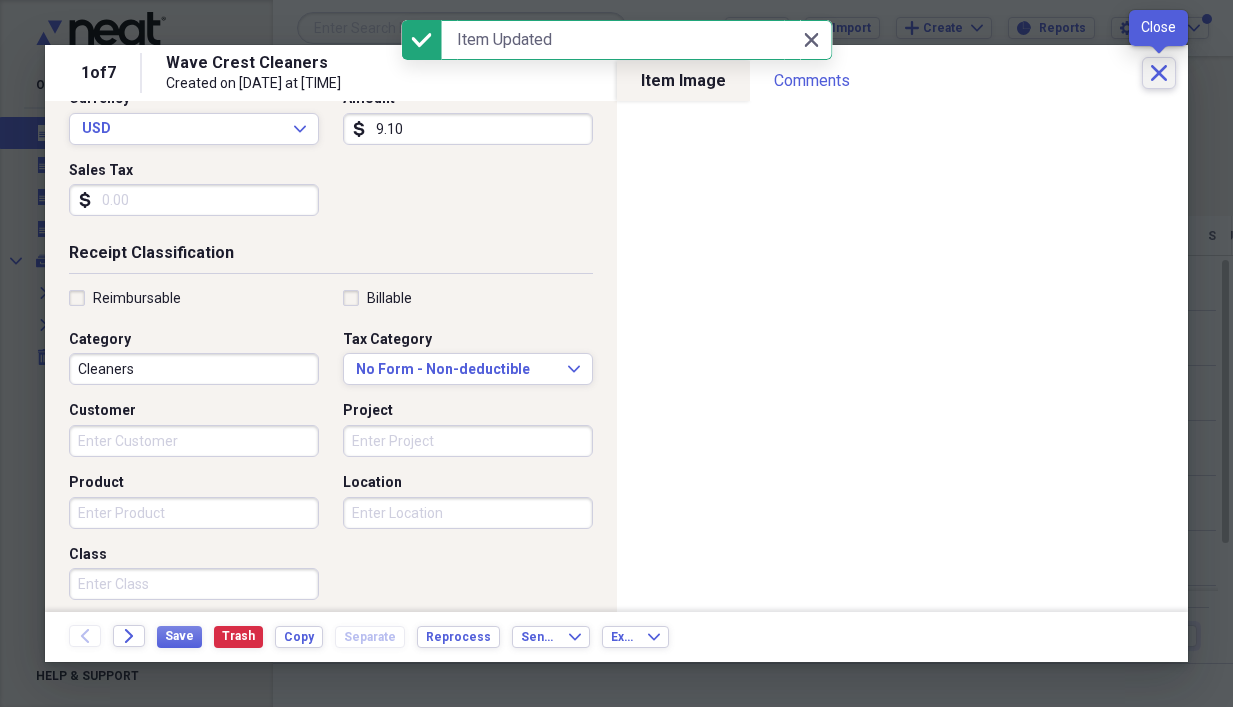 click 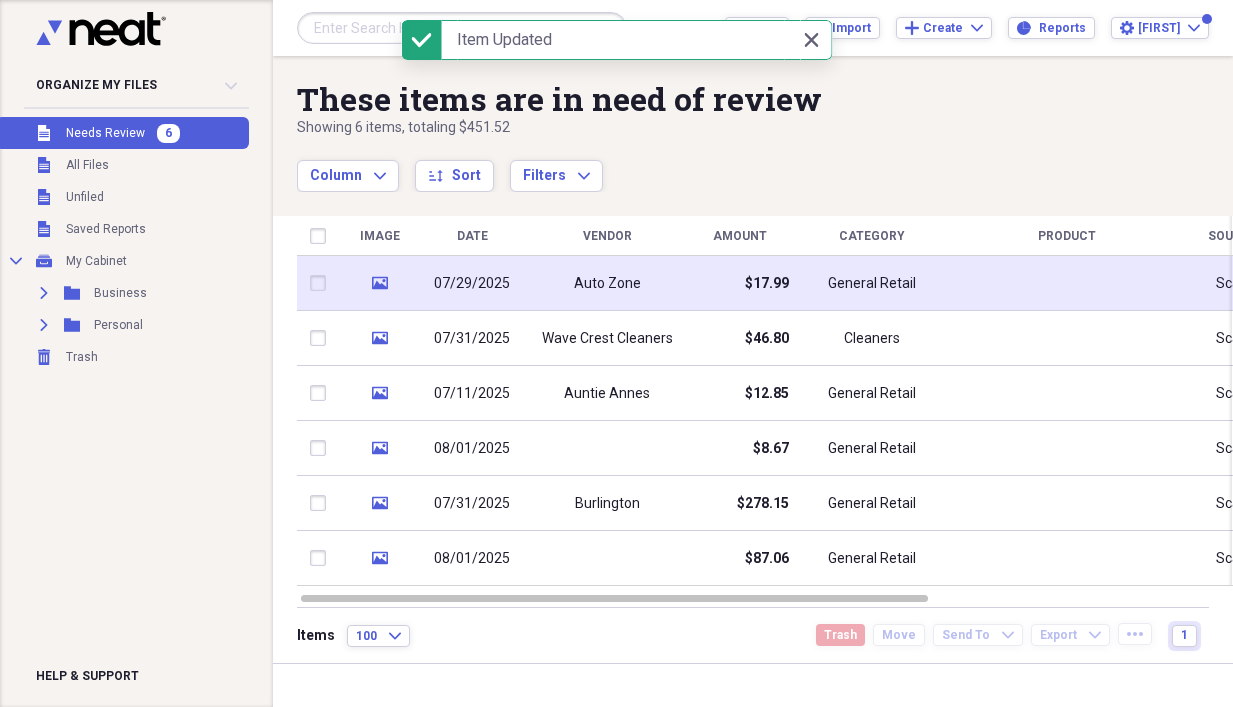 click on "07/29/2025" at bounding box center [472, 283] 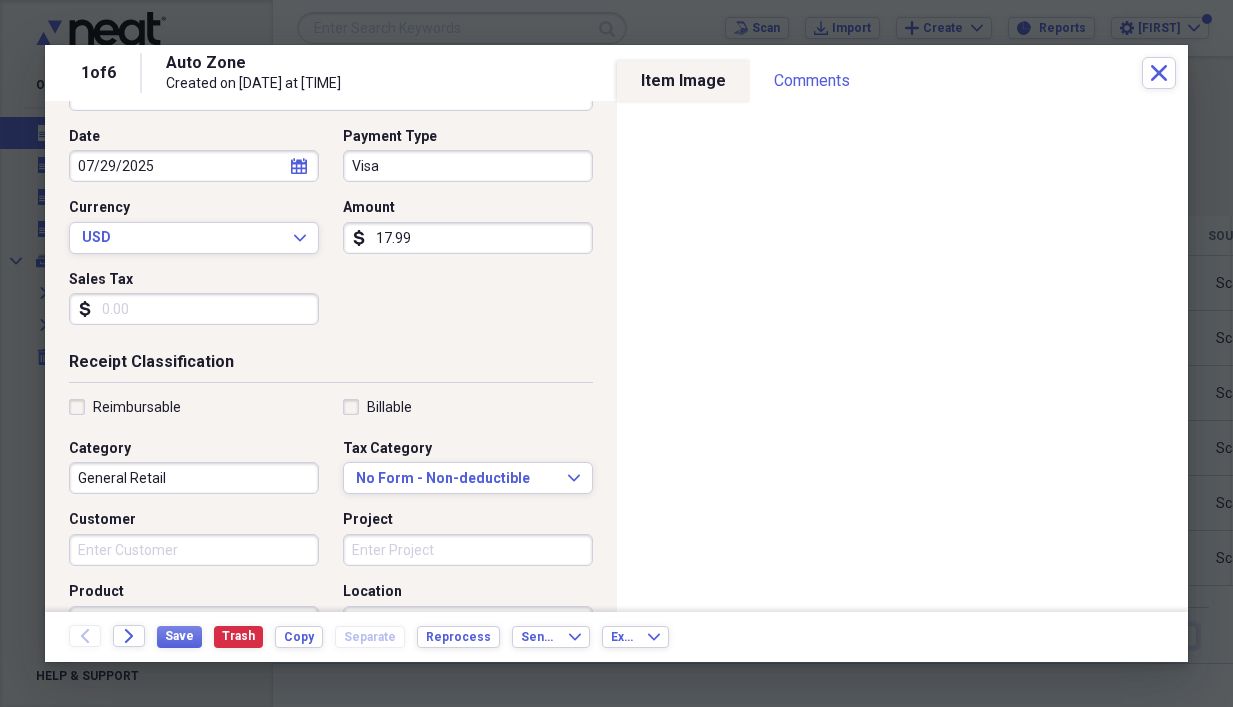scroll, scrollTop: 200, scrollLeft: 0, axis: vertical 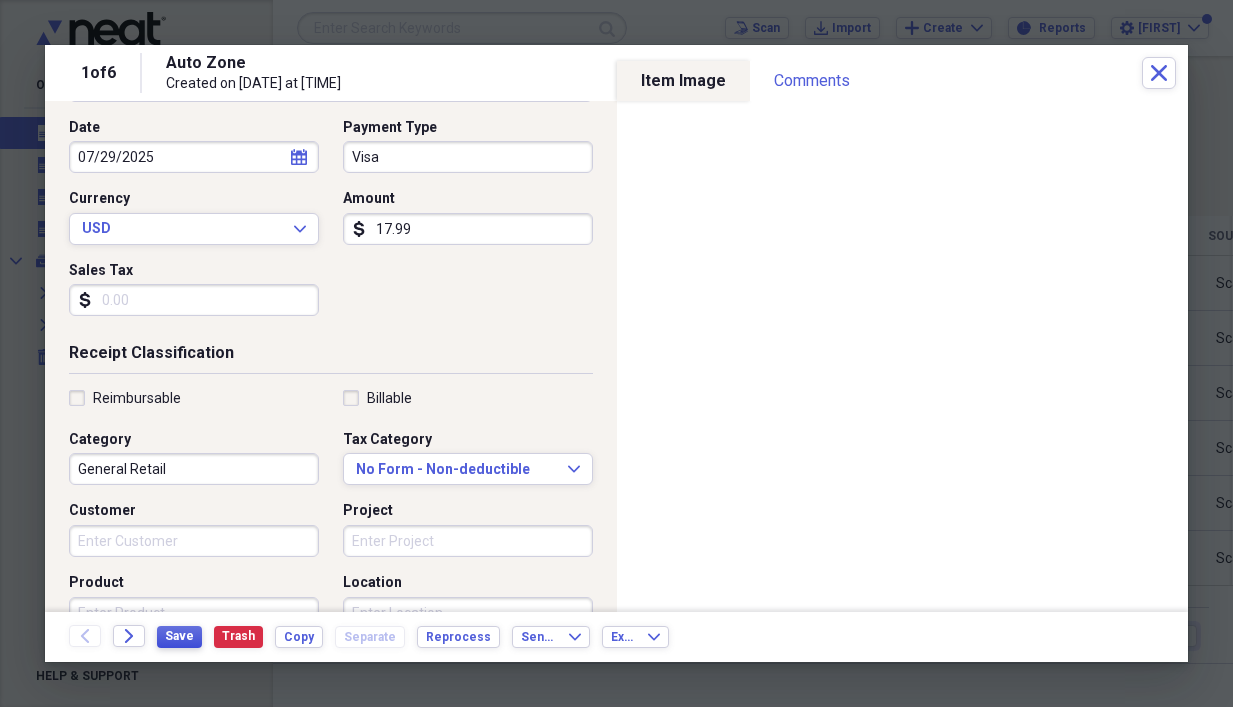 click on "Save" at bounding box center [179, 636] 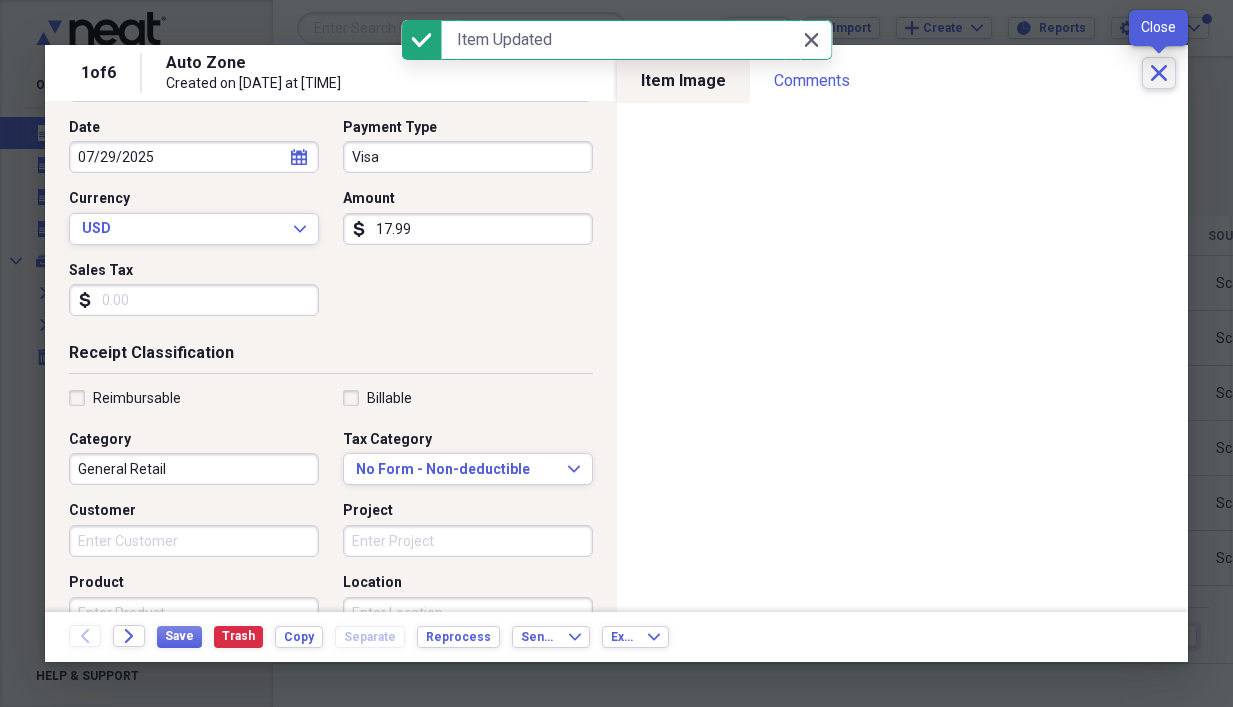 click on "Close" at bounding box center (1159, 73) 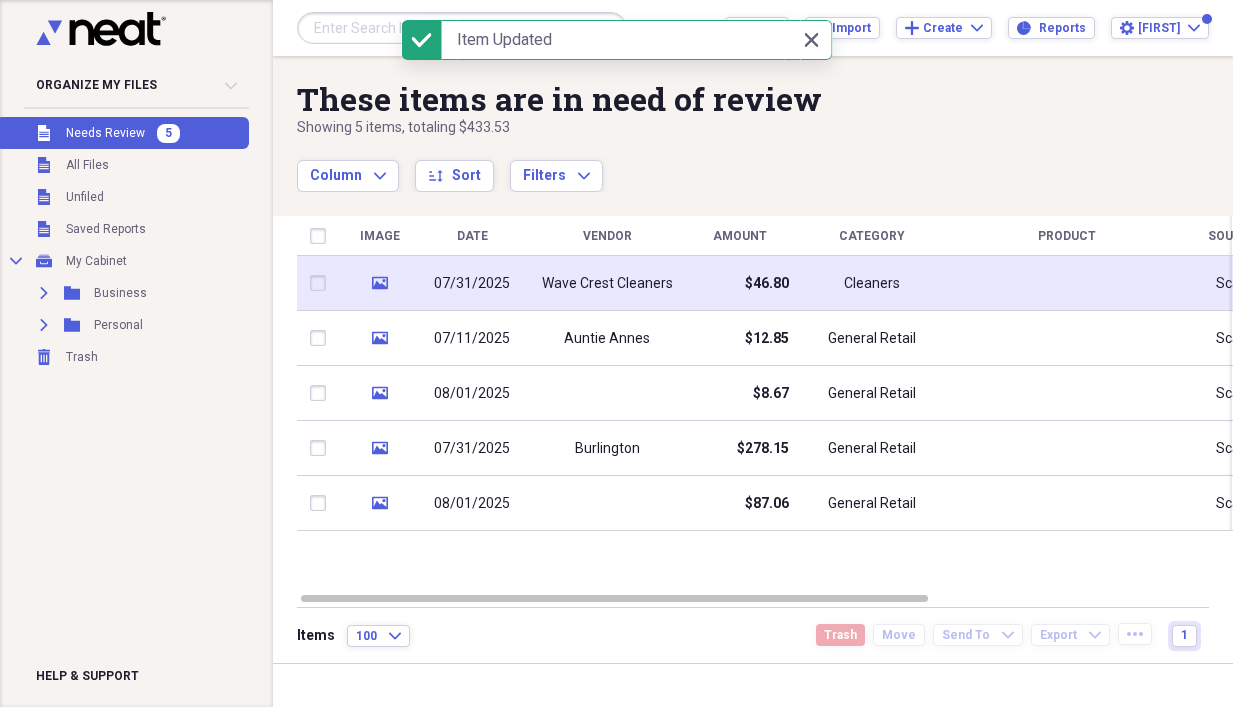 click on "07/31/2025" at bounding box center [472, 283] 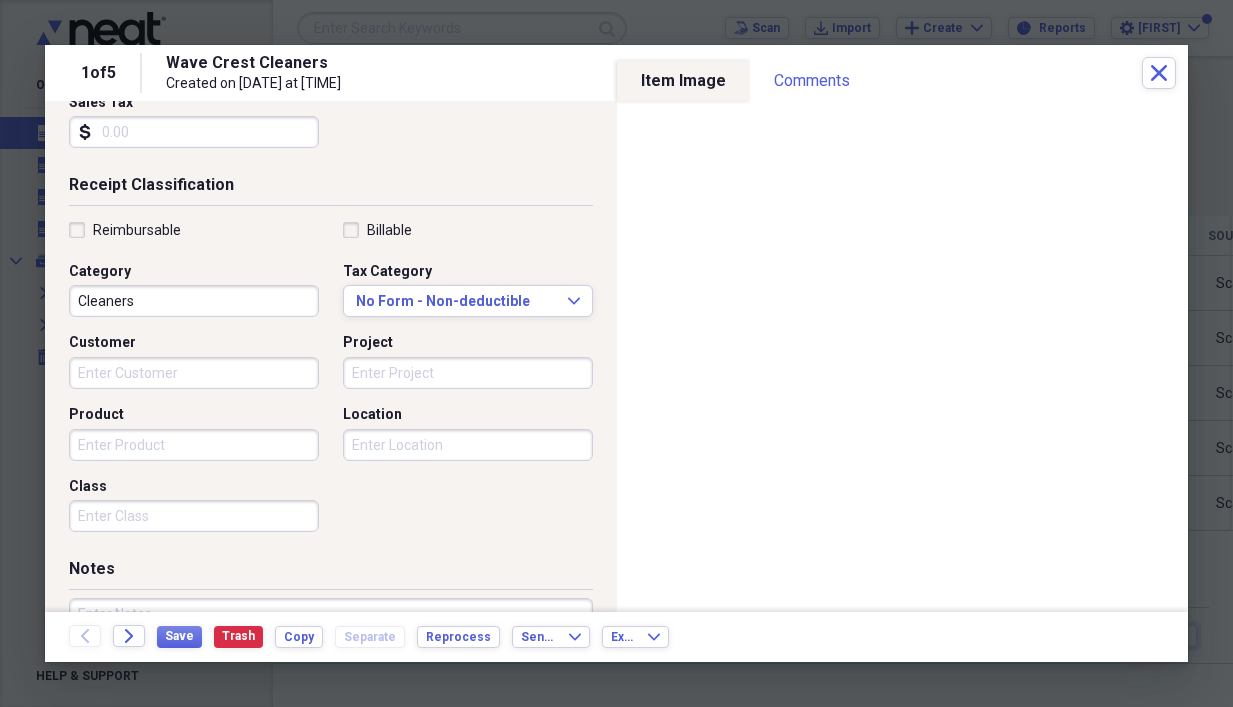 scroll, scrollTop: 400, scrollLeft: 0, axis: vertical 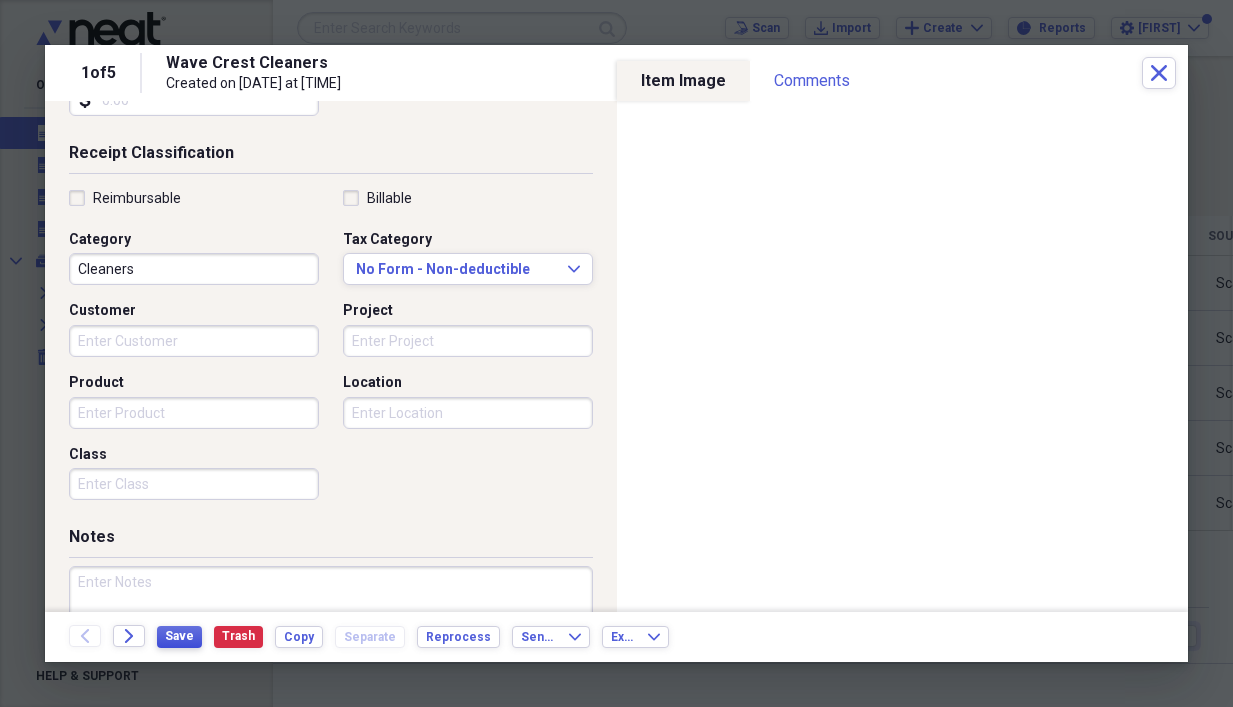 click on "Save" at bounding box center [179, 637] 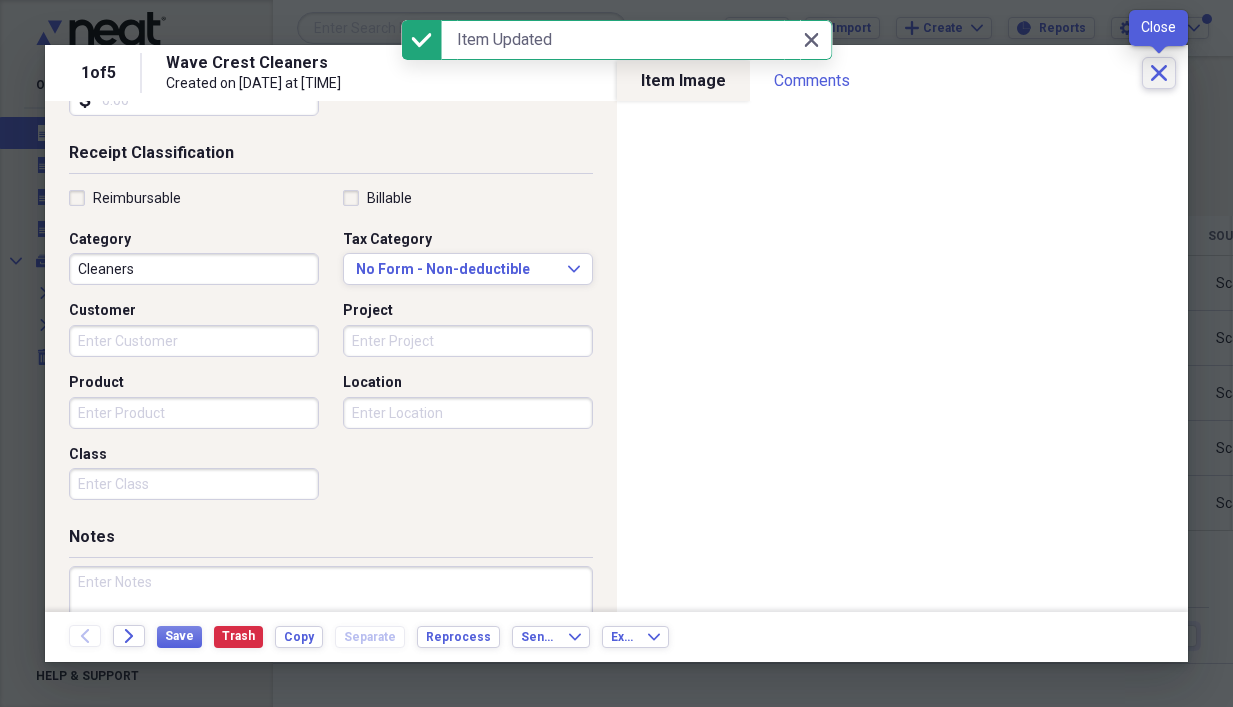 click on "Close" 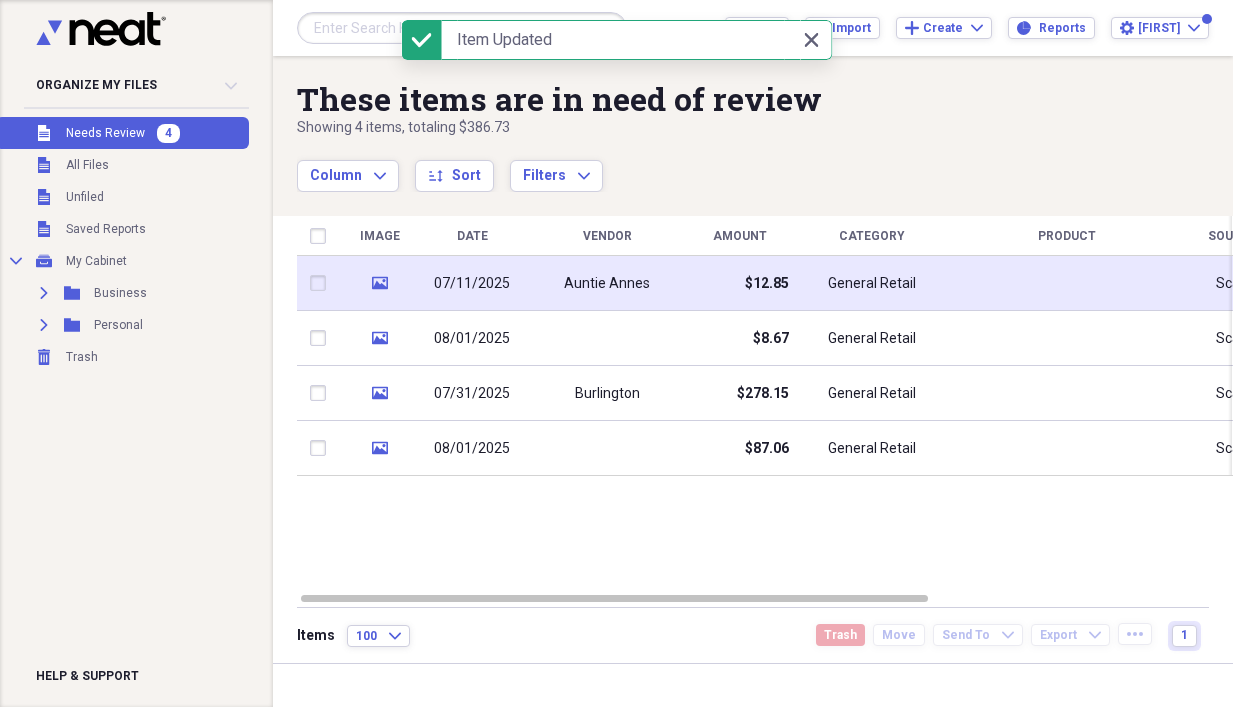 click on "07/11/2025" at bounding box center (472, 283) 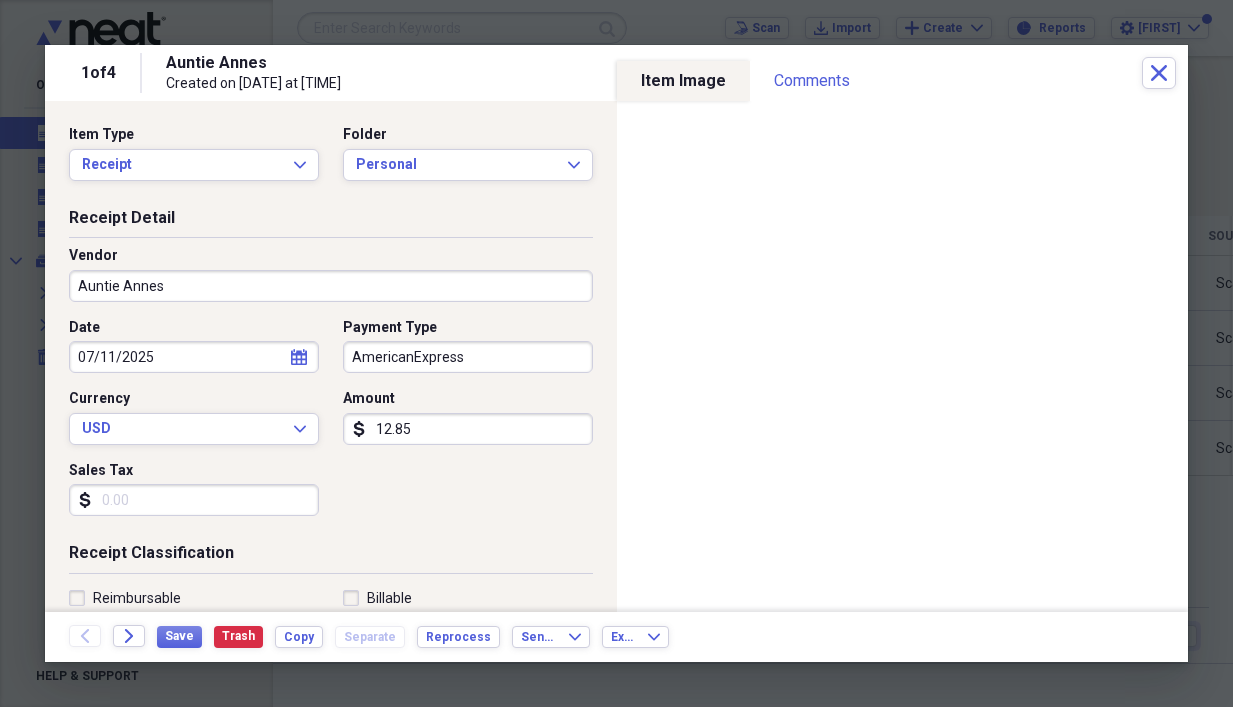 scroll, scrollTop: 200, scrollLeft: 0, axis: vertical 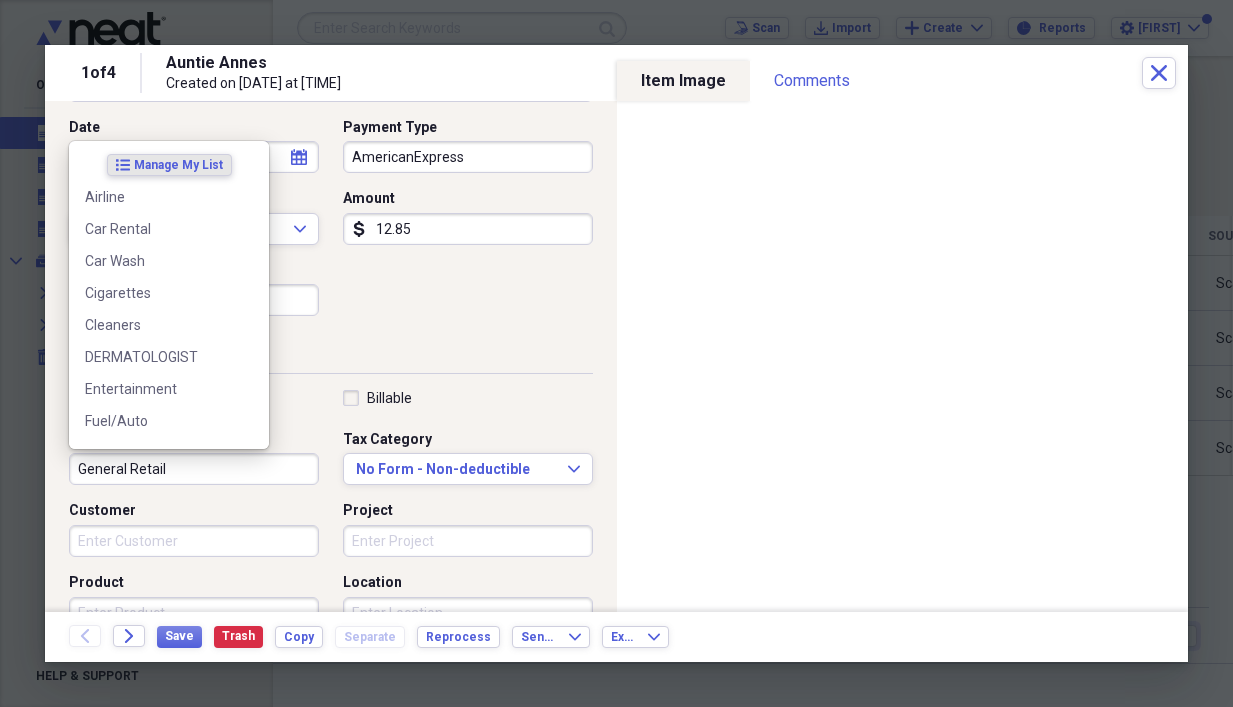 click on "General Retail" at bounding box center [194, 469] 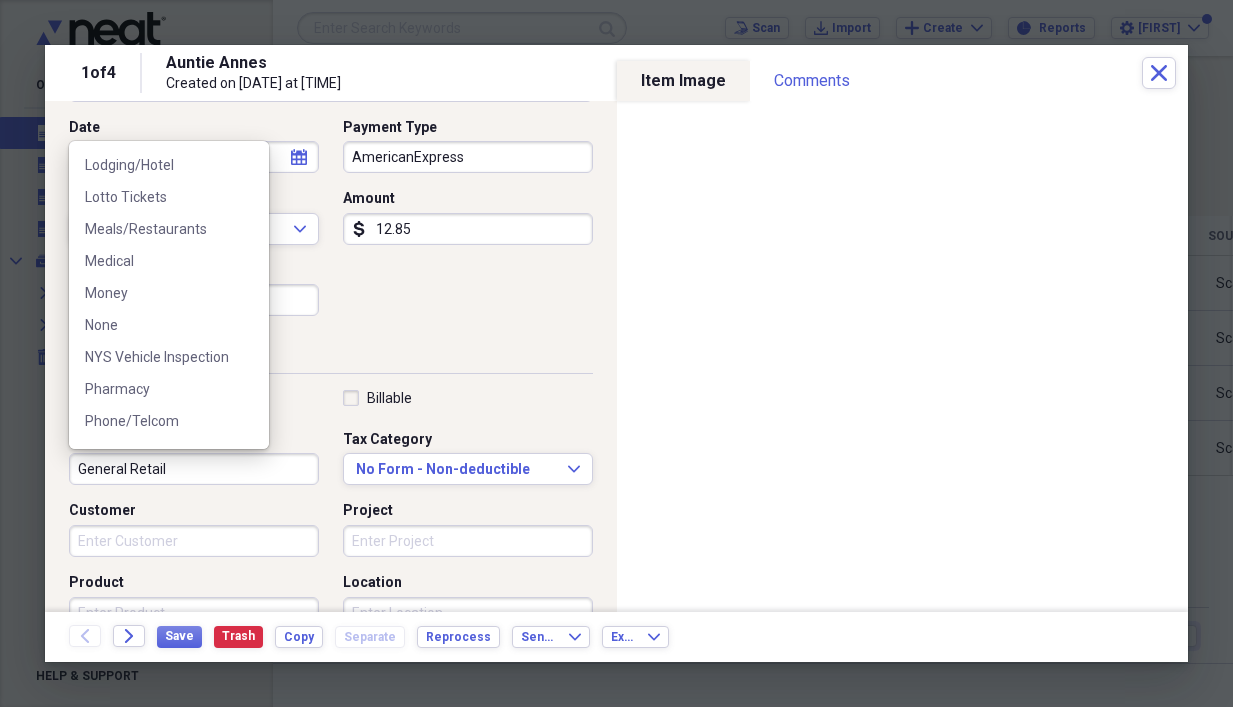 scroll, scrollTop: 300, scrollLeft: 0, axis: vertical 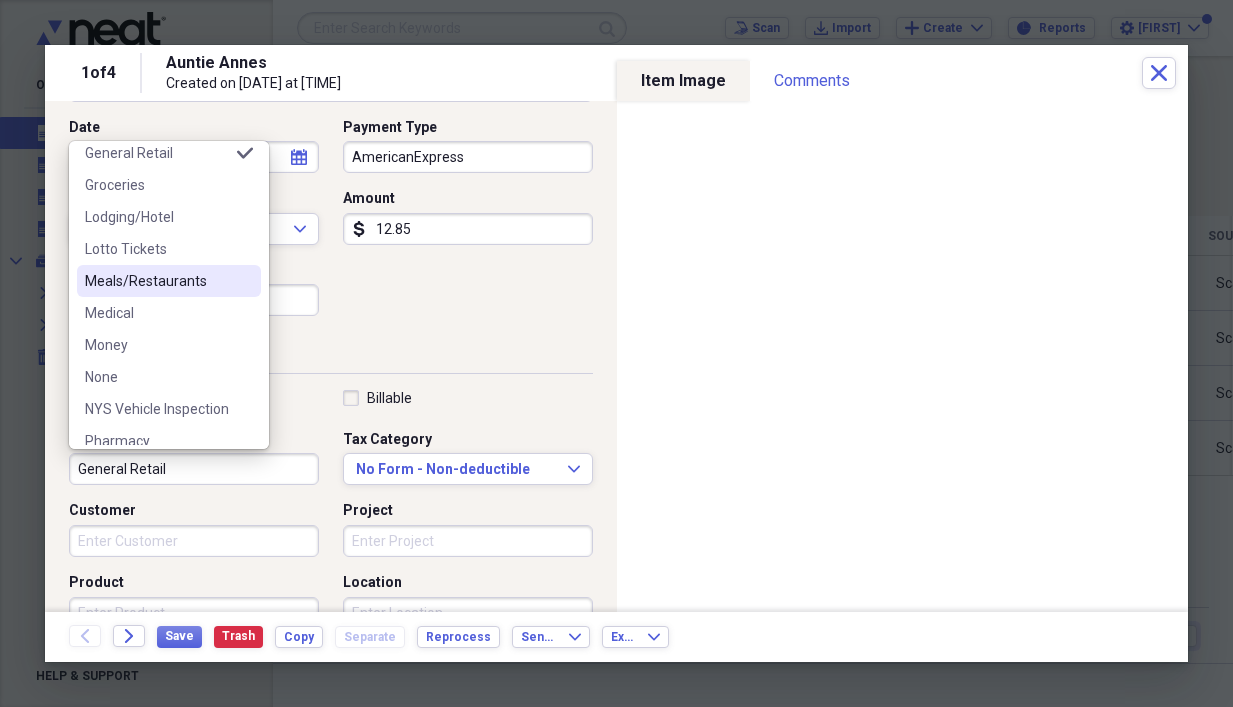 click on "Meals/Restaurants" at bounding box center [157, 281] 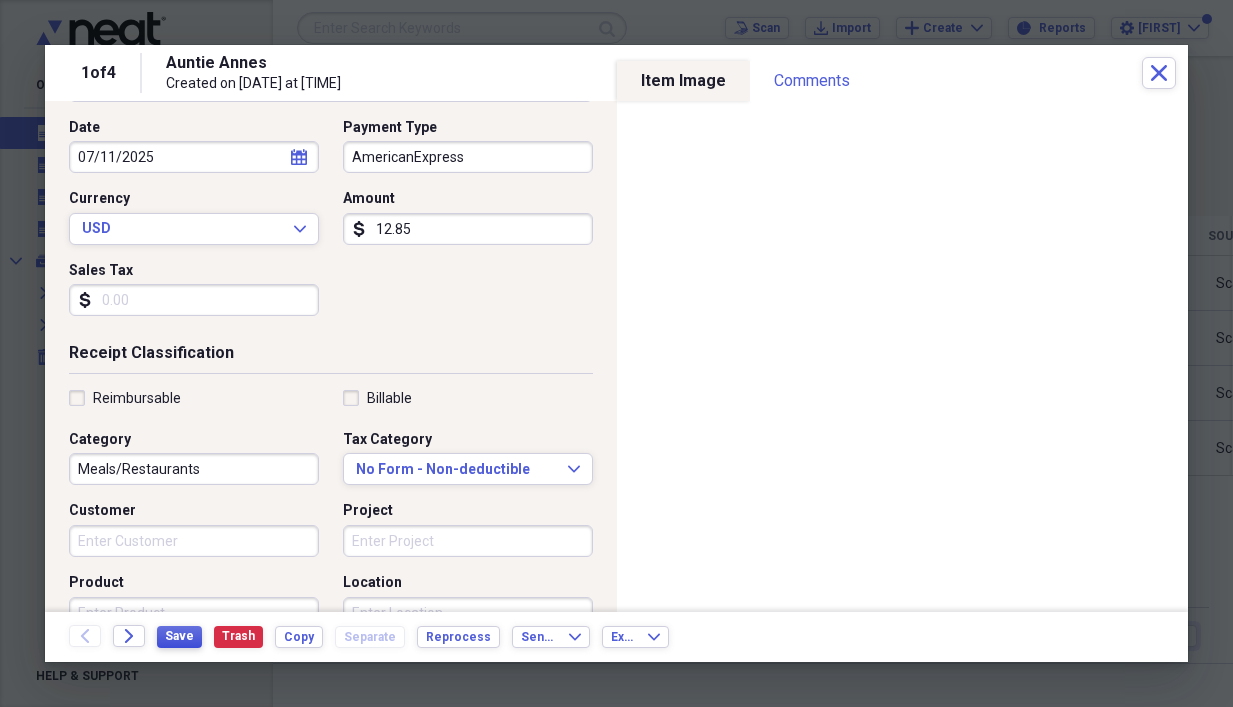 click on "Save" at bounding box center (179, 636) 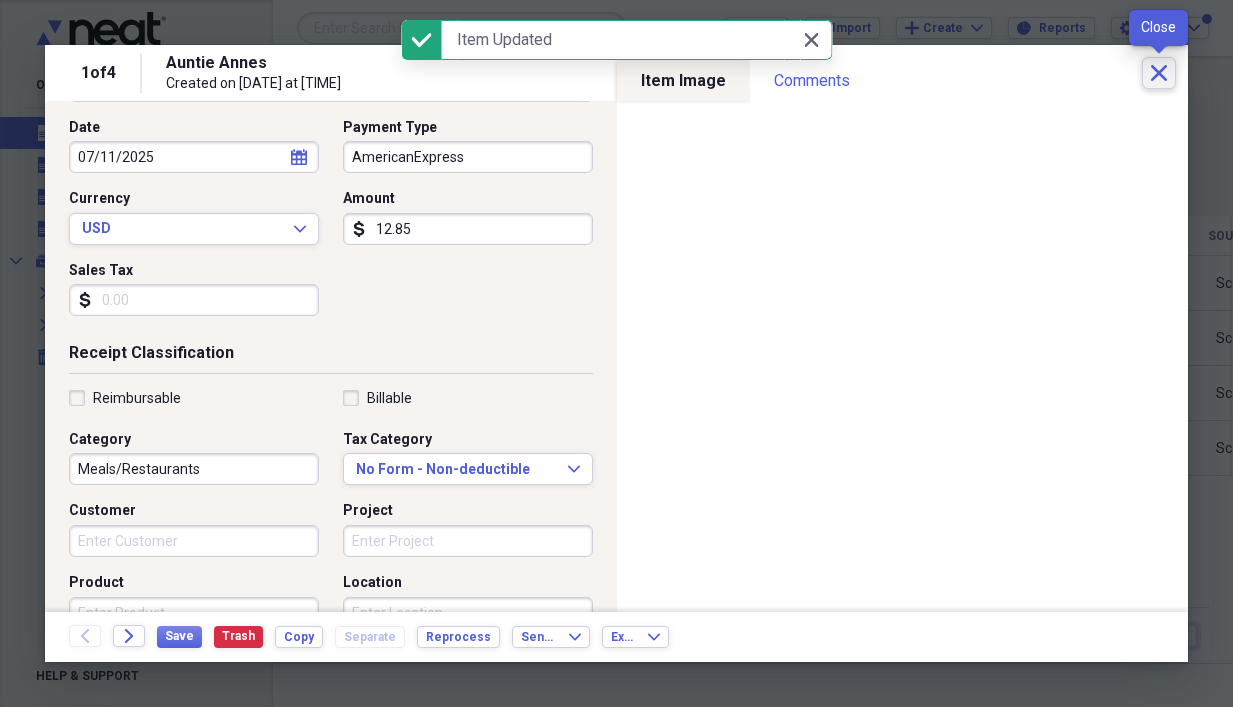 click on "Close" at bounding box center [1159, 73] 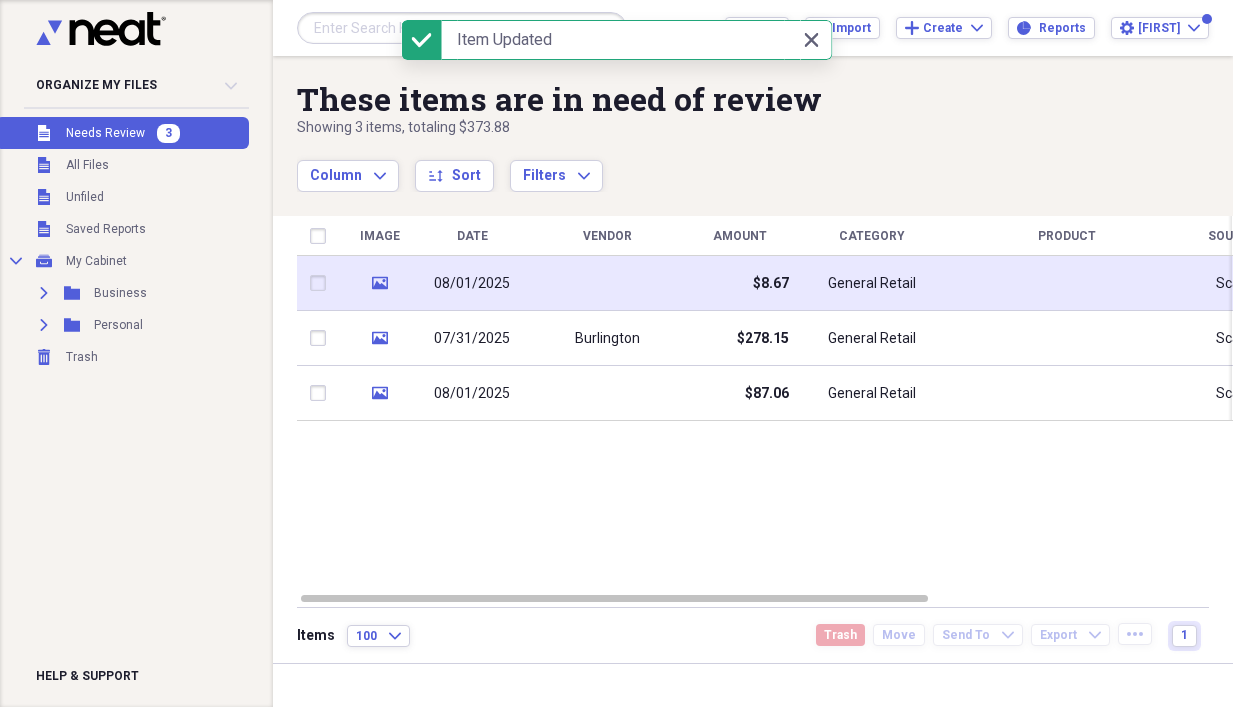 click on "08/01/2025" at bounding box center [472, 283] 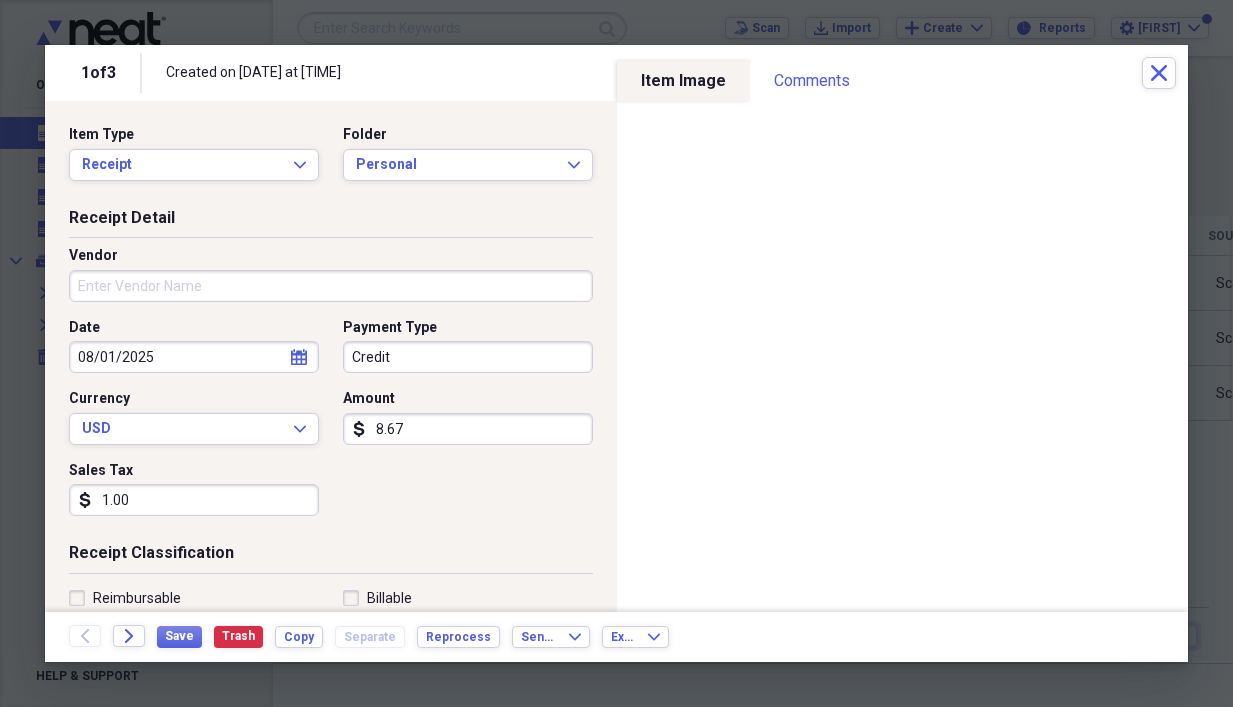 click on "Vendor" at bounding box center [331, 286] 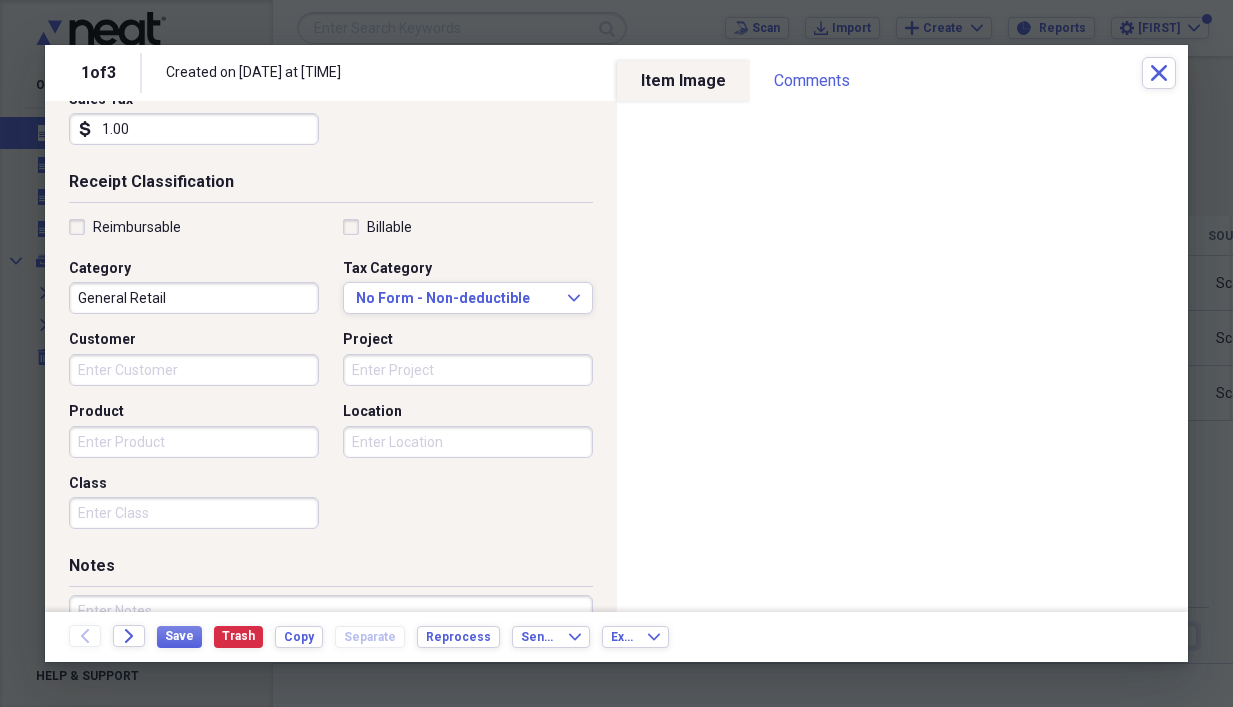 scroll, scrollTop: 503, scrollLeft: 0, axis: vertical 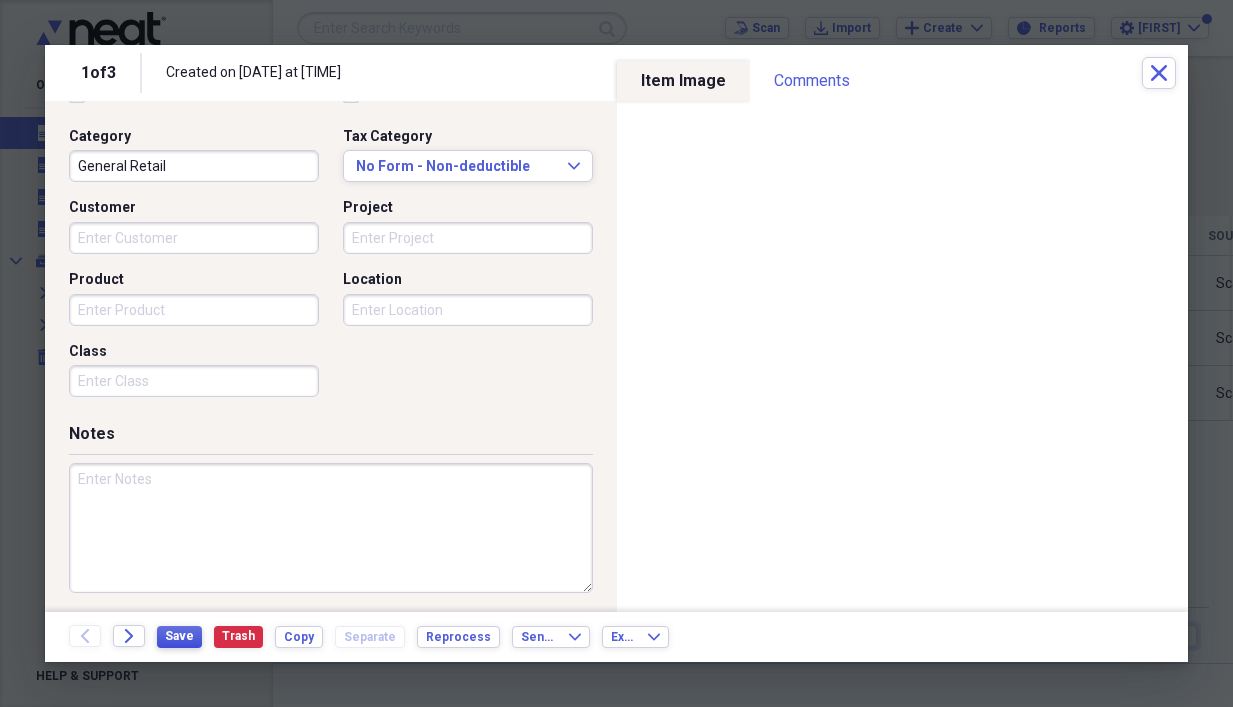 type on "Best 99 Cents" 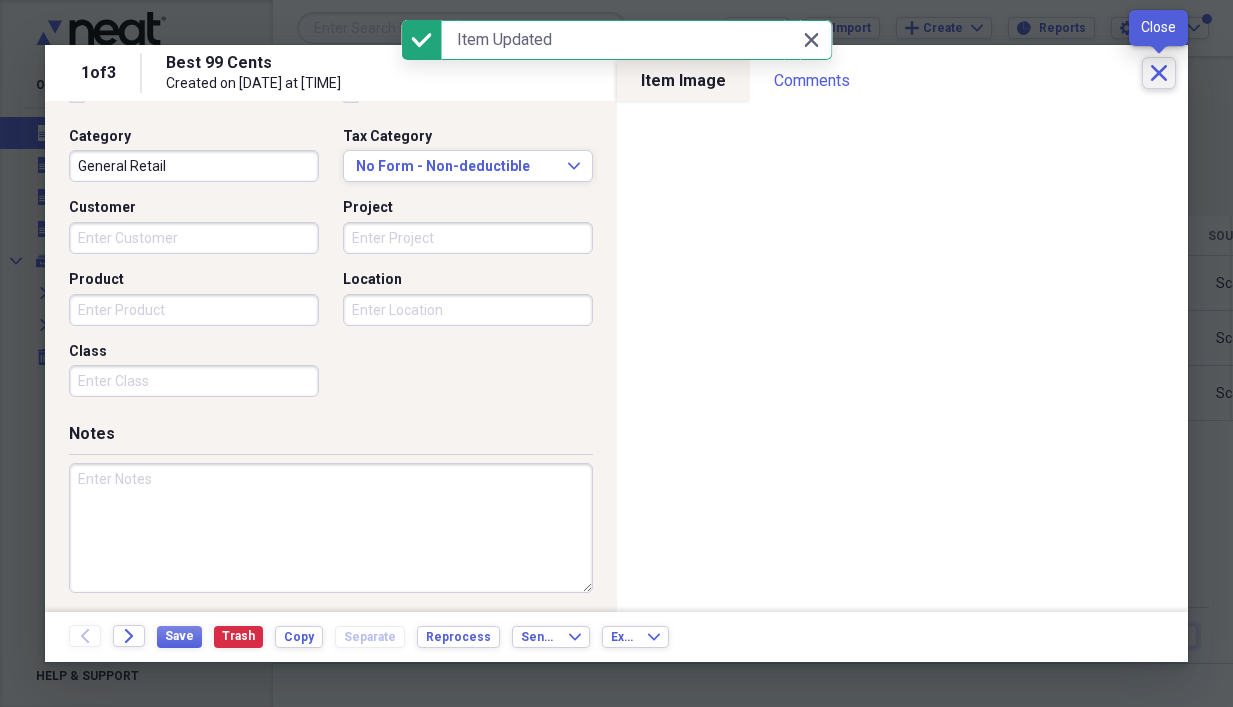 click on "Close" at bounding box center [1159, 73] 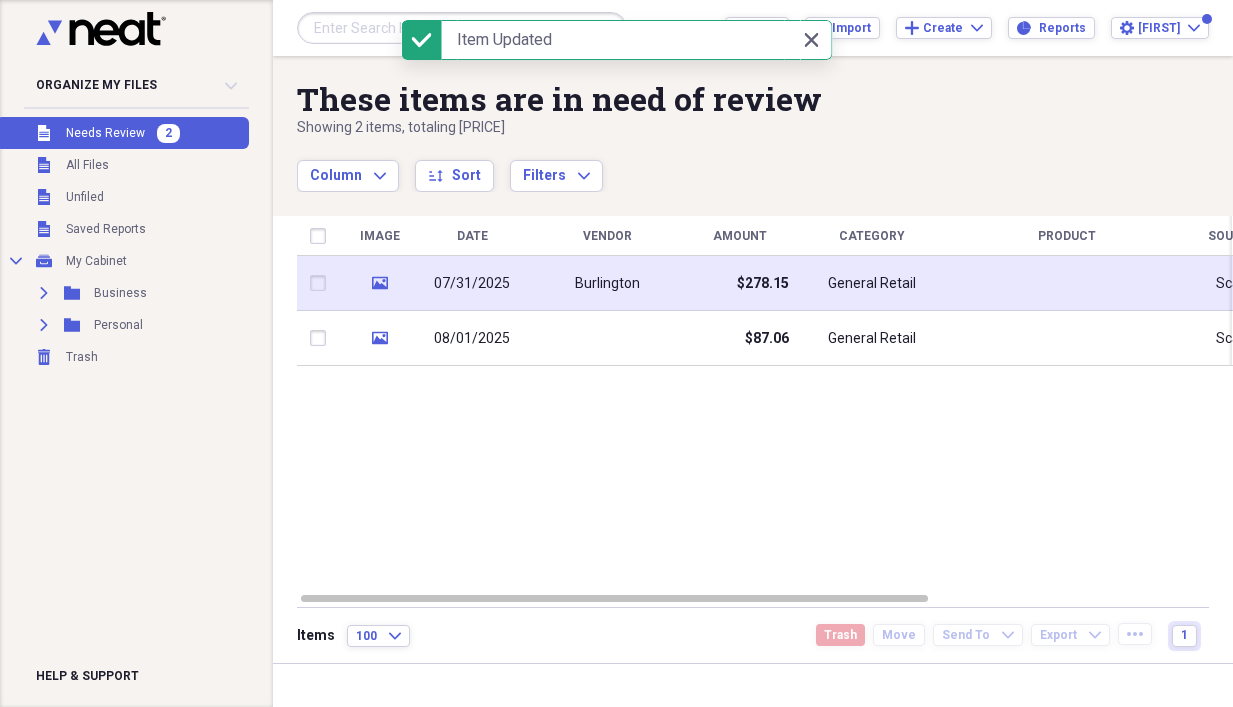 click on "07/31/2025" at bounding box center (472, 284) 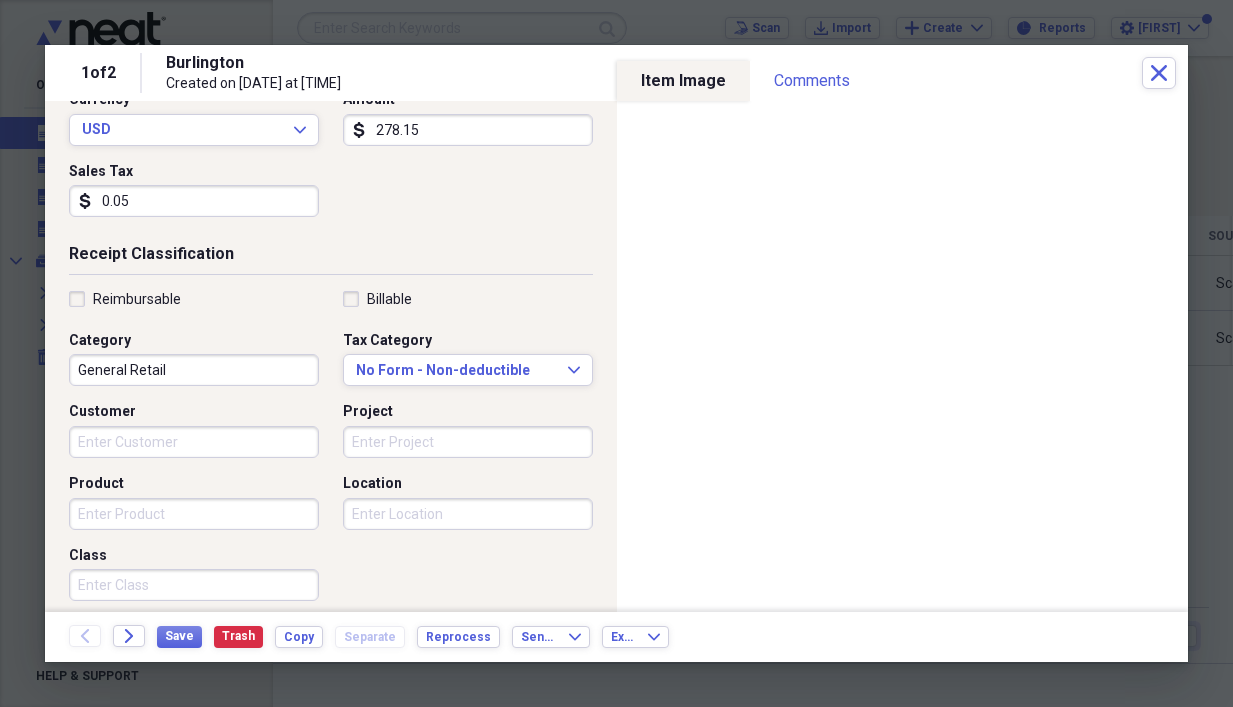 scroll, scrollTop: 300, scrollLeft: 0, axis: vertical 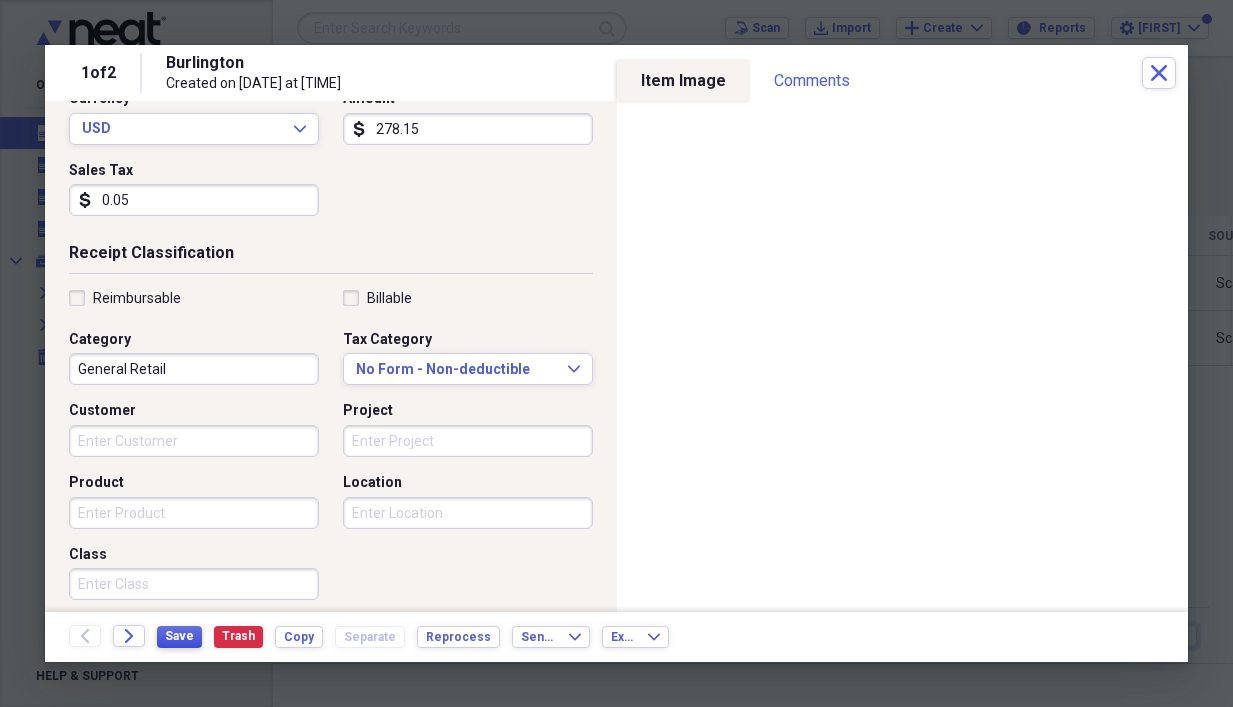 click on "Save" at bounding box center [179, 636] 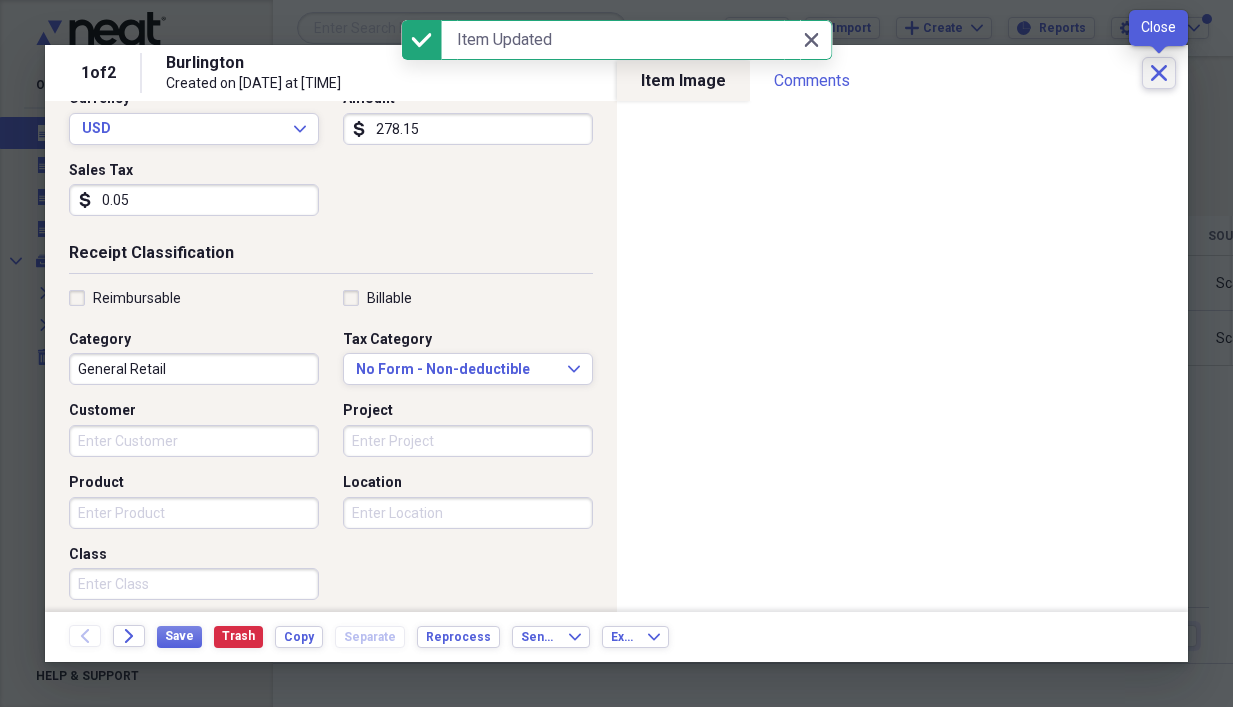 click on "Close" 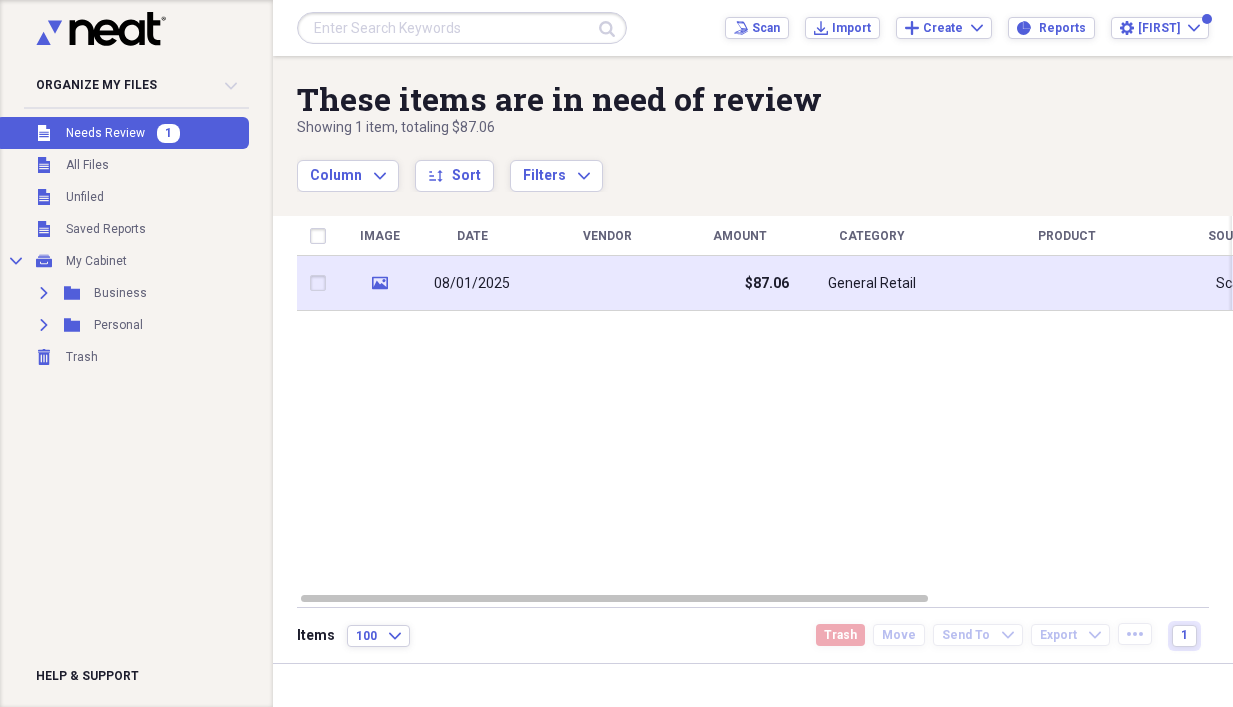 click on "08/01/2025" at bounding box center (472, 284) 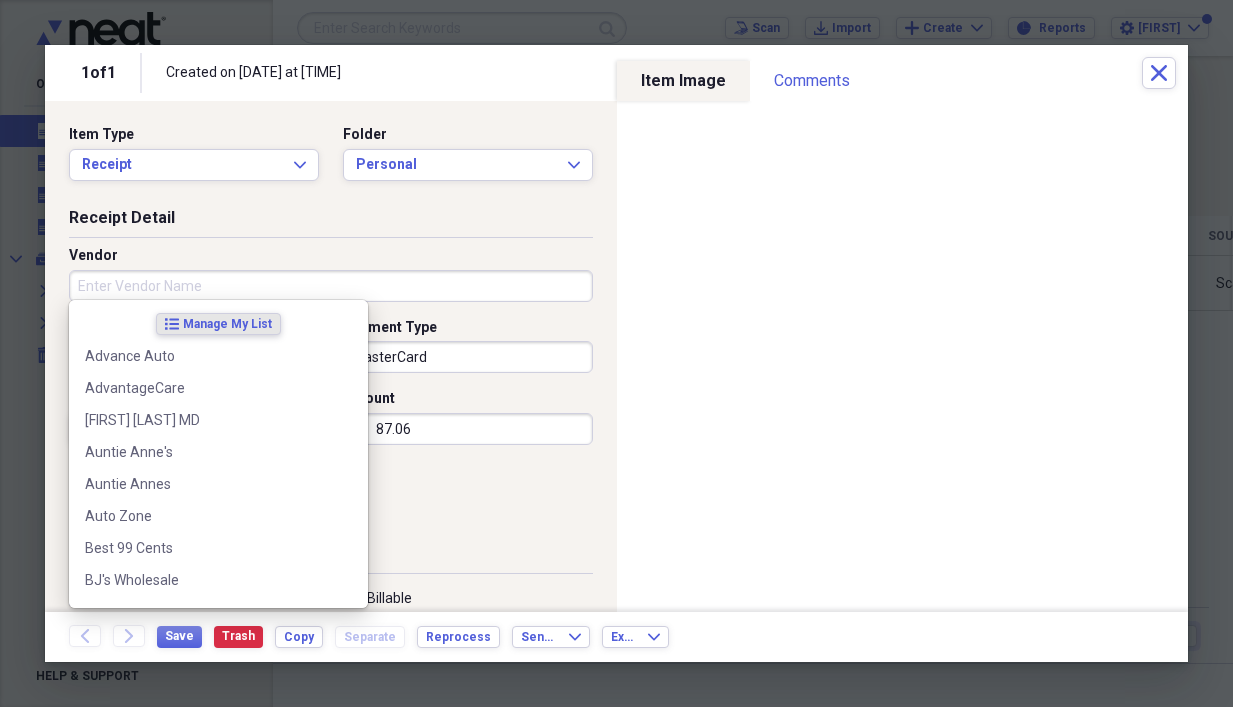 click on "Vendor" at bounding box center (331, 286) 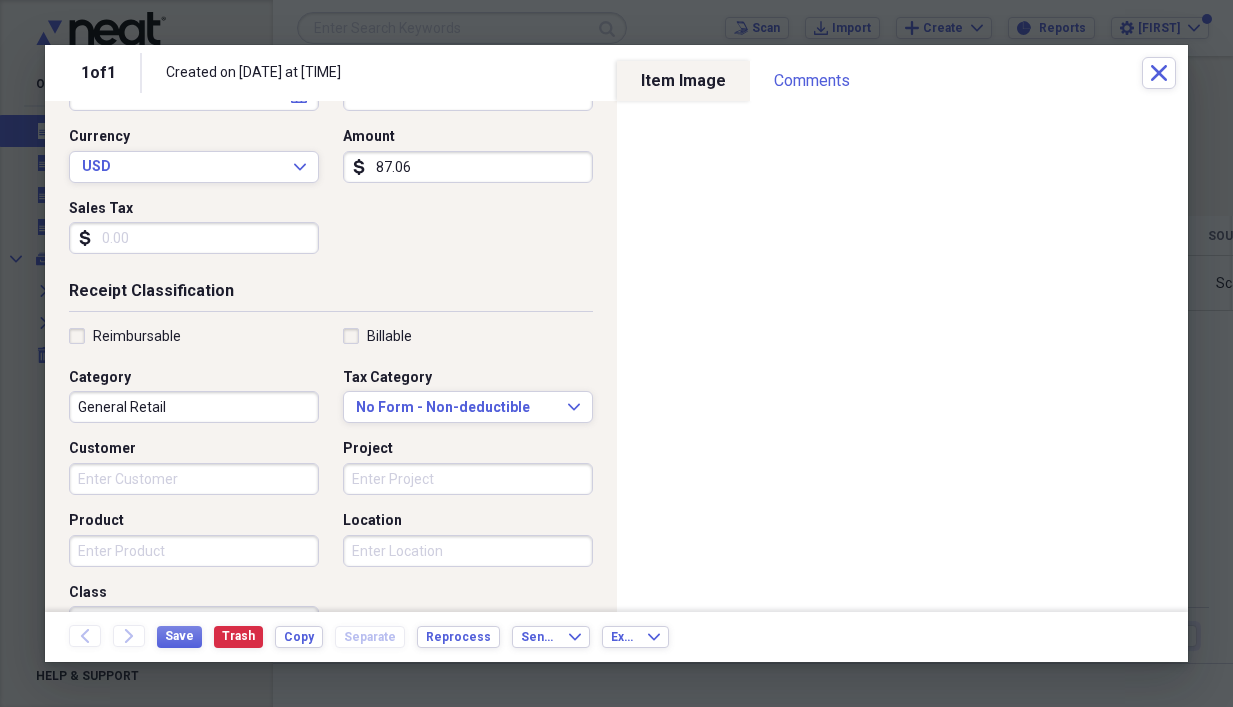 scroll, scrollTop: 300, scrollLeft: 0, axis: vertical 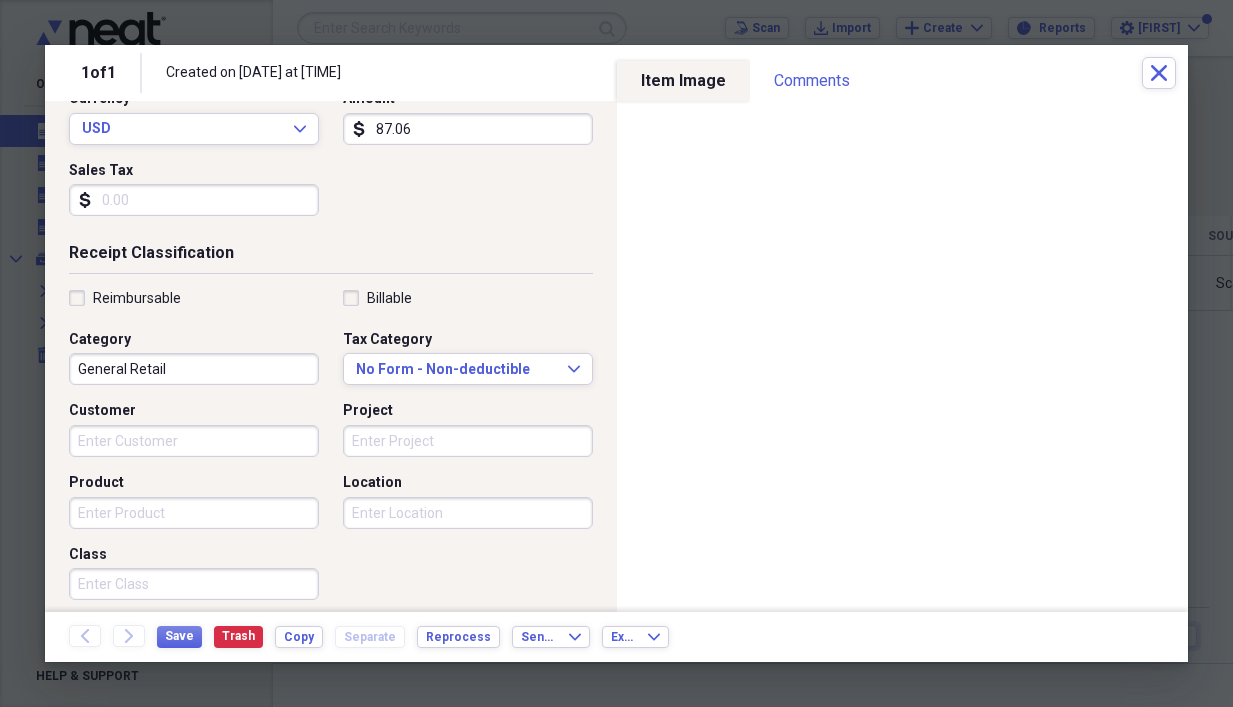 type on "BJ's" 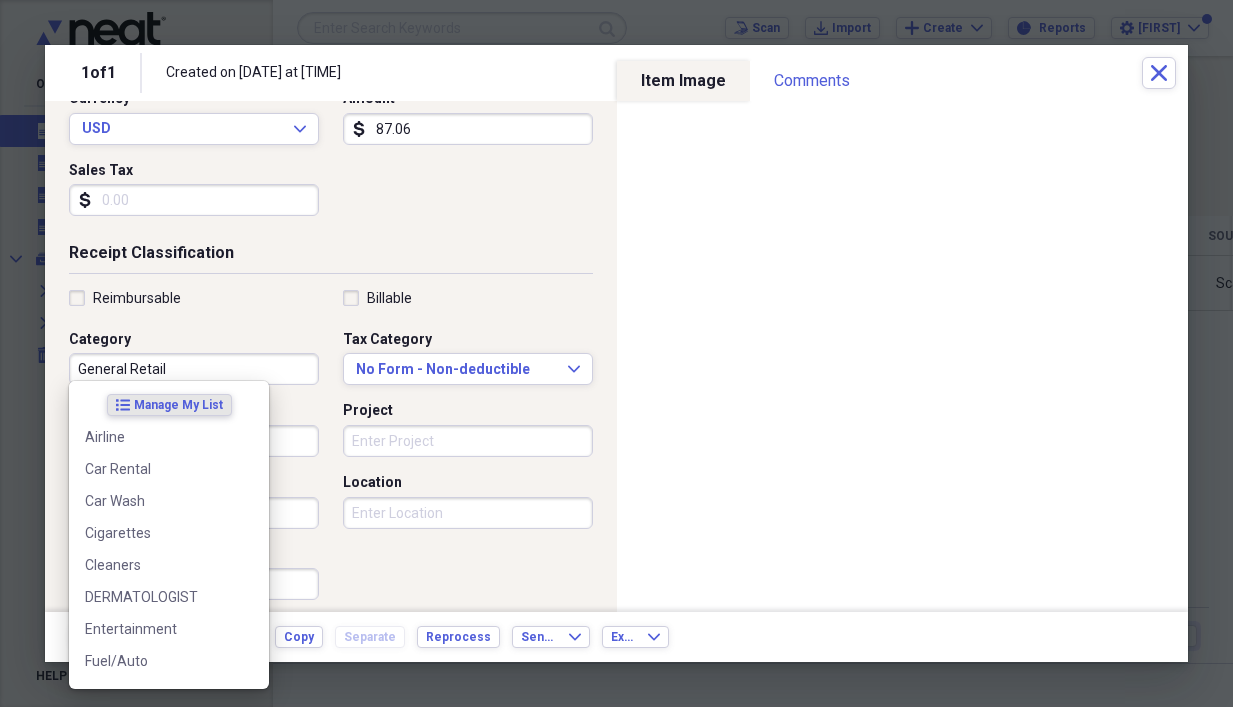 click on "General Retail" at bounding box center (194, 369) 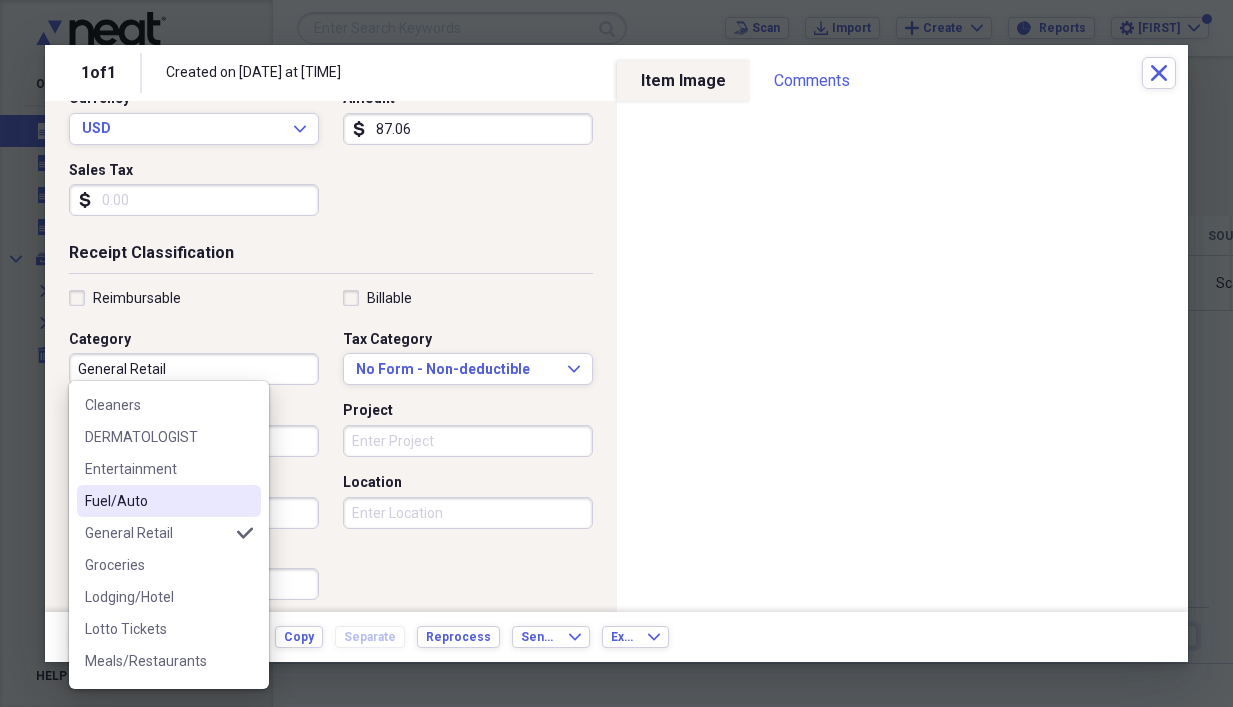 scroll, scrollTop: 200, scrollLeft: 0, axis: vertical 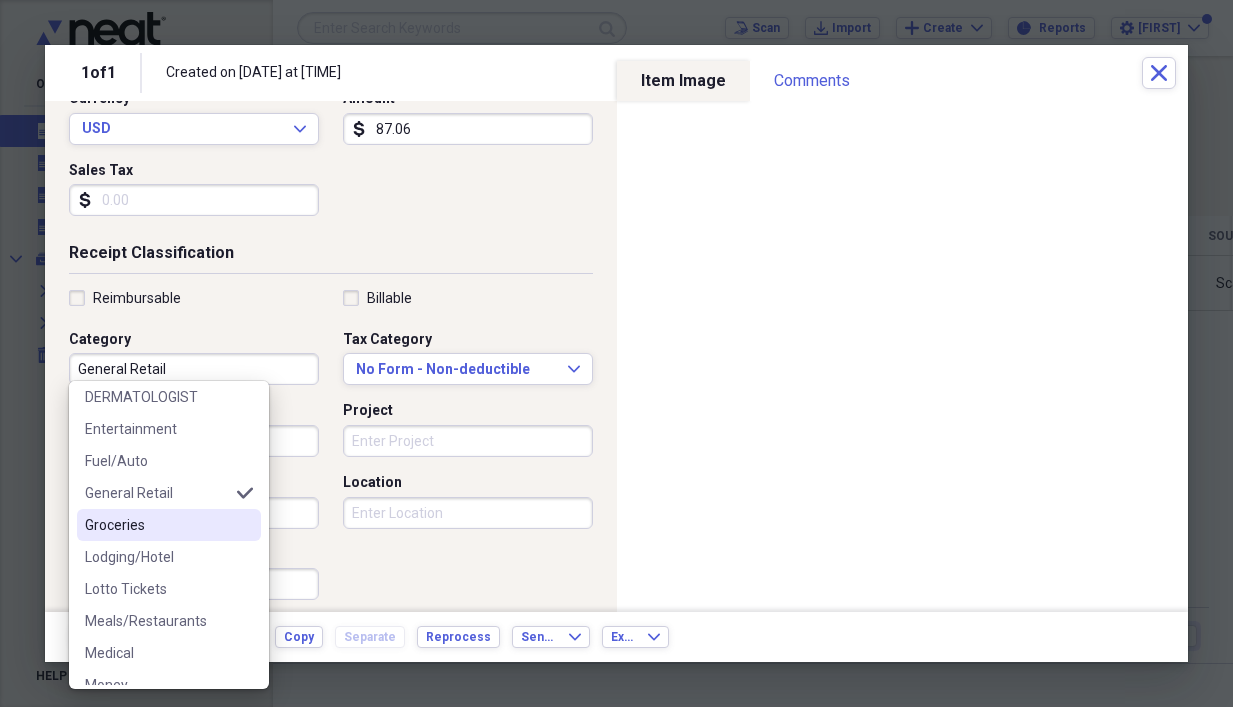 click on "Groceries" at bounding box center [169, 525] 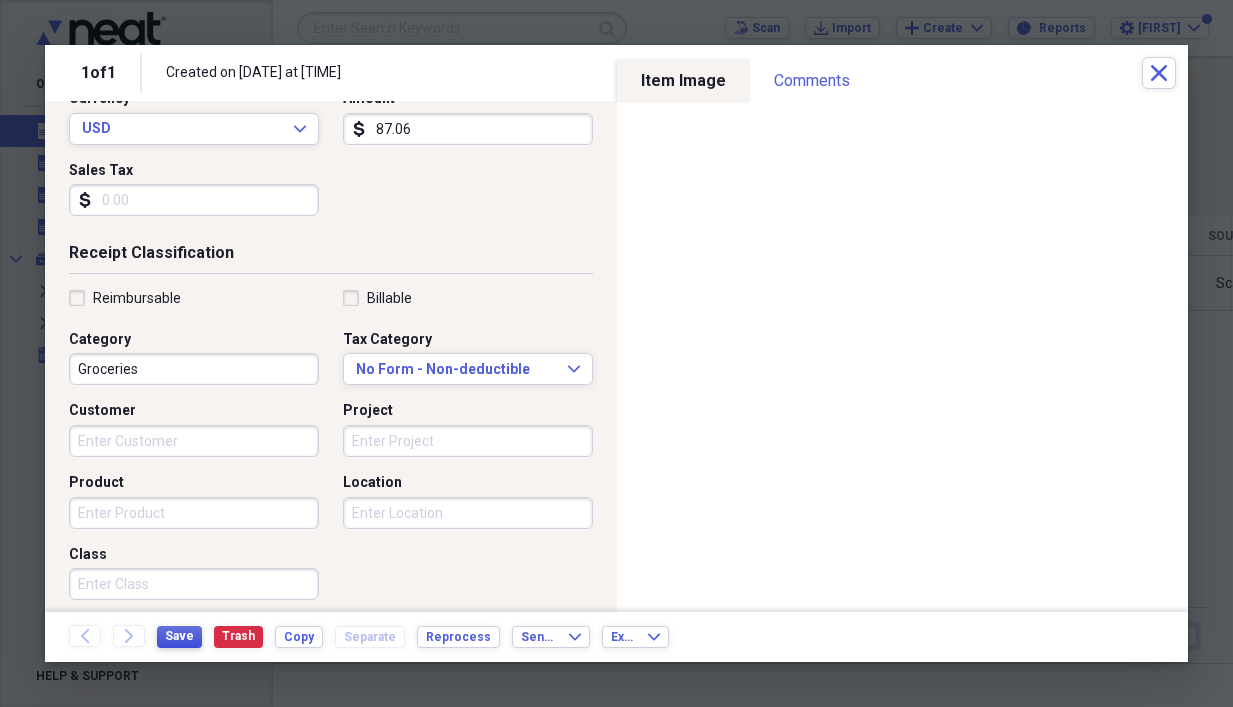click on "Save" at bounding box center [179, 637] 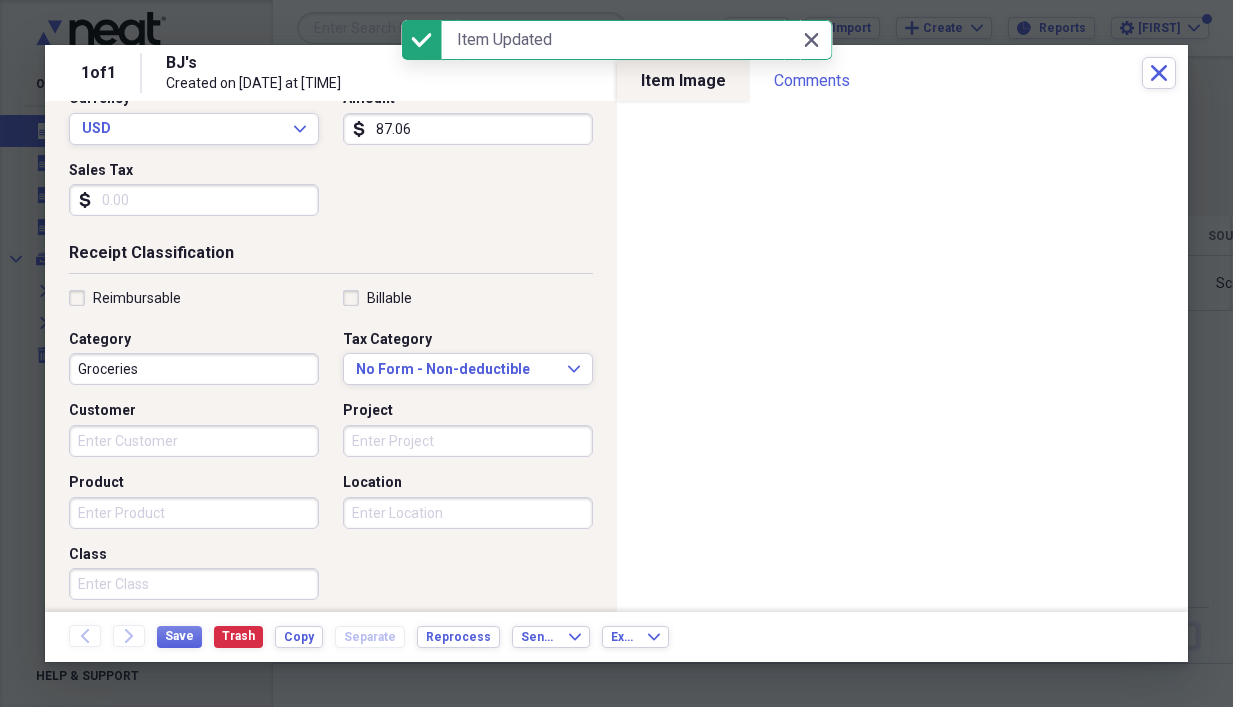 click on "1 of 1 BJ's Created on [DATE] at [TIME] Close" at bounding box center (616, 73) 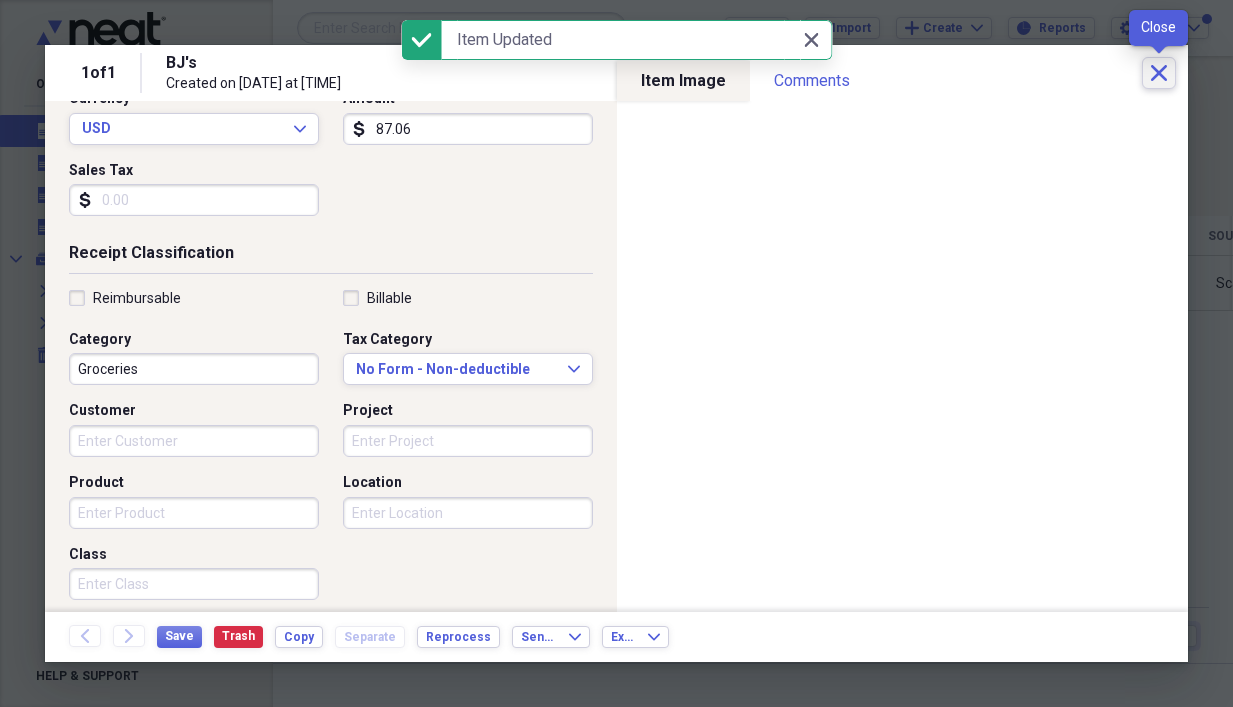 click on "Close" 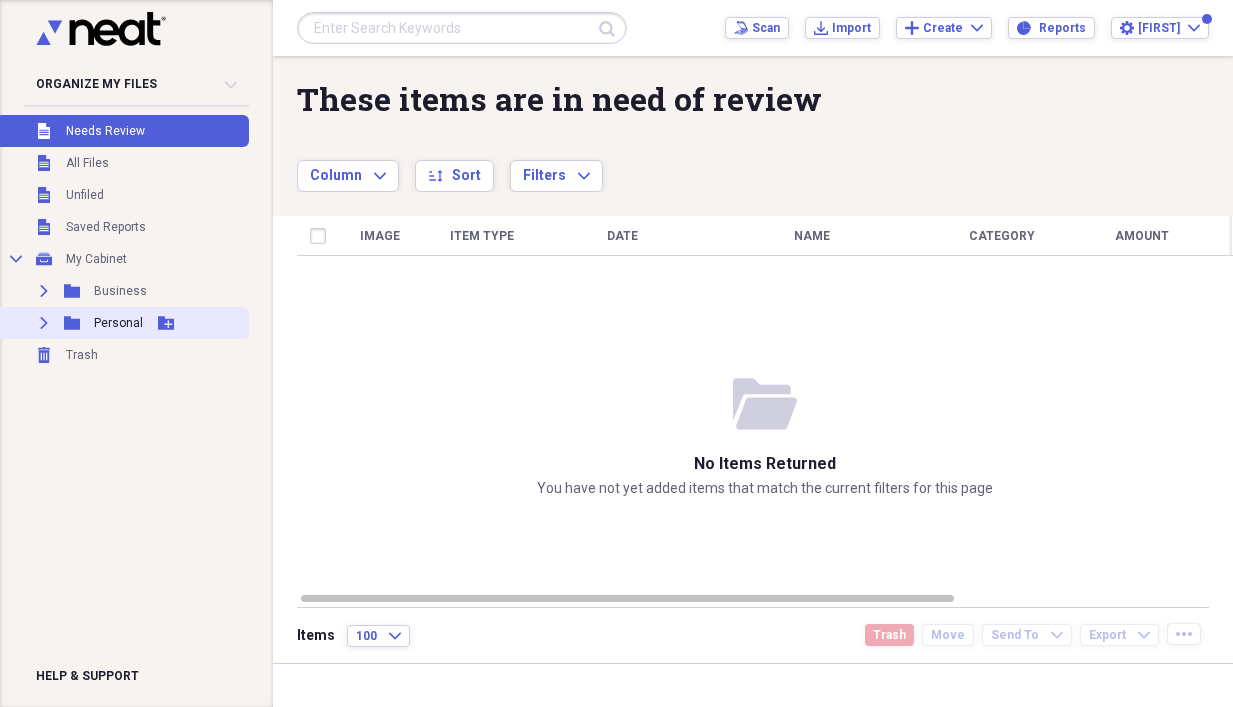 click on "Personal" at bounding box center (118, 323) 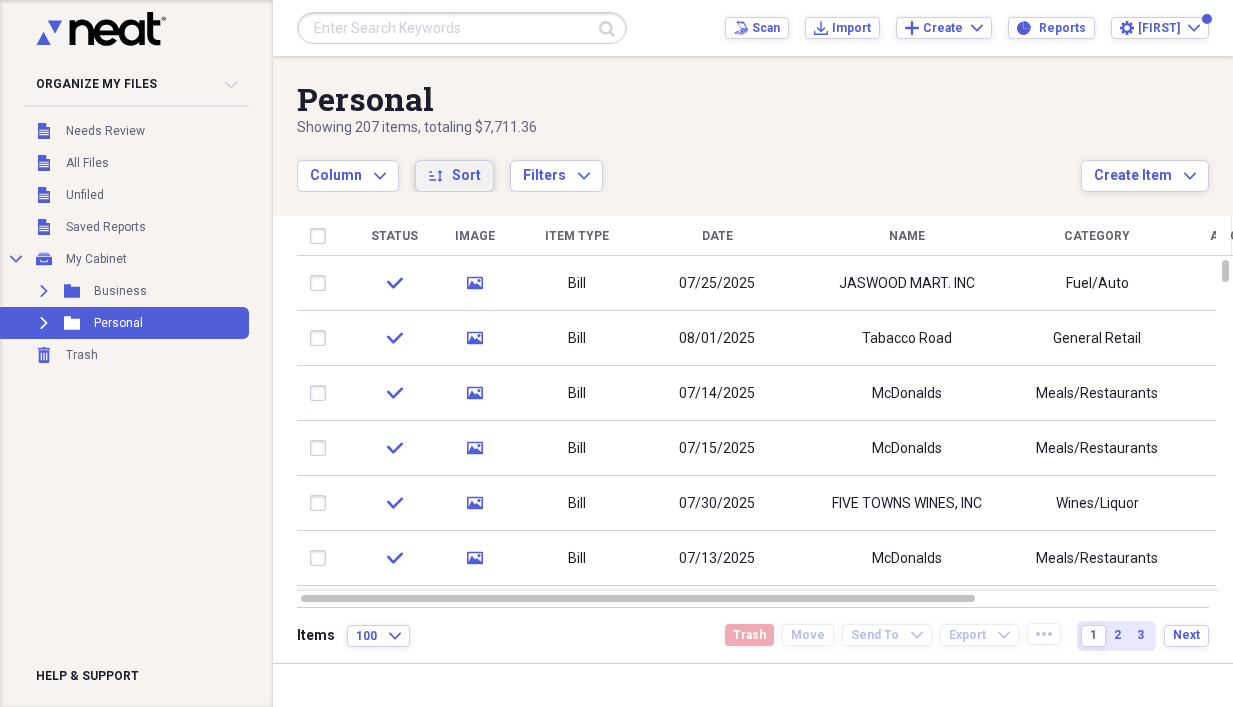 click on "Sort" at bounding box center [466, 176] 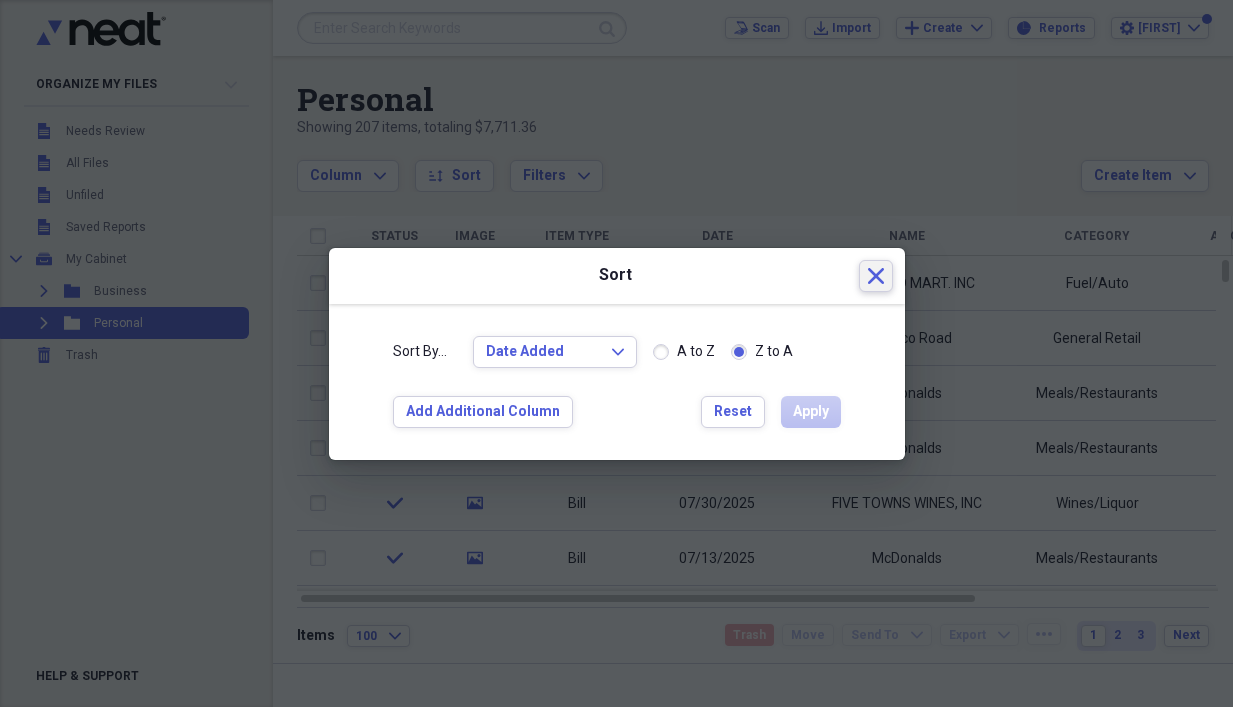 click 